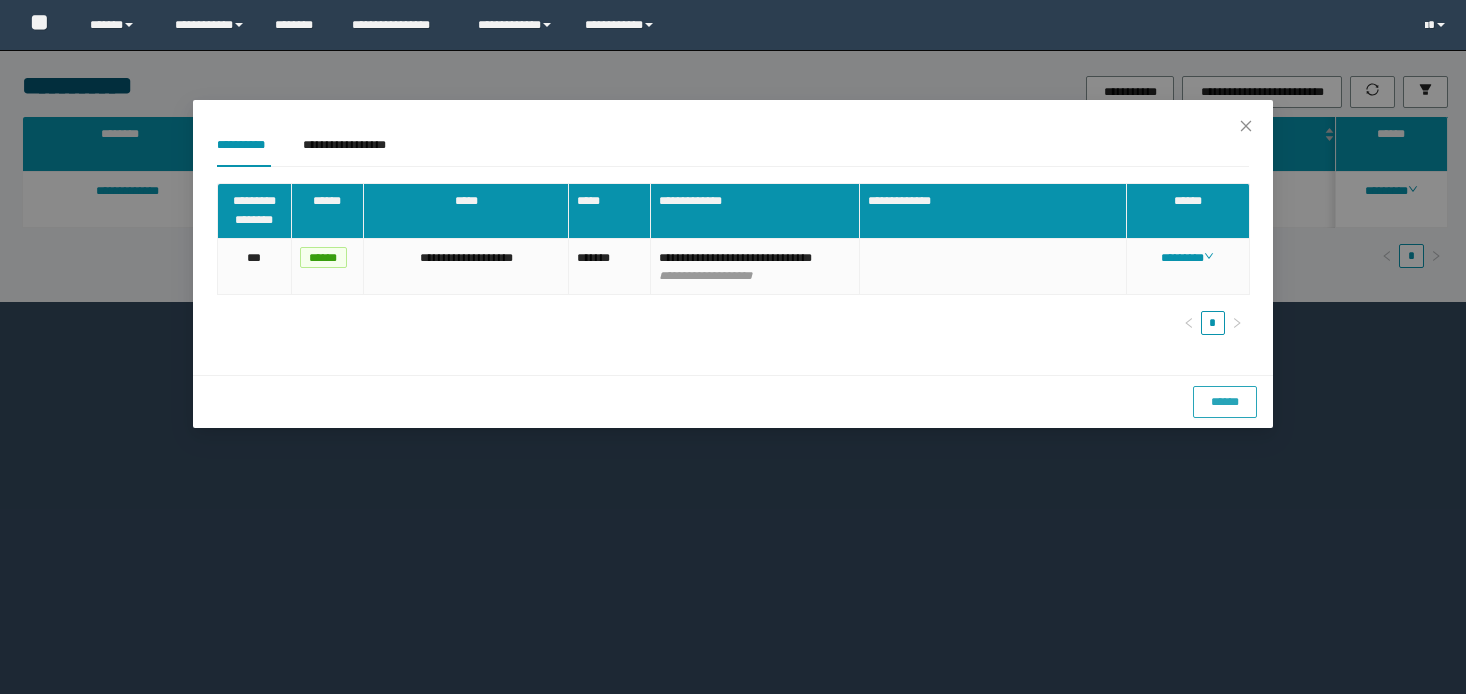 scroll, scrollTop: 0, scrollLeft: 0, axis: both 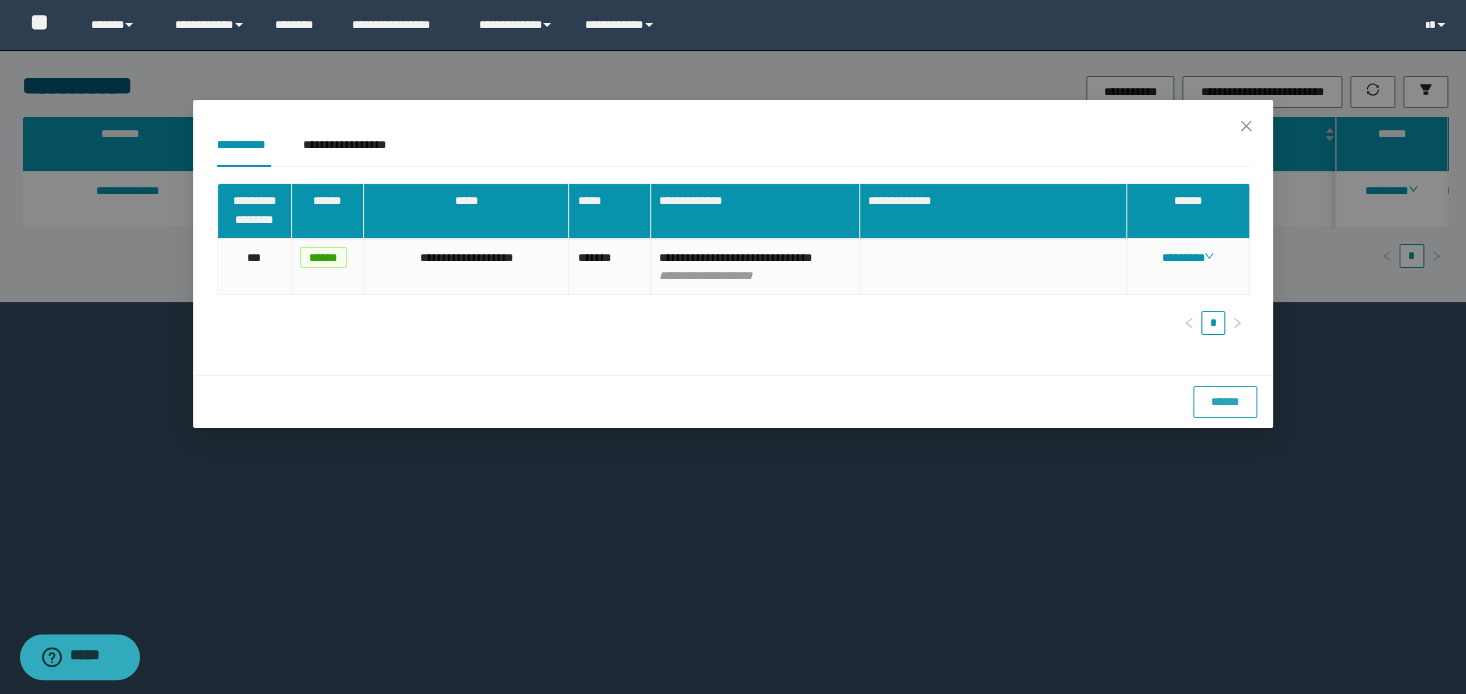 drag, startPoint x: 1240, startPoint y: 420, endPoint x: 1248, endPoint y: 407, distance: 15.264338 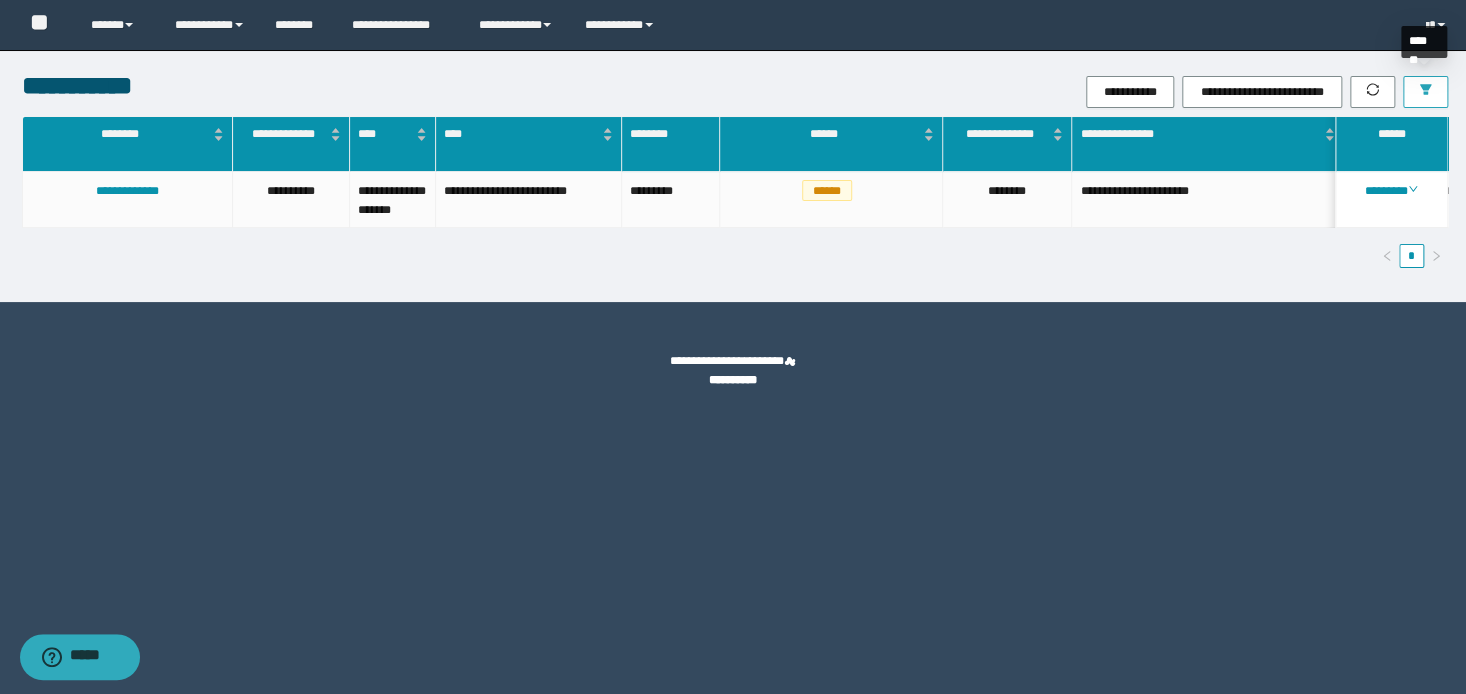 click at bounding box center [1425, 92] 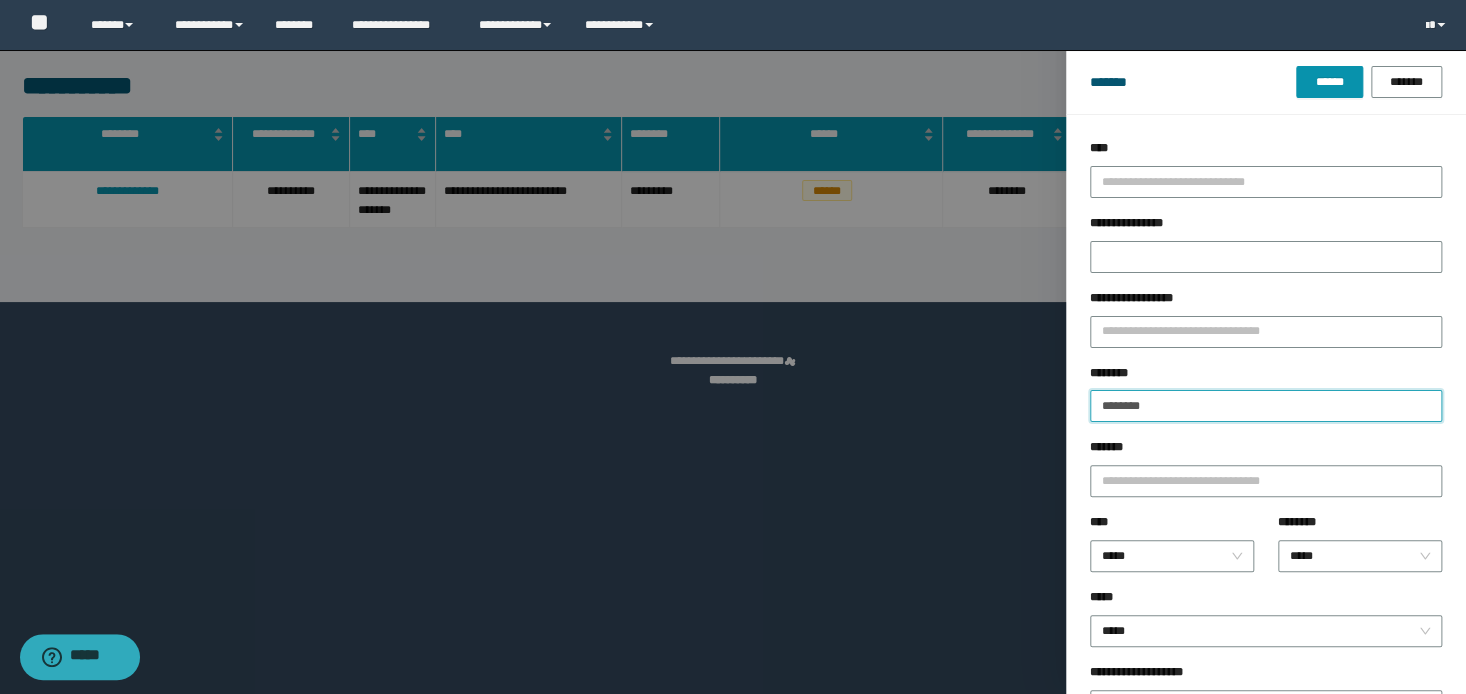 drag, startPoint x: 1201, startPoint y: 411, endPoint x: 957, endPoint y: 363, distance: 248.6765 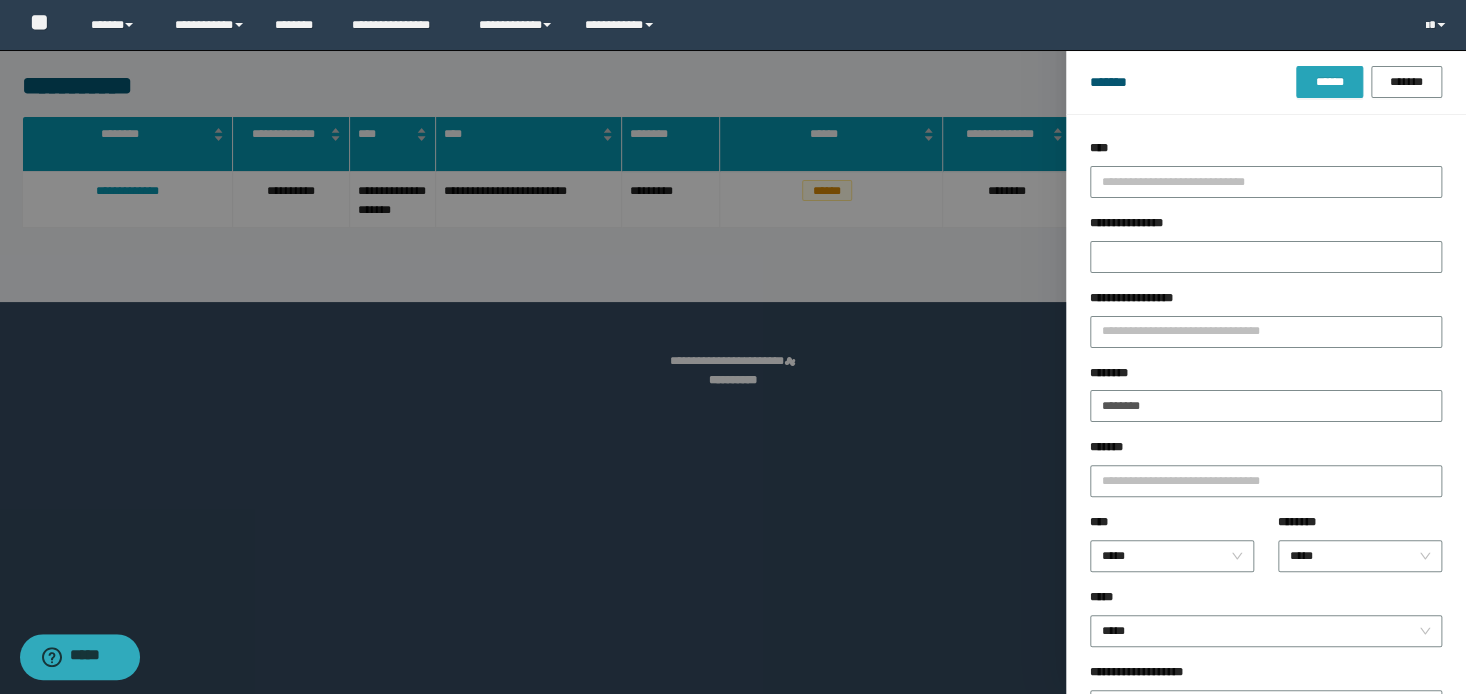 click on "******" at bounding box center (1329, 82) 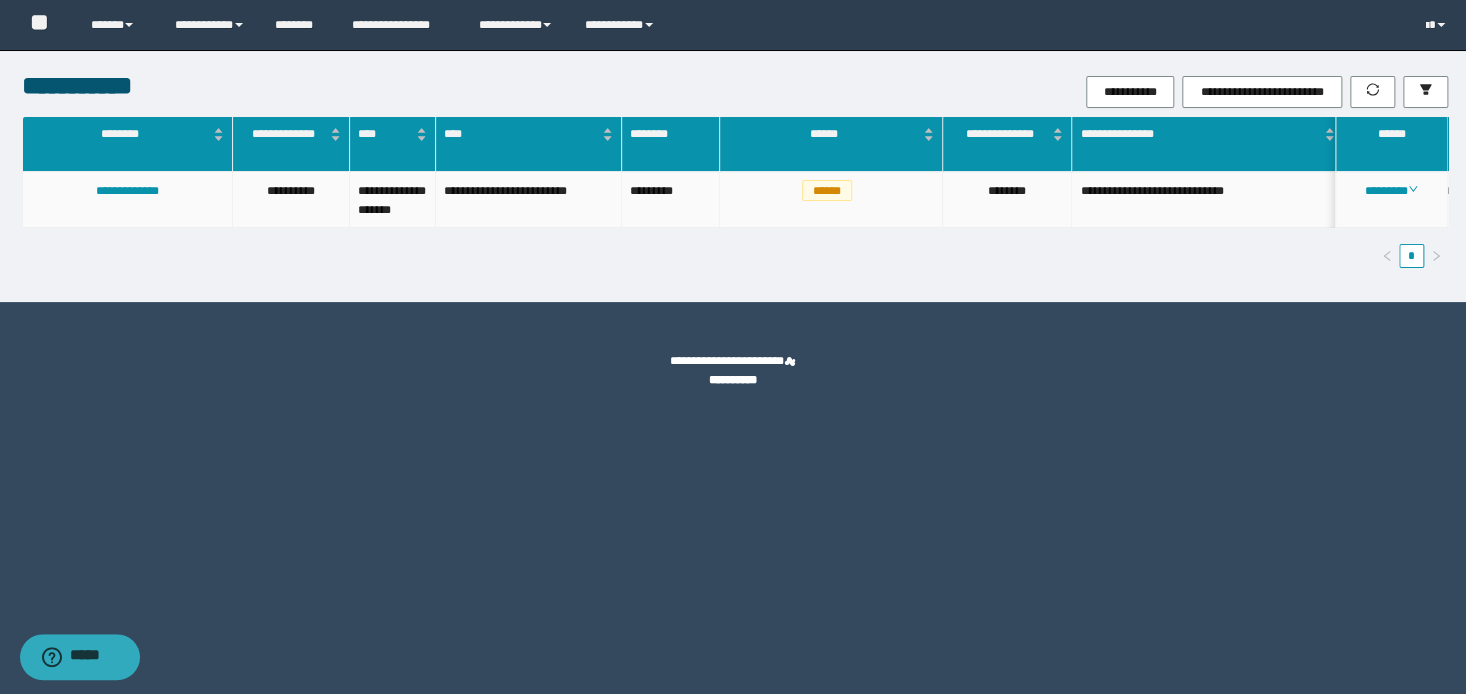 drag, startPoint x: 1394, startPoint y: 191, endPoint x: 1392, endPoint y: 211, distance: 20.09975 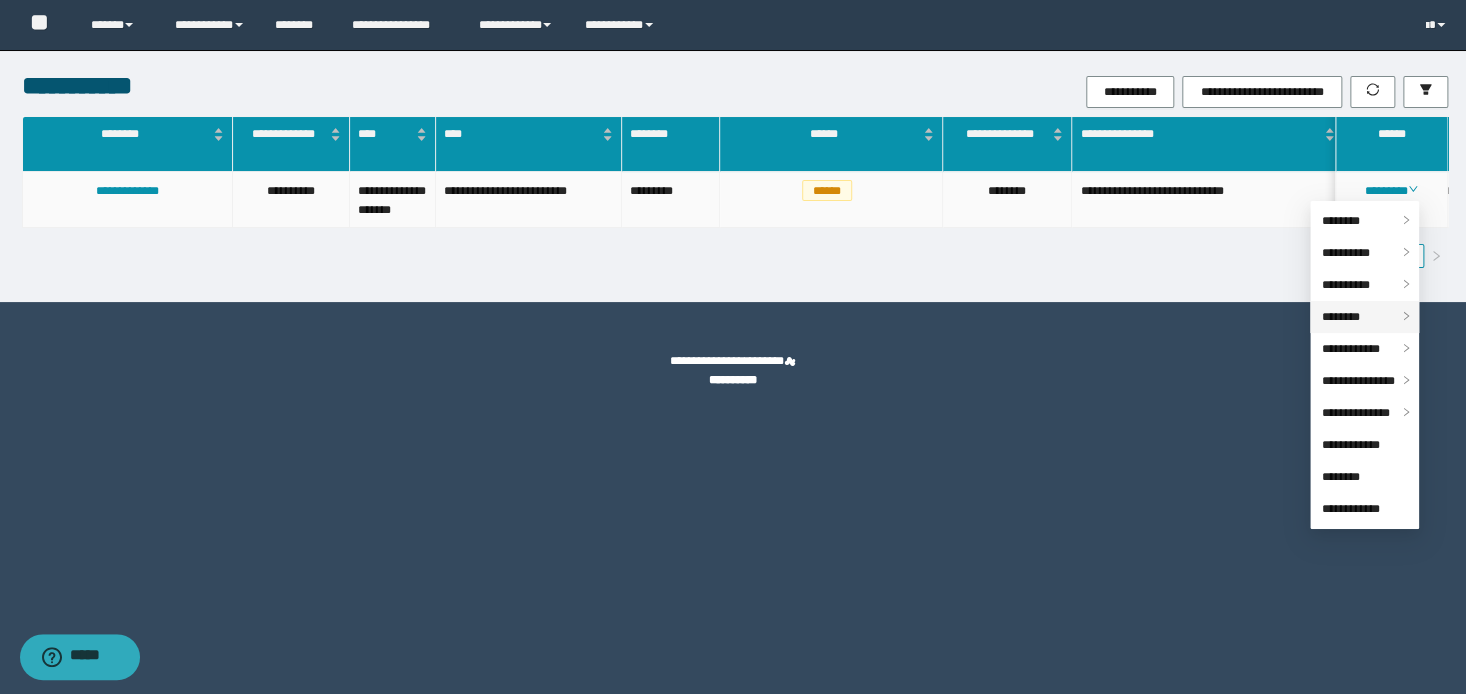 click on "********" at bounding box center [1341, 317] 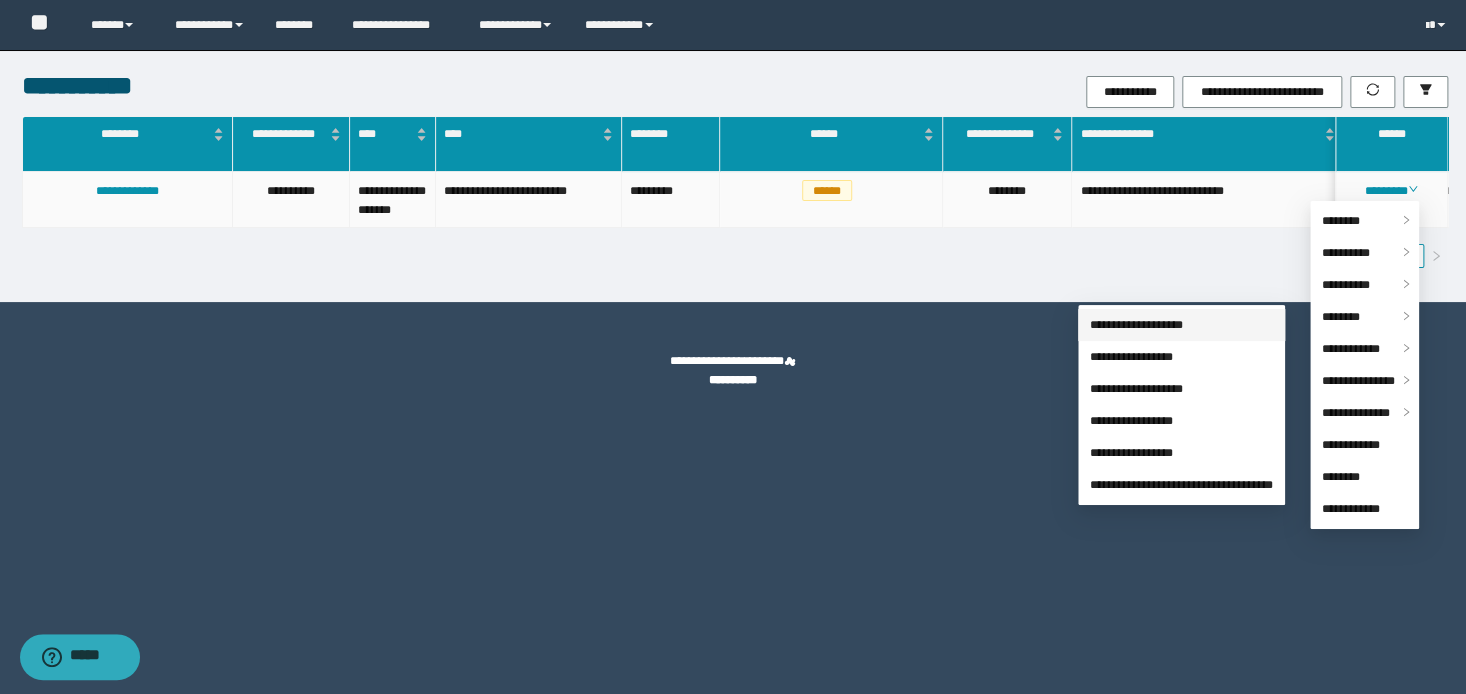click on "**********" at bounding box center [1136, 325] 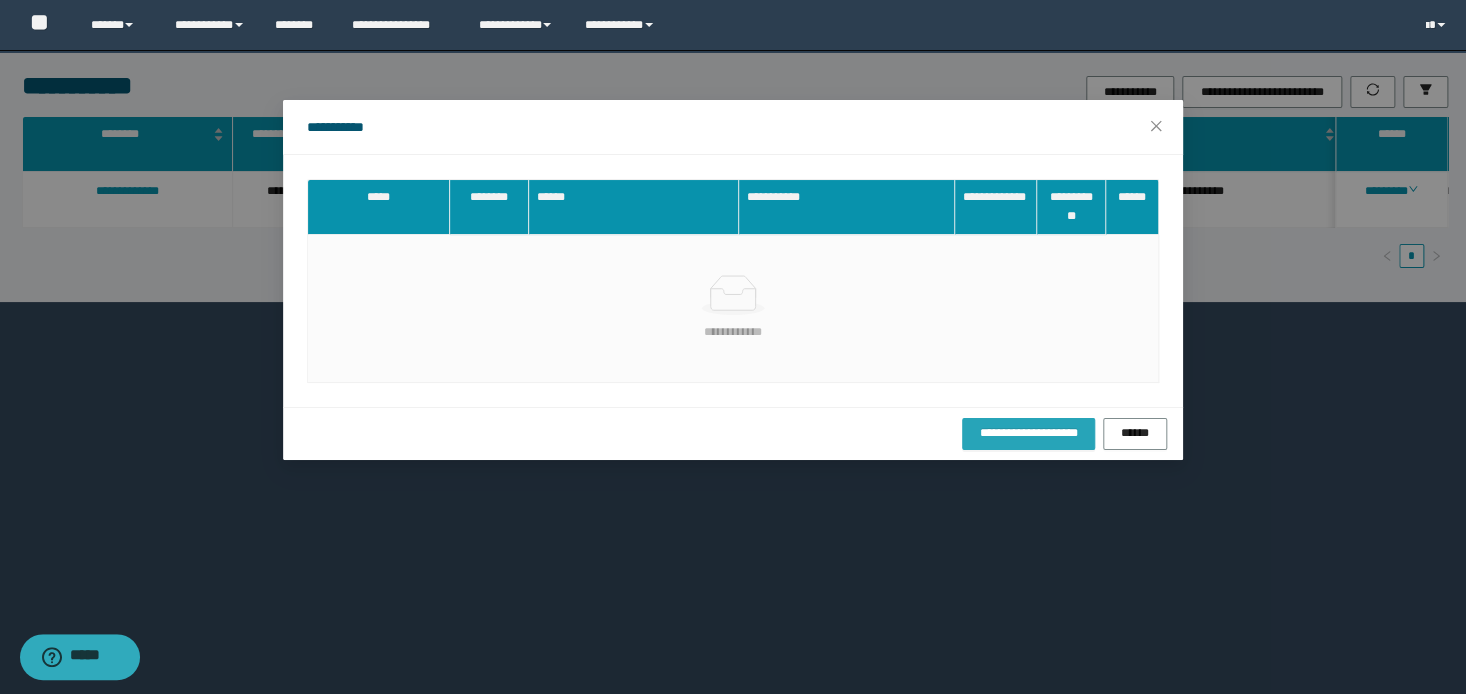 click on "**********" at bounding box center (1028, 433) 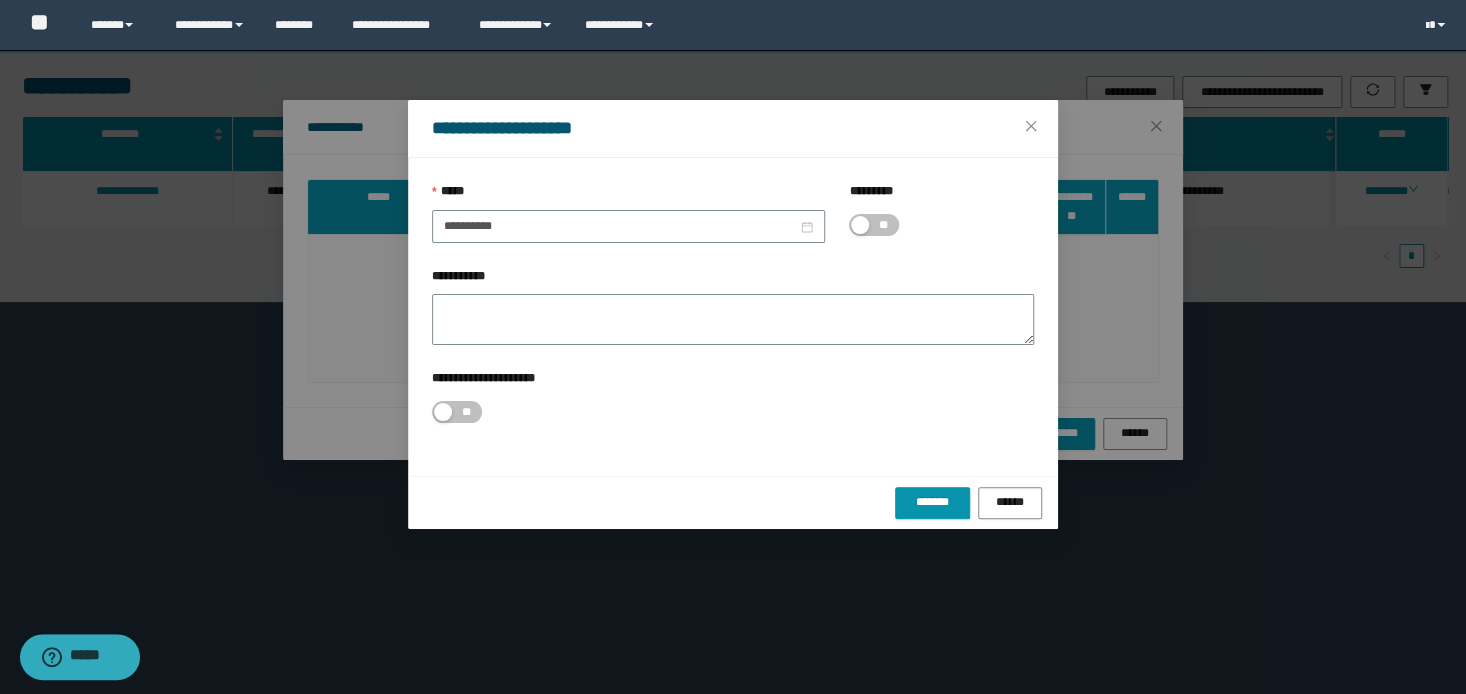 click at bounding box center (860, 225) 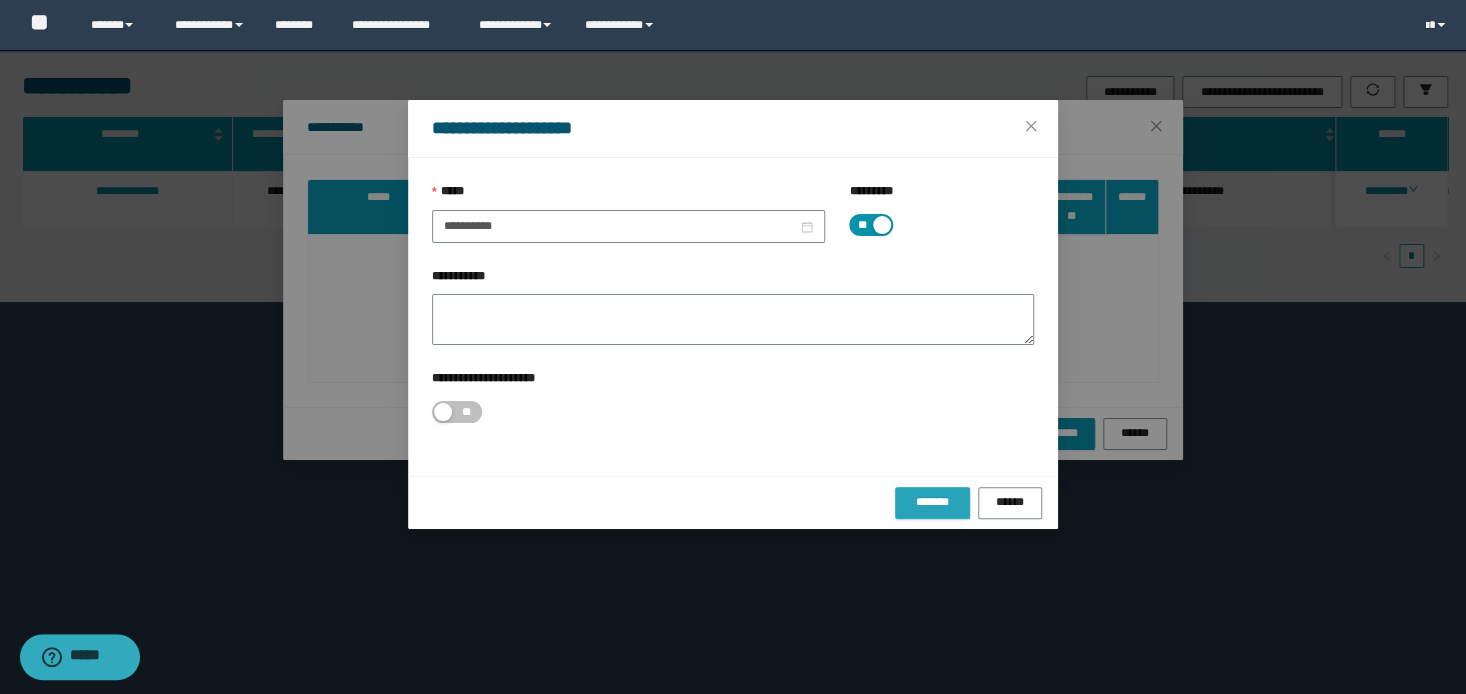 click on "*******" at bounding box center (932, 502) 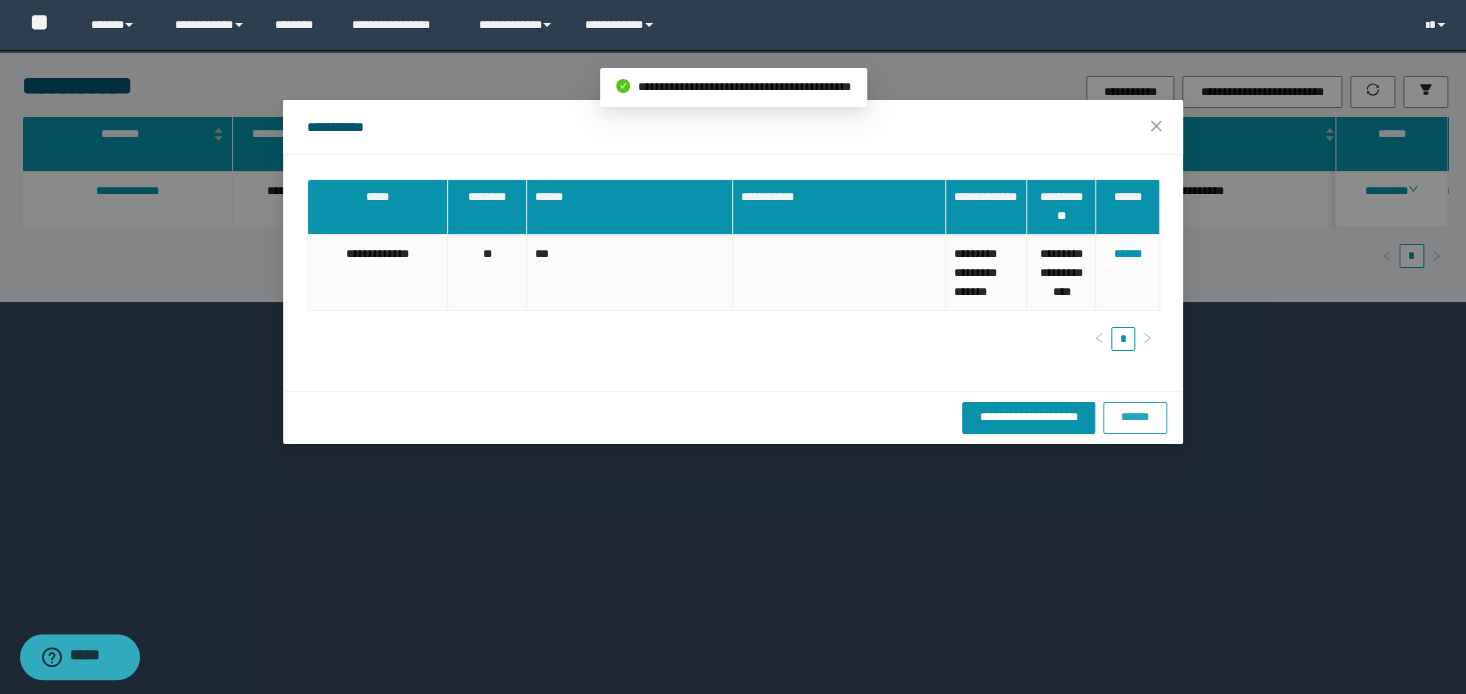 click on "******" at bounding box center (1135, 417) 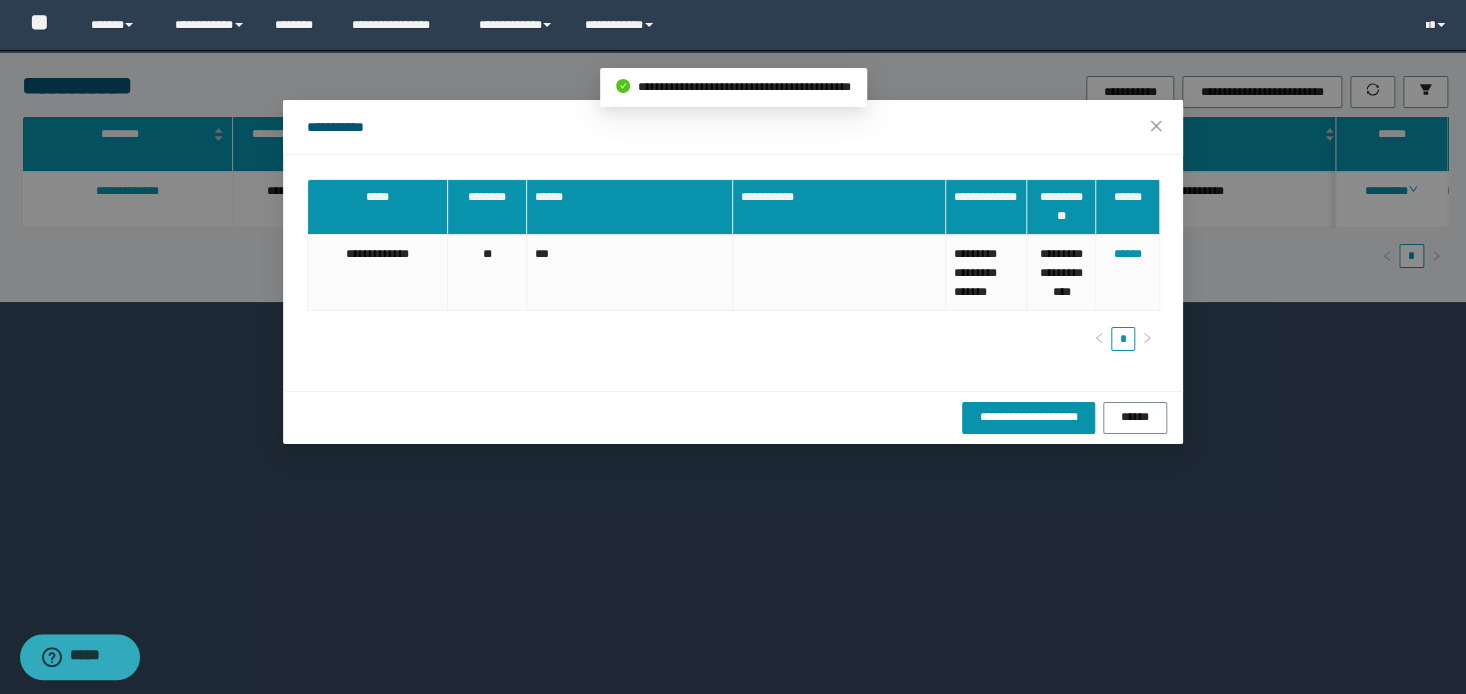 click on "**********" at bounding box center [733, 347] 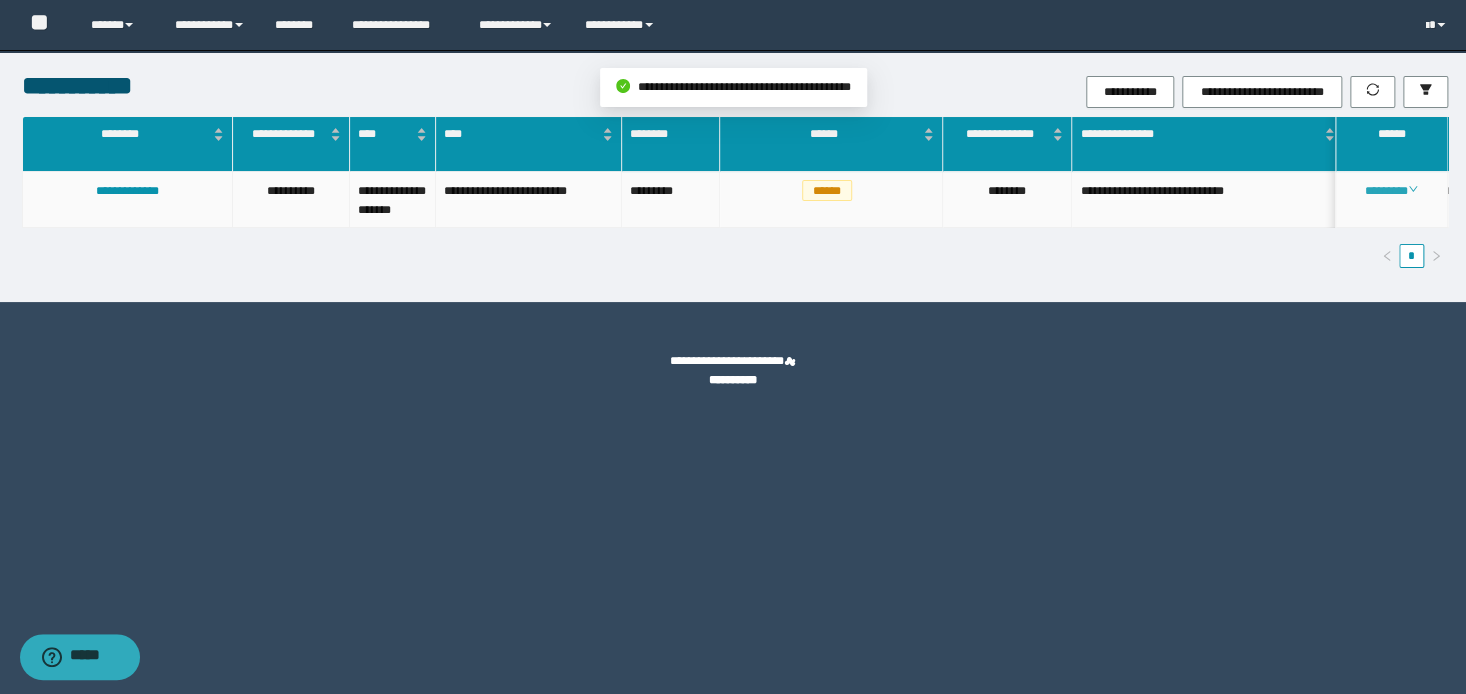click on "********" at bounding box center [1391, 191] 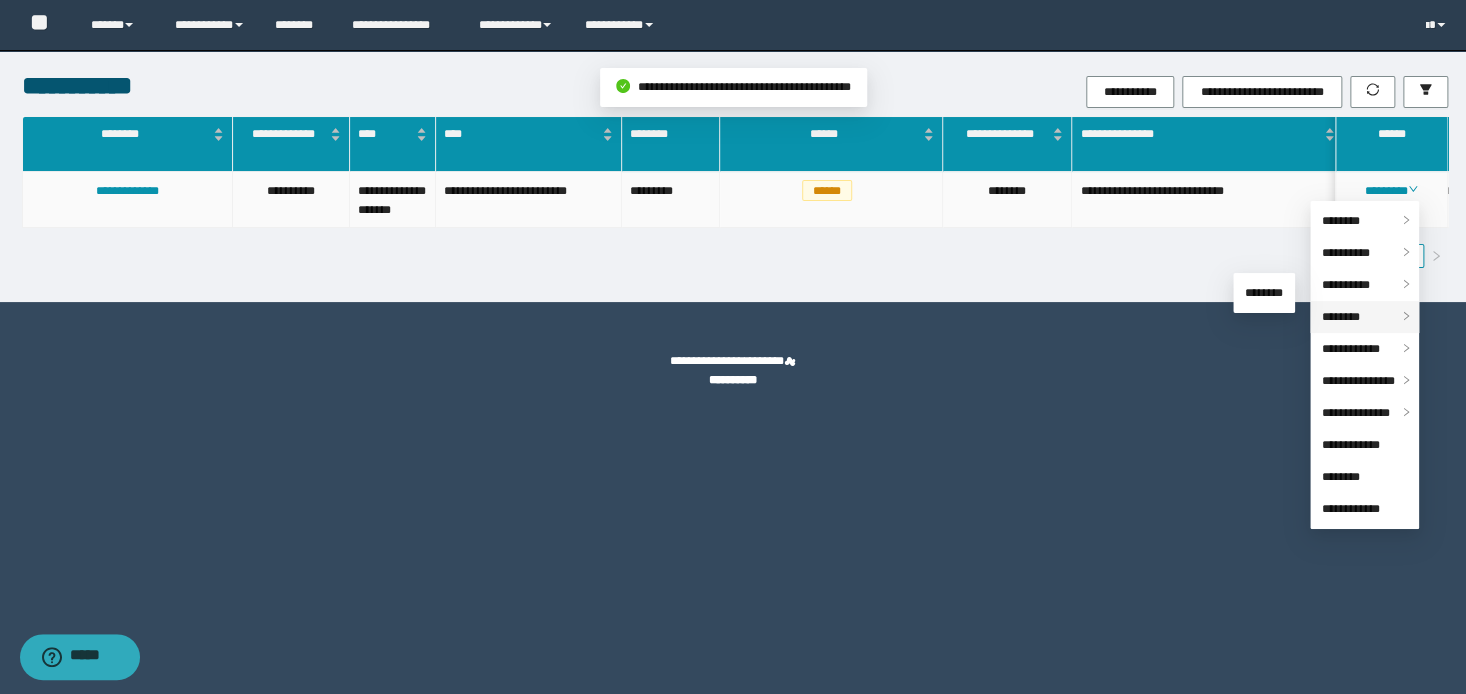 click on "********" at bounding box center (1341, 317) 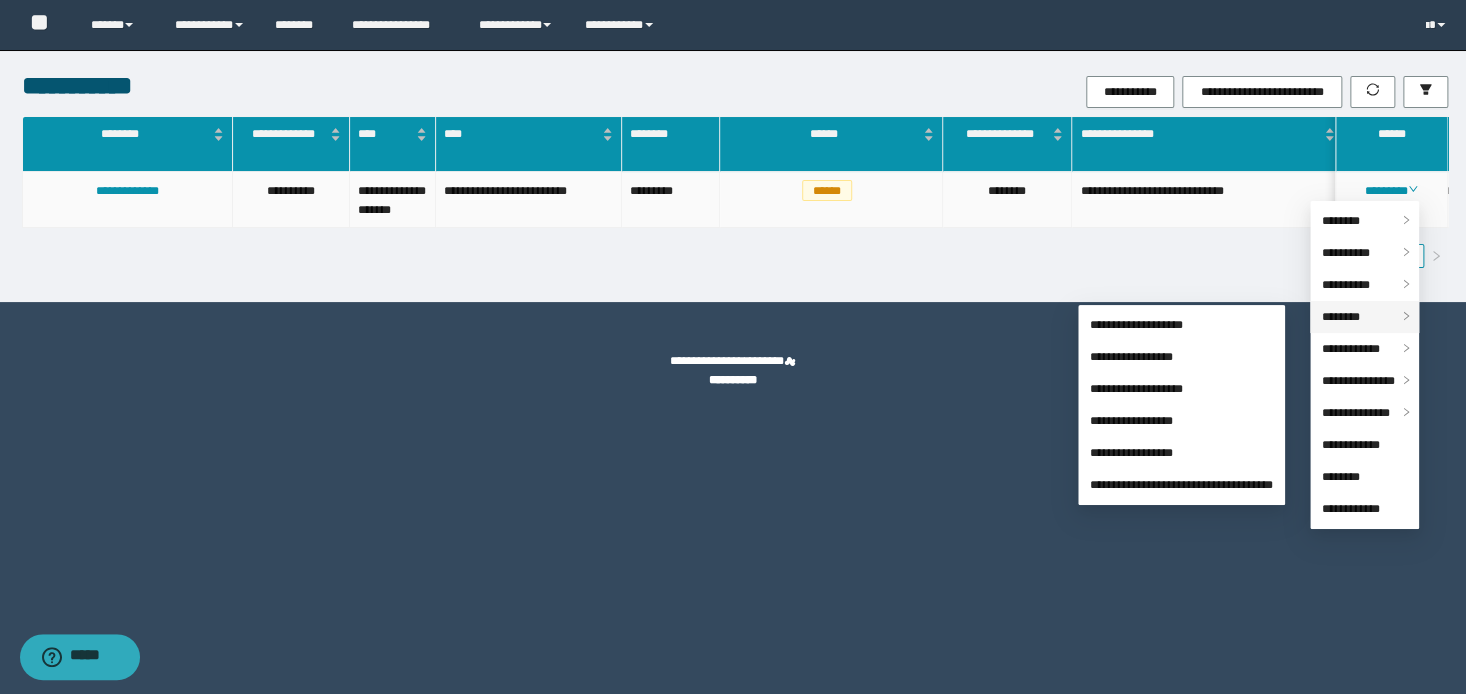 click on "********" at bounding box center [1341, 317] 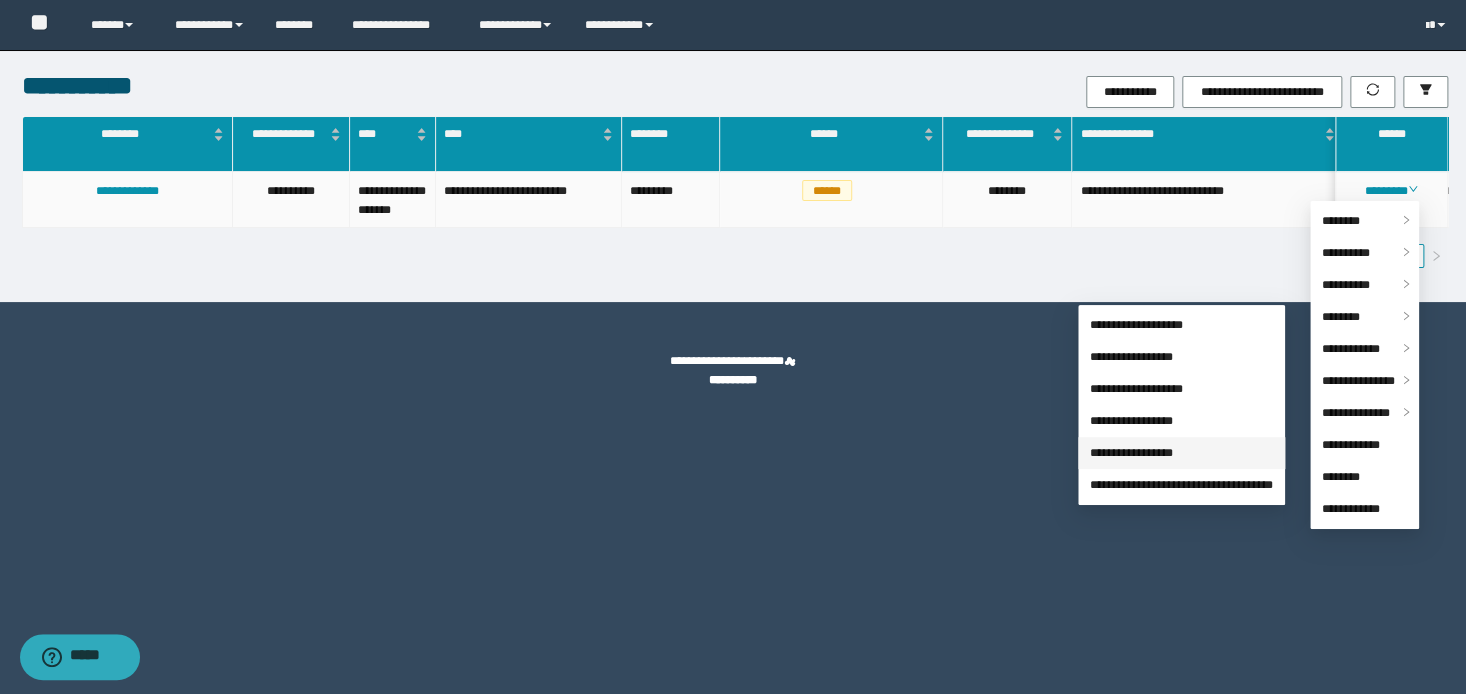 click on "**********" at bounding box center (1131, 453) 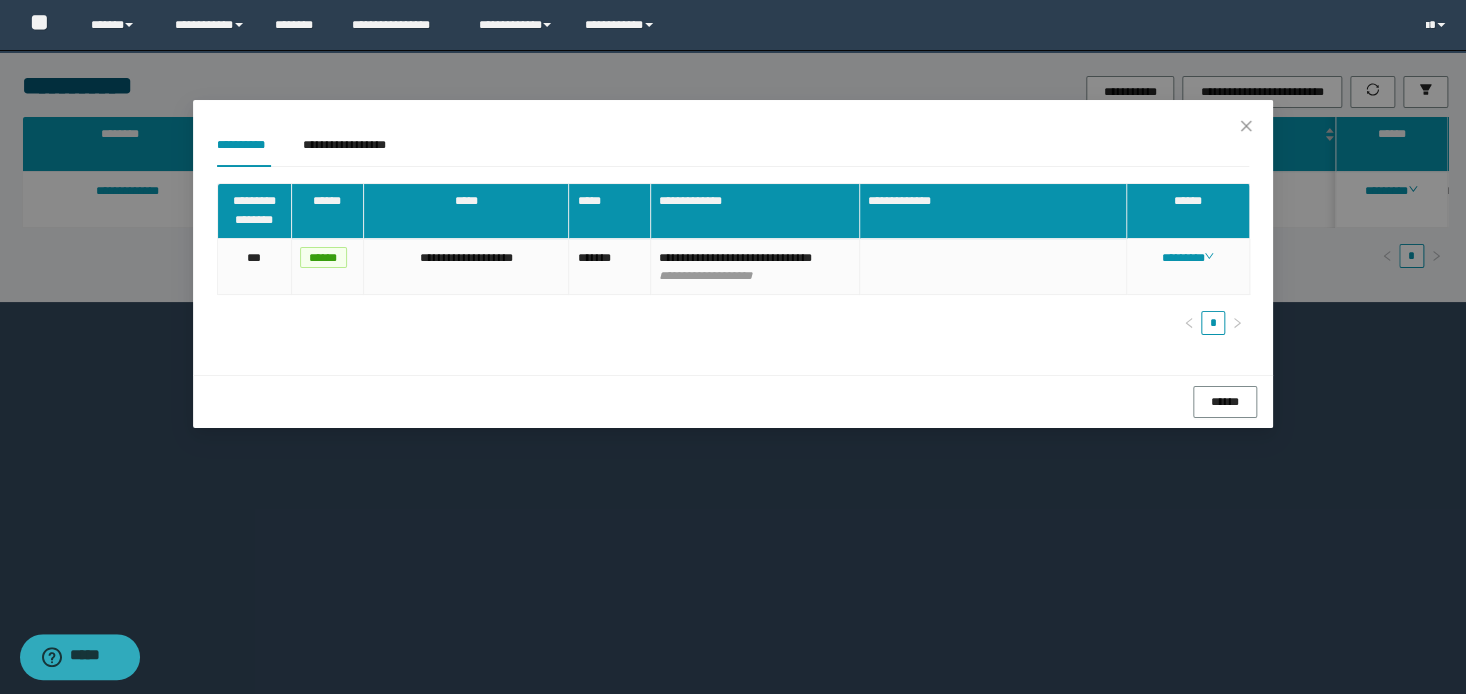 click 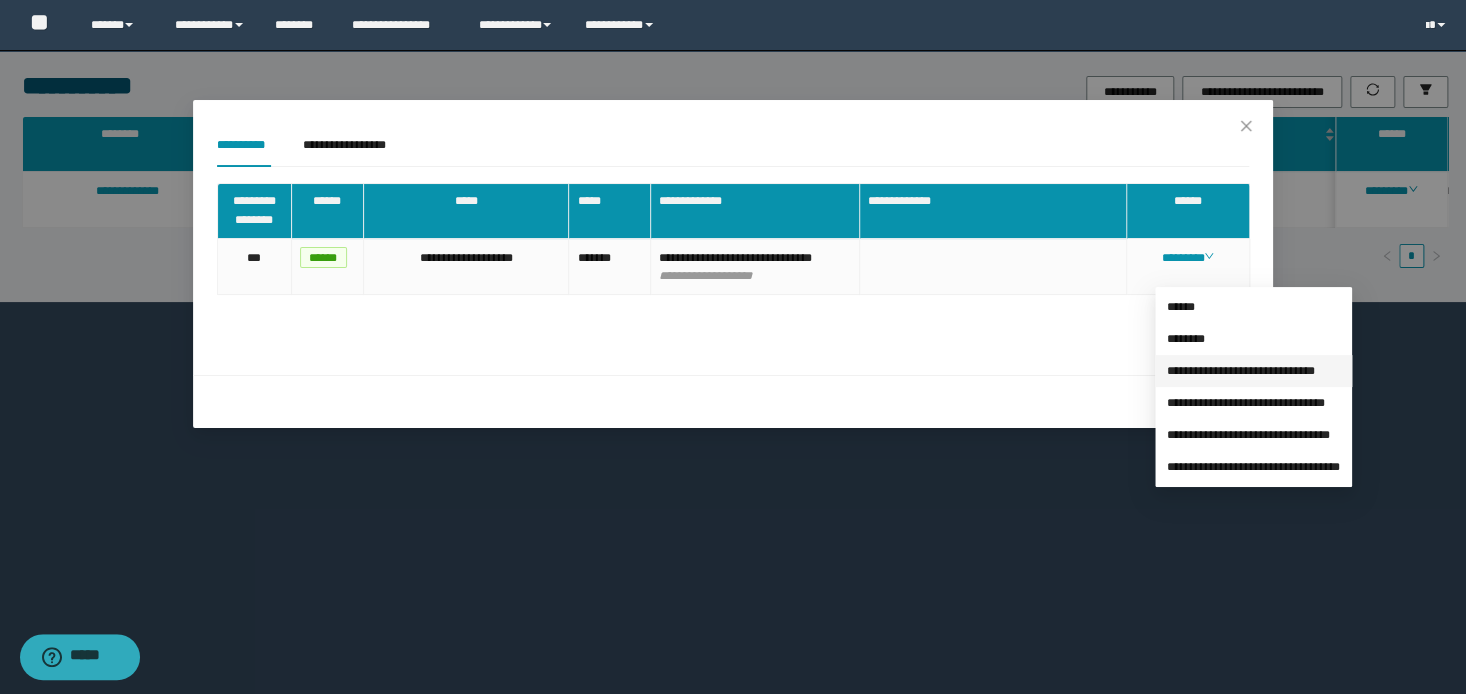 click on "**********" at bounding box center (1241, 371) 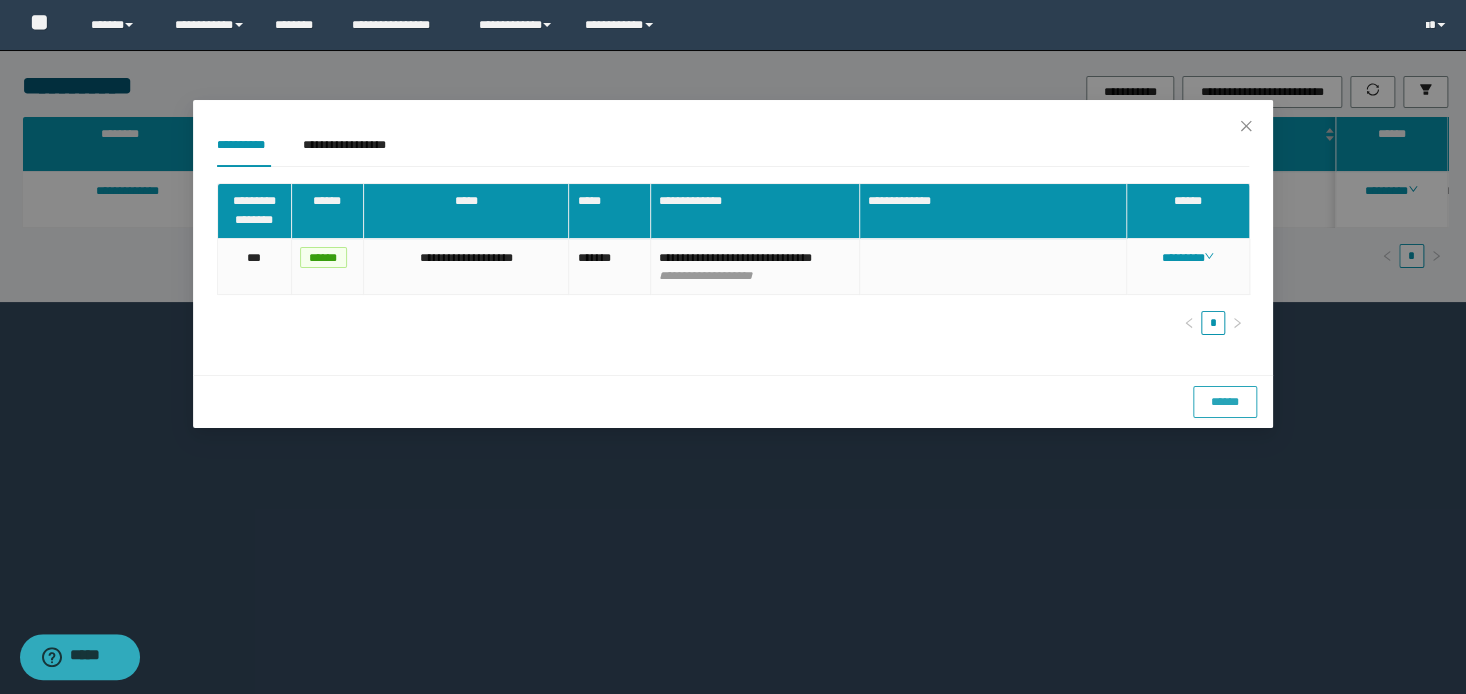 click on "******" at bounding box center [1225, 402] 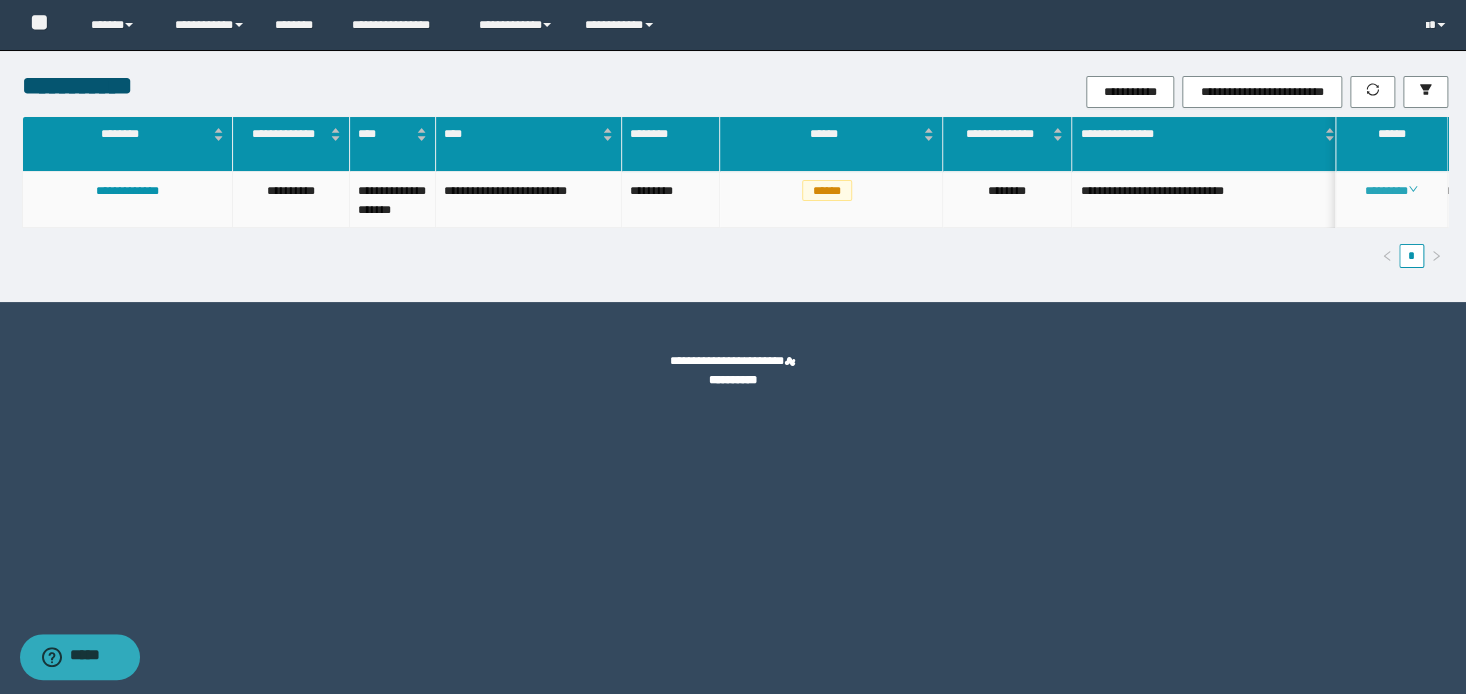 click on "********" at bounding box center [1391, 191] 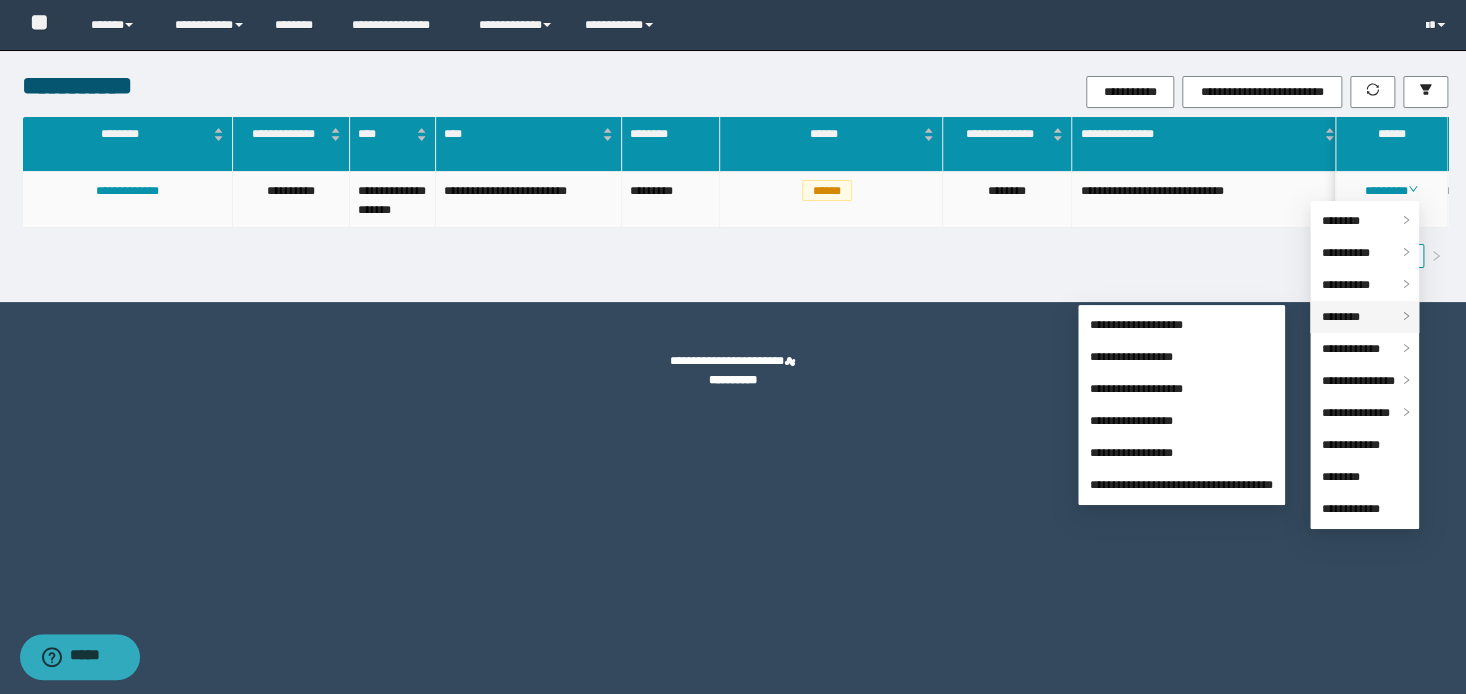 click on "********" at bounding box center (1341, 317) 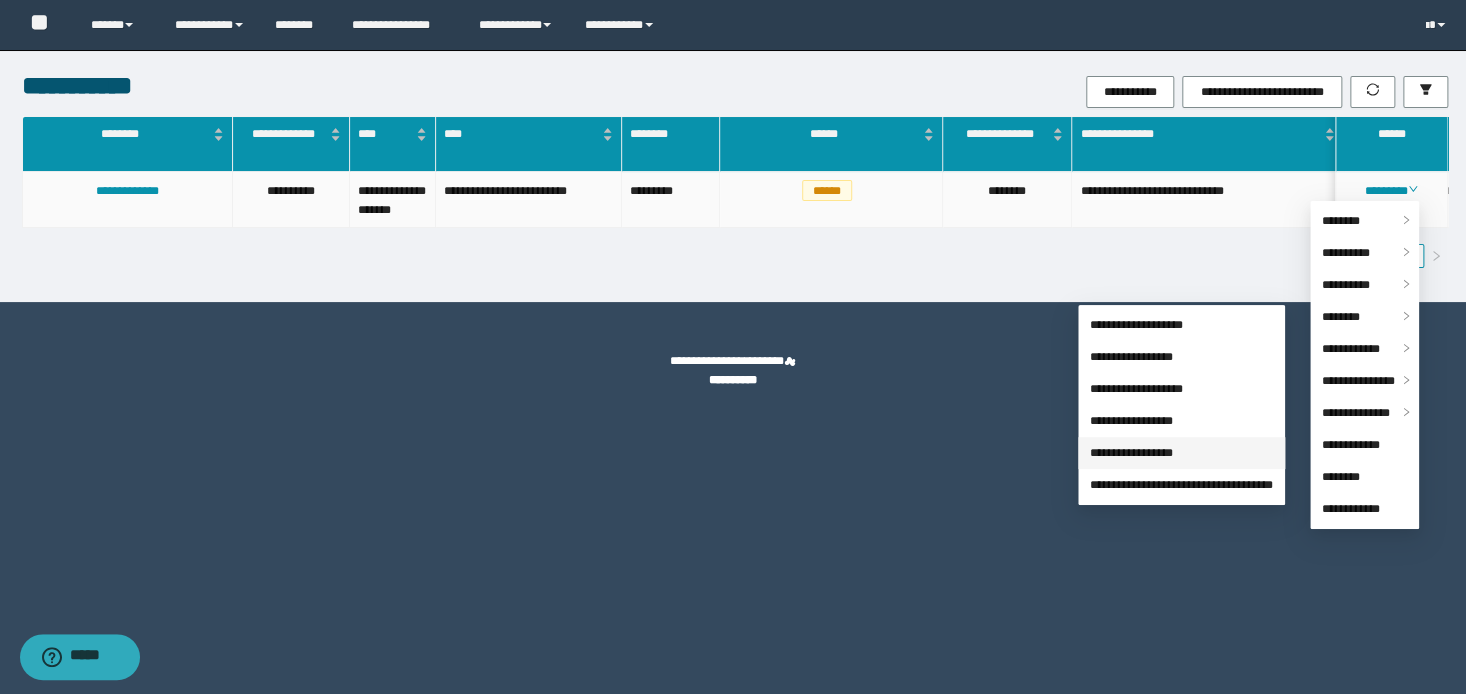 click on "**********" at bounding box center [1131, 453] 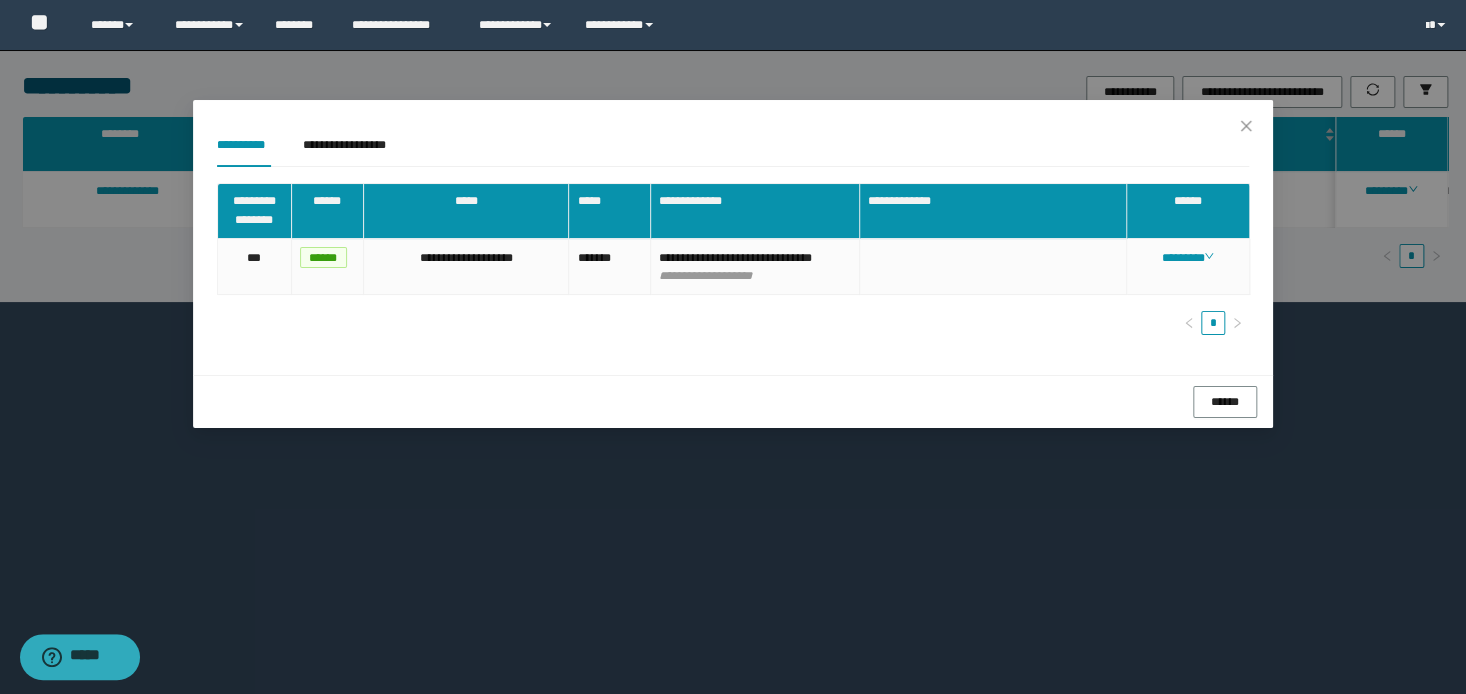 click on "**********" at bounding box center (733, 347) 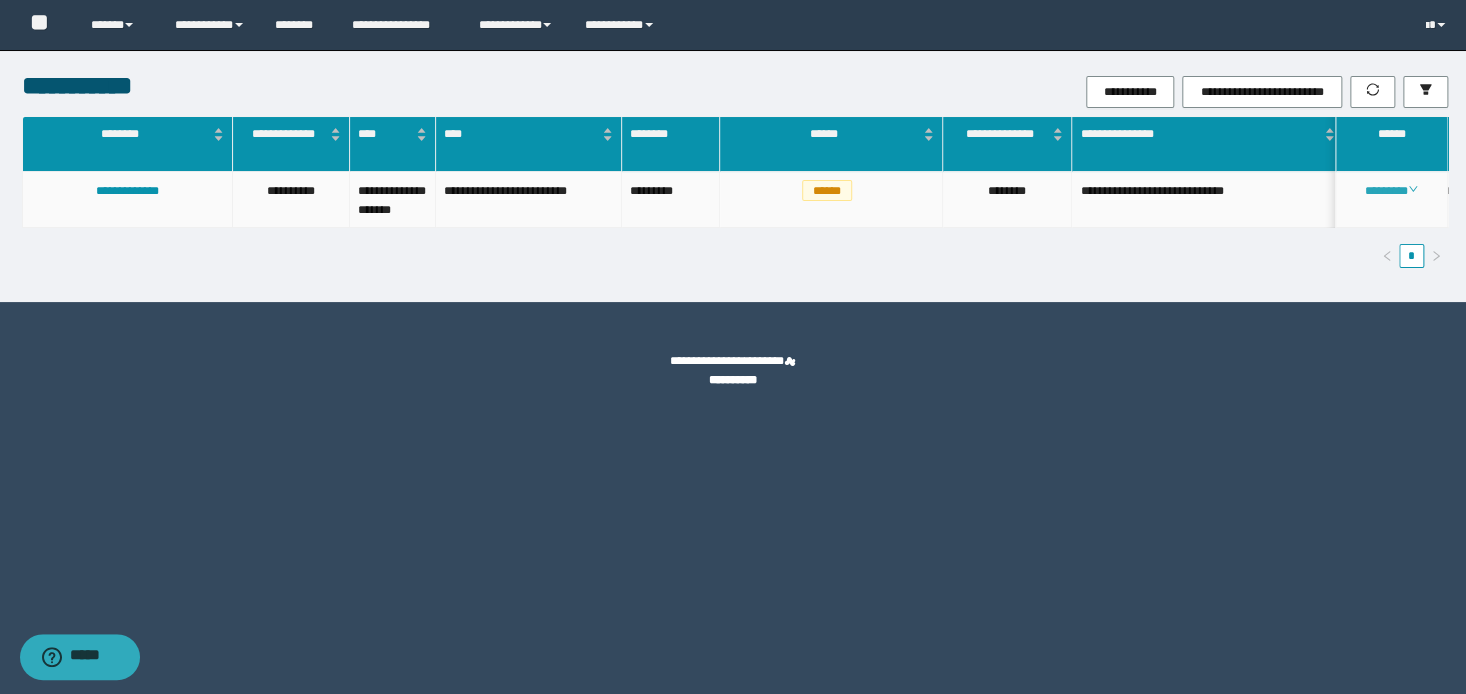 click on "********" at bounding box center (1391, 191) 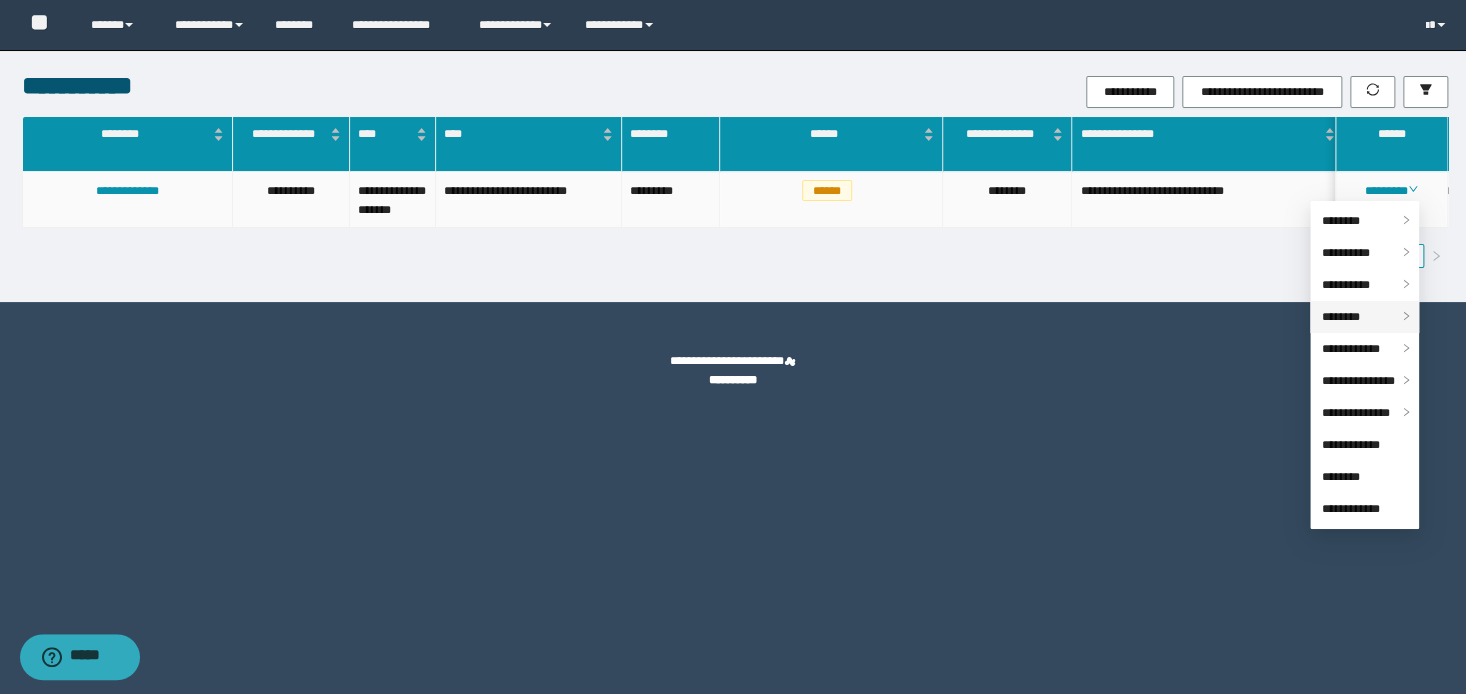 click on "********" at bounding box center (1364, 317) 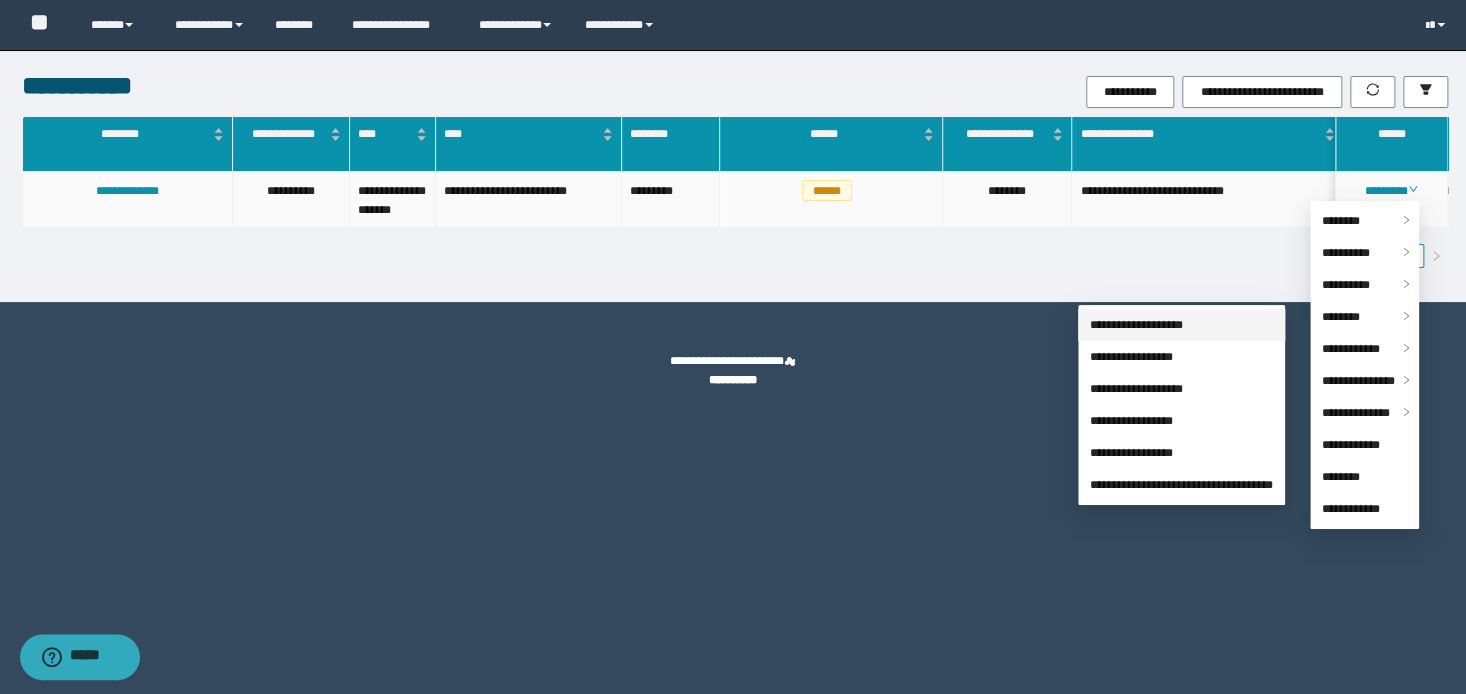 click on "**********" at bounding box center [1136, 325] 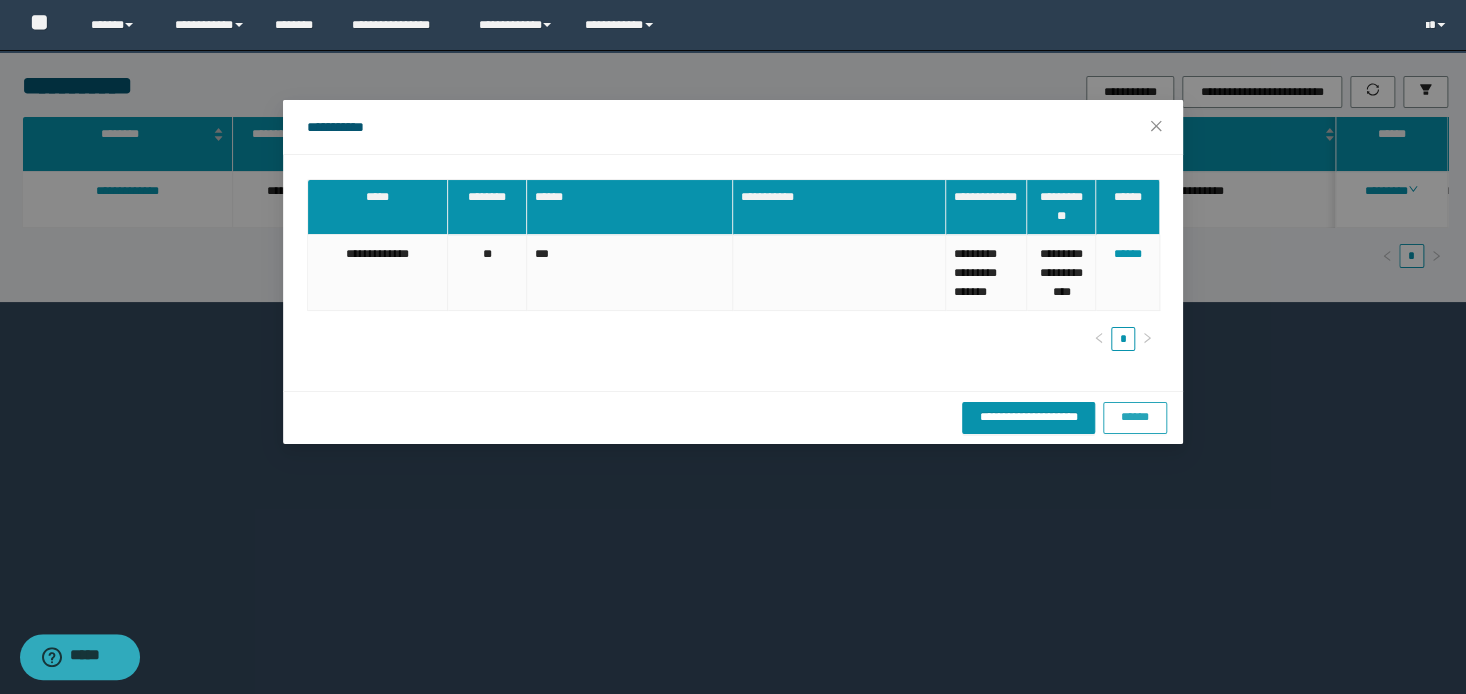drag, startPoint x: 1124, startPoint y: 439, endPoint x: 1396, endPoint y: 405, distance: 274.11676 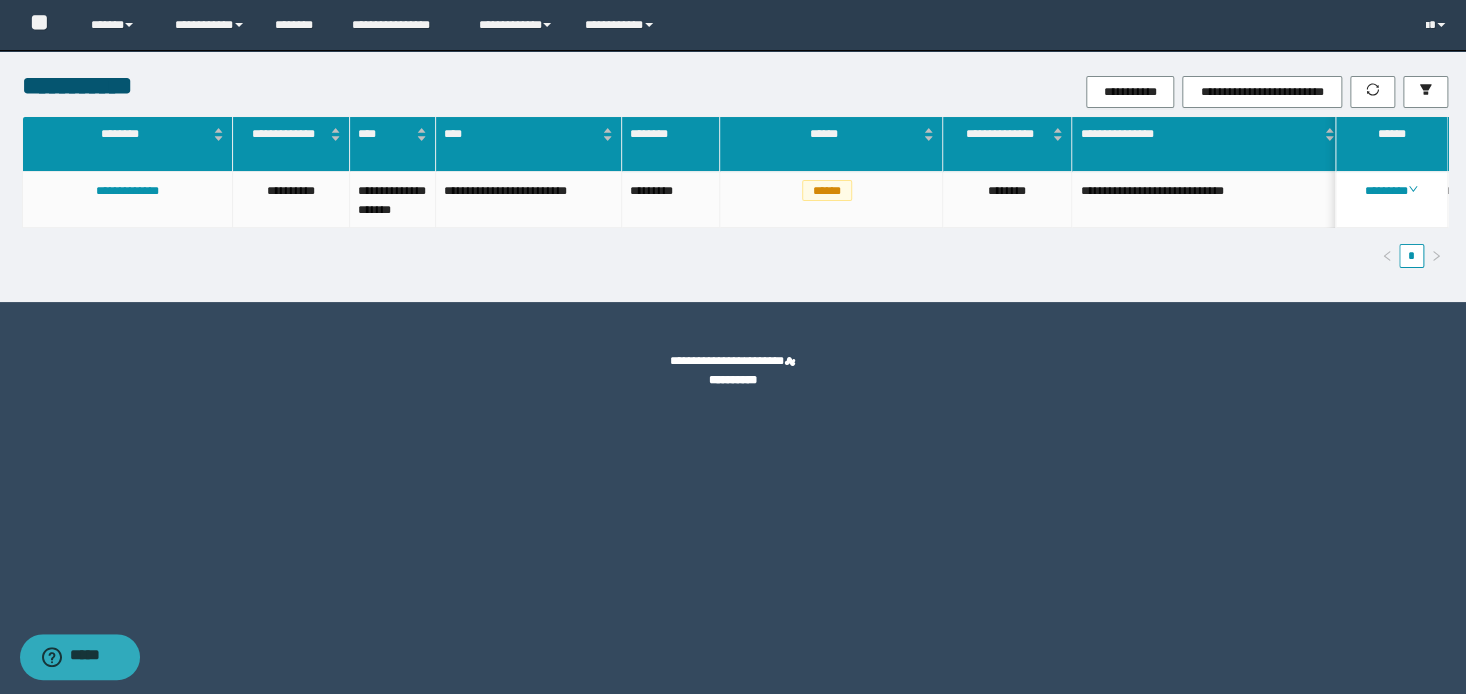 click on "**********" at bounding box center (733, 347) 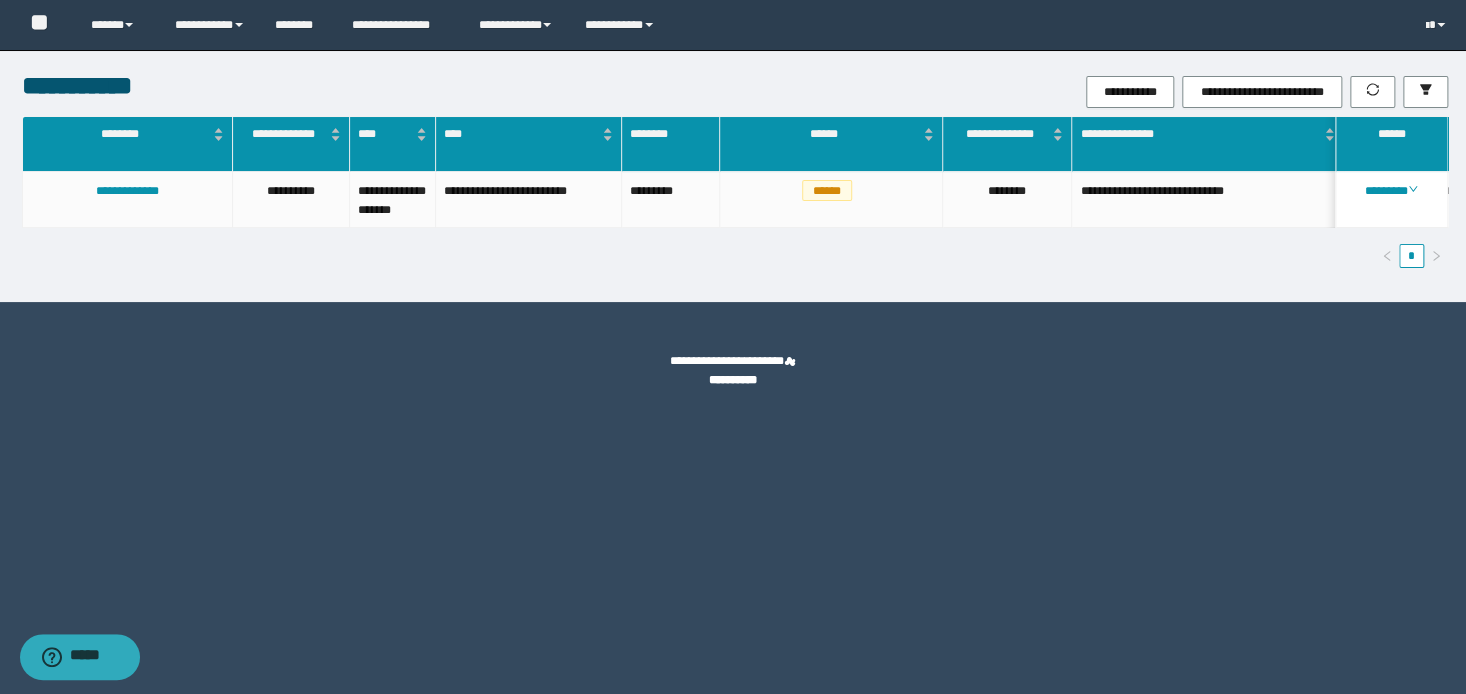 click on "**********" at bounding box center (733, 347) 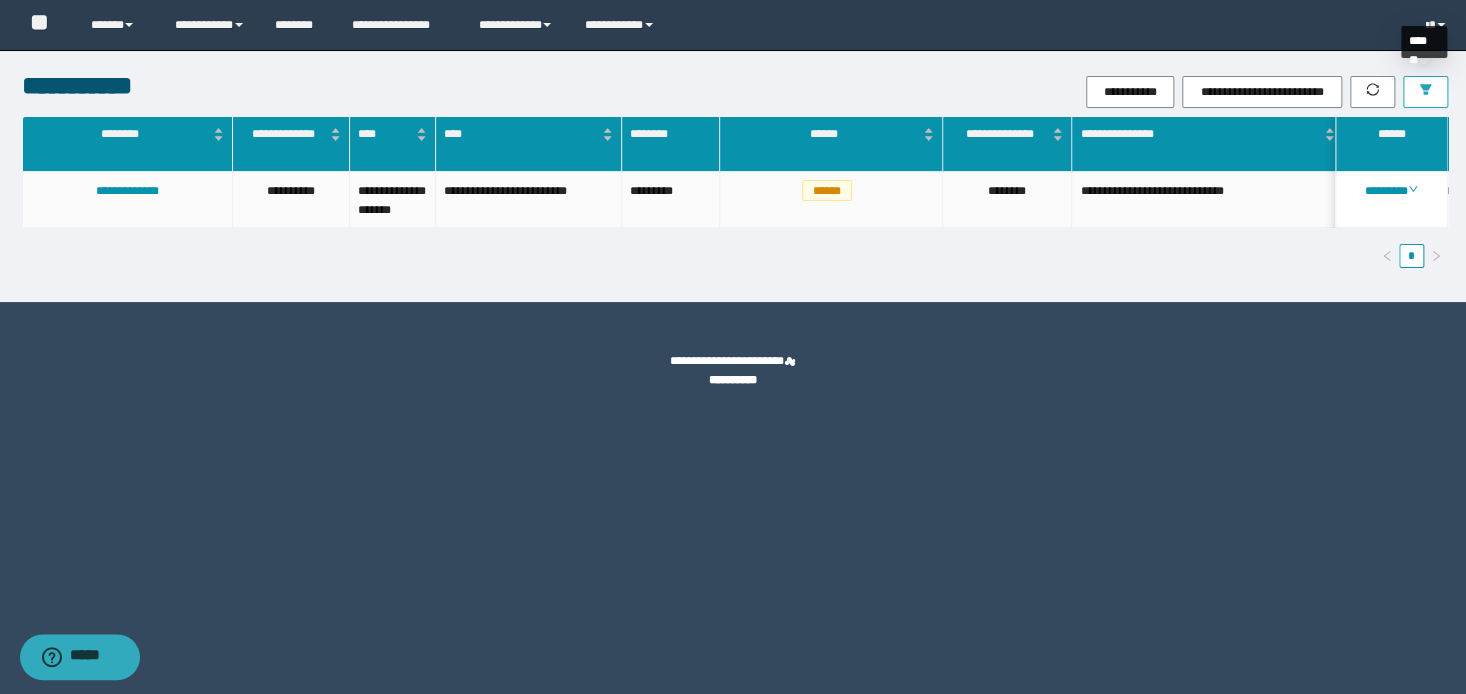 click 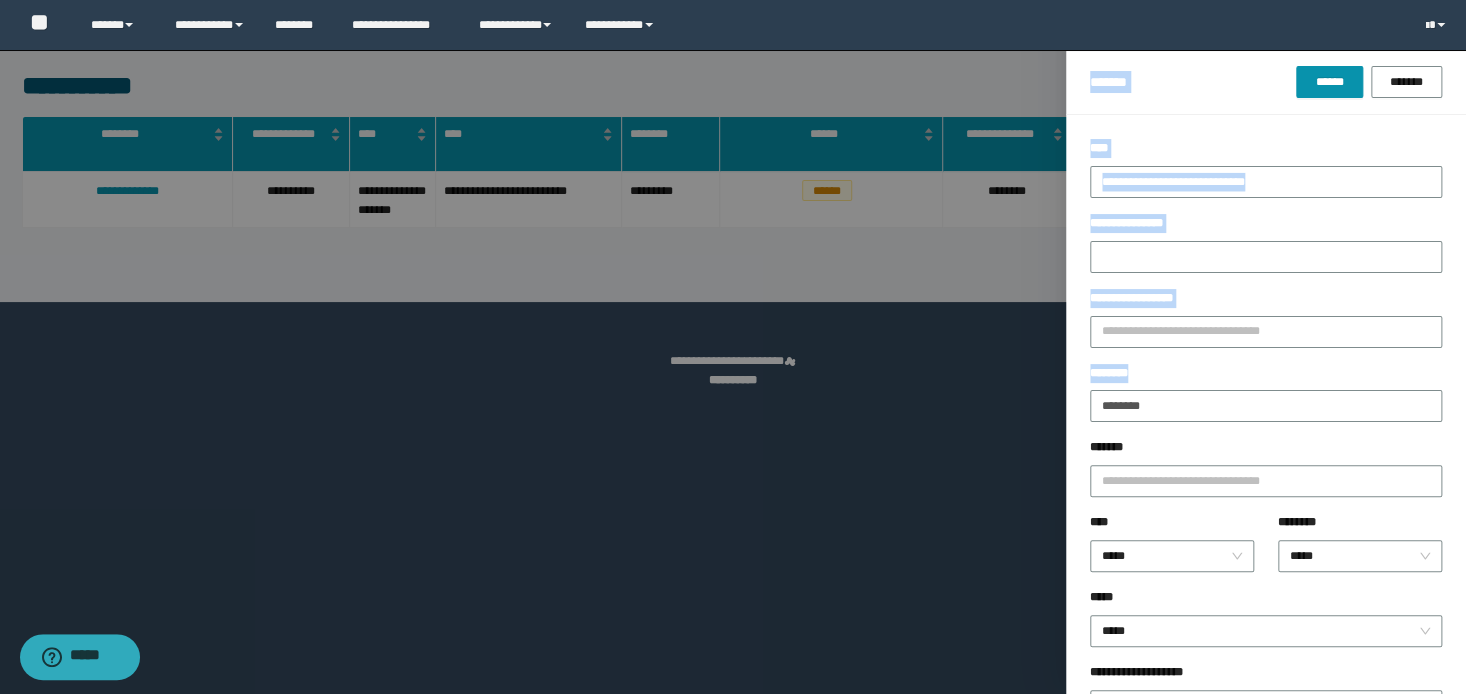 drag, startPoint x: 1213, startPoint y: 422, endPoint x: 941, endPoint y: 390, distance: 273.8759 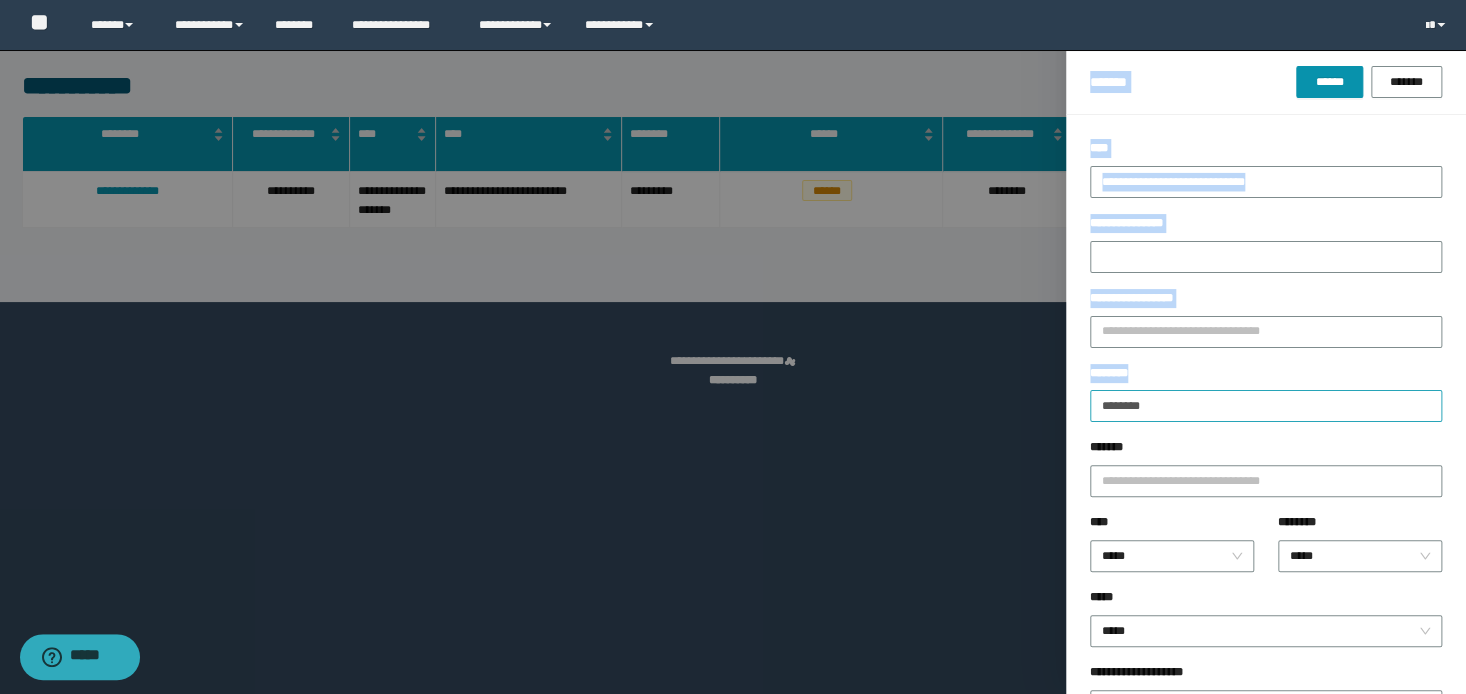 click on "********" at bounding box center (1266, 406) 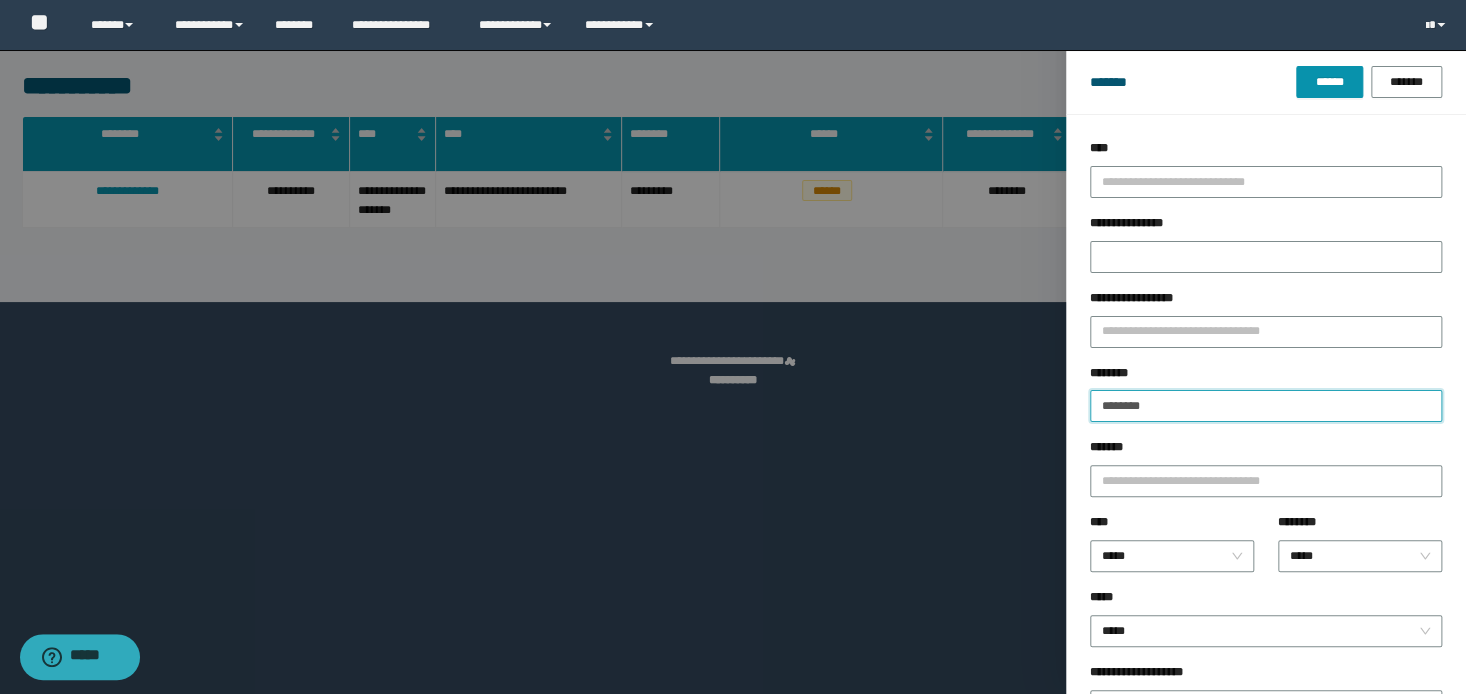 click on "********" at bounding box center [1266, 406] 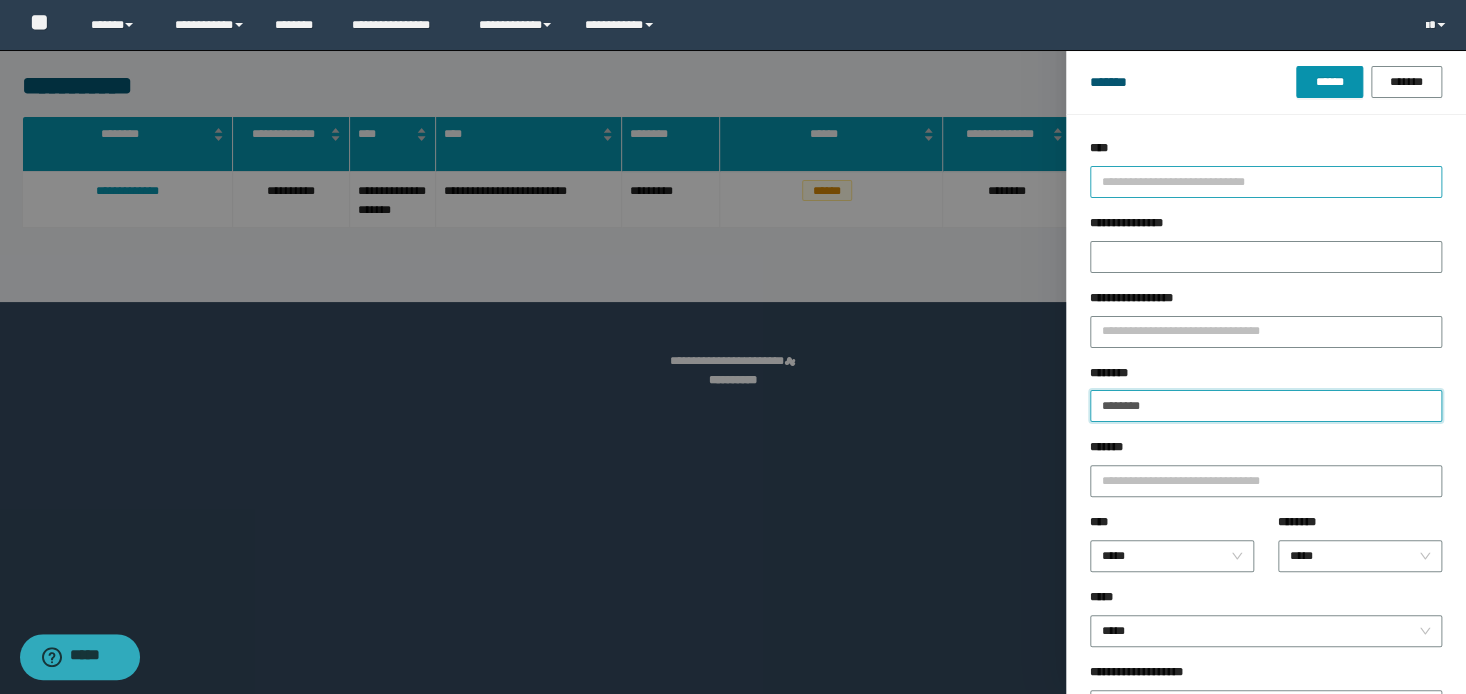 paste 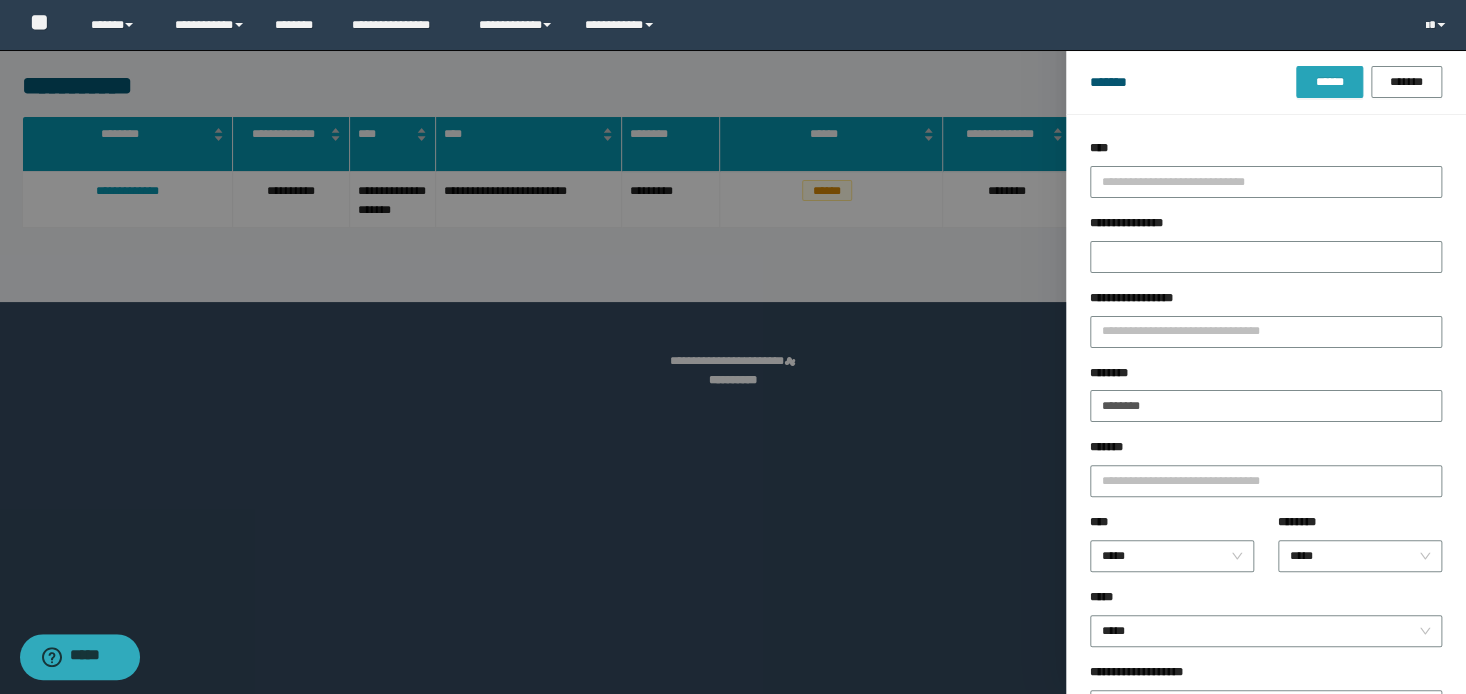 click on "******" at bounding box center (1329, 82) 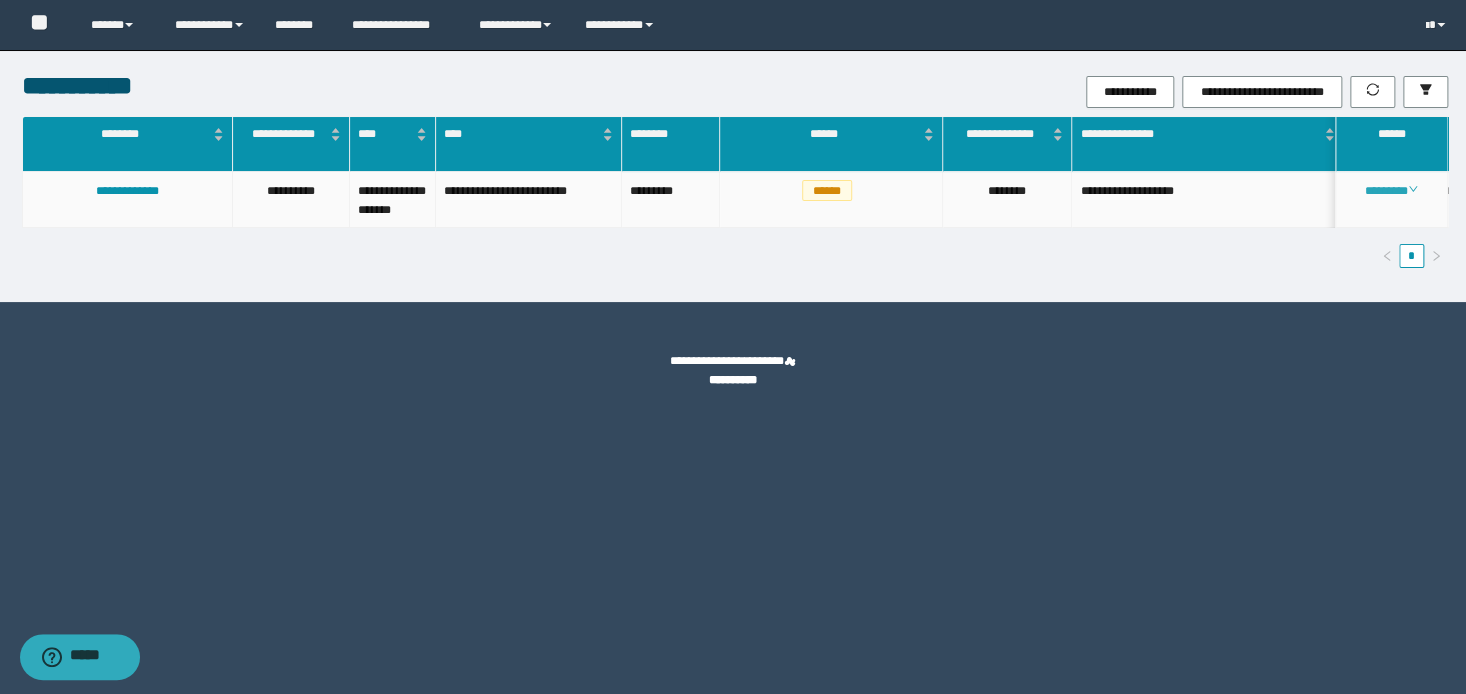 click on "********" at bounding box center [1391, 191] 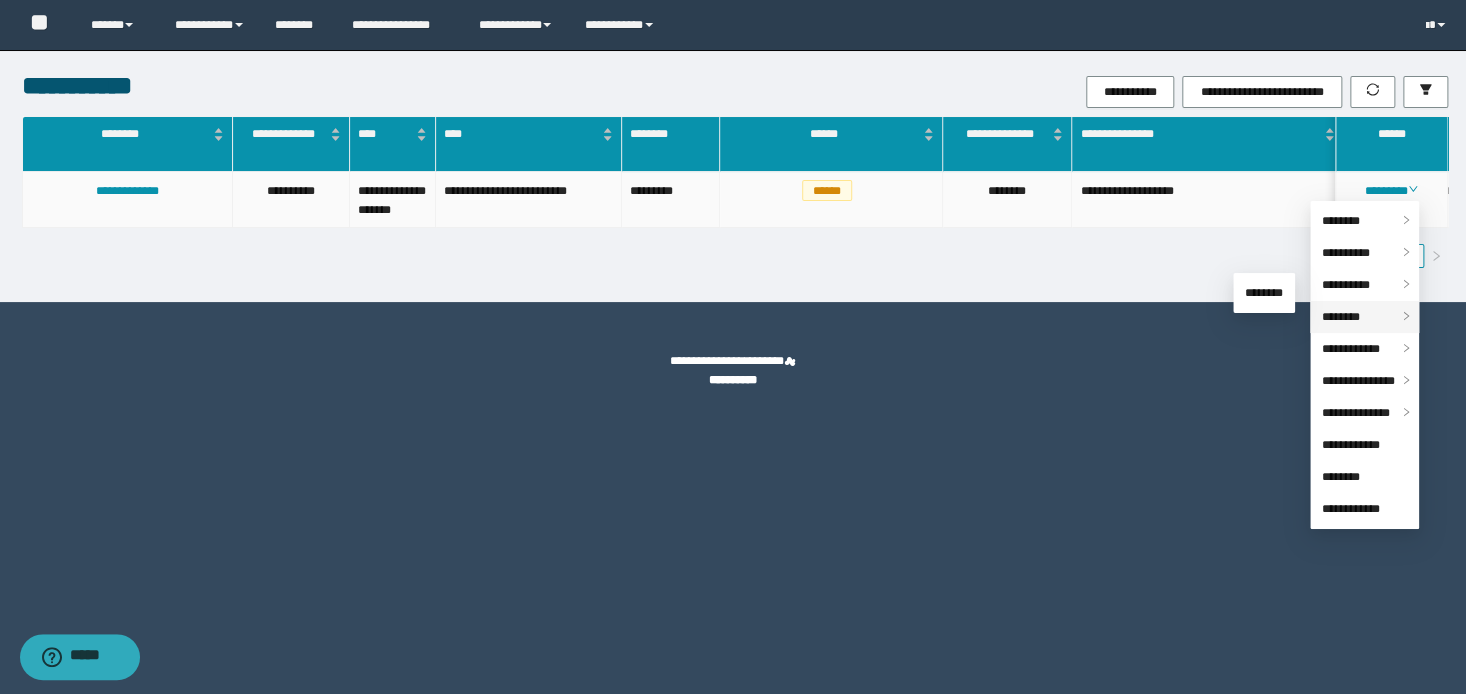 click on "********" at bounding box center (1341, 317) 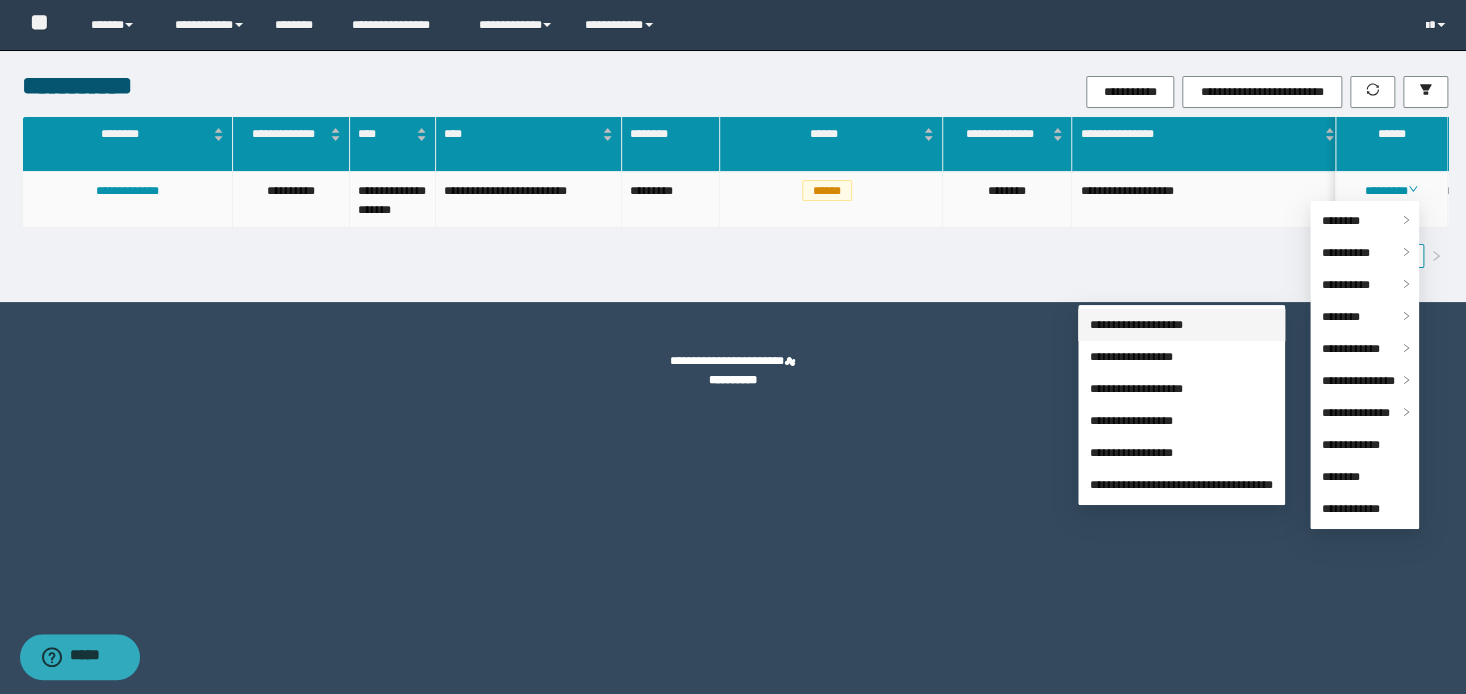click on "**********" at bounding box center [1136, 325] 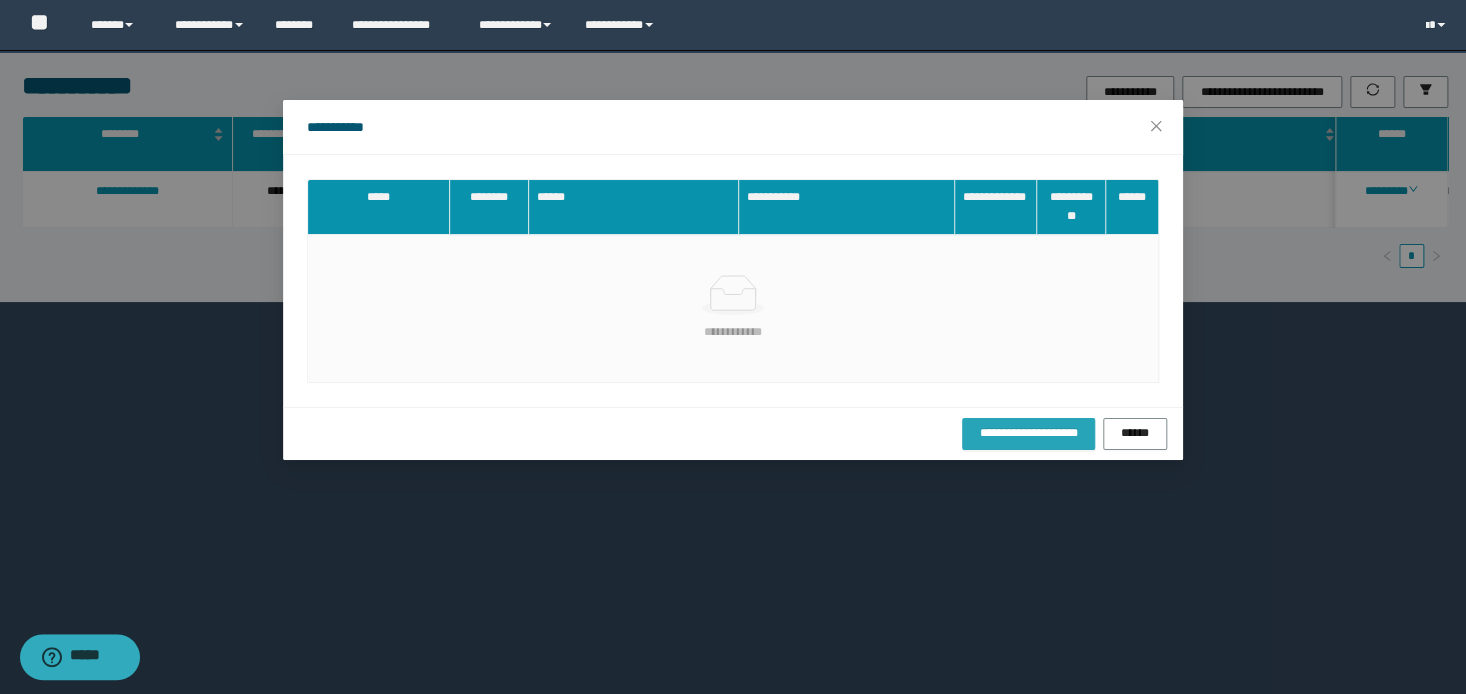 click on "**********" at bounding box center (1028, 433) 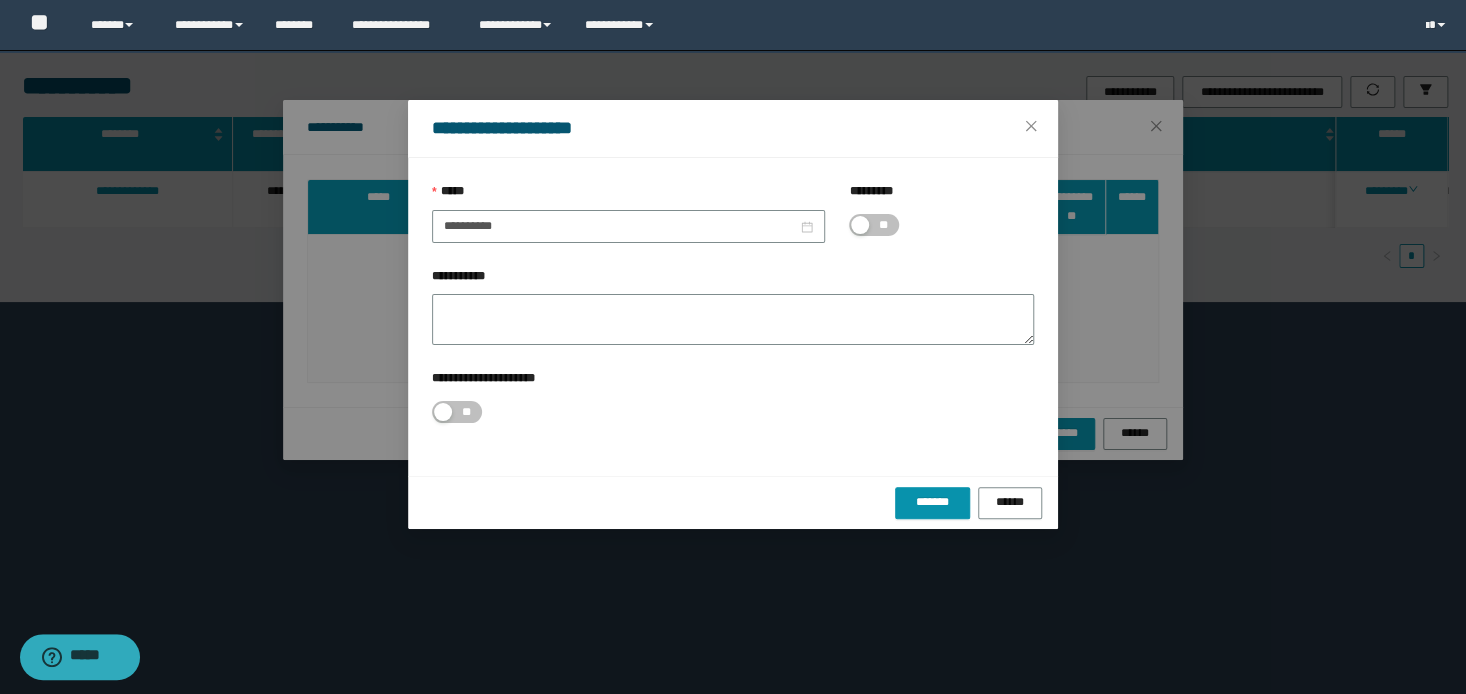 click on "**" at bounding box center [883, 225] 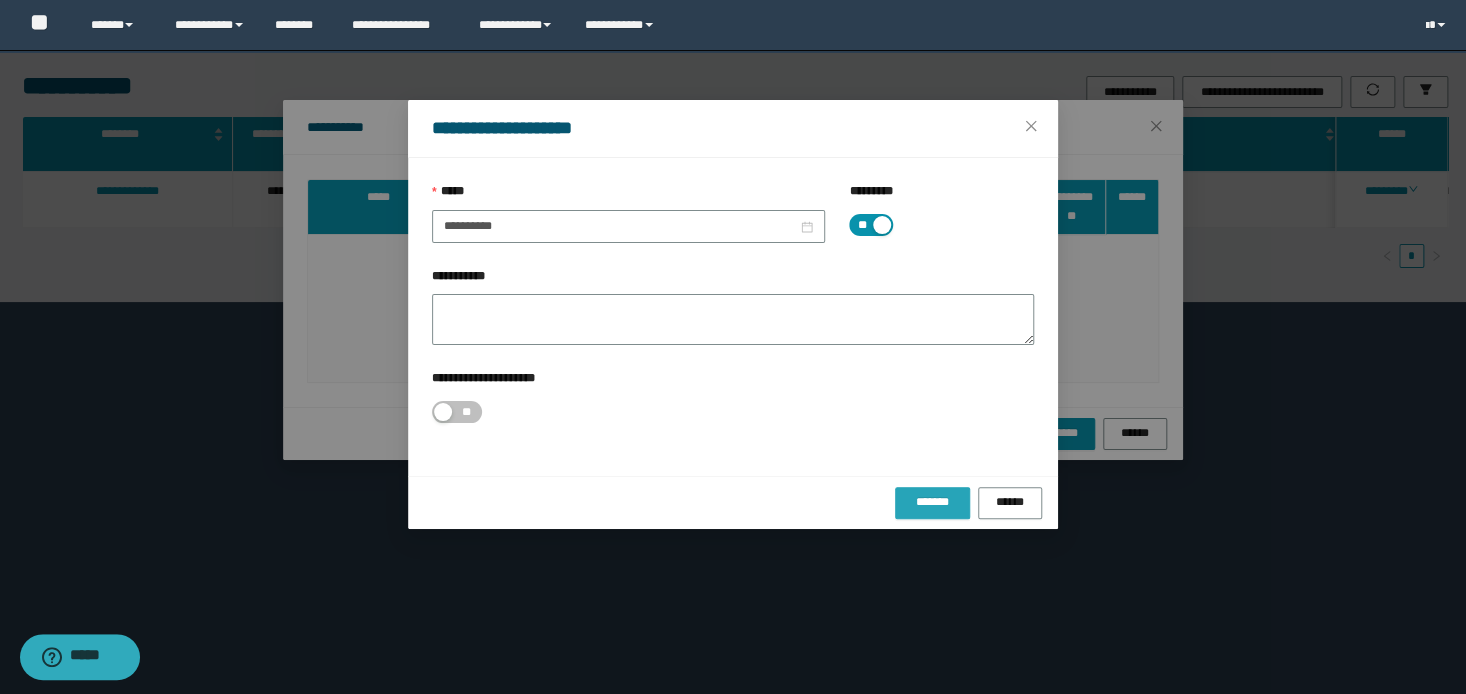 click on "*******" at bounding box center (932, 502) 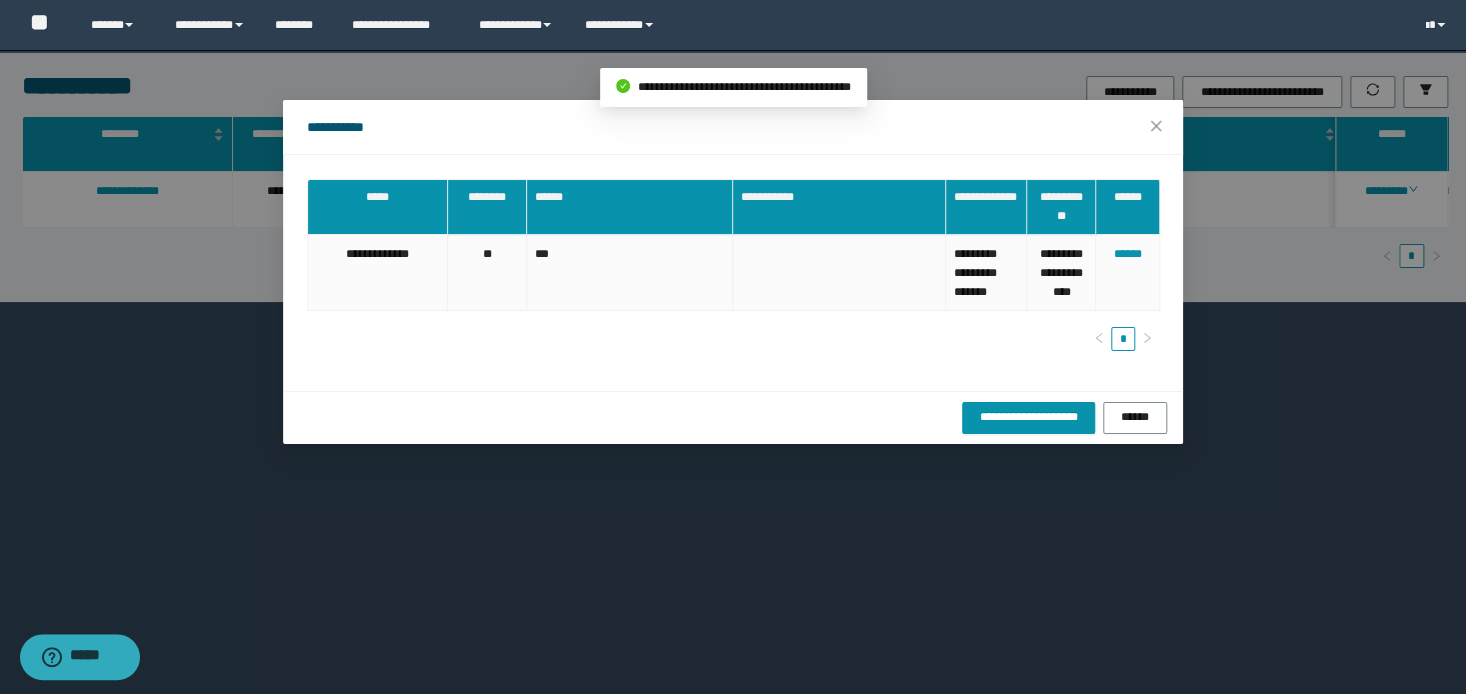 click on "**********" at bounding box center (733, 347) 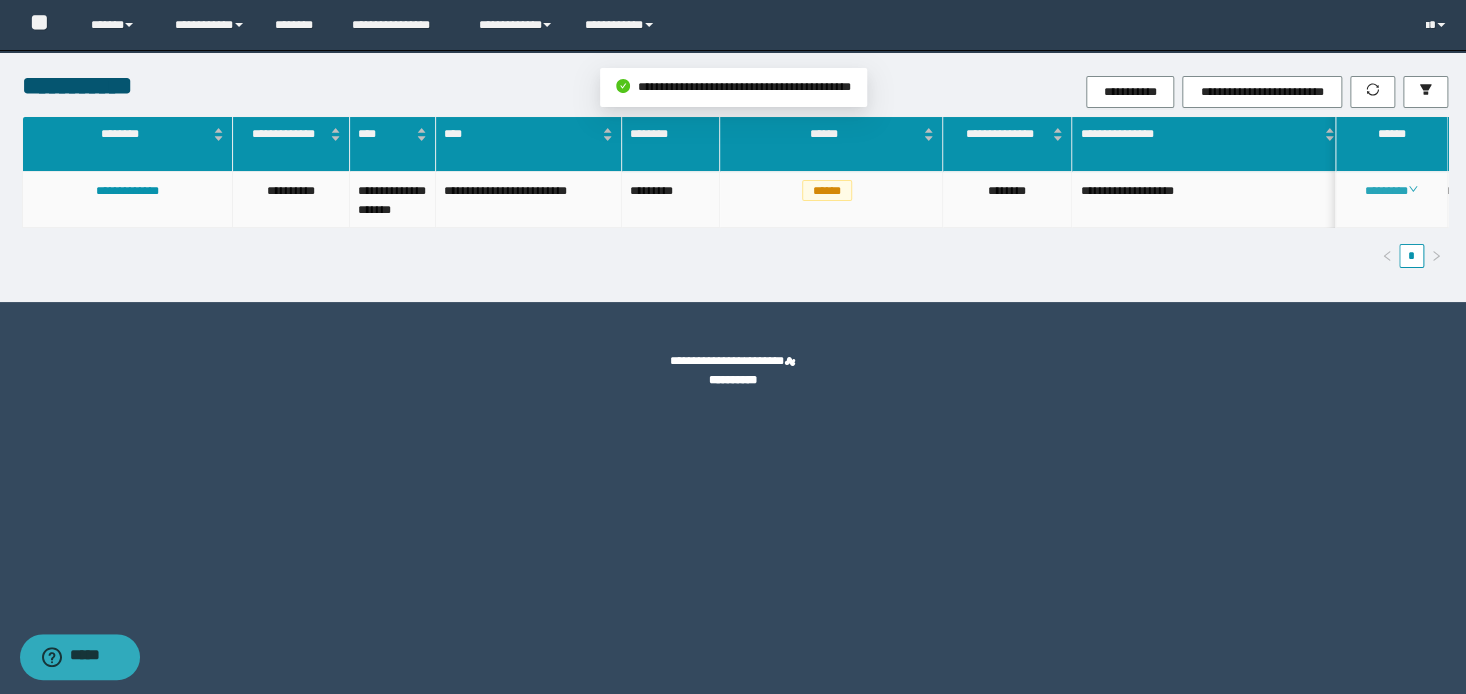 click on "********" at bounding box center (1391, 191) 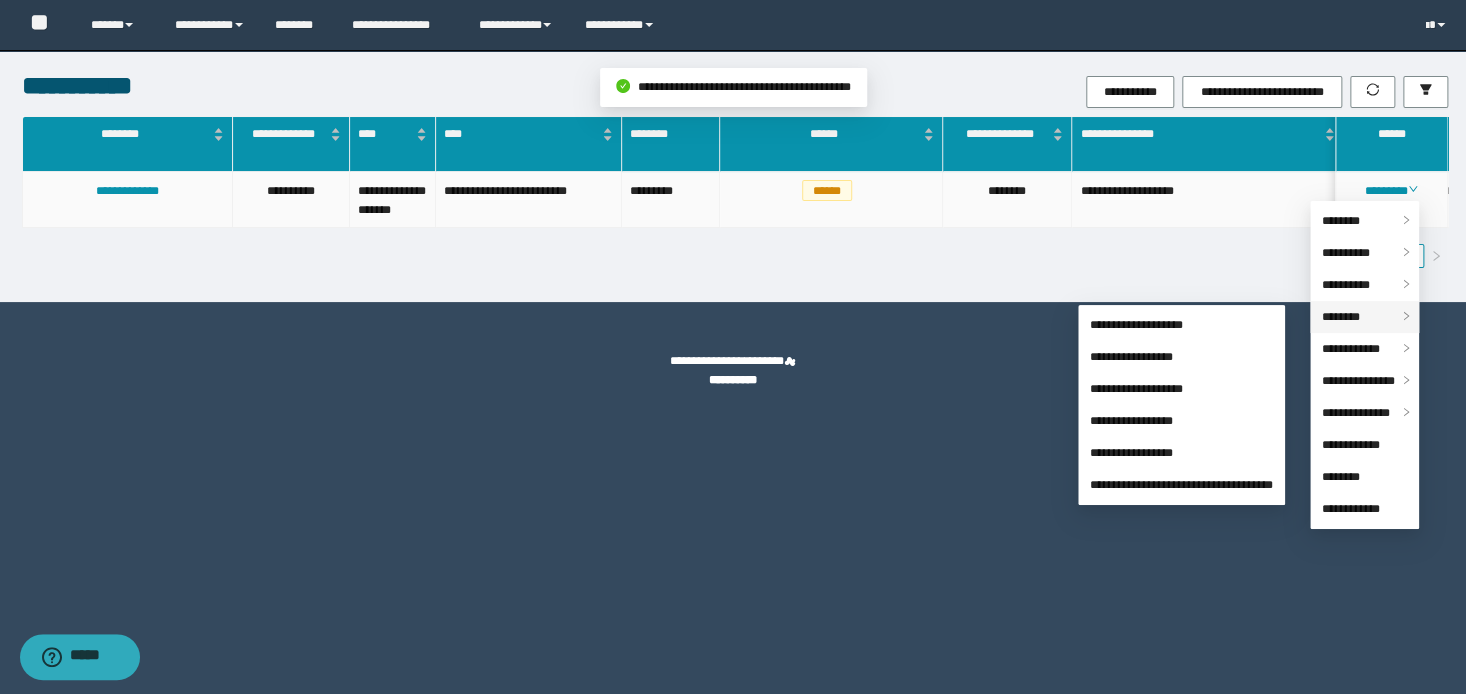 click on "********" at bounding box center [1341, 317] 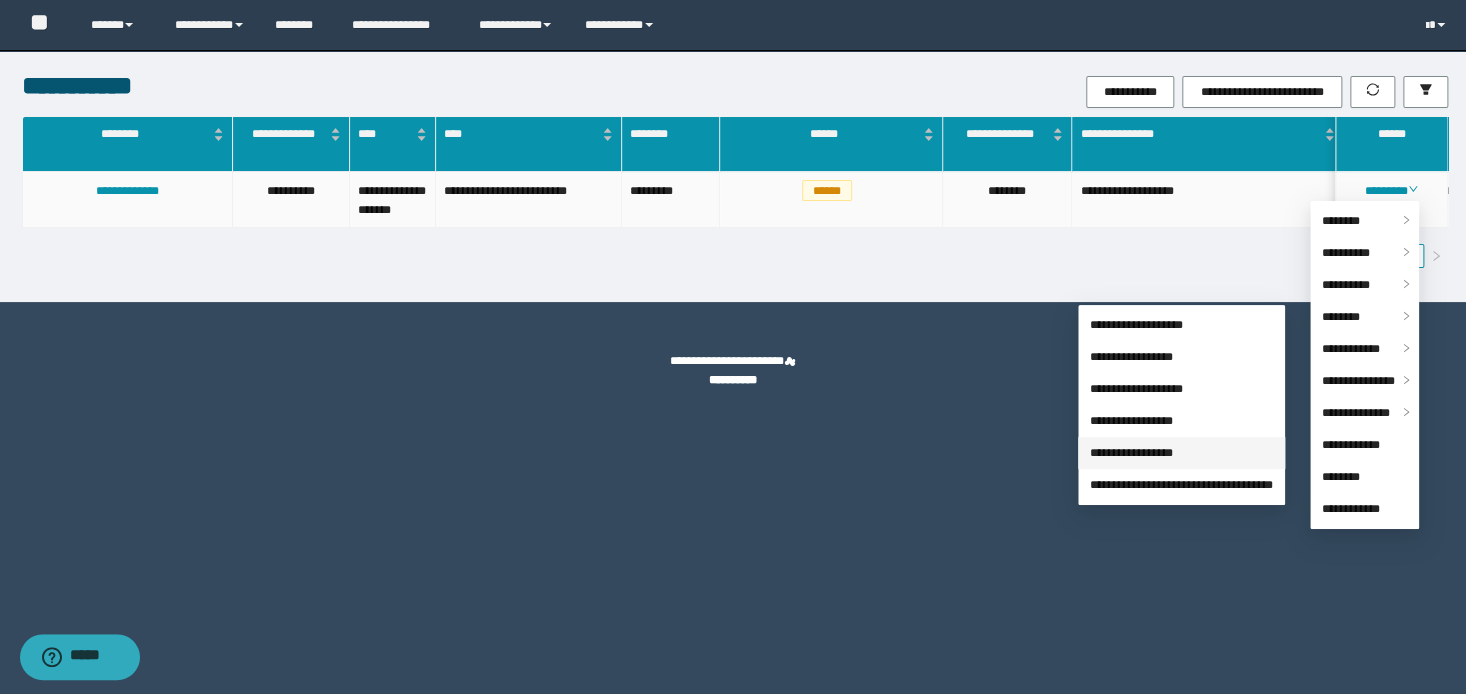 click on "**********" at bounding box center [1131, 453] 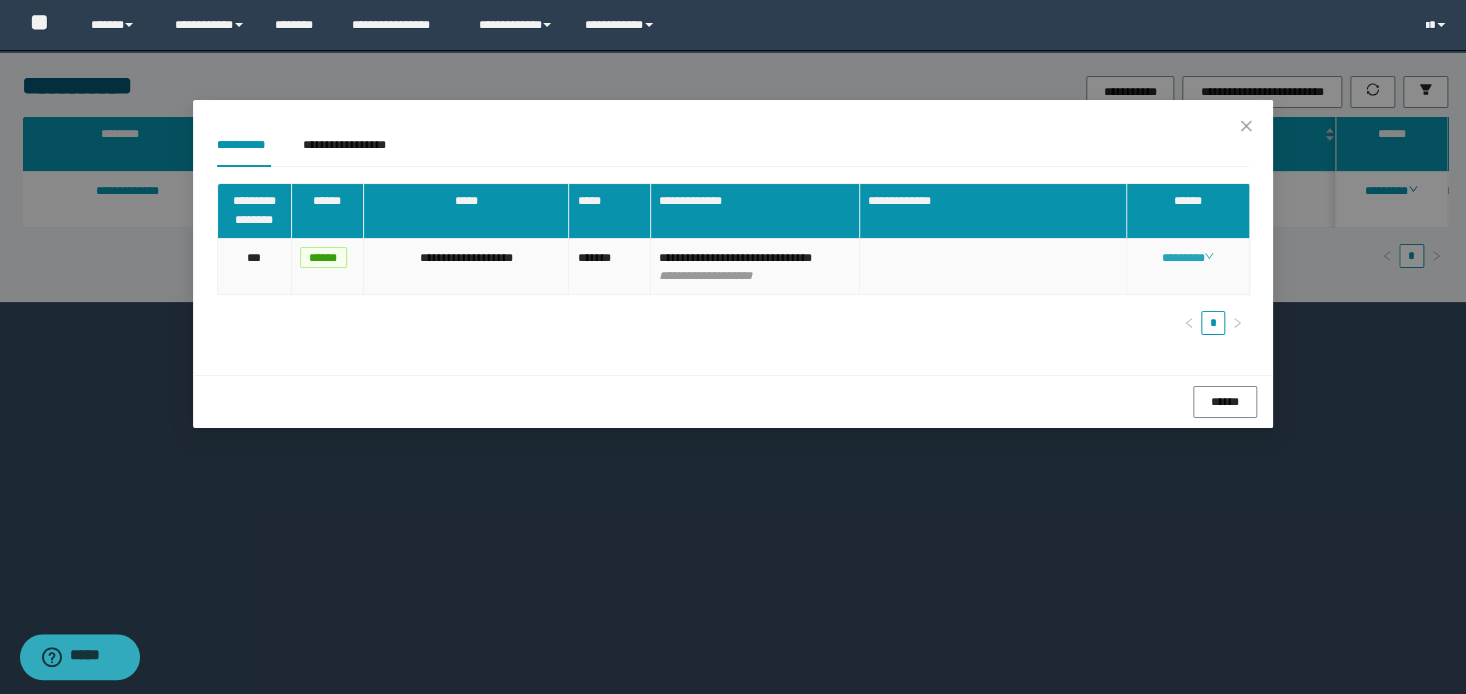 click on "********" at bounding box center [1187, 258] 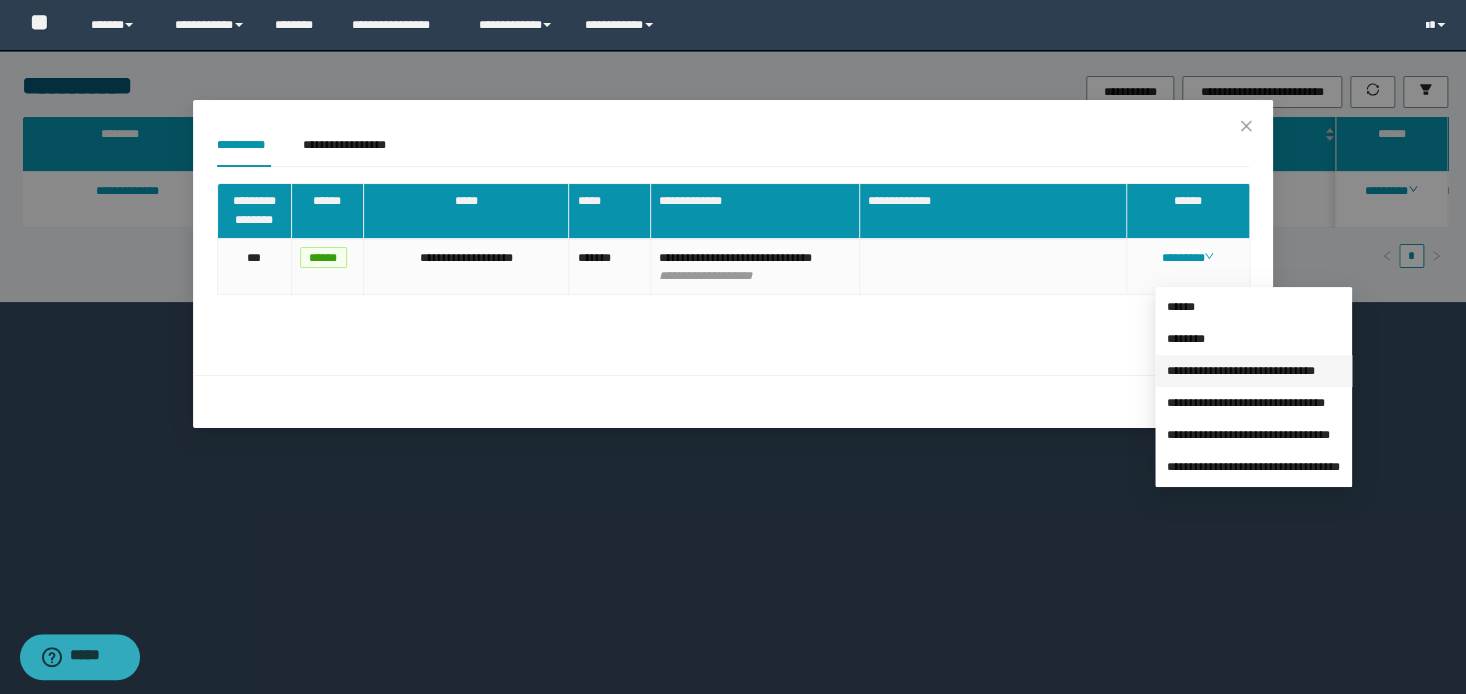 click on "**********" at bounding box center (1241, 371) 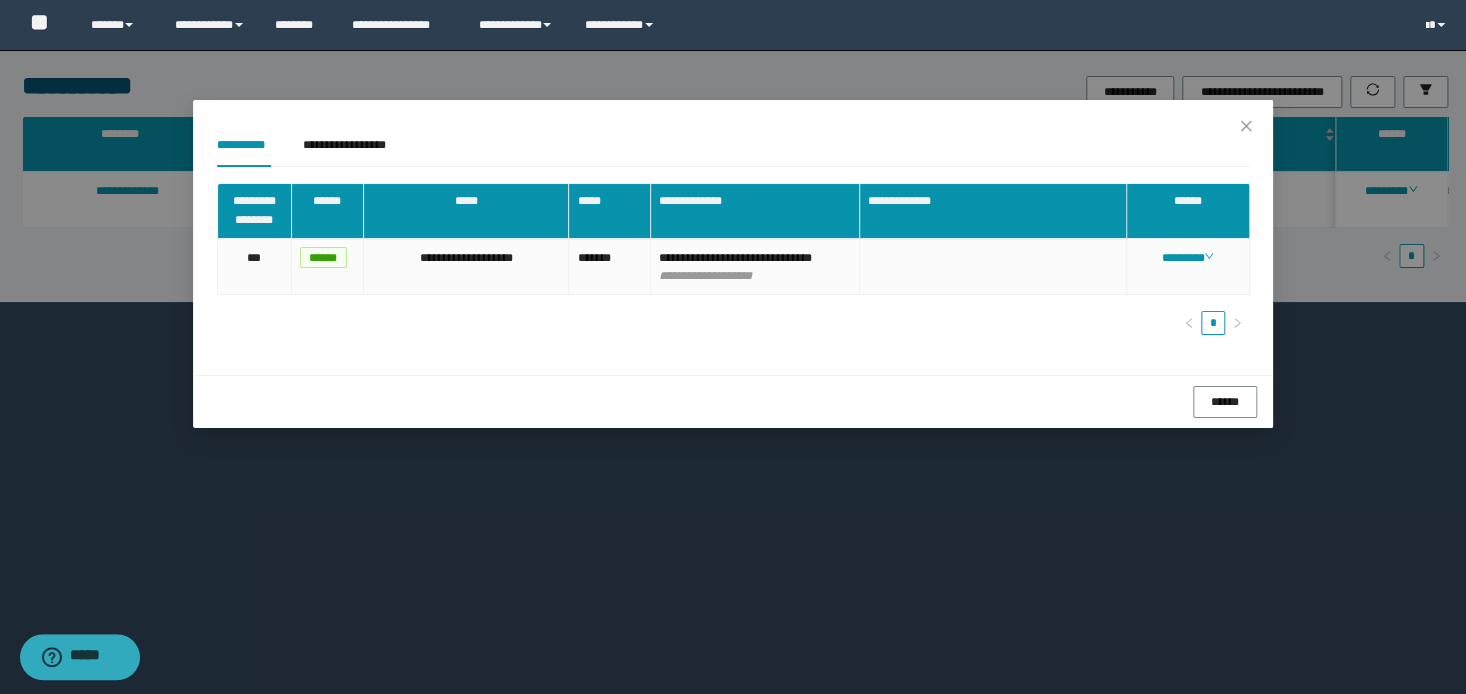 click on "**********" at bounding box center (733, 347) 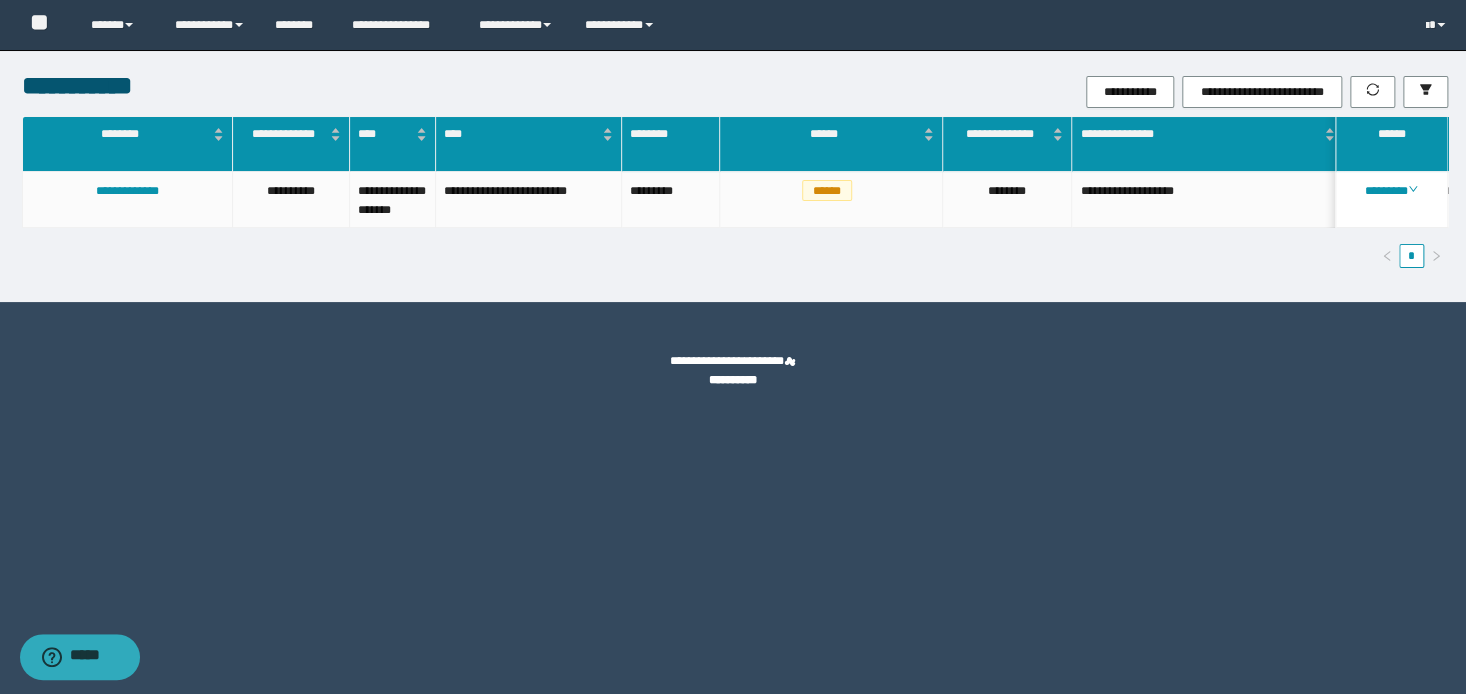 click on "**********" at bounding box center (733, 347) 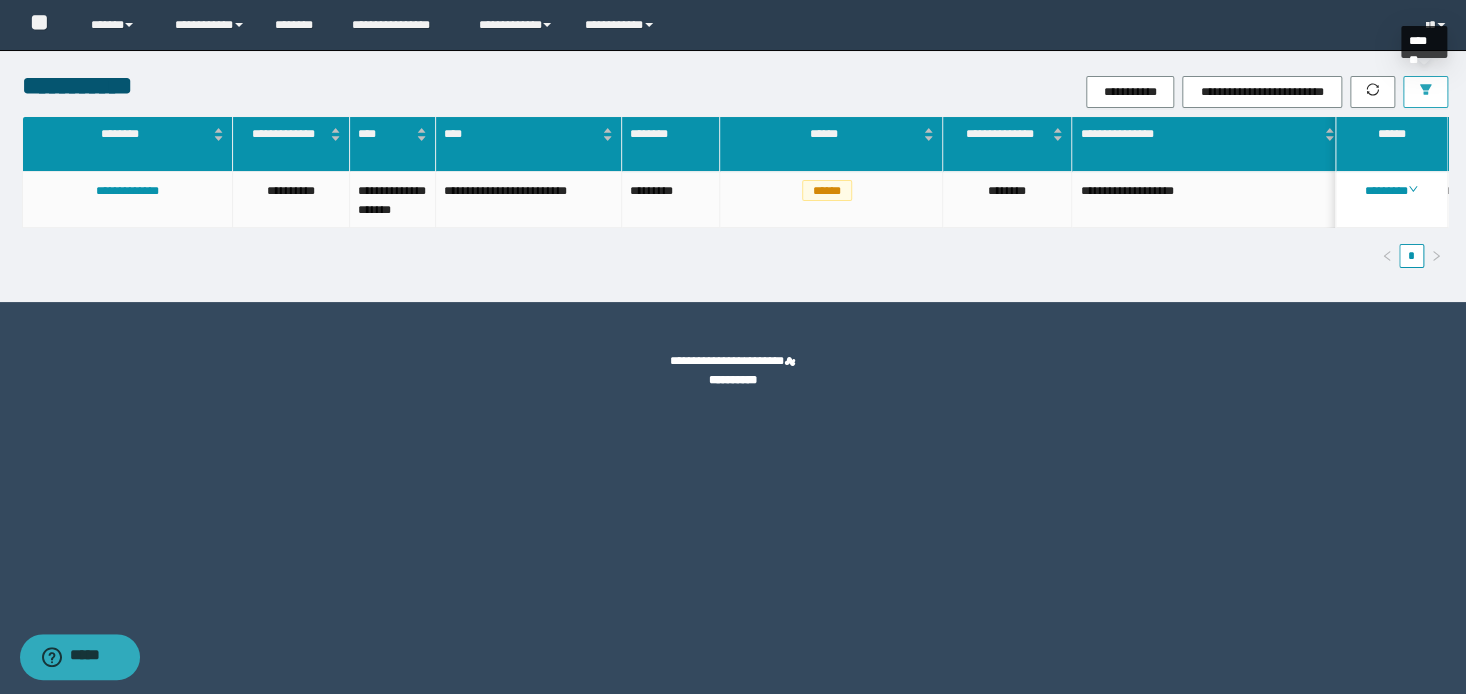 click at bounding box center [1425, 92] 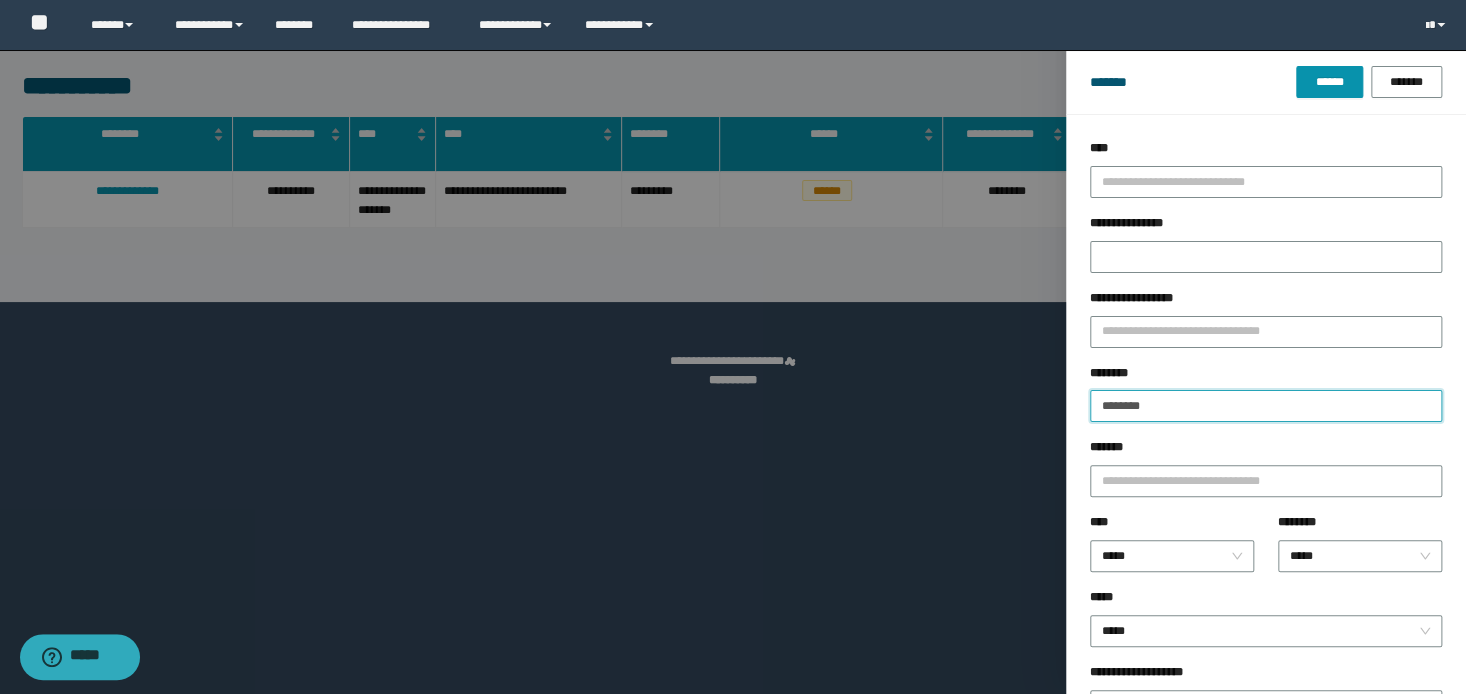 drag, startPoint x: 998, startPoint y: 404, endPoint x: 936, endPoint y: 401, distance: 62.072536 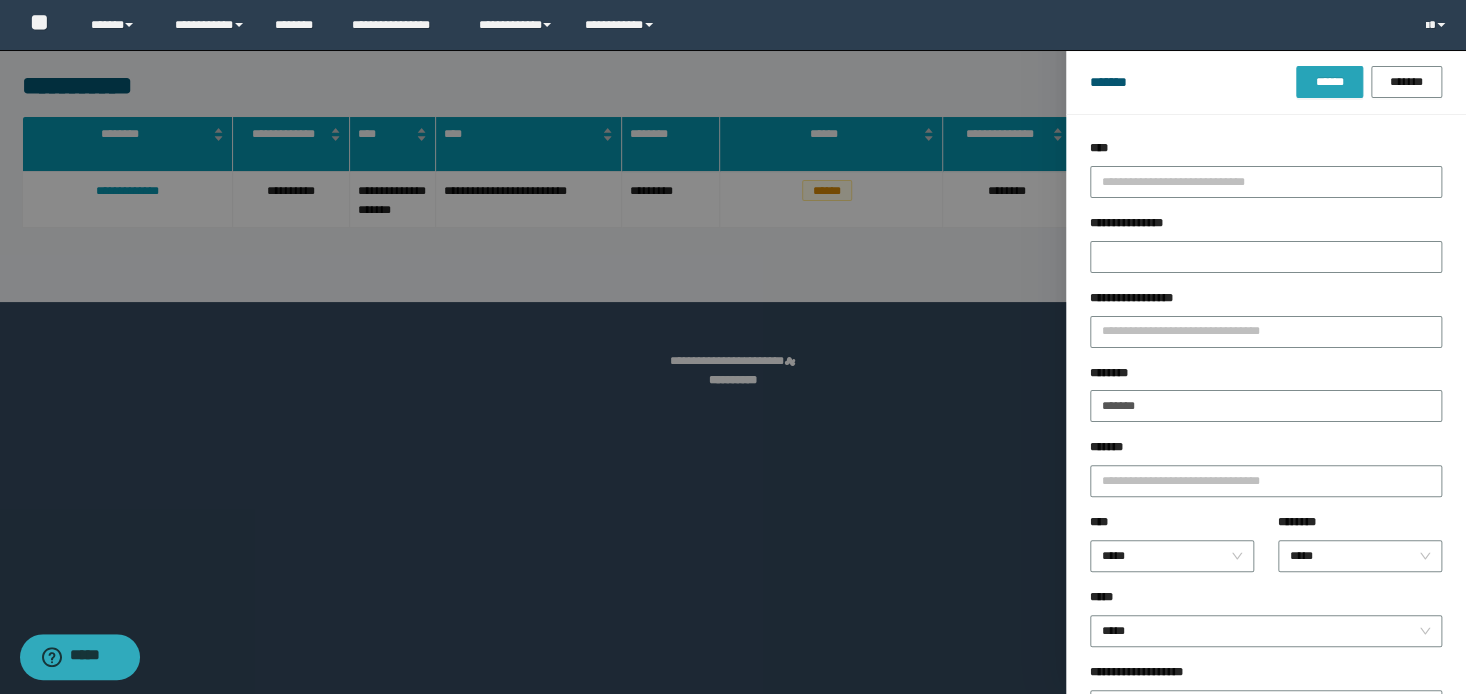 click on "******" at bounding box center [1329, 82] 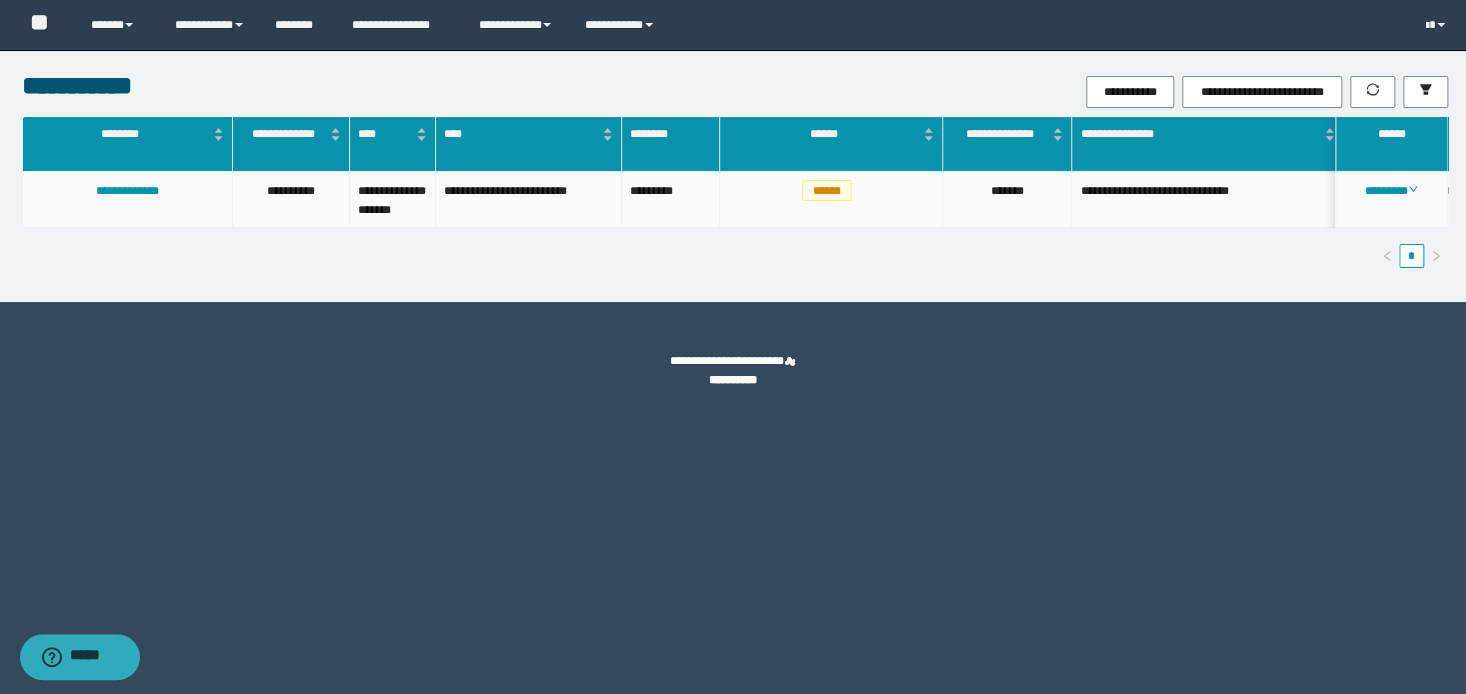click on "********" at bounding box center (1391, 200) 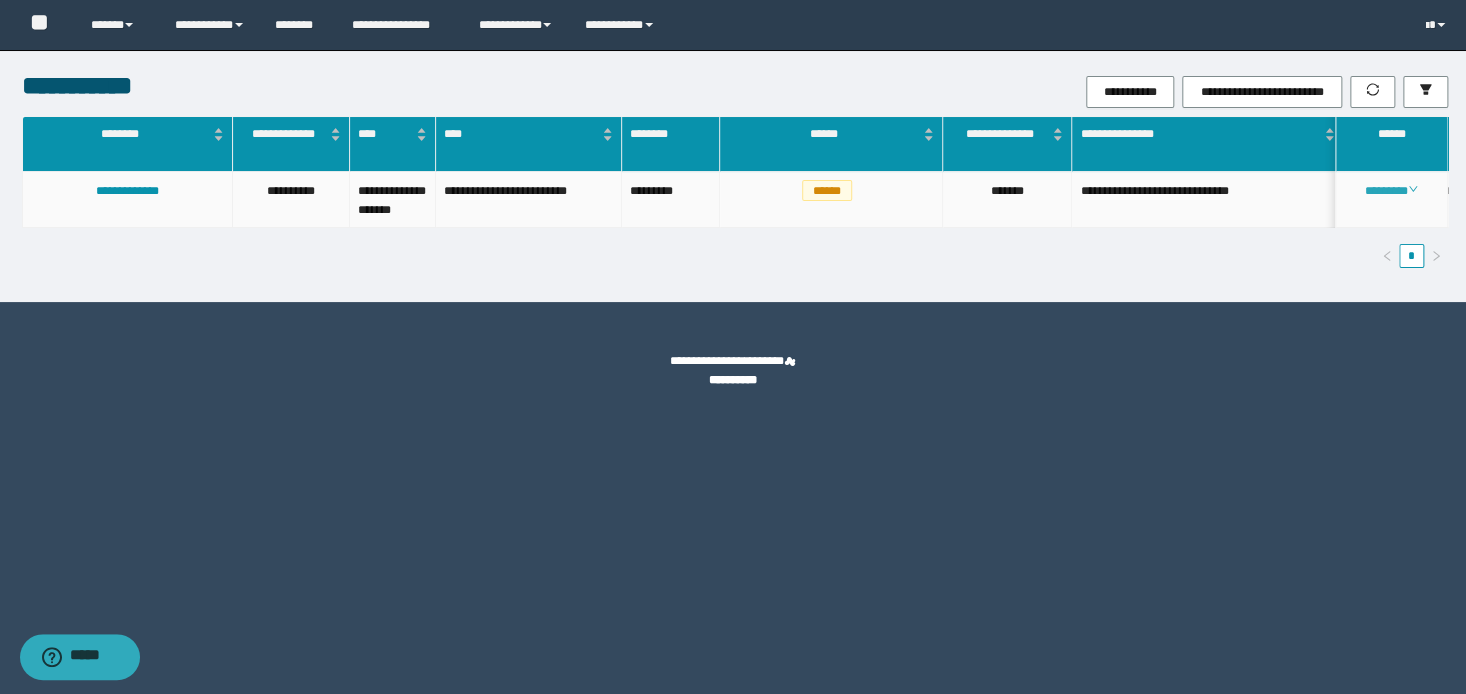click on "********" at bounding box center [1391, 191] 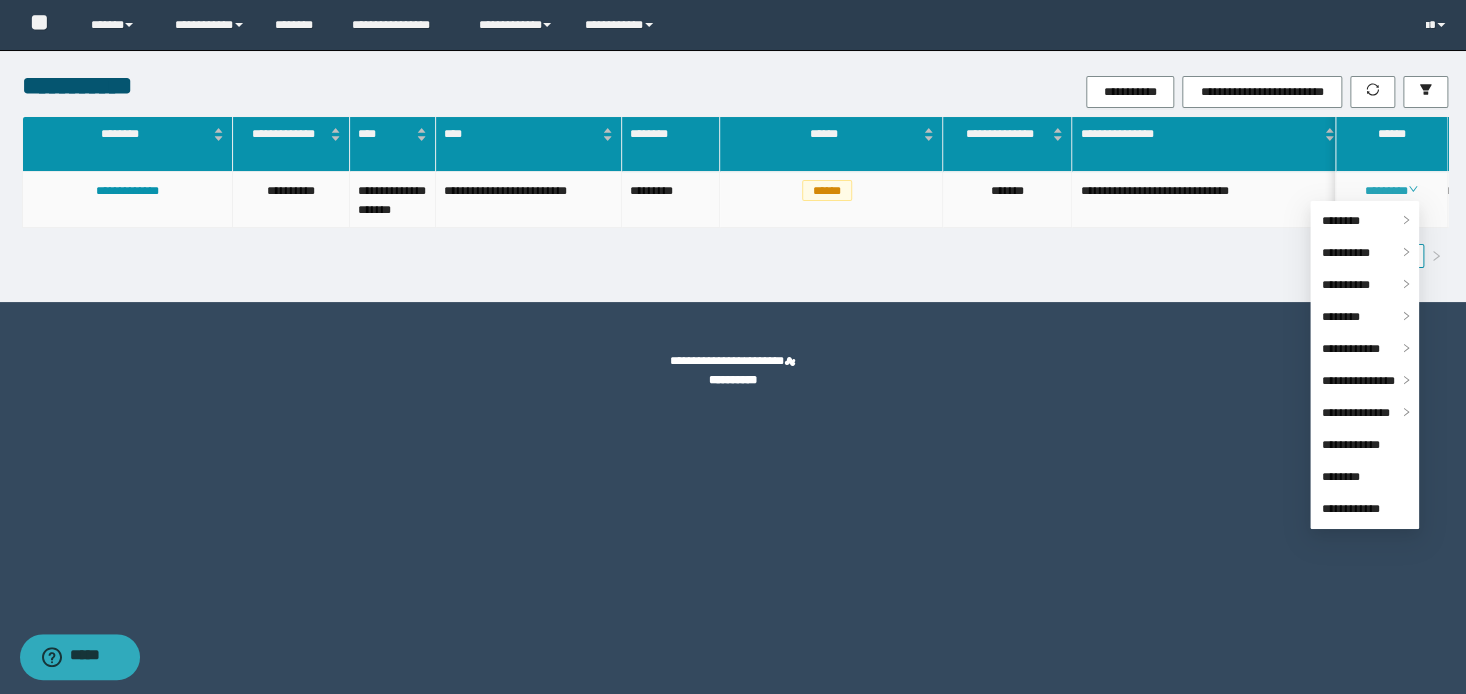 click on "********" at bounding box center [1391, 191] 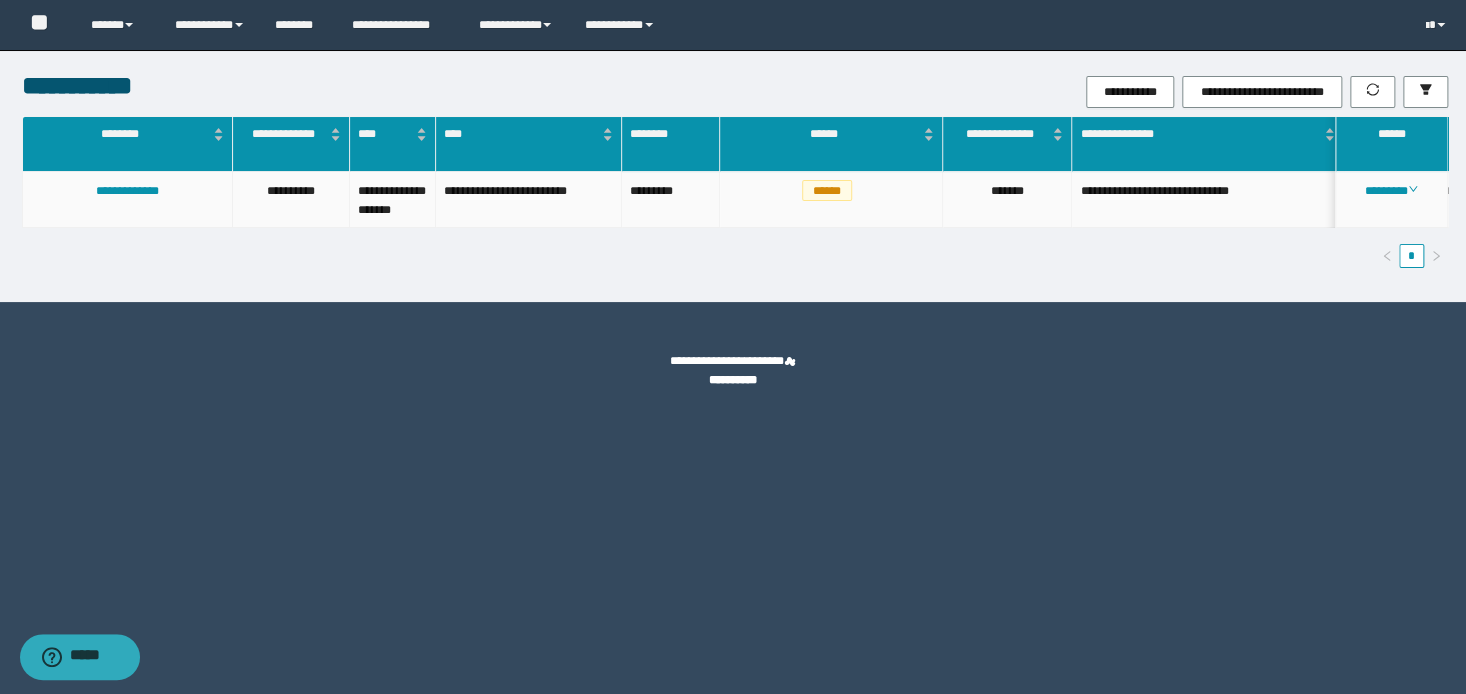 drag, startPoint x: 1392, startPoint y: 196, endPoint x: 1369, endPoint y: 256, distance: 64.25729 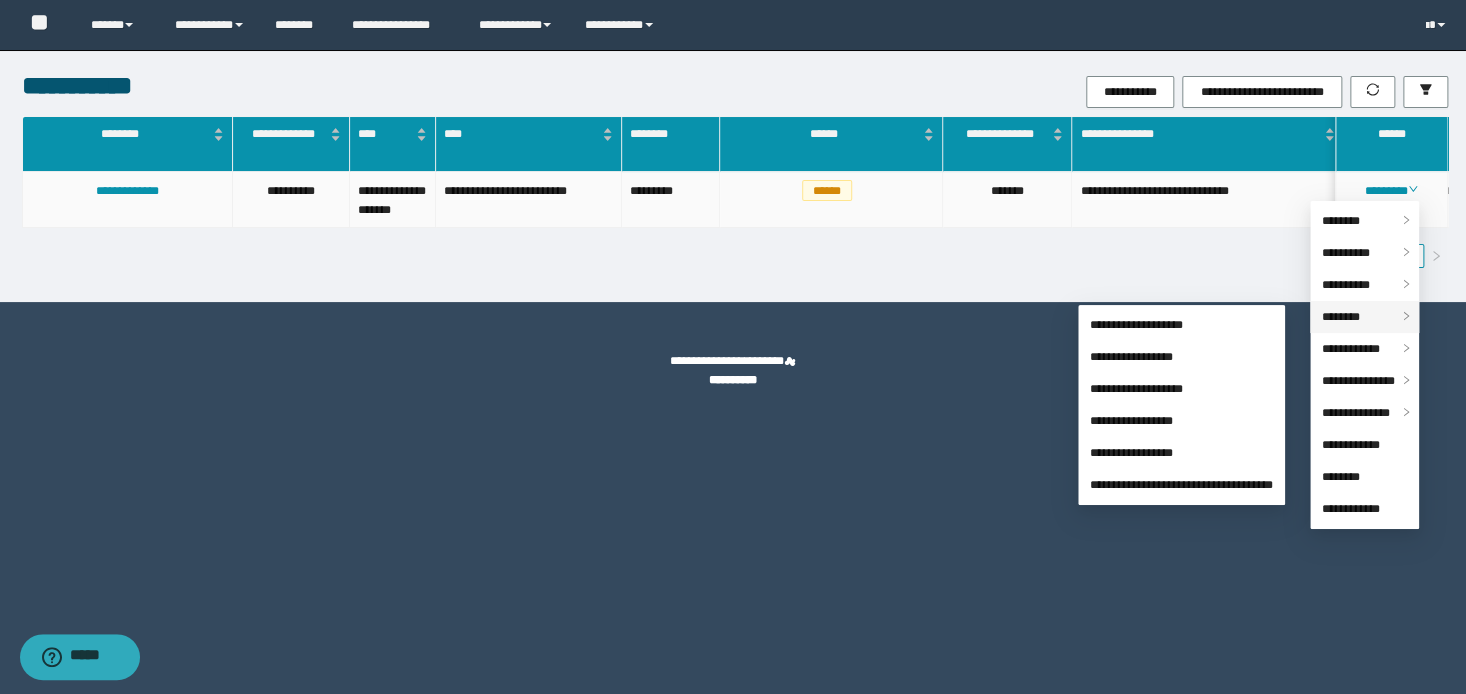 click on "********" at bounding box center (1341, 317) 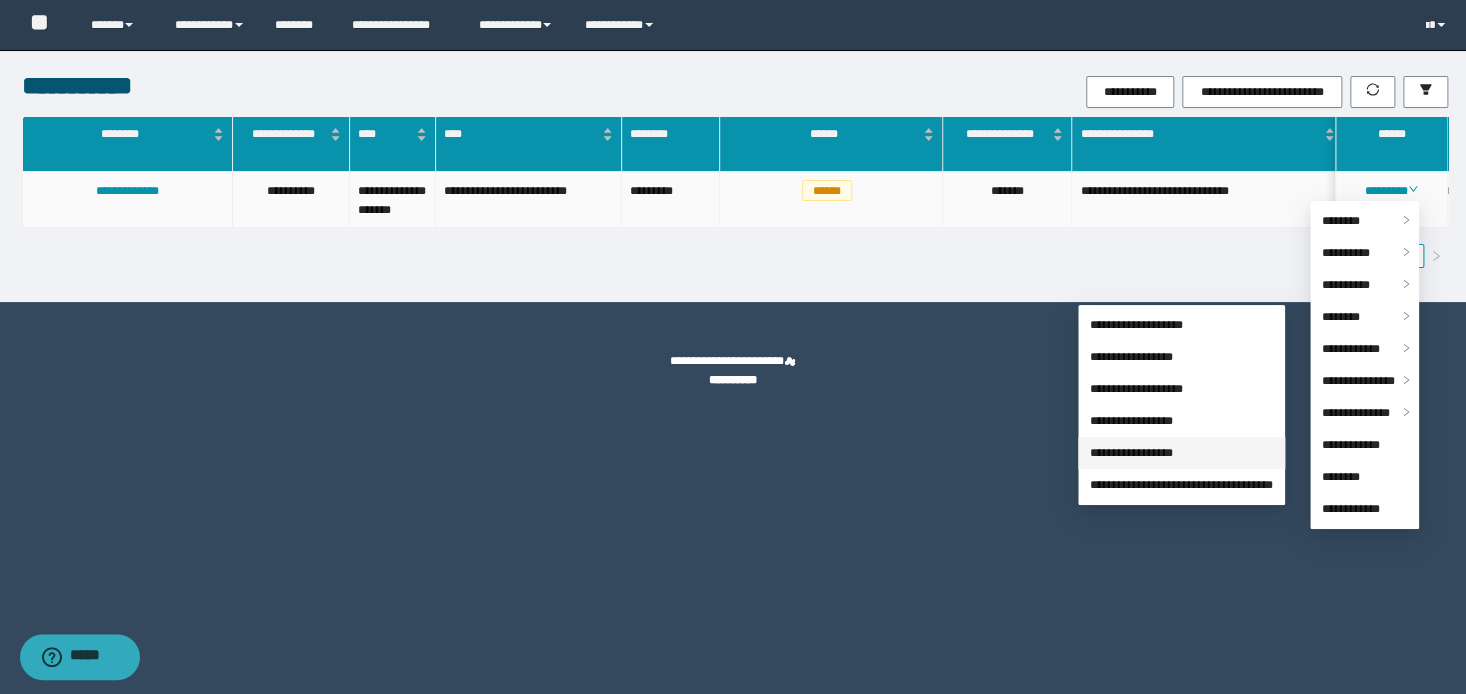 click on "**********" at bounding box center [1131, 453] 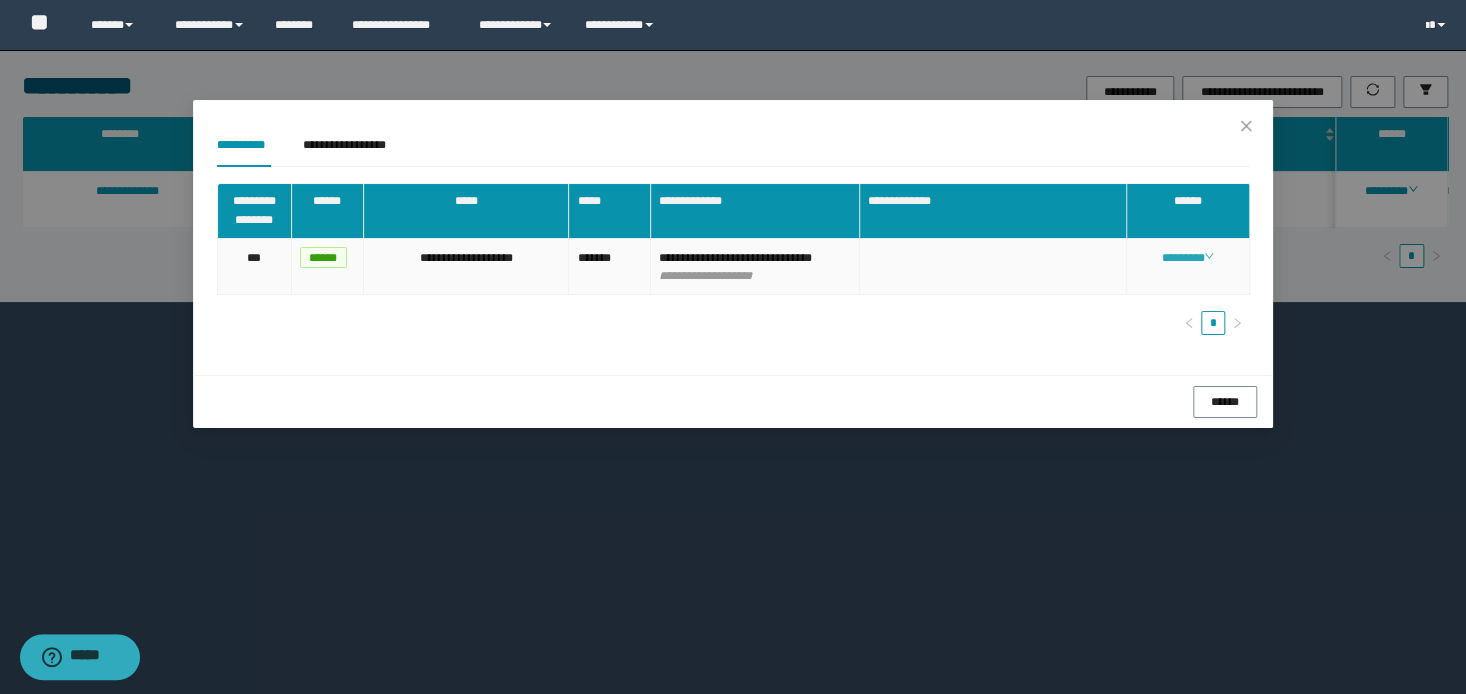 click on "********" at bounding box center [1187, 258] 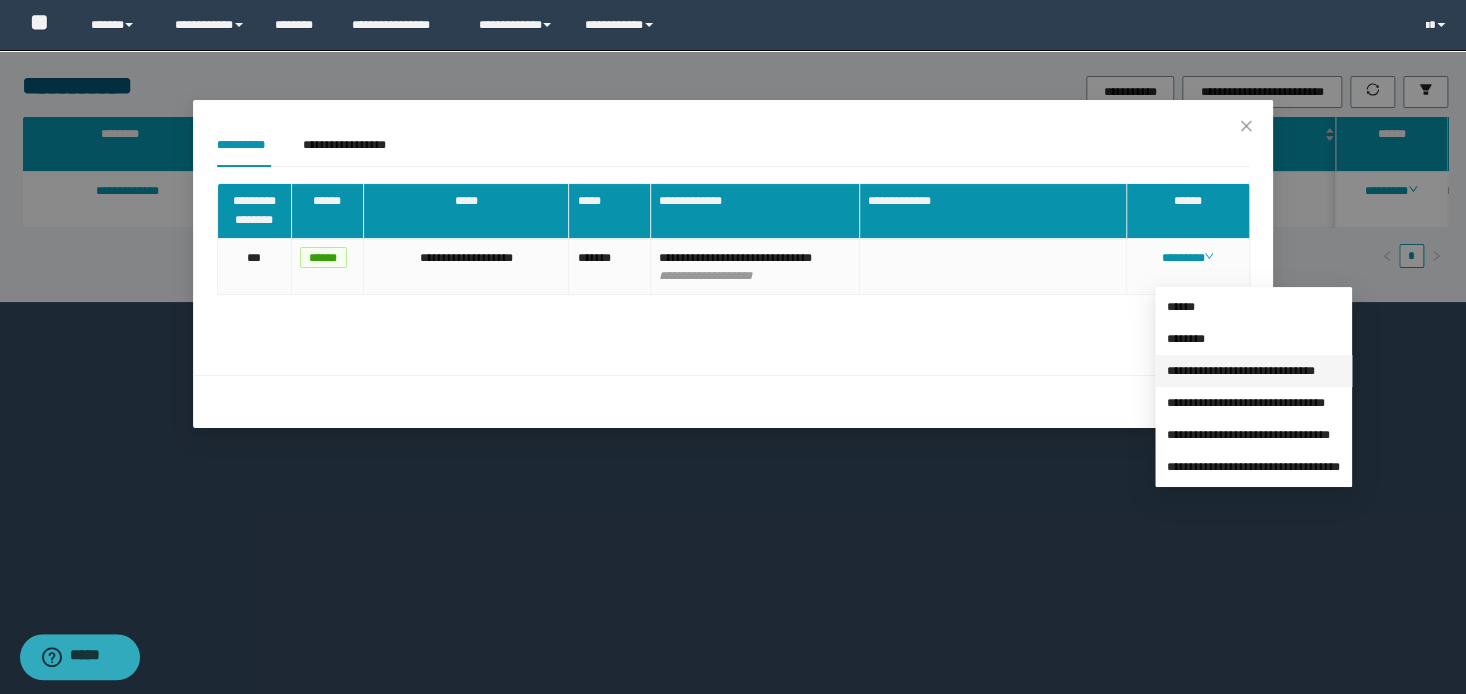 click on "**********" at bounding box center (1241, 371) 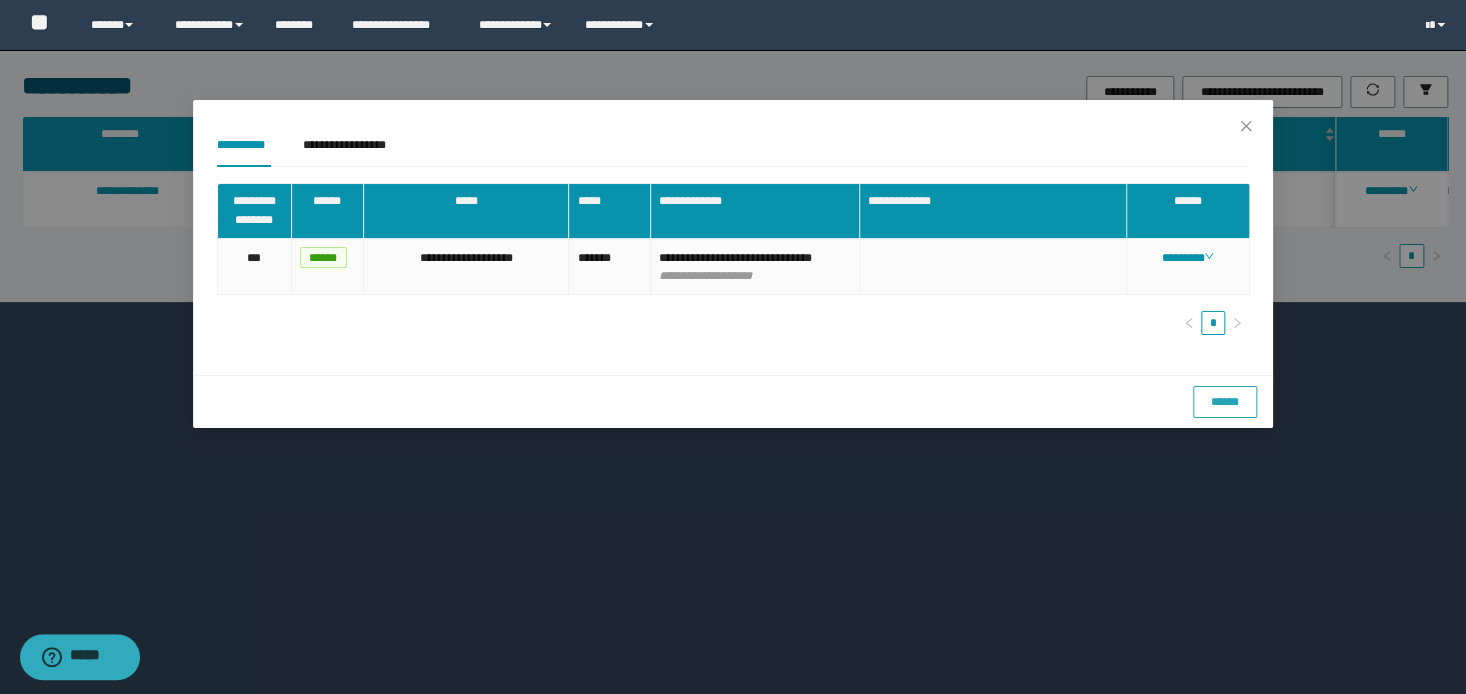 drag, startPoint x: 1228, startPoint y: 424, endPoint x: 1287, endPoint y: 361, distance: 86.313385 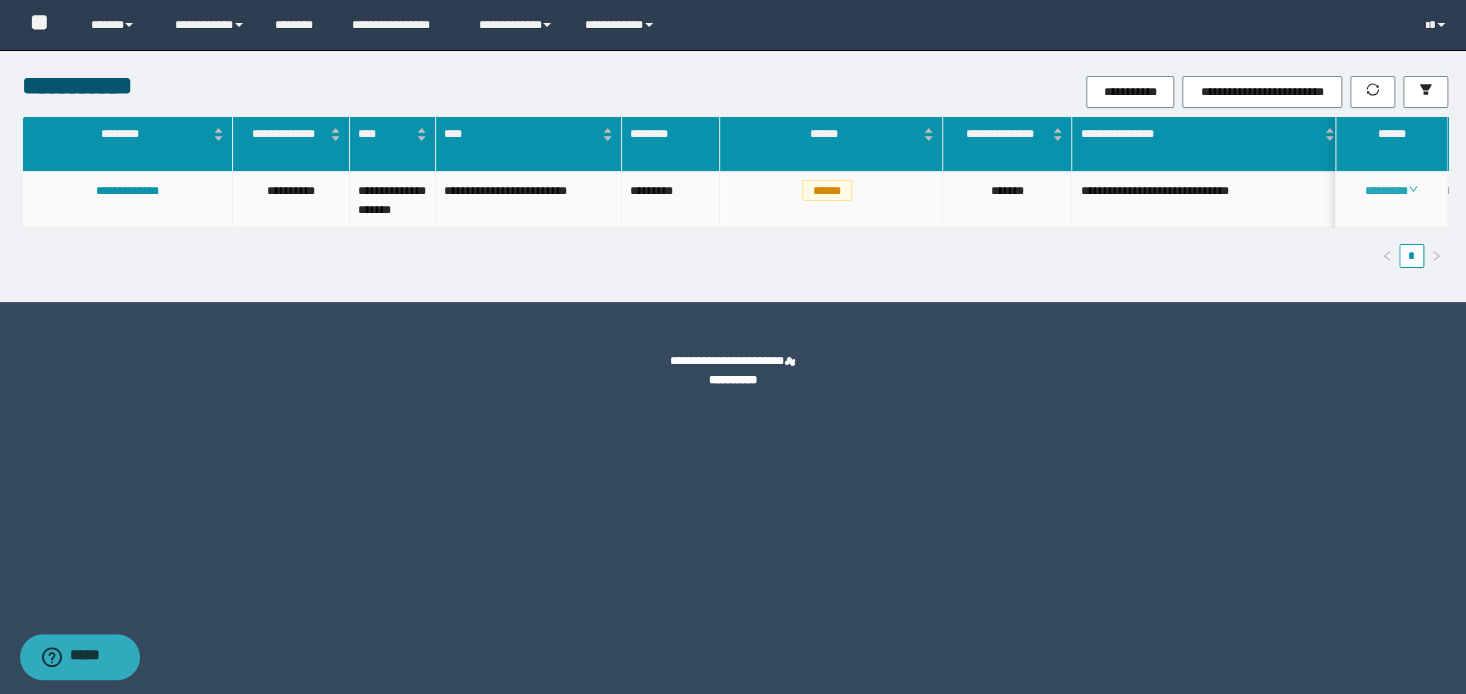 click on "********" at bounding box center [1391, 191] 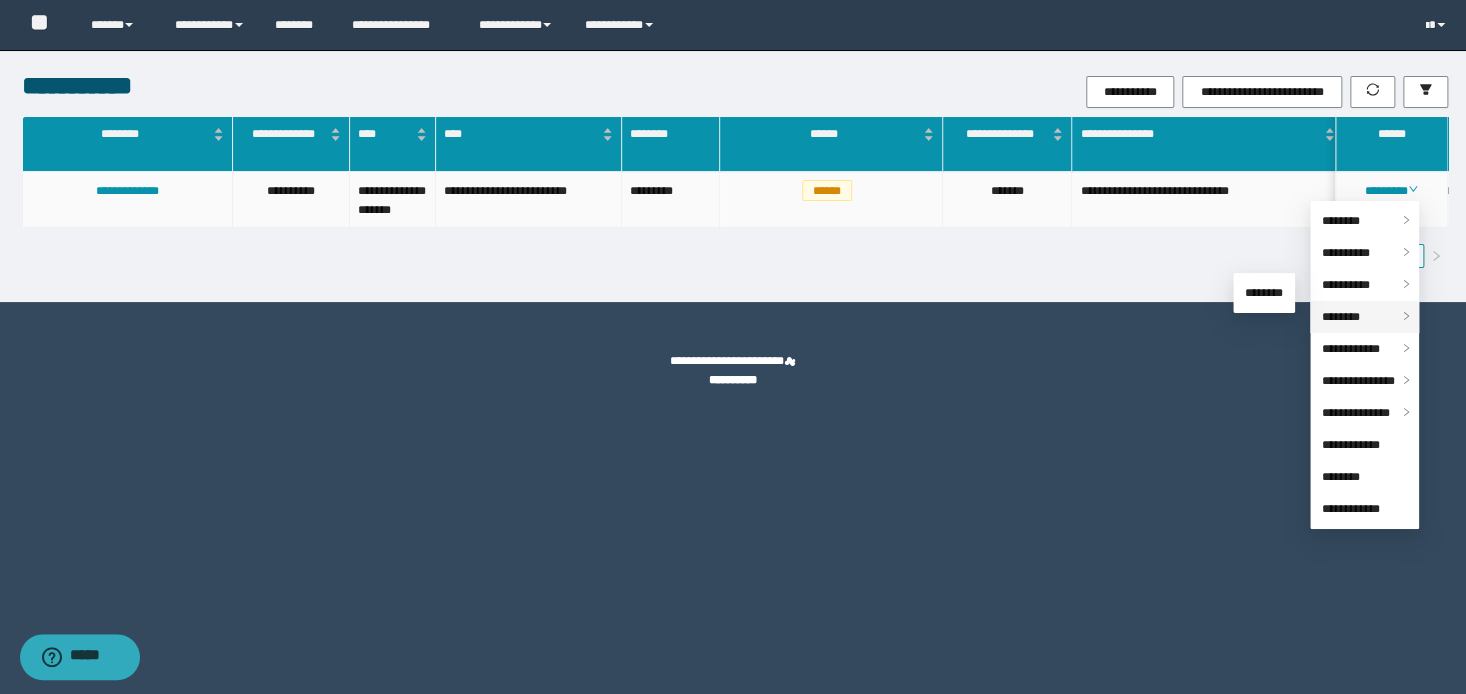 click on "********" at bounding box center [1341, 317] 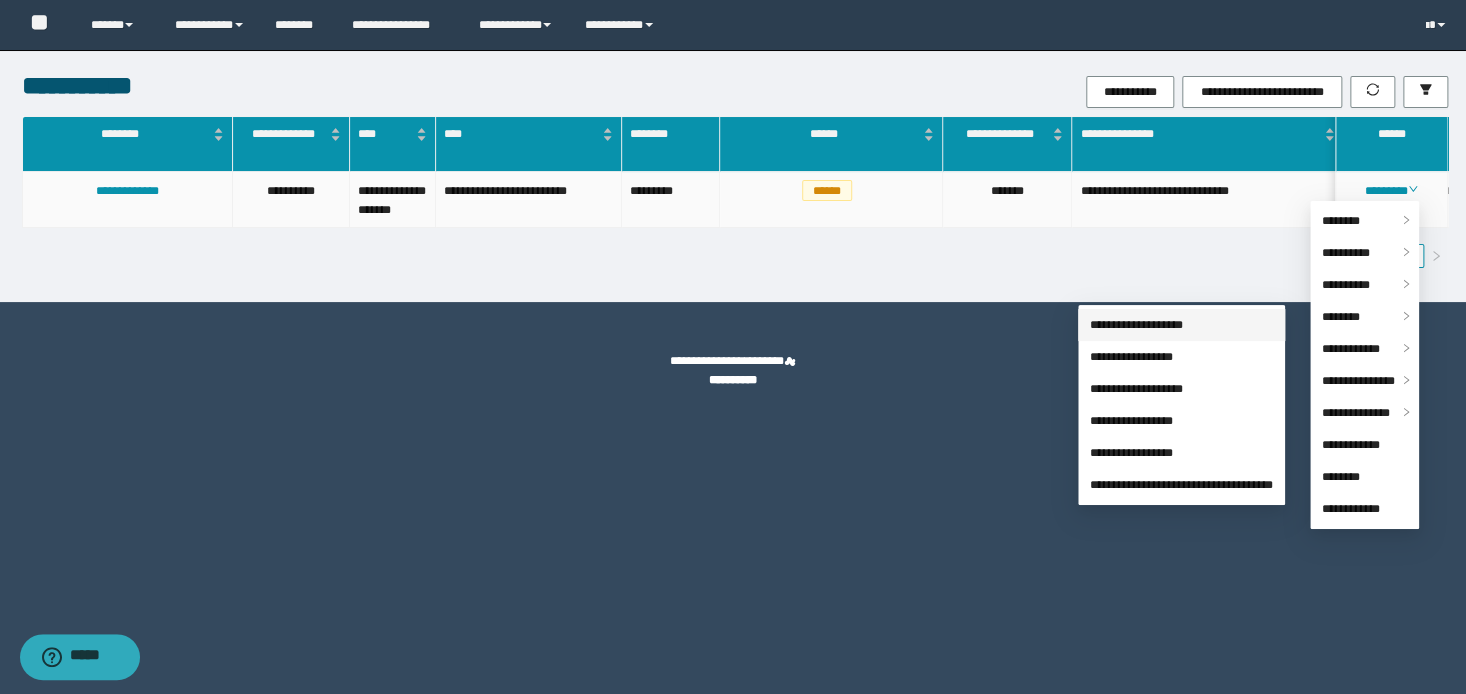 click on "**********" at bounding box center [1136, 325] 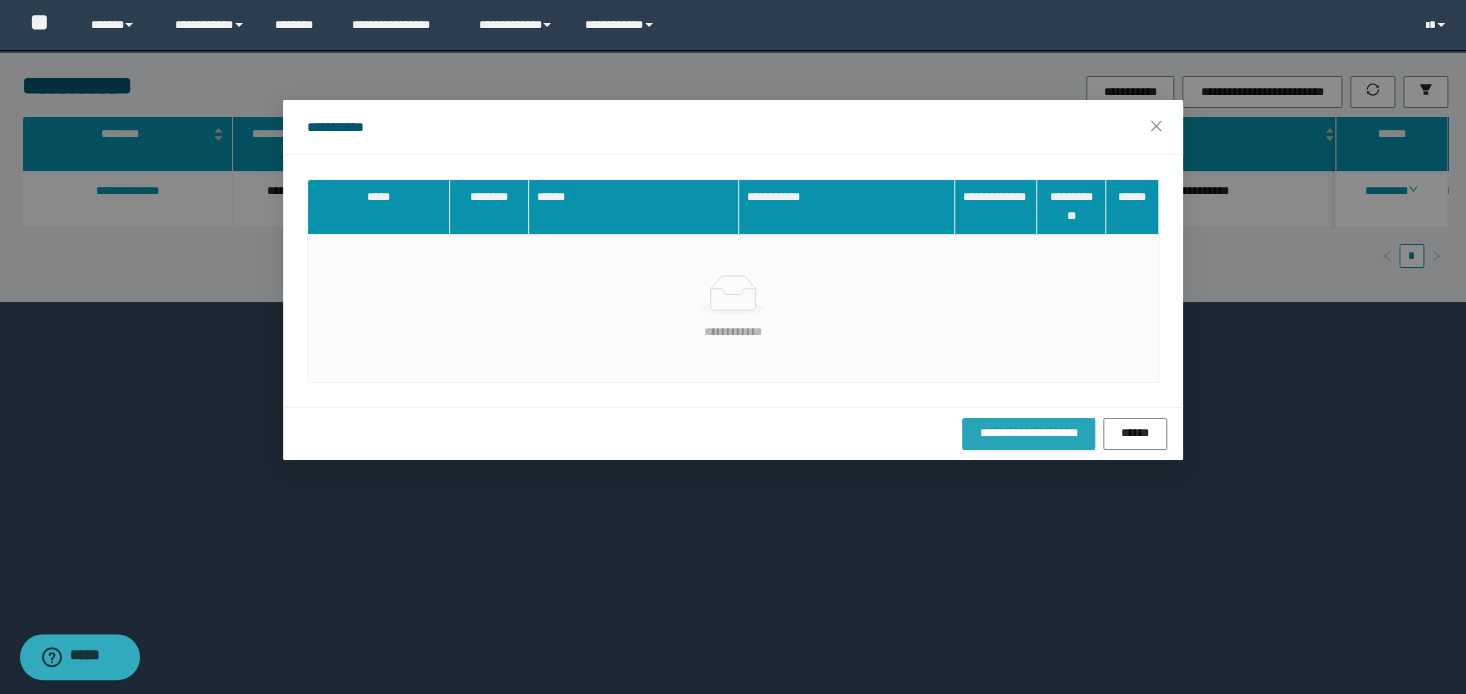click on "**********" at bounding box center [1028, 433] 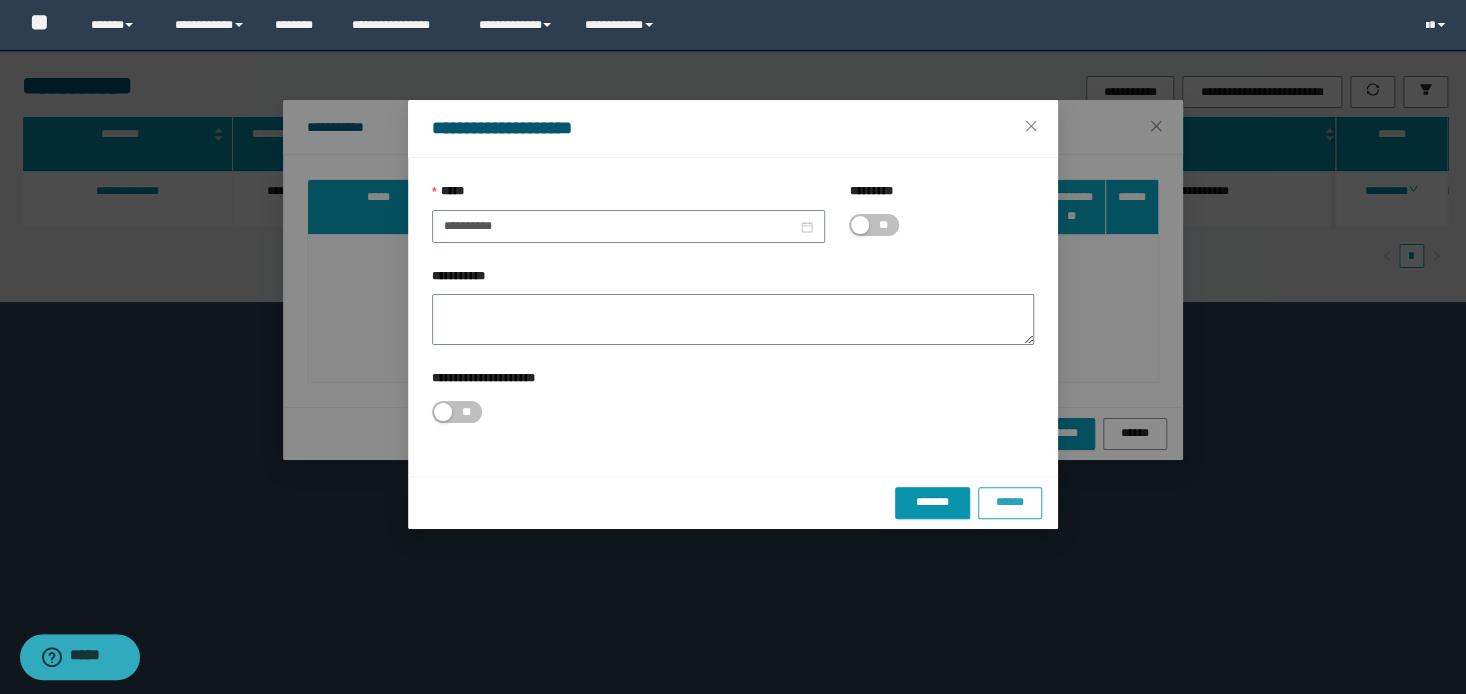 click on "******" at bounding box center (1010, 502) 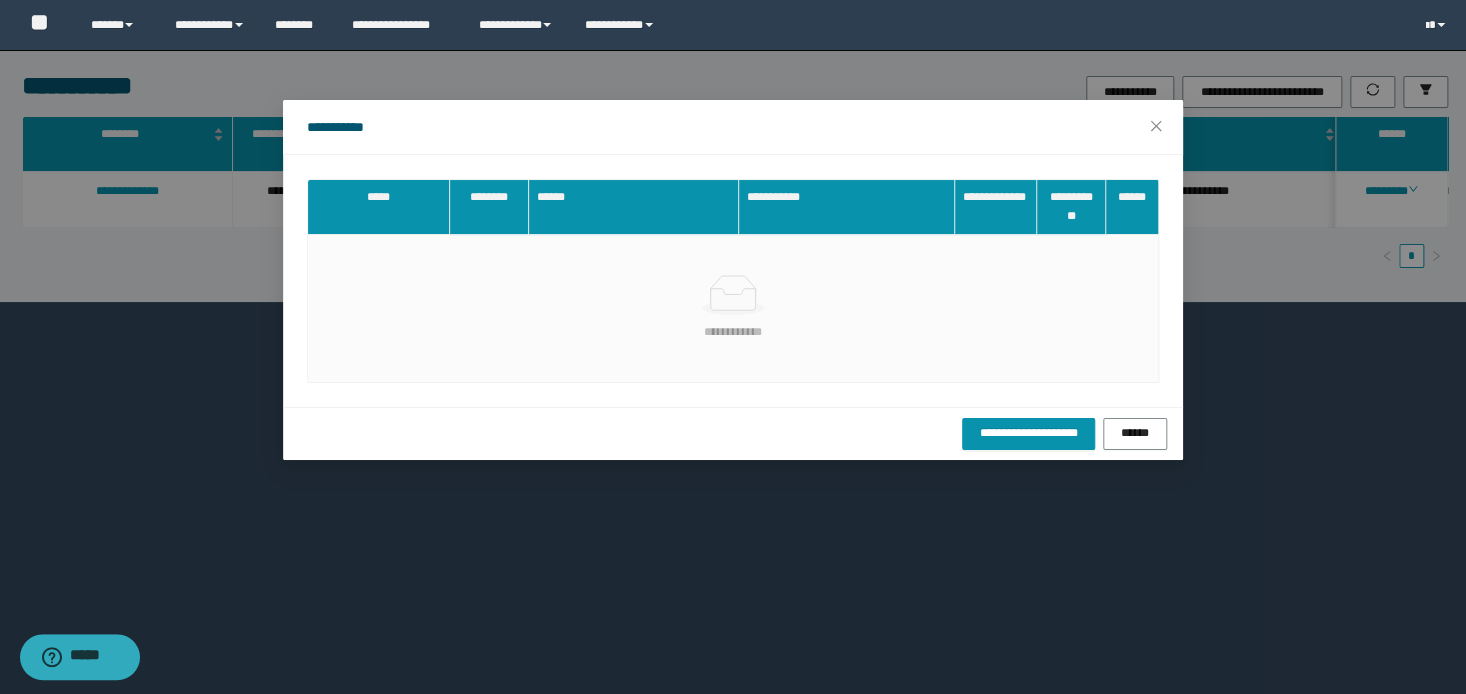 drag, startPoint x: 1307, startPoint y: 454, endPoint x: 1124, endPoint y: 177, distance: 331.99097 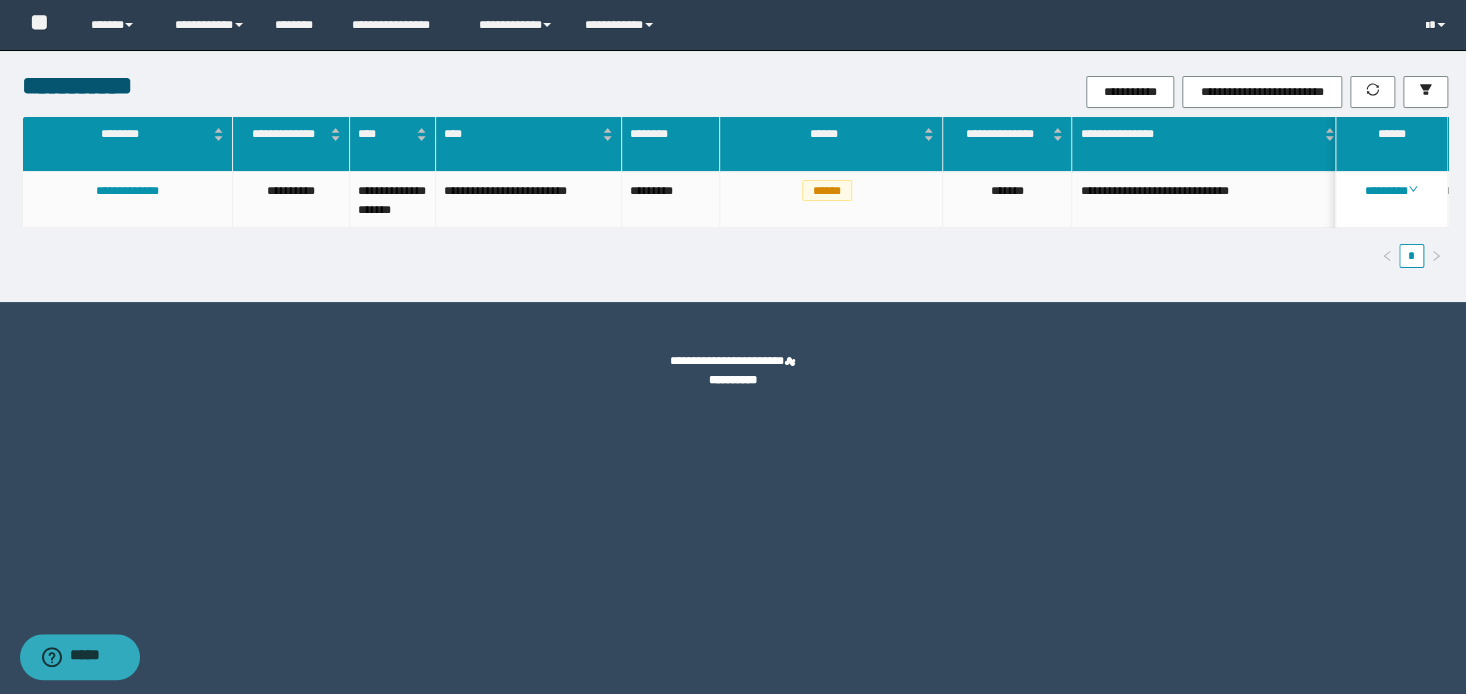 drag, startPoint x: 1136, startPoint y: 475, endPoint x: 1110, endPoint y: 460, distance: 30.016663 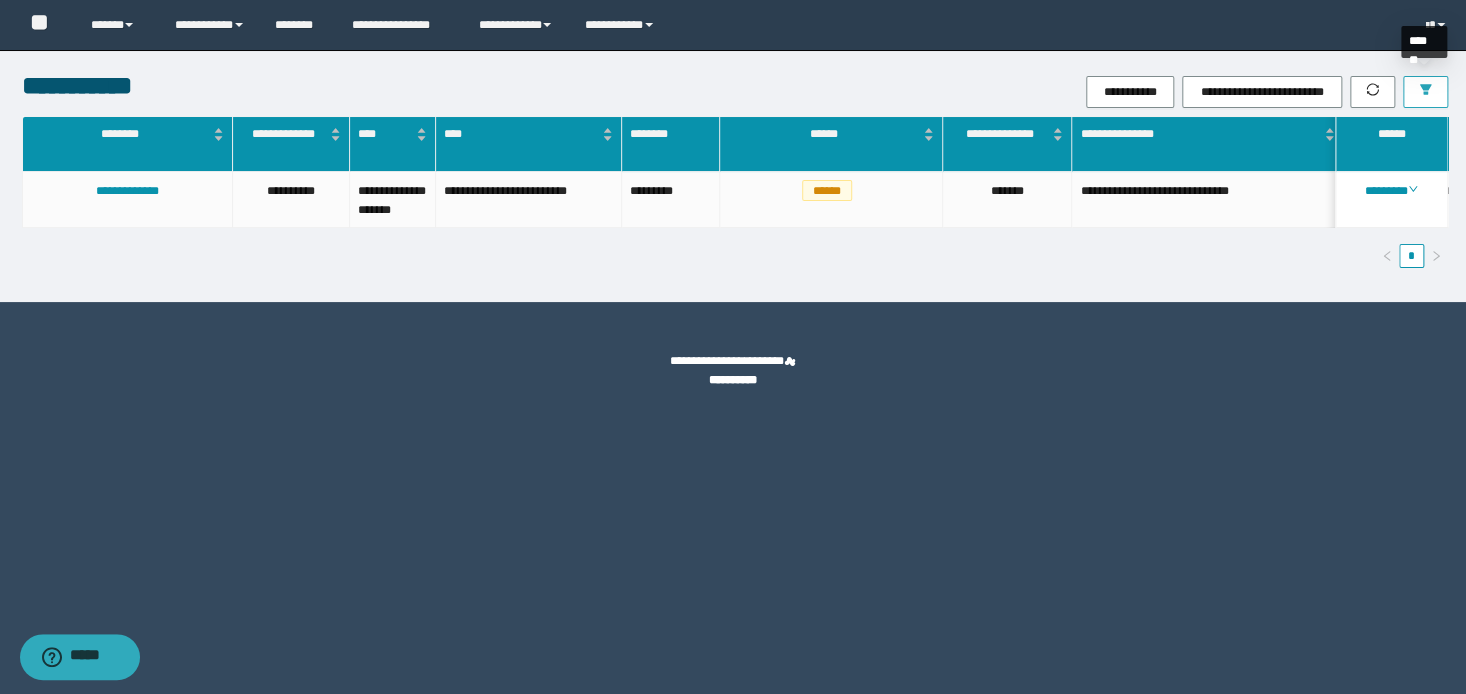 click 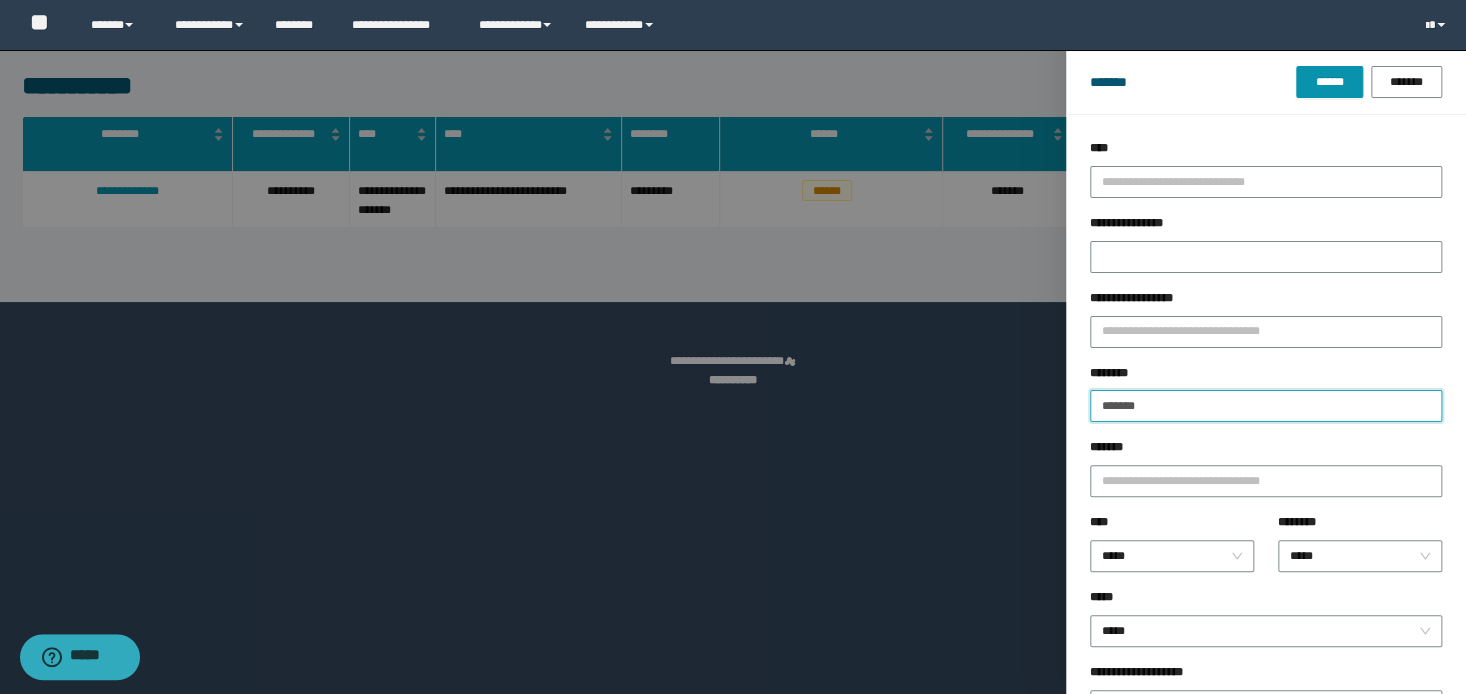 drag, startPoint x: 1088, startPoint y: 402, endPoint x: 916, endPoint y: 402, distance: 172 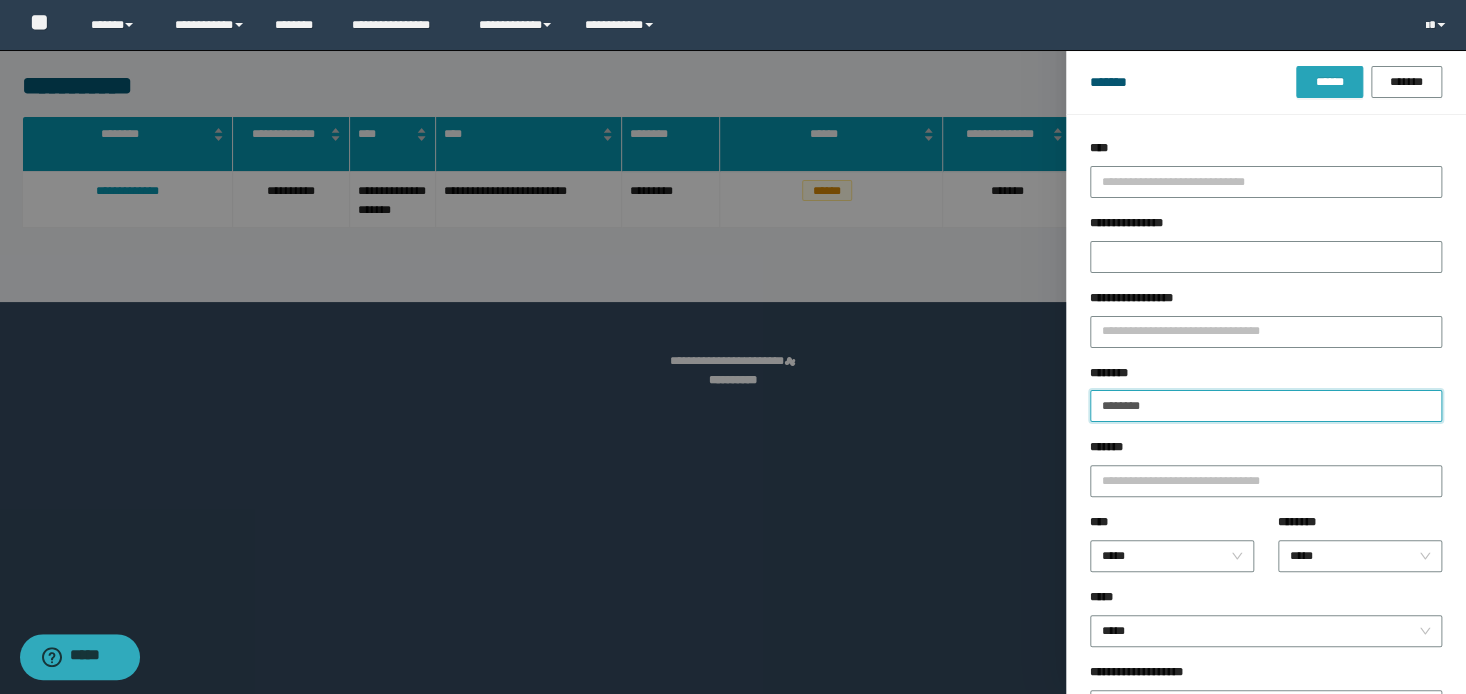 type on "********" 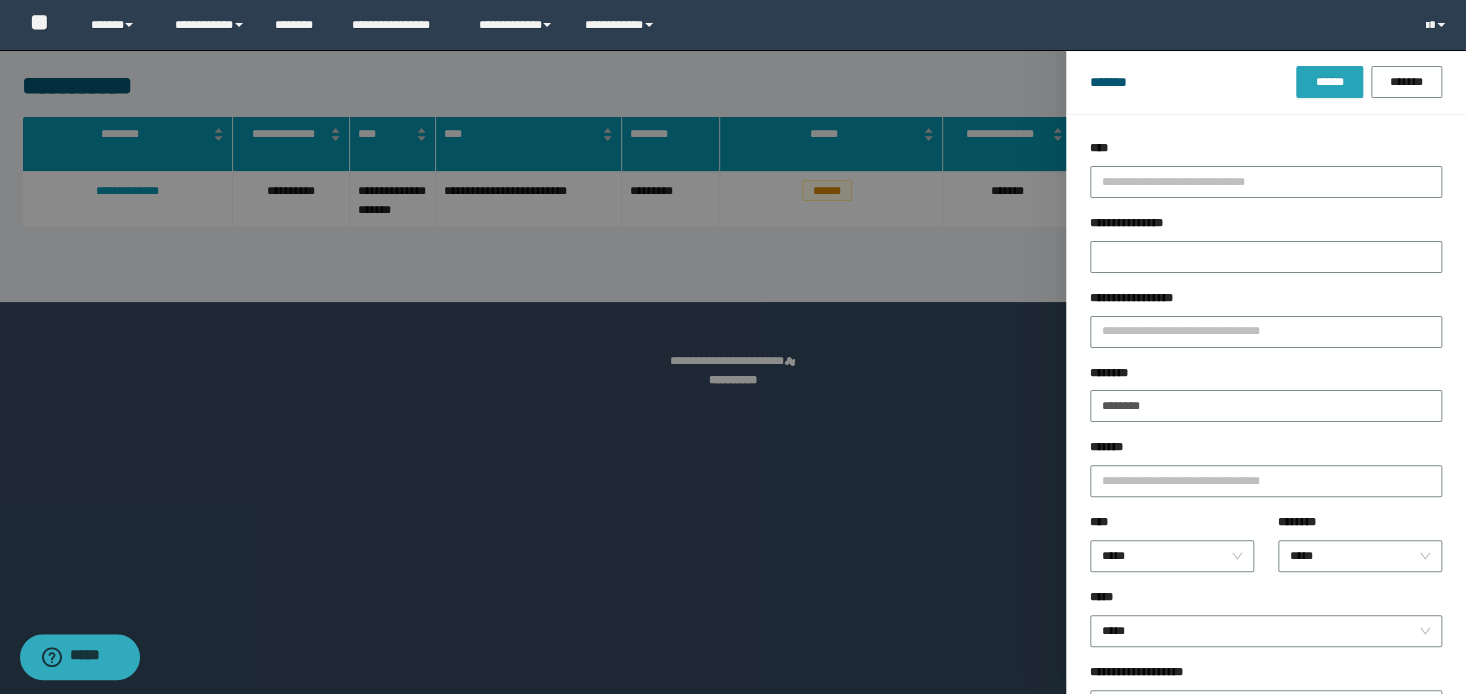 click on "******" at bounding box center (1329, 82) 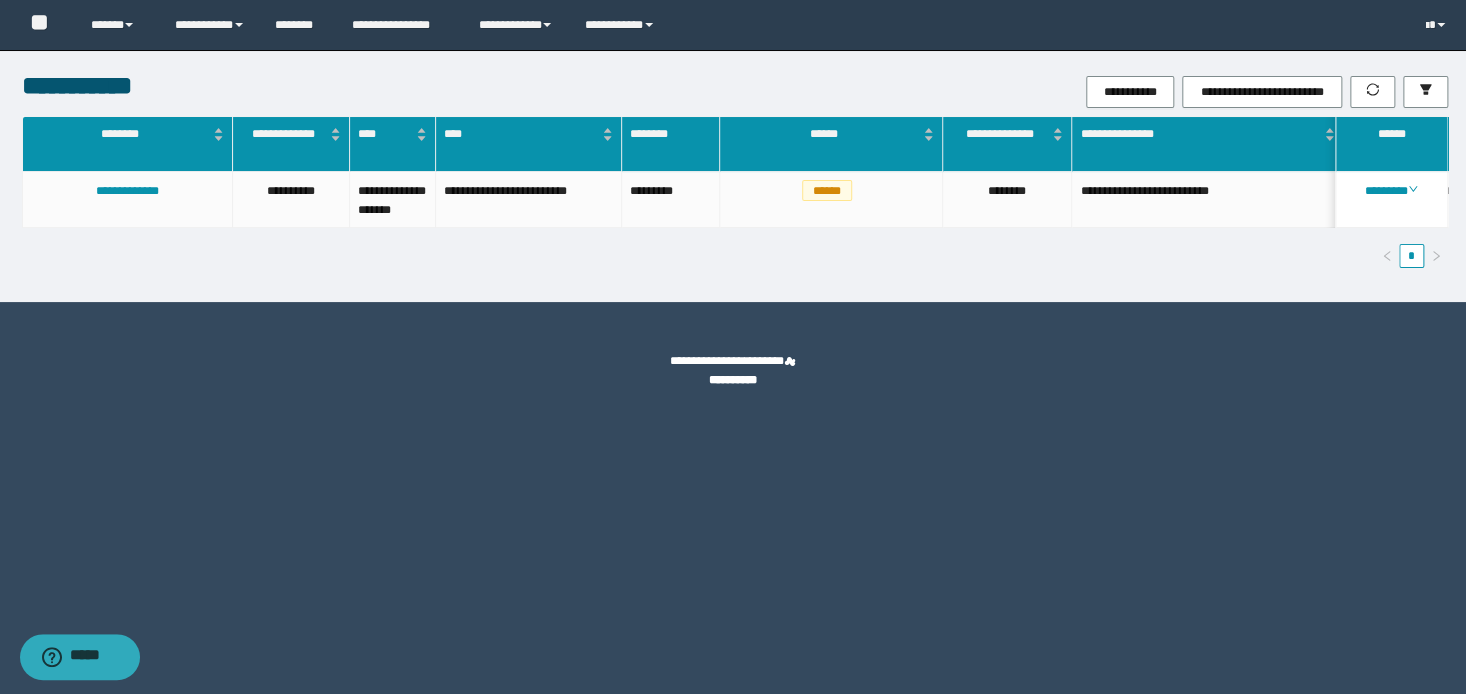 click on "**********" at bounding box center [733, 347] 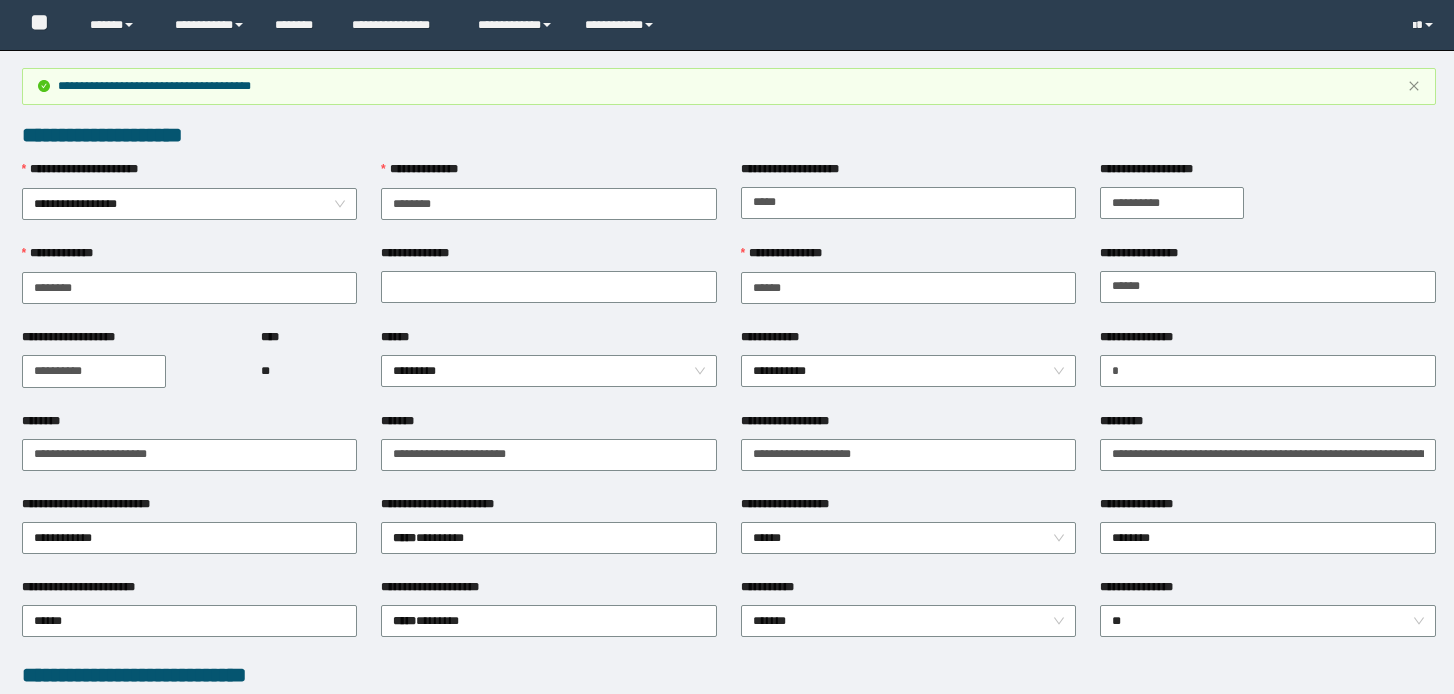 scroll, scrollTop: 1112, scrollLeft: 0, axis: vertical 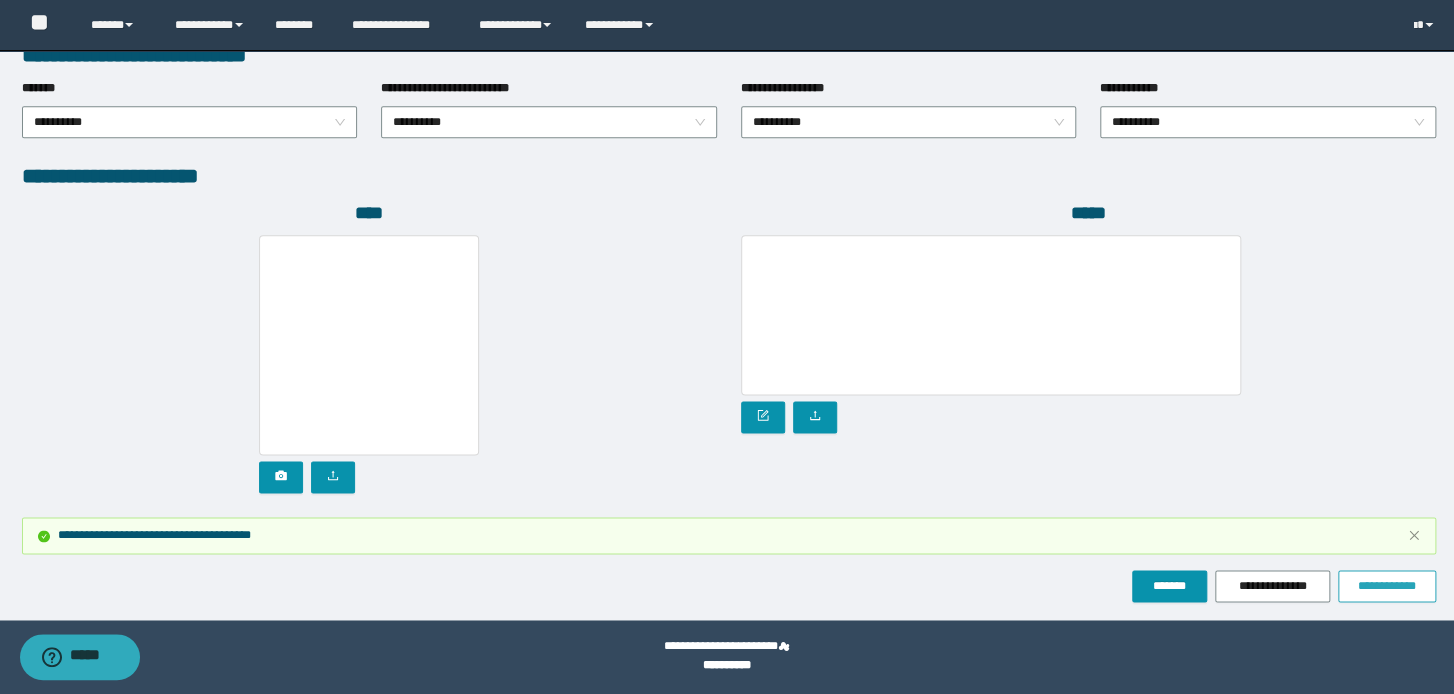 click on "**********" at bounding box center [1387, 586] 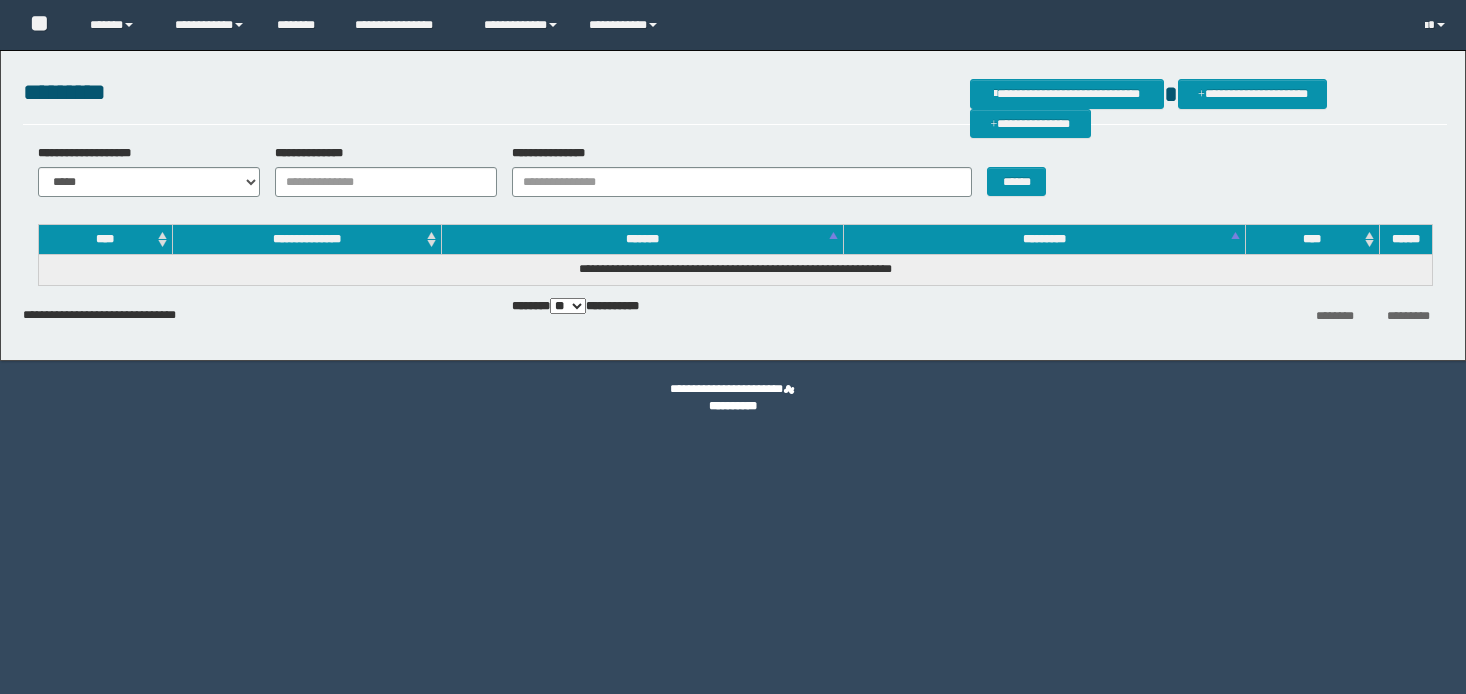 scroll, scrollTop: 0, scrollLeft: 0, axis: both 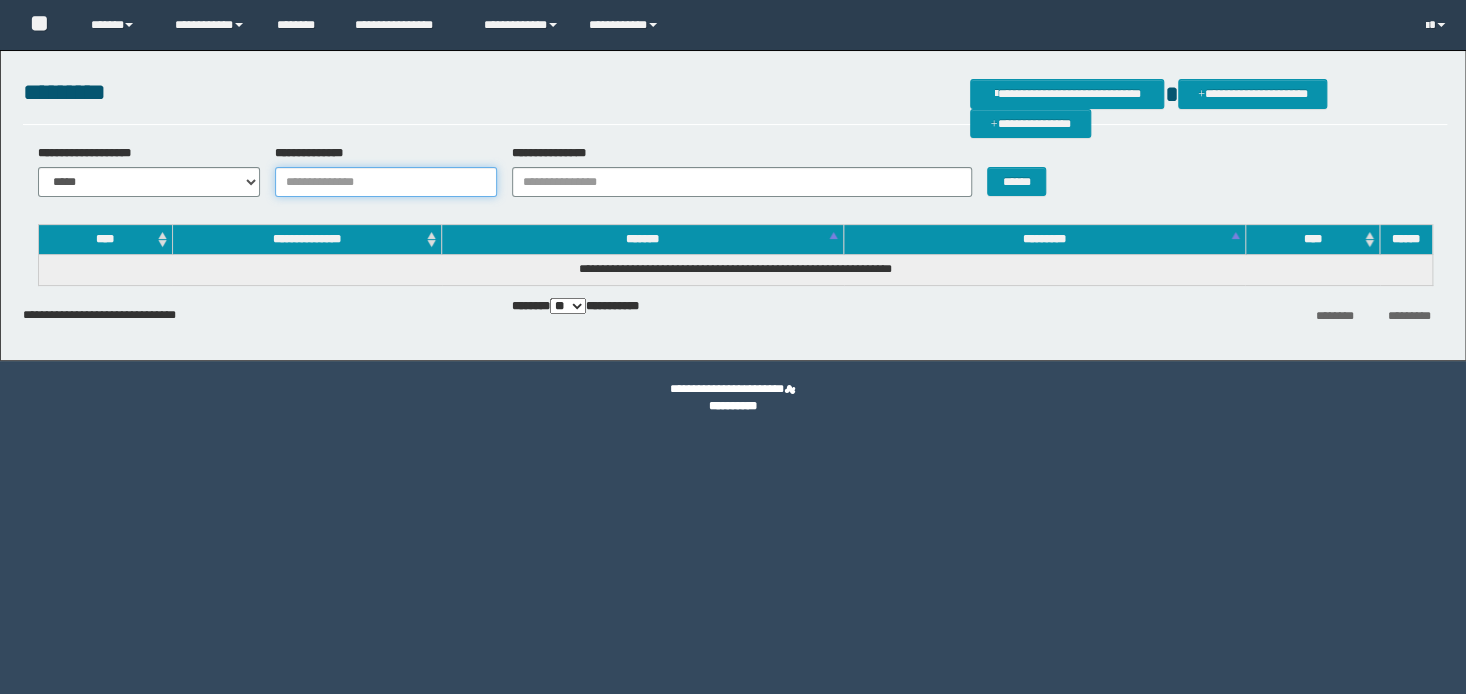 drag, startPoint x: 421, startPoint y: 181, endPoint x: 578, endPoint y: 168, distance: 157.5373 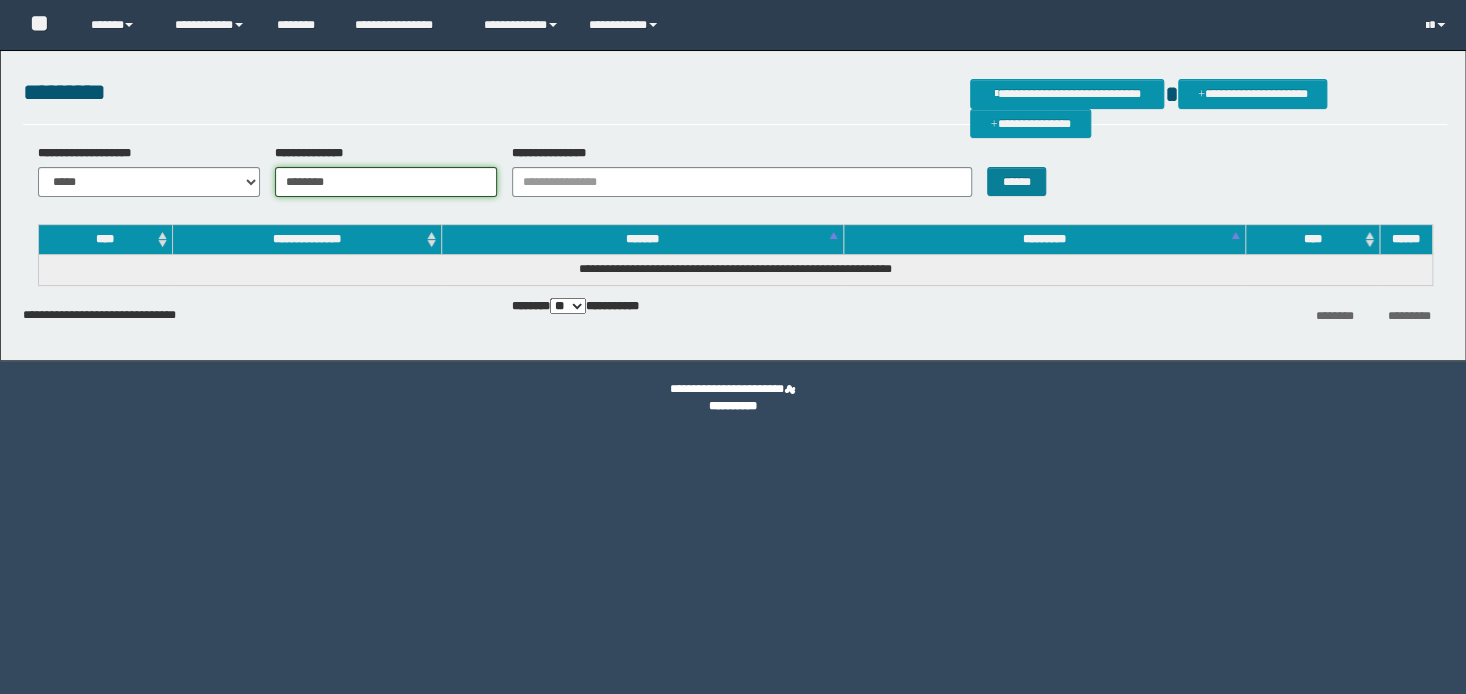 type on "********" 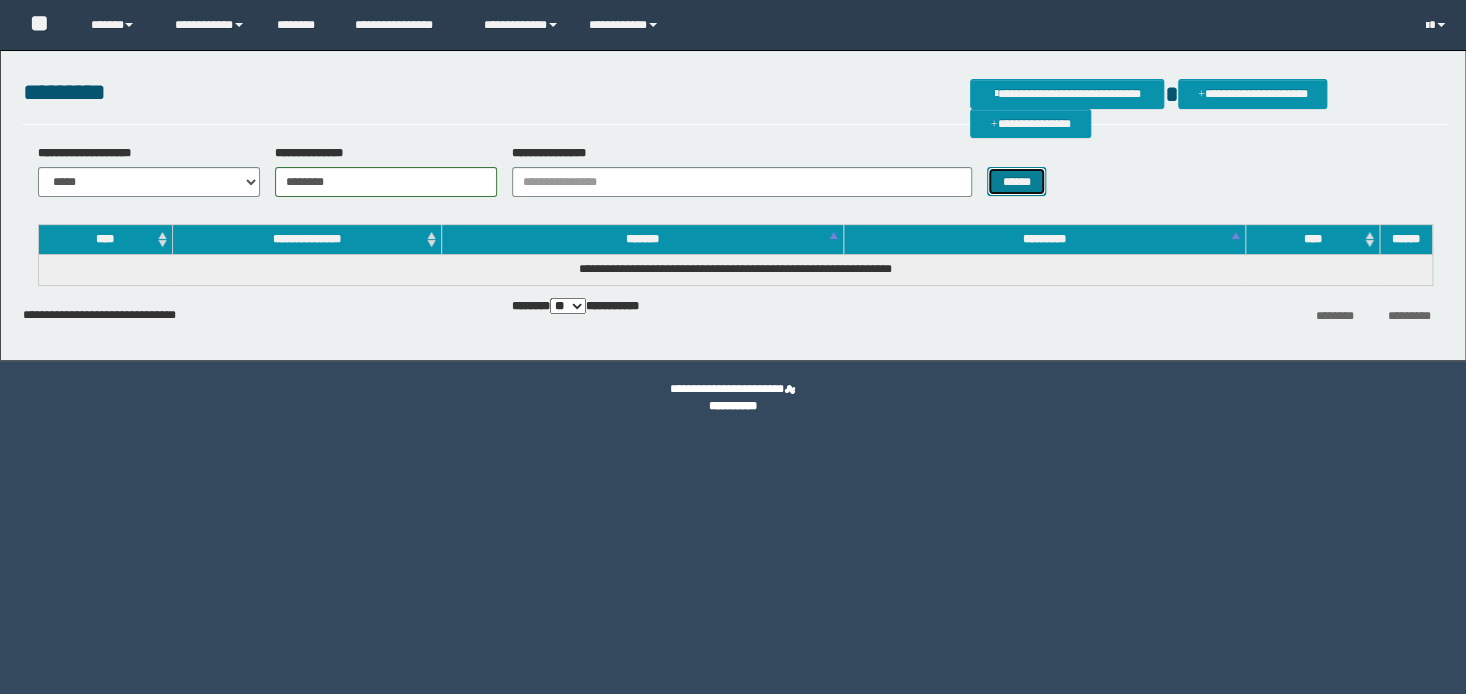 click on "******" at bounding box center (1016, 182) 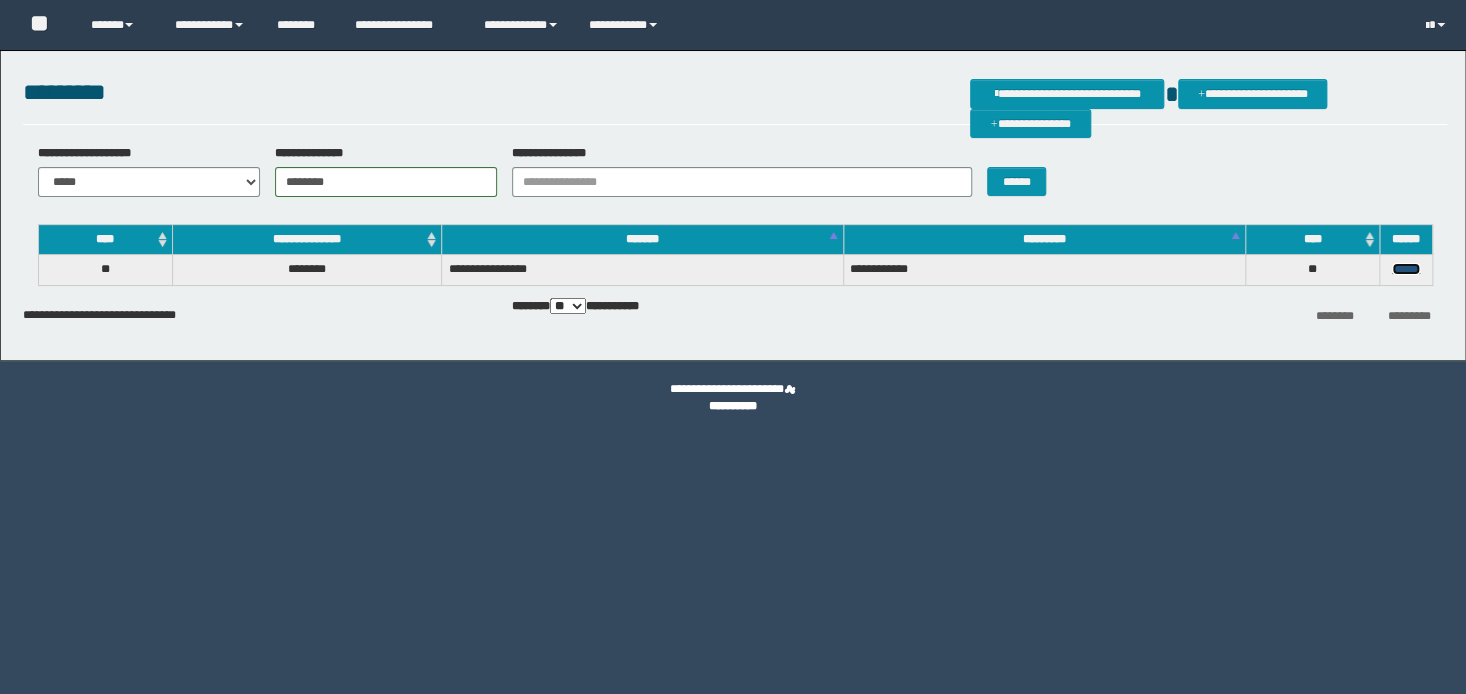 click on "******" at bounding box center (1406, 269) 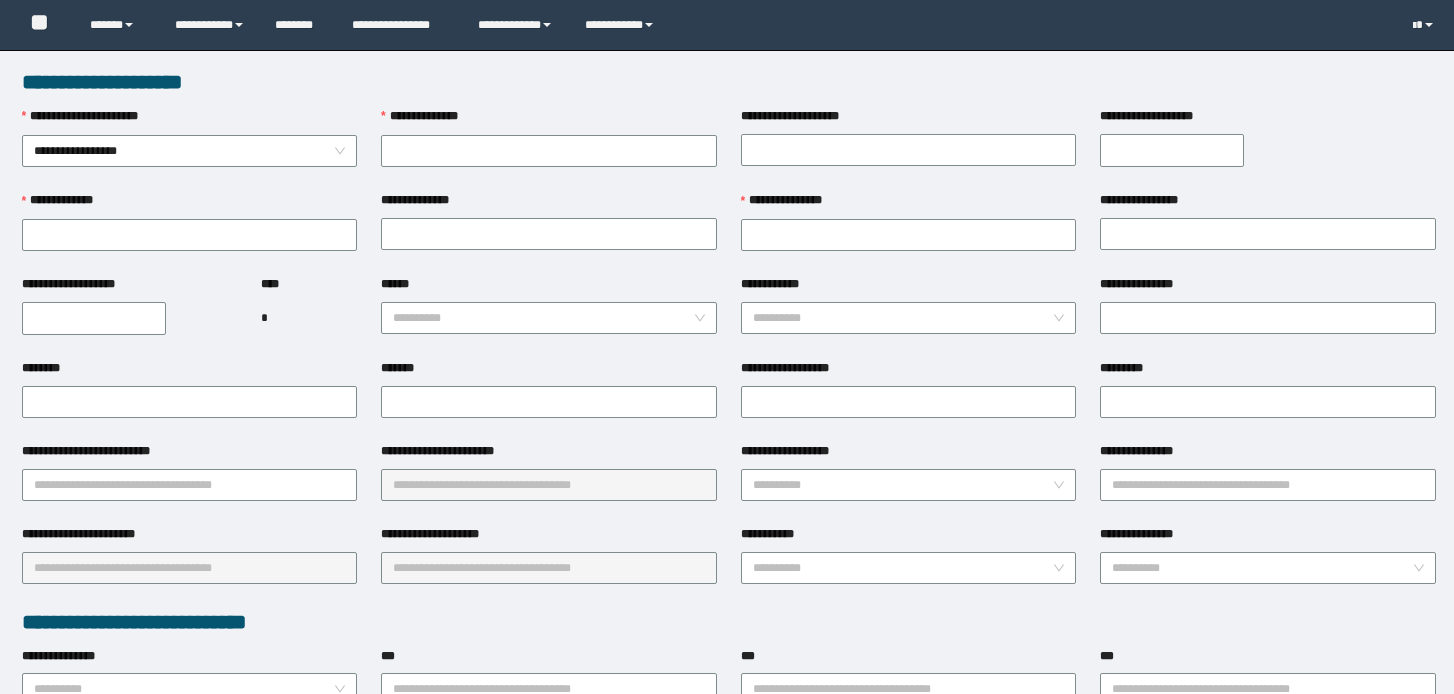 scroll, scrollTop: 0, scrollLeft: 0, axis: both 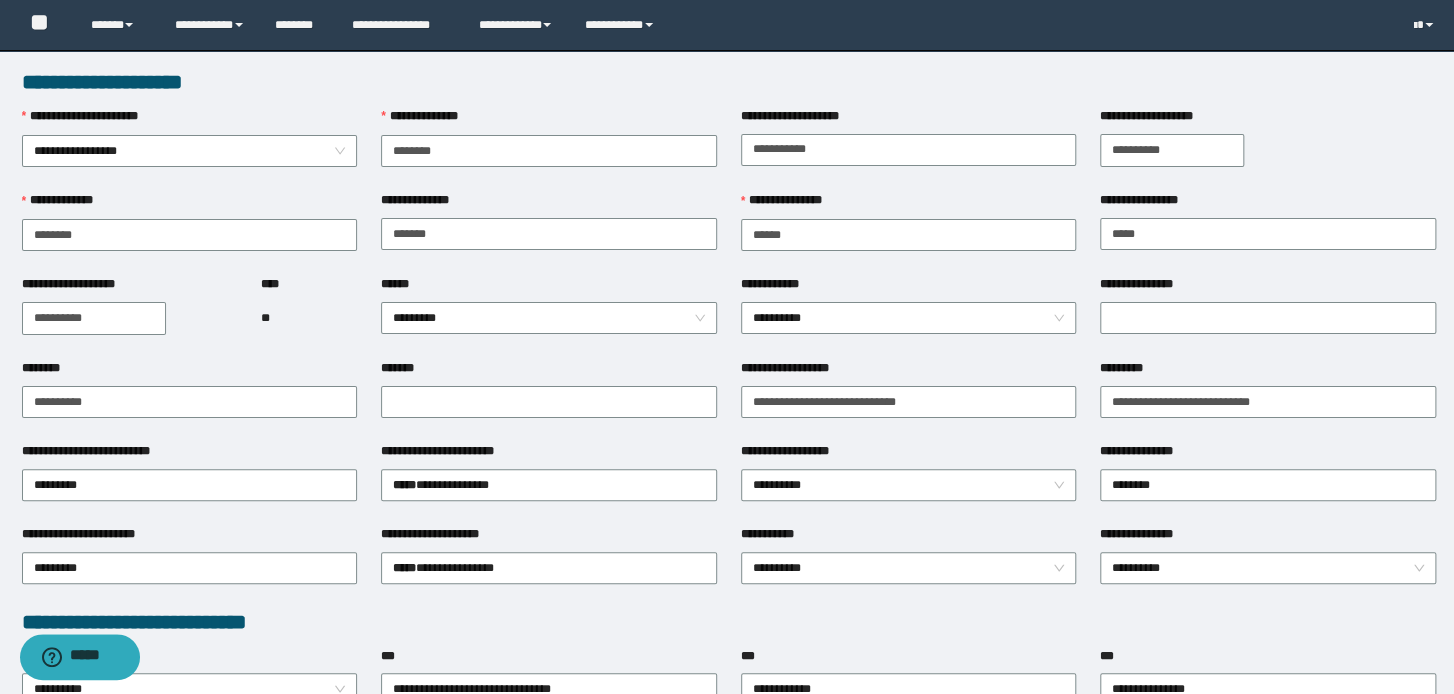 click on "**********" at bounding box center [909, 233] 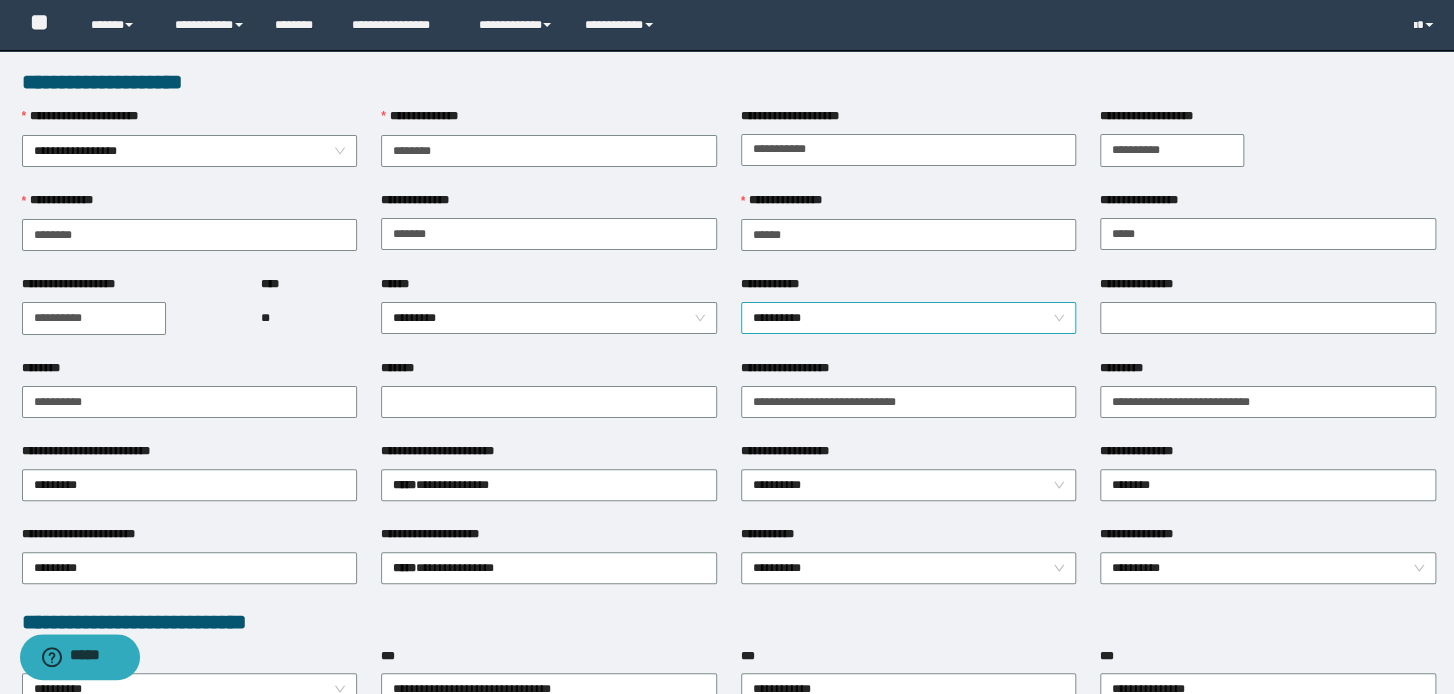 click on "**********" at bounding box center (909, 318) 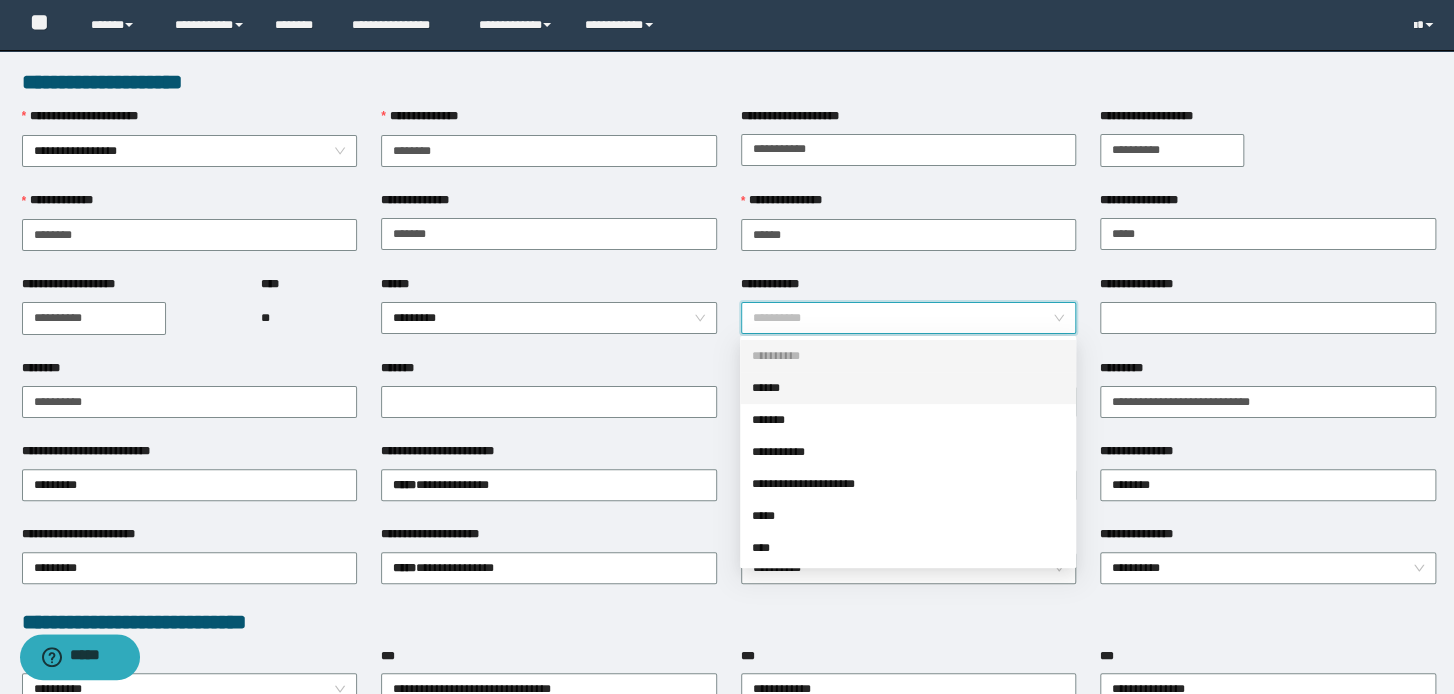 click on "******" at bounding box center (908, 388) 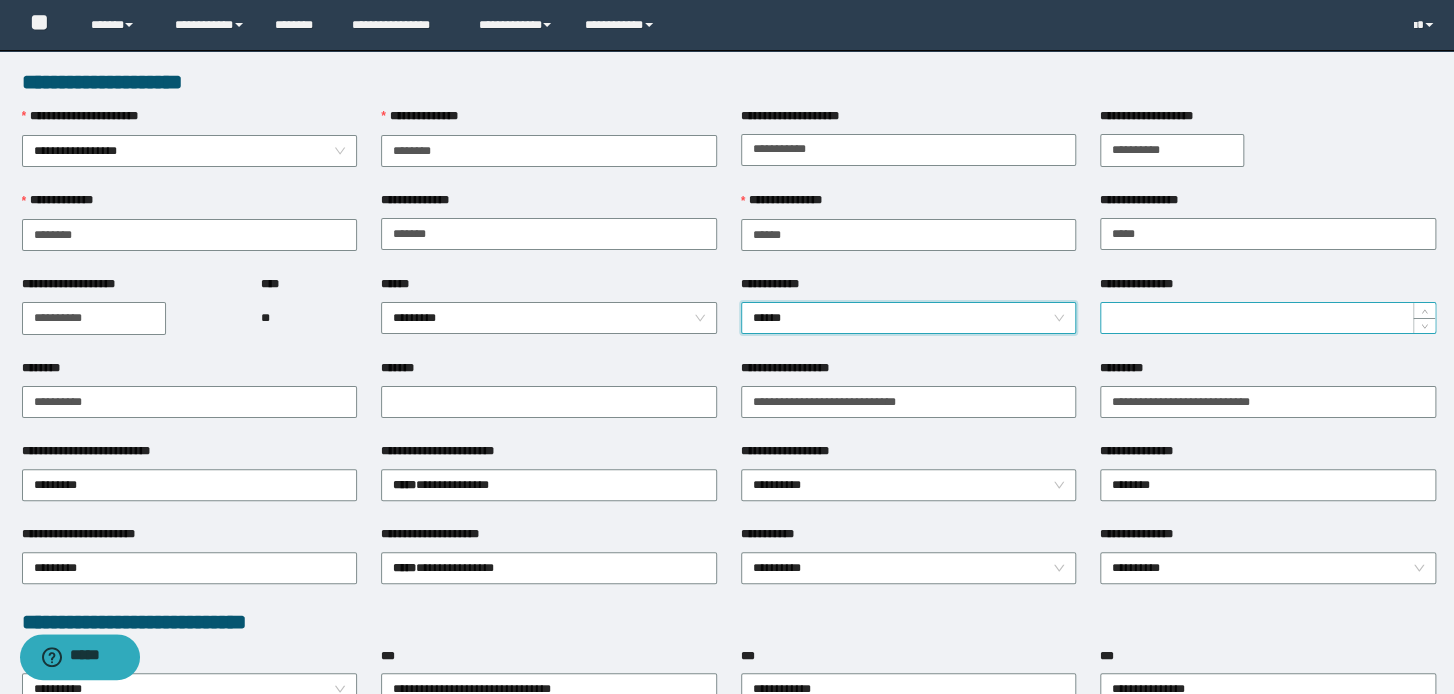 click on "**********" at bounding box center [1268, 318] 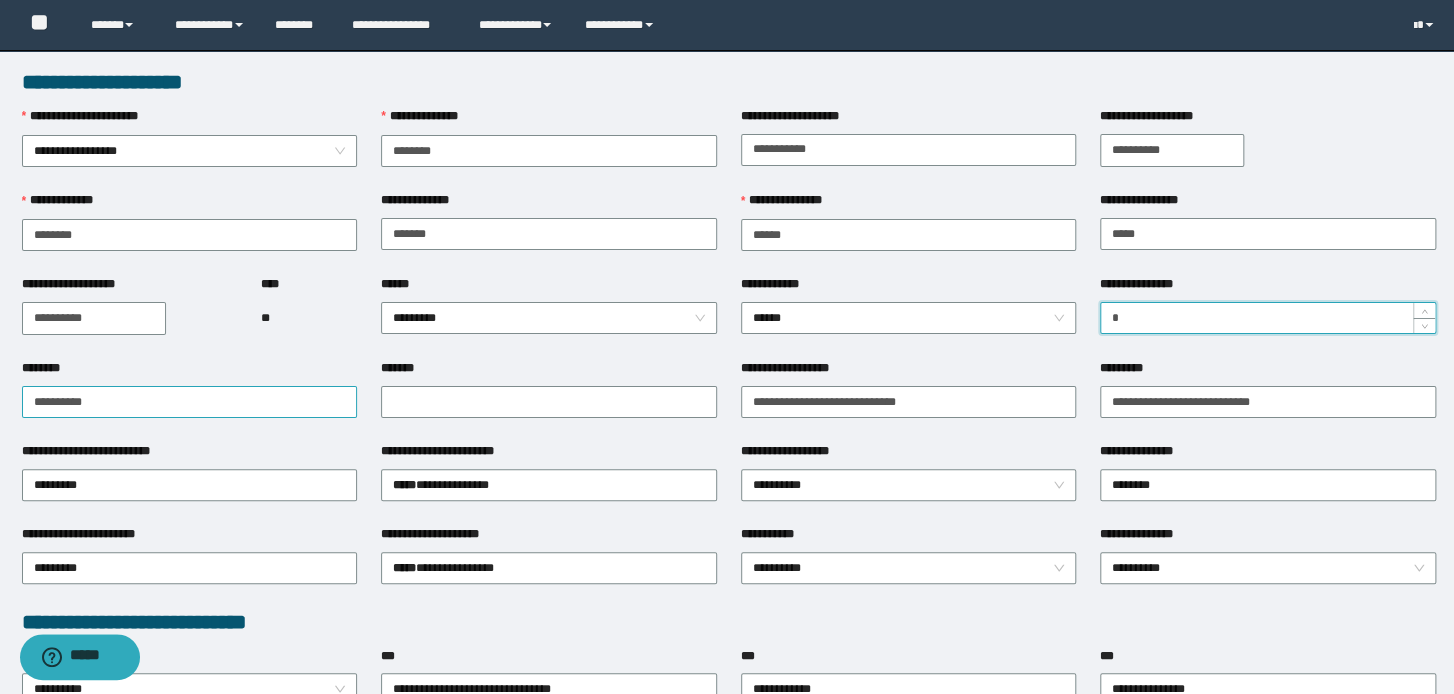 type on "*" 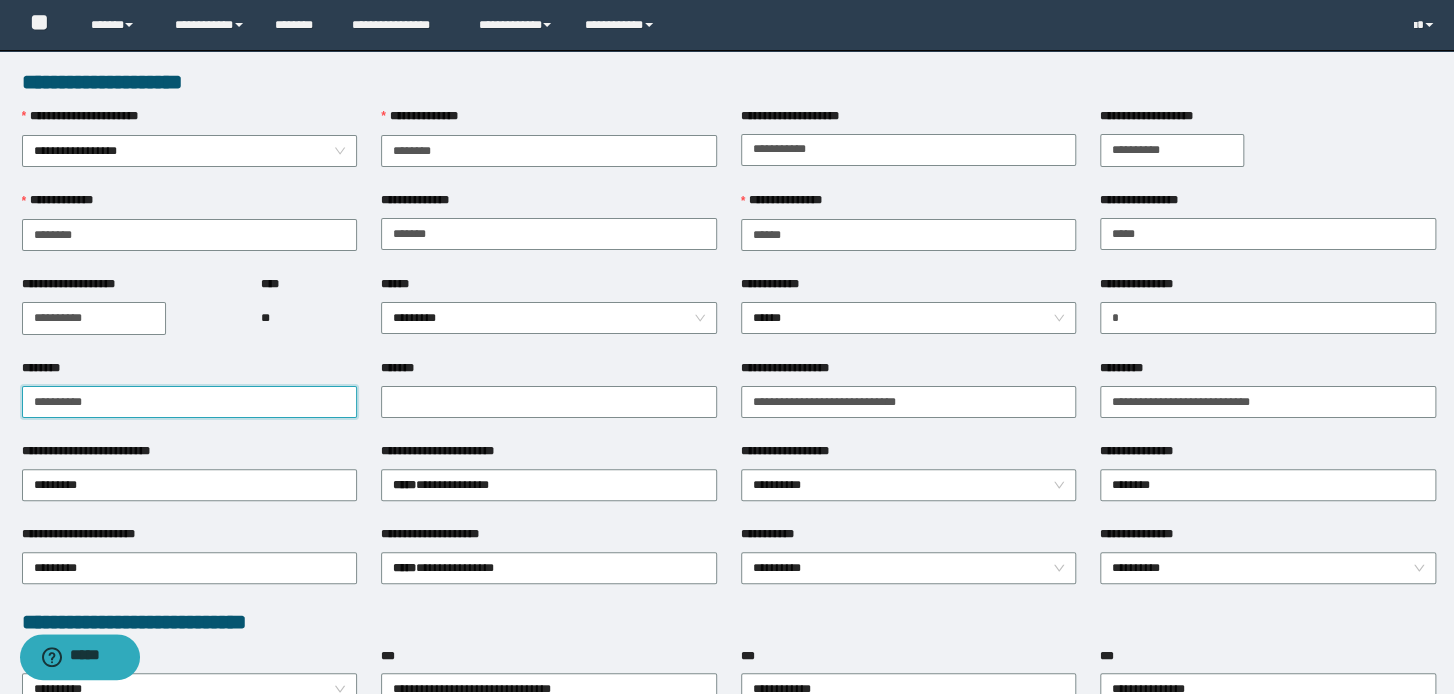 drag, startPoint x: 169, startPoint y: 396, endPoint x: 623, endPoint y: 256, distance: 475.0958 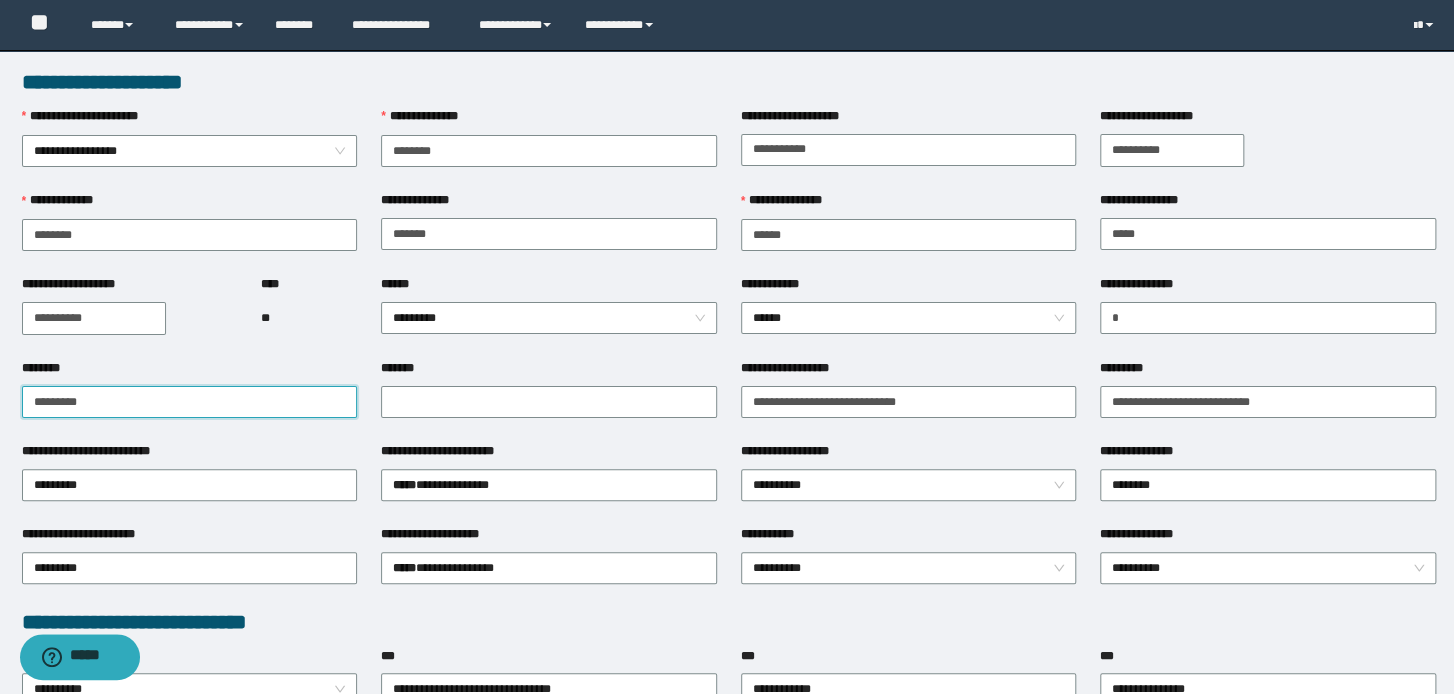 type on "**********" 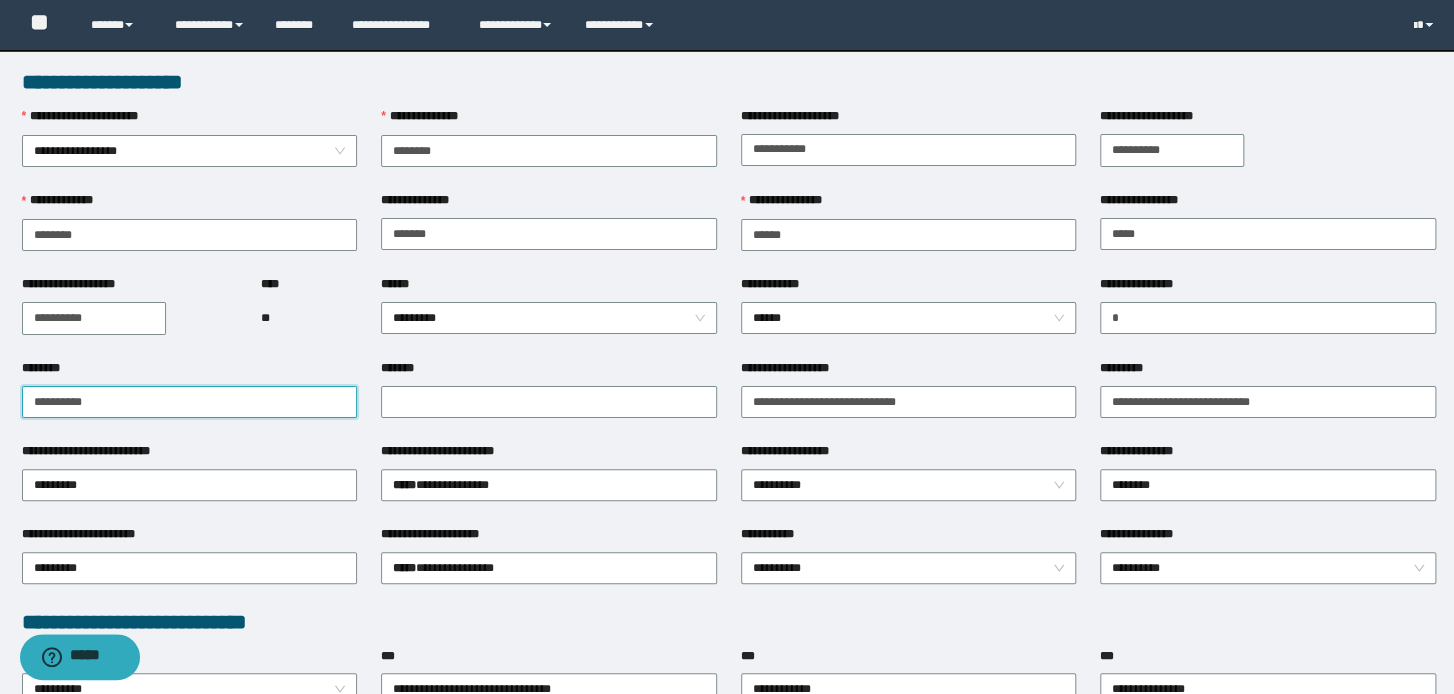 click on "**********" at bounding box center [727, 347] 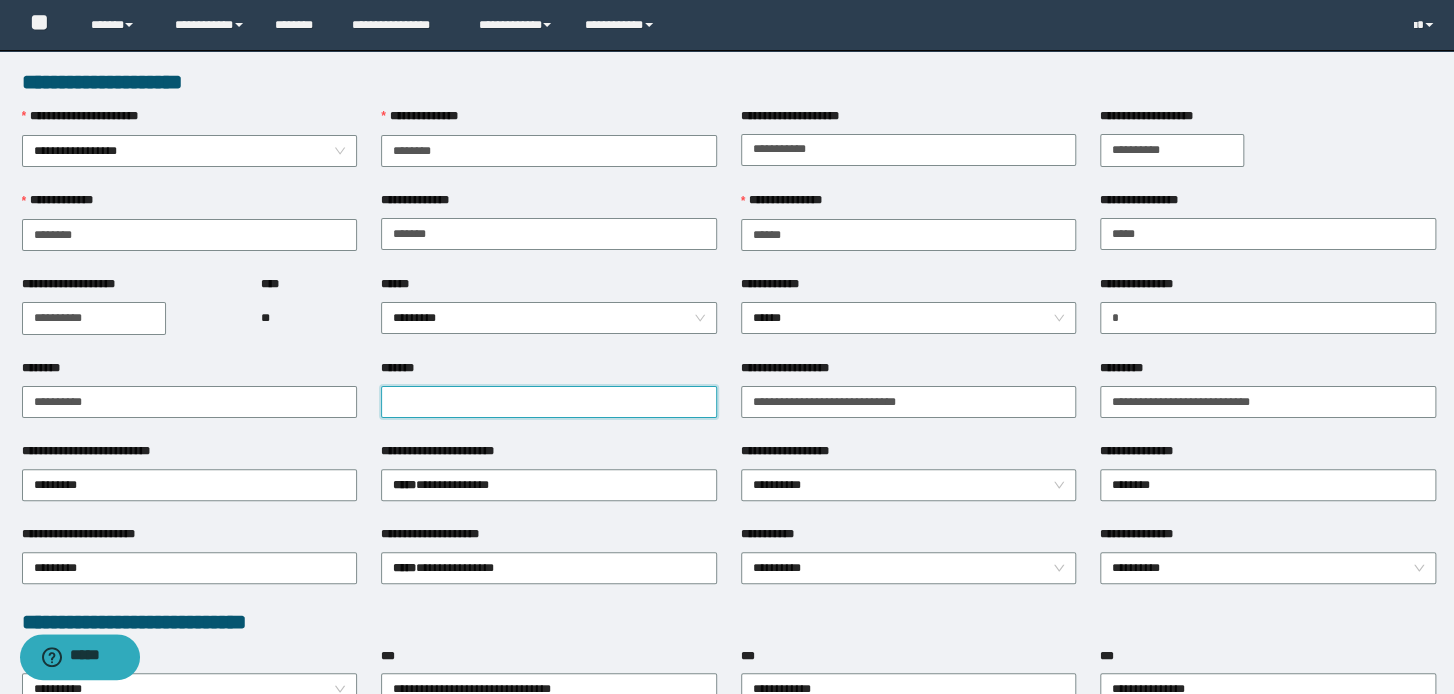 click on "*******" at bounding box center (549, 402) 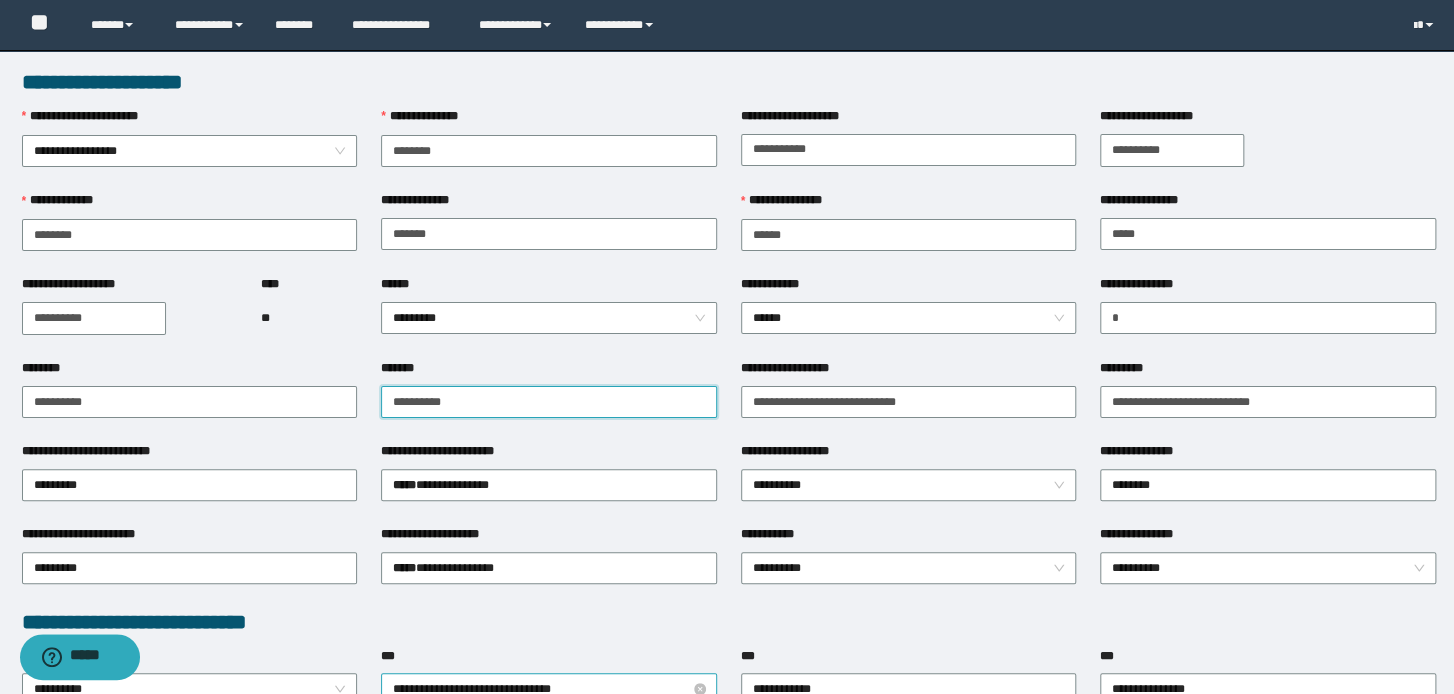 type on "**********" 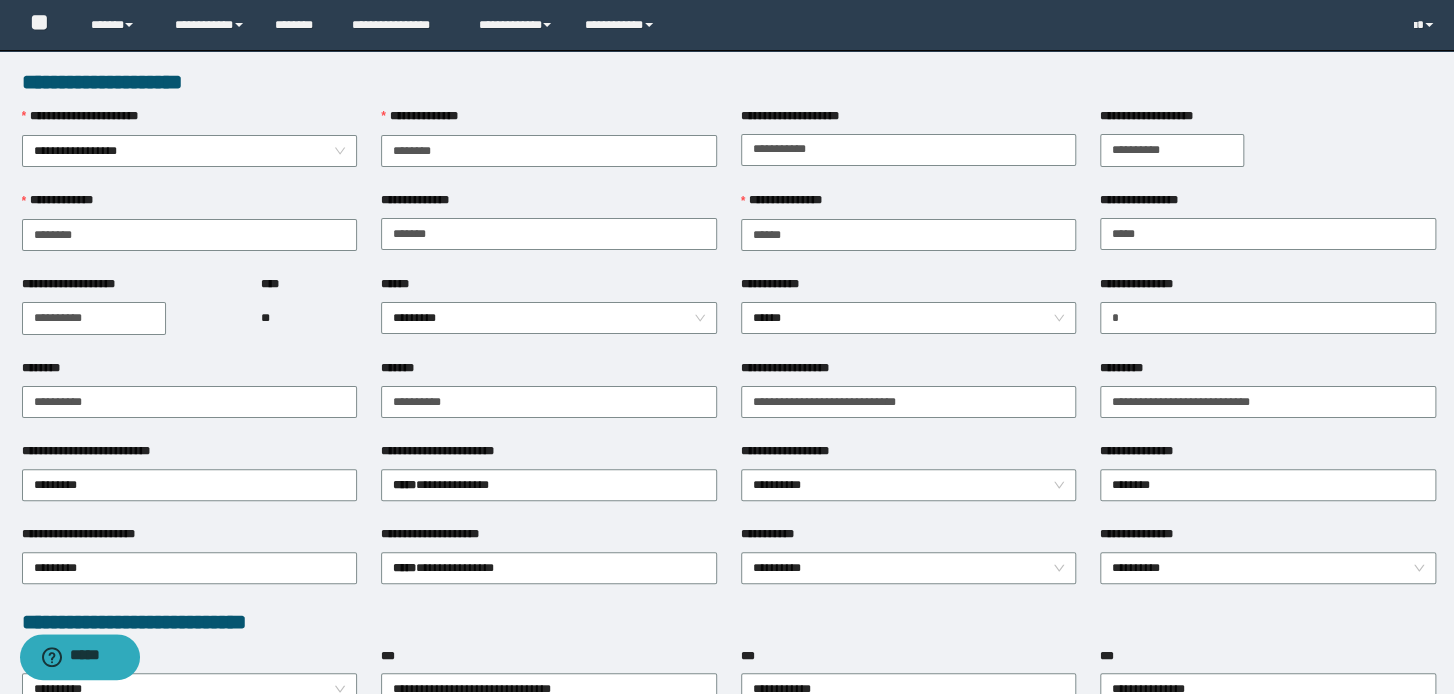 drag, startPoint x: 1332, startPoint y: 176, endPoint x: 1316, endPoint y: 180, distance: 16.492422 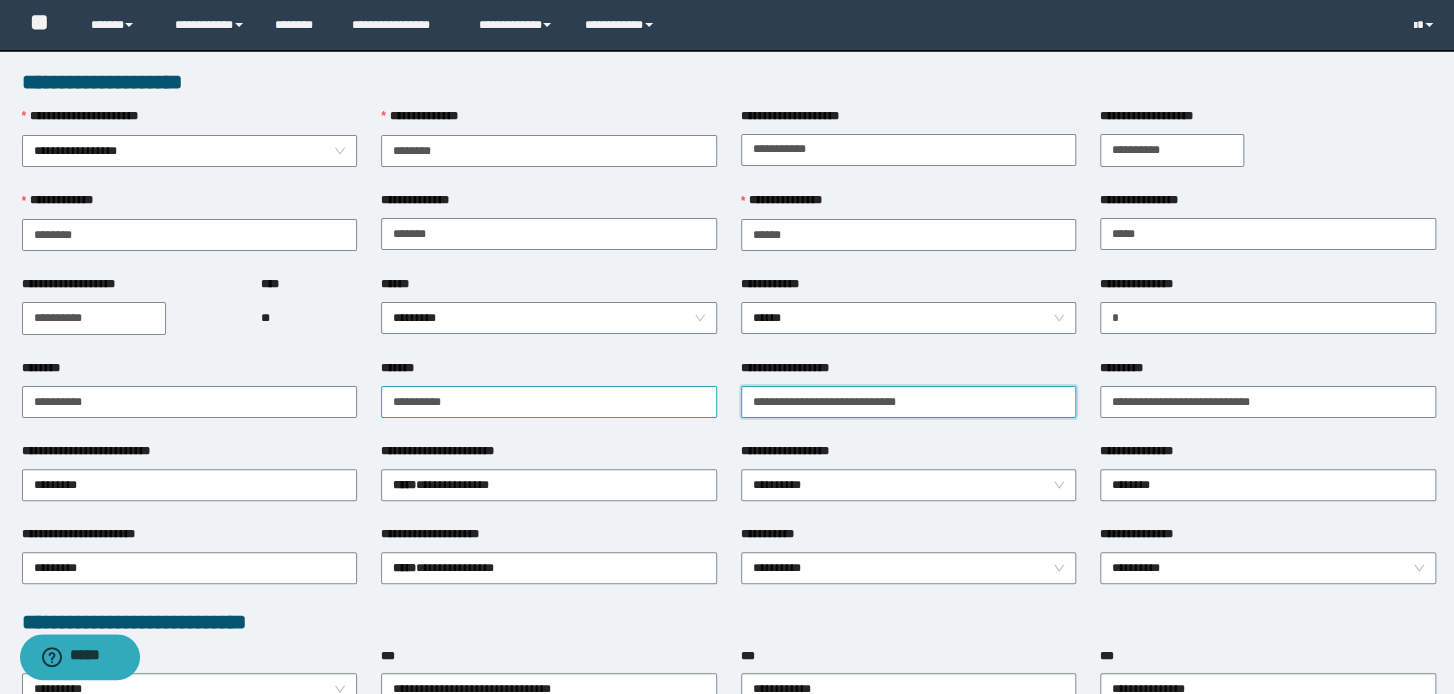 drag, startPoint x: 941, startPoint y: 399, endPoint x: 637, endPoint y: 391, distance: 304.10526 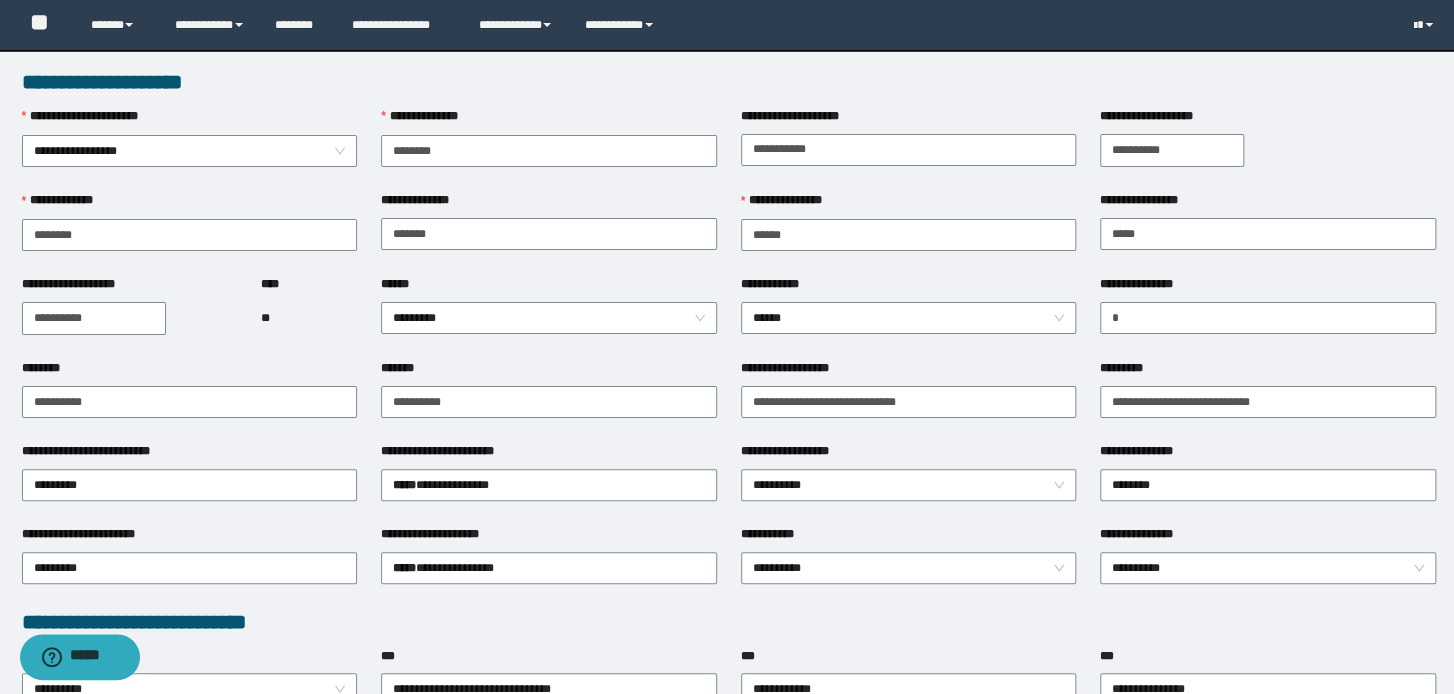 drag, startPoint x: 1036, startPoint y: 441, endPoint x: 968, endPoint y: 444, distance: 68.06615 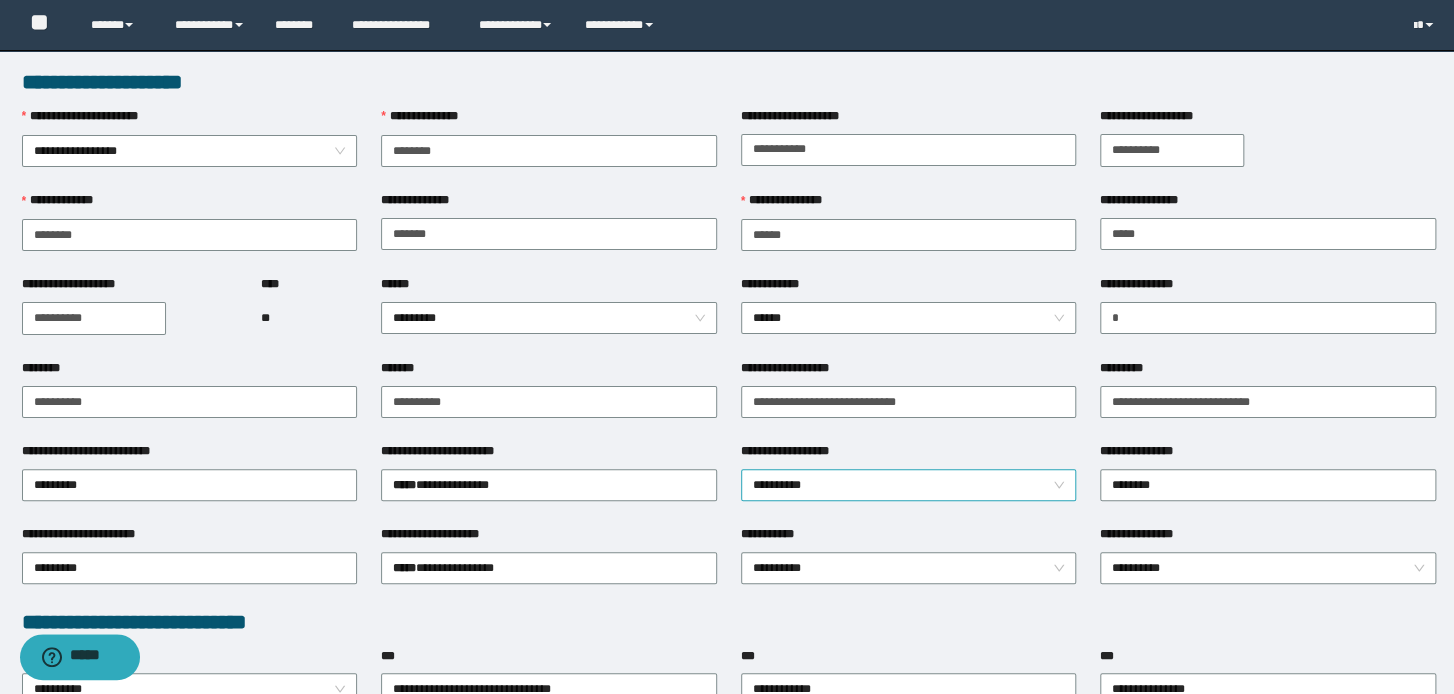 click on "**********" at bounding box center (909, 485) 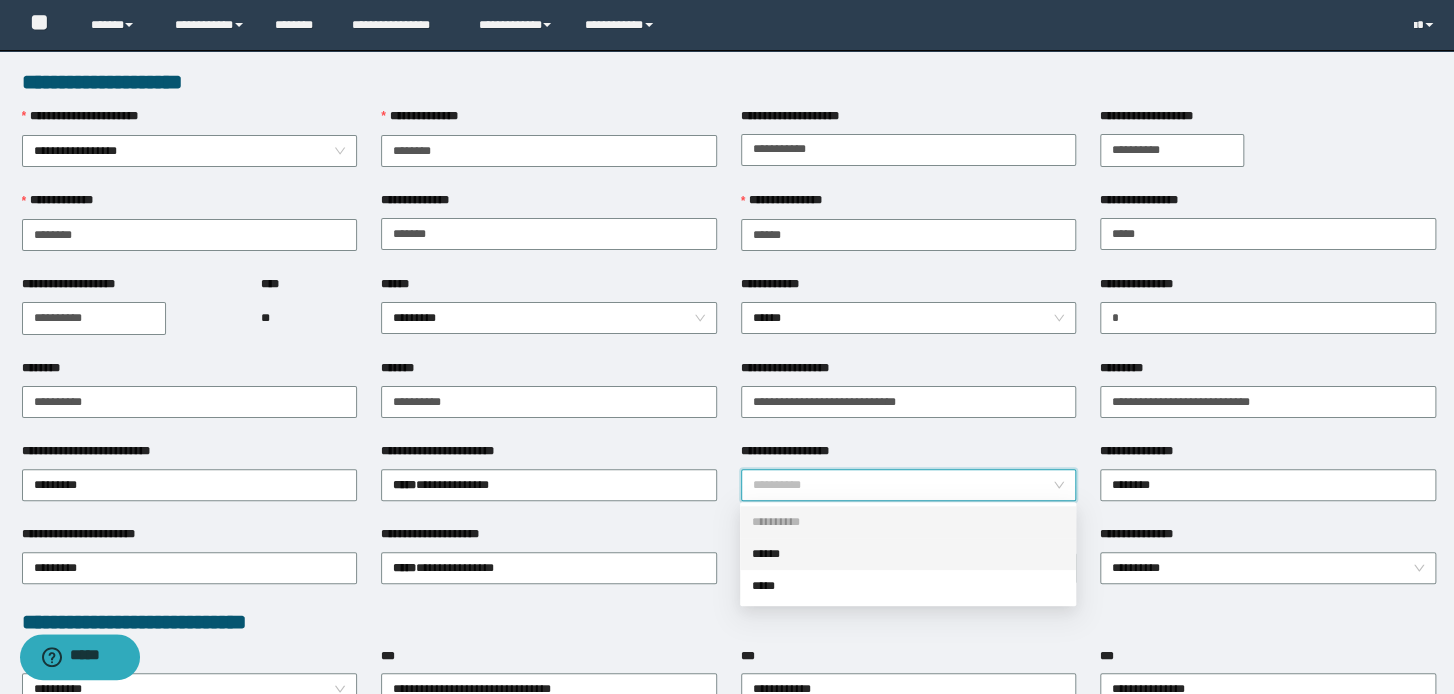drag, startPoint x: 786, startPoint y: 552, endPoint x: 772, endPoint y: 544, distance: 16.124516 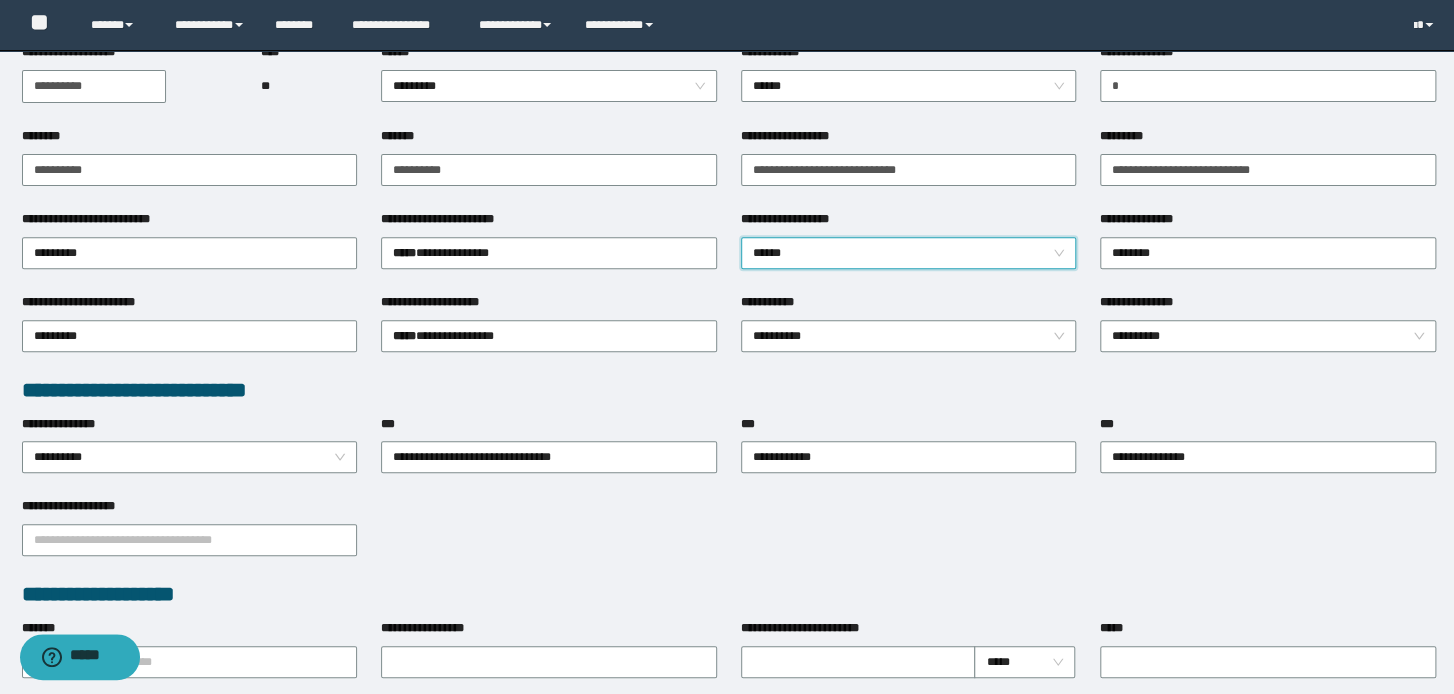 scroll, scrollTop: 240, scrollLeft: 0, axis: vertical 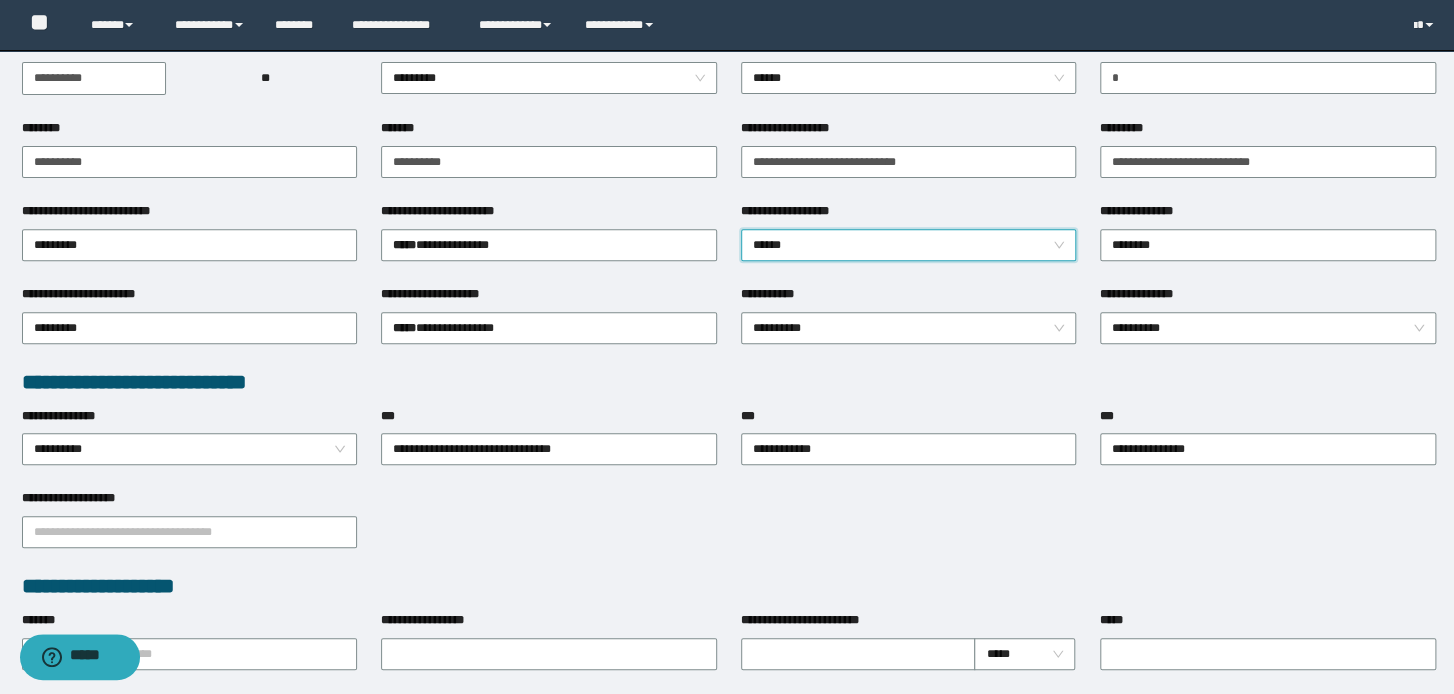 click on "**********" at bounding box center (909, 326) 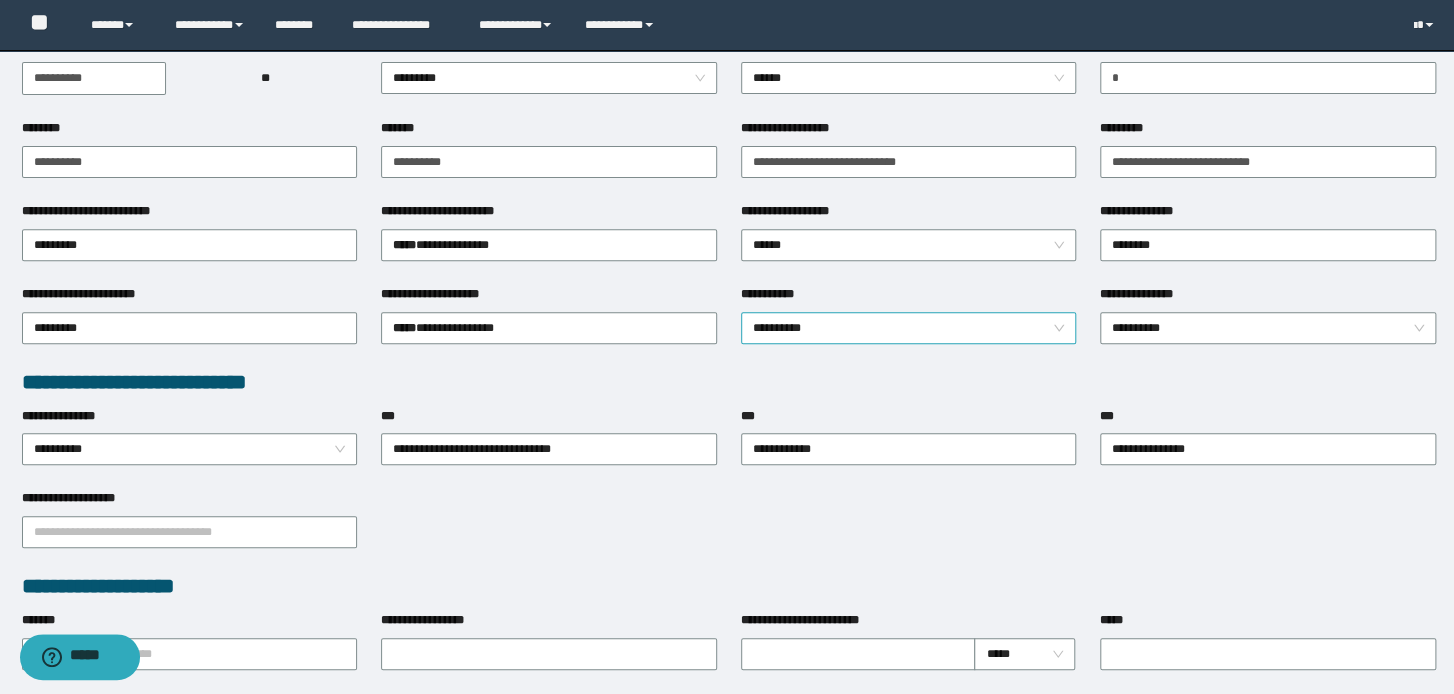 click on "**********" at bounding box center (909, 328) 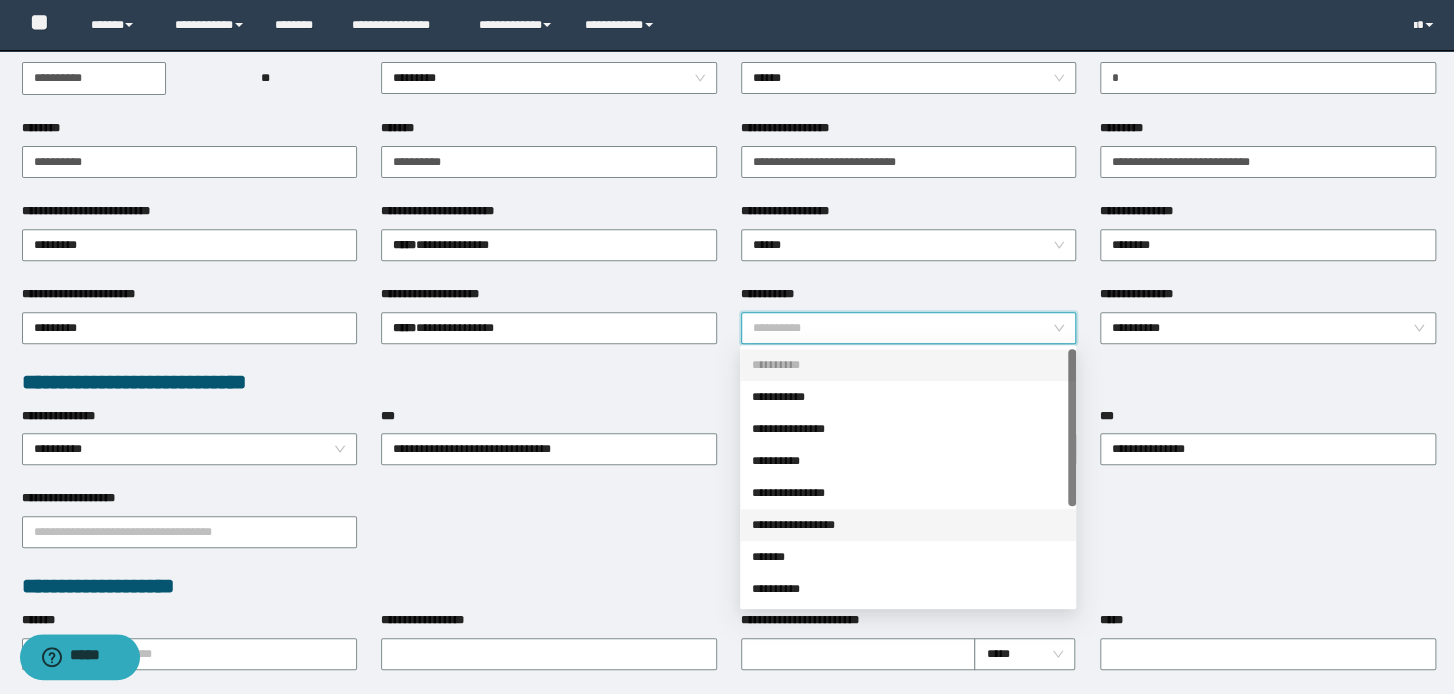 drag, startPoint x: 816, startPoint y: 524, endPoint x: 1083, endPoint y: 403, distance: 293.13818 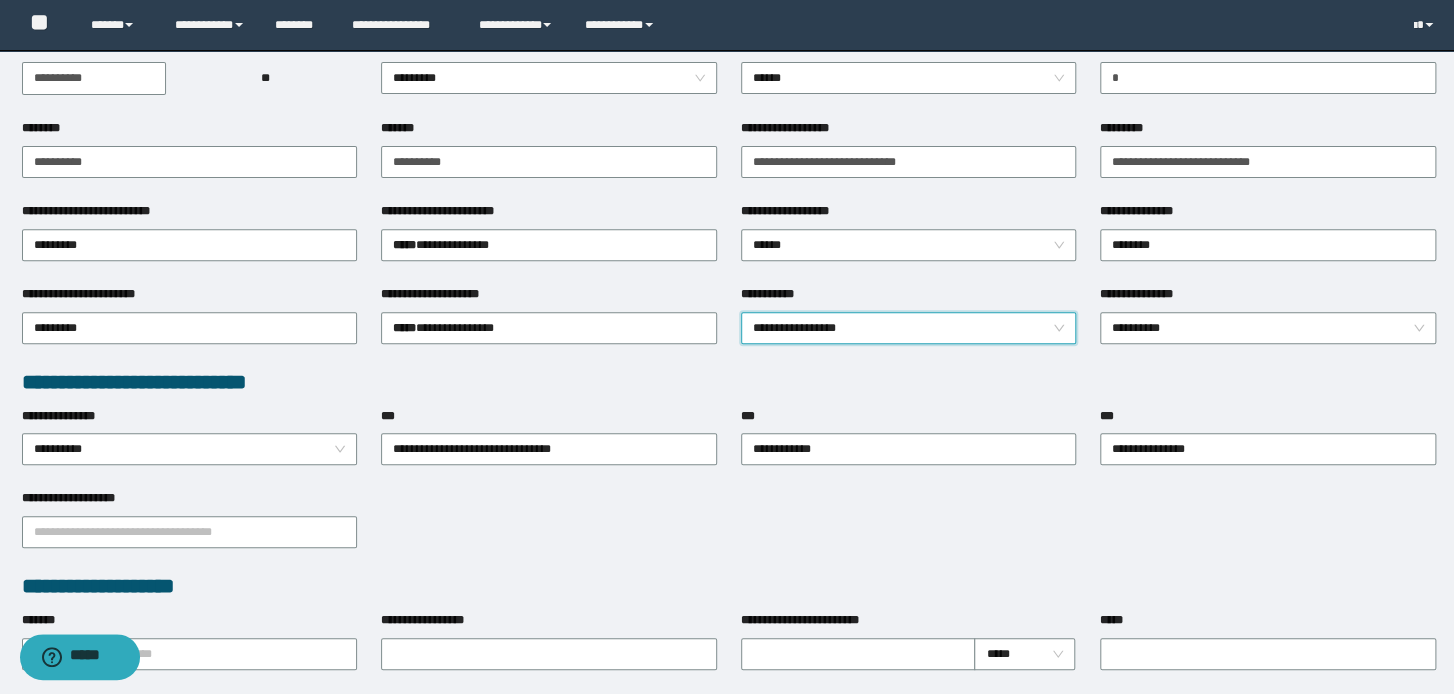 click on "**********" at bounding box center [729, 382] 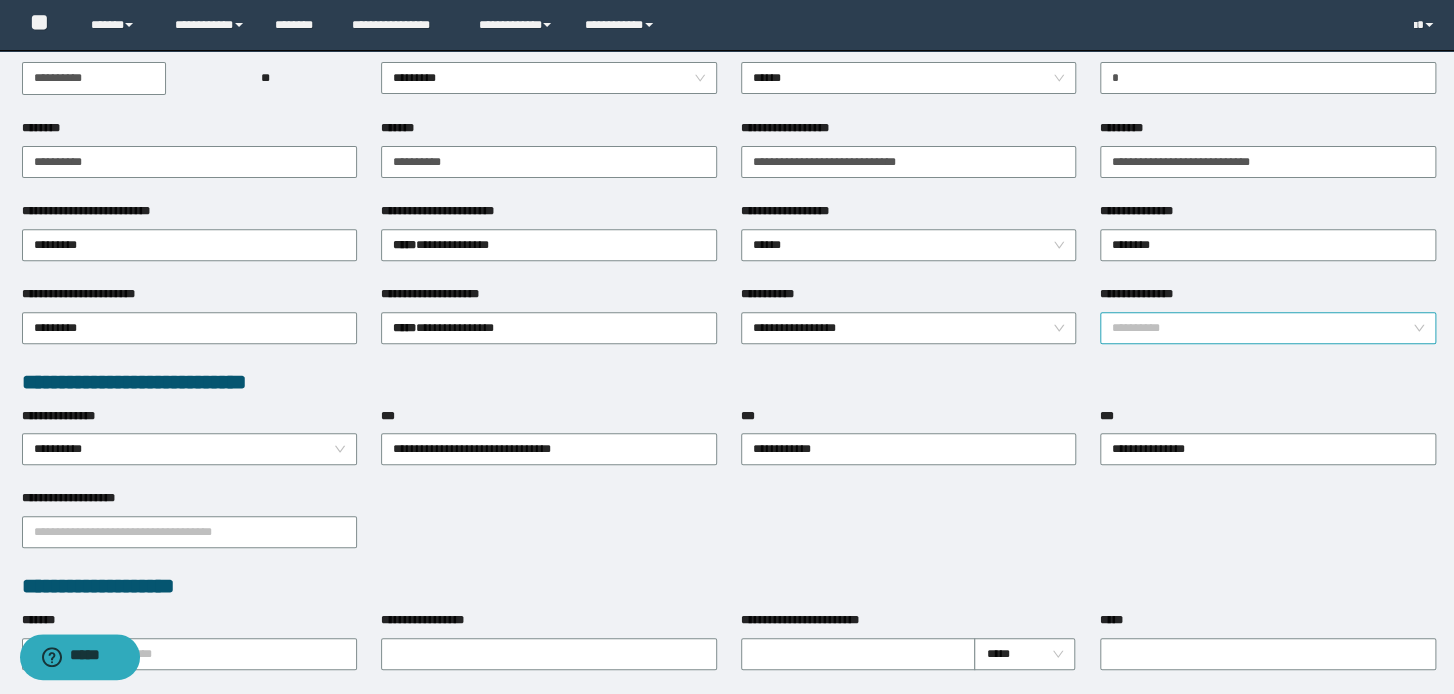click on "**********" at bounding box center (1268, 328) 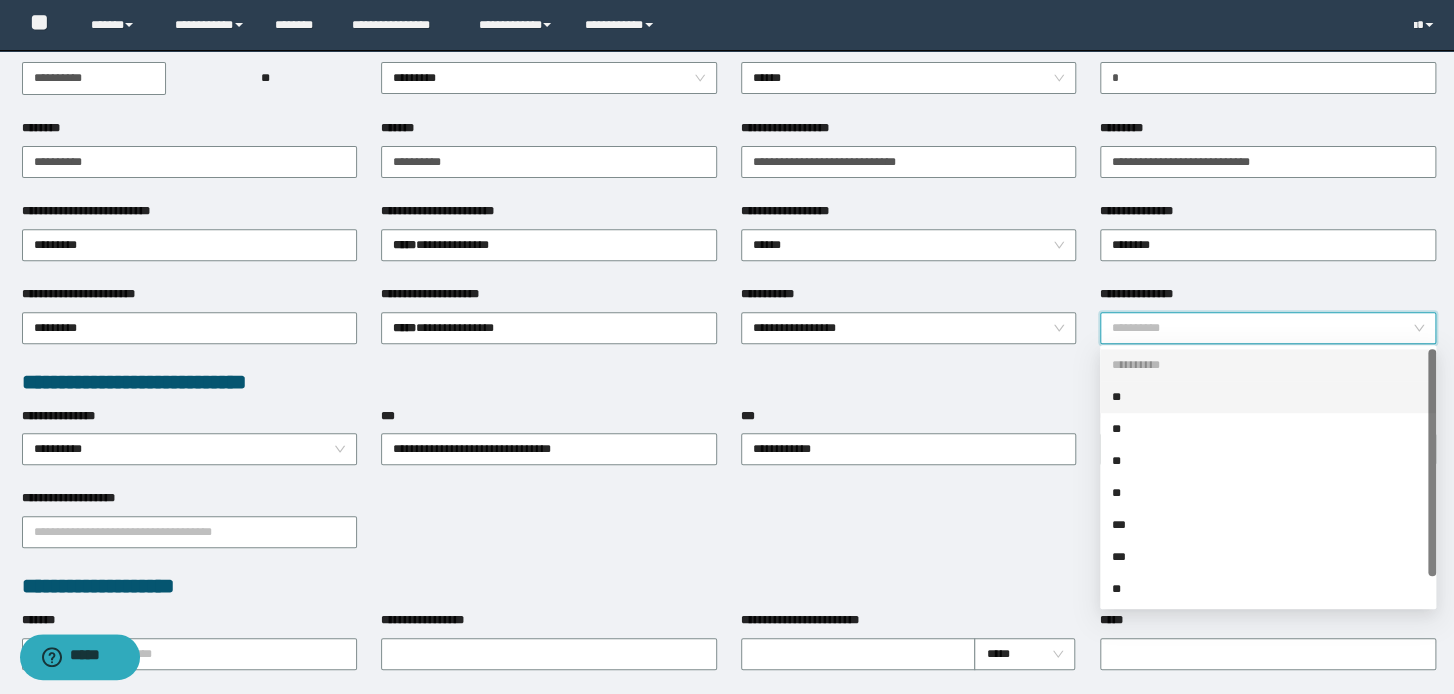 click on "**" at bounding box center (1268, 397) 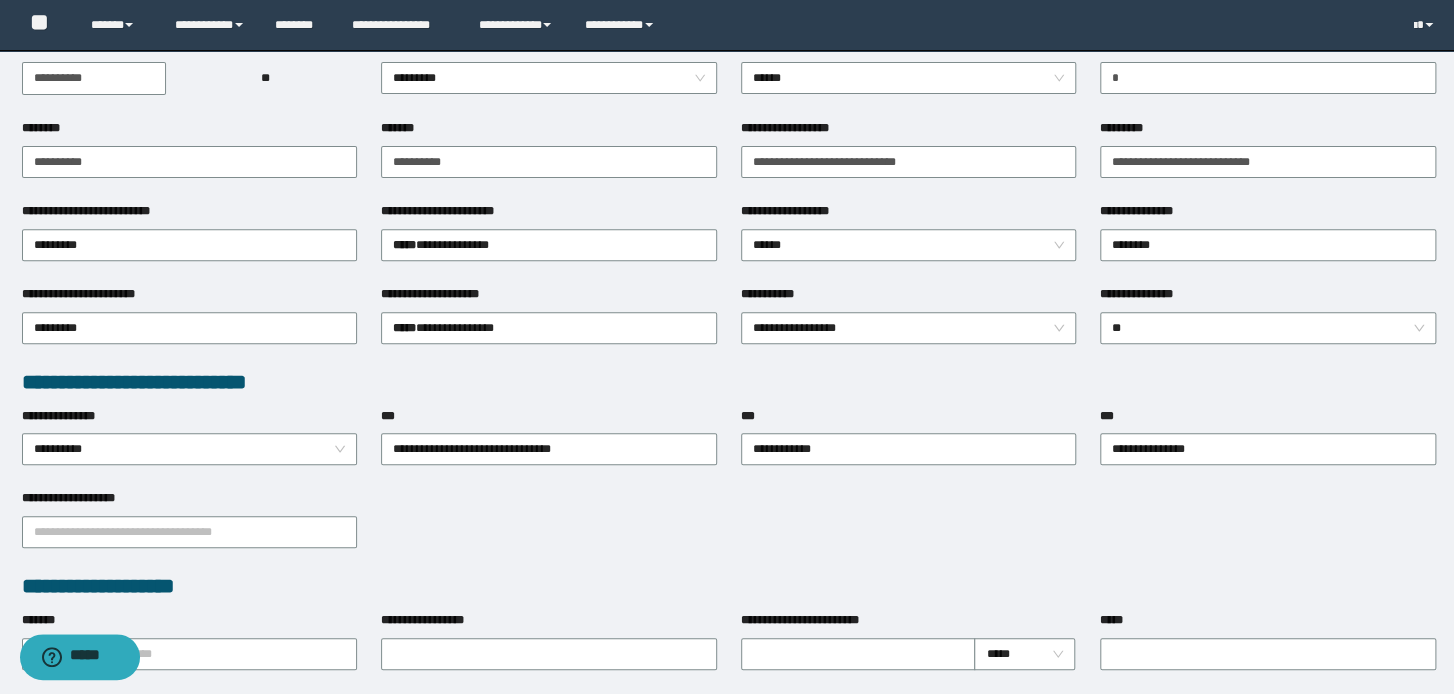 drag, startPoint x: 688, startPoint y: 569, endPoint x: 668, endPoint y: 561, distance: 21.540659 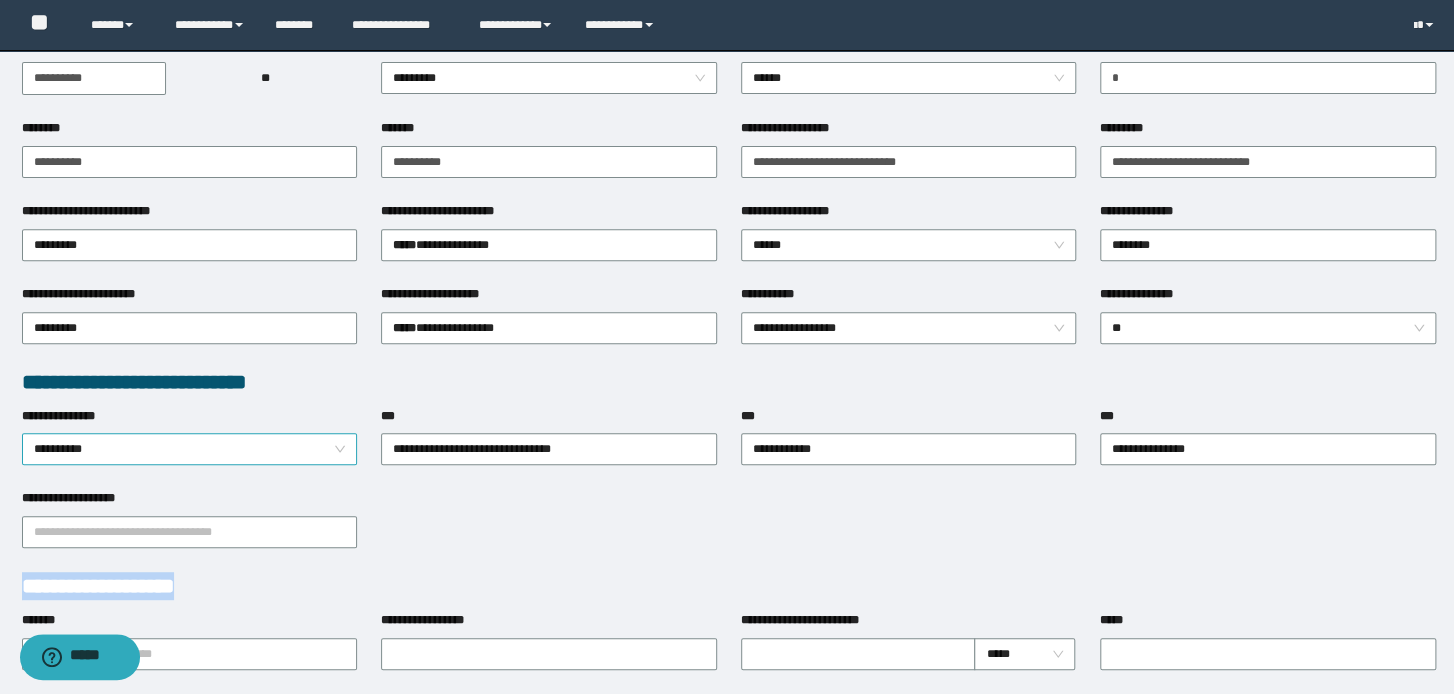 click on "**********" at bounding box center (190, 449) 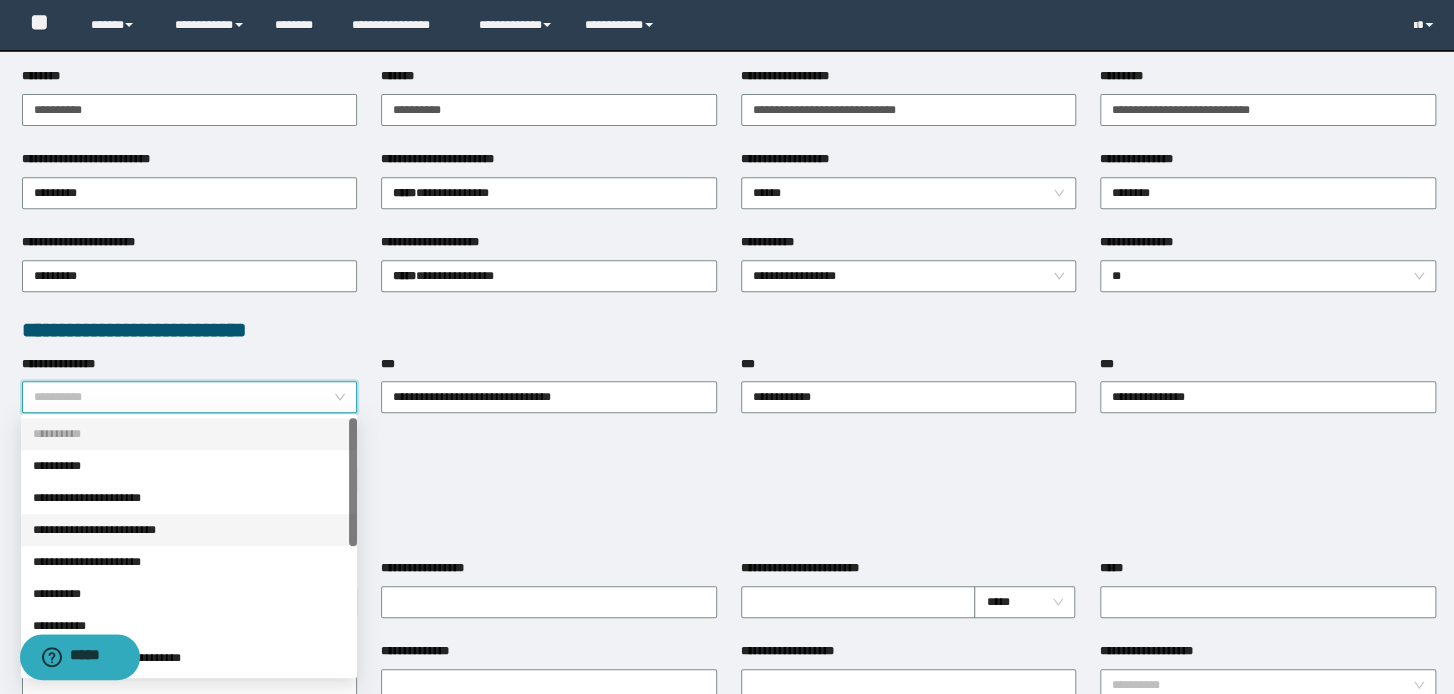scroll, scrollTop: 320, scrollLeft: 0, axis: vertical 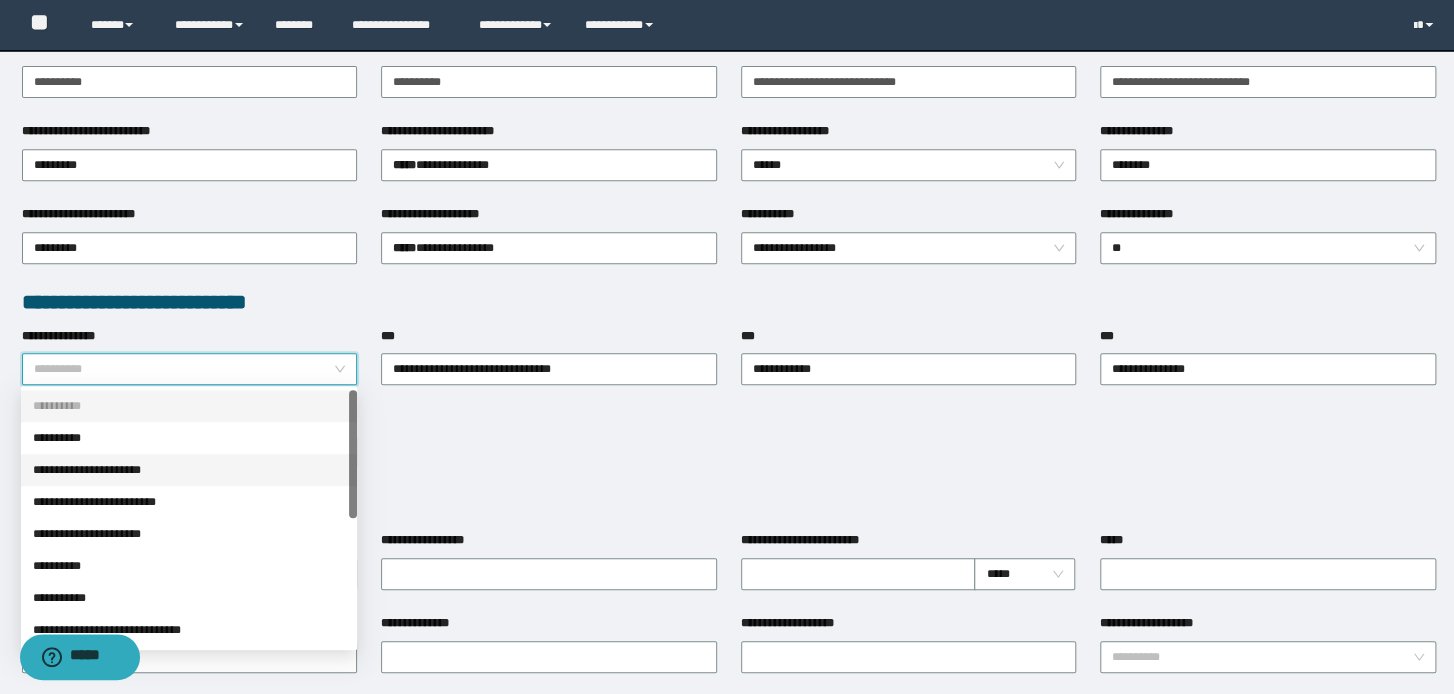 drag, startPoint x: 181, startPoint y: 472, endPoint x: 486, endPoint y: 417, distance: 309.91934 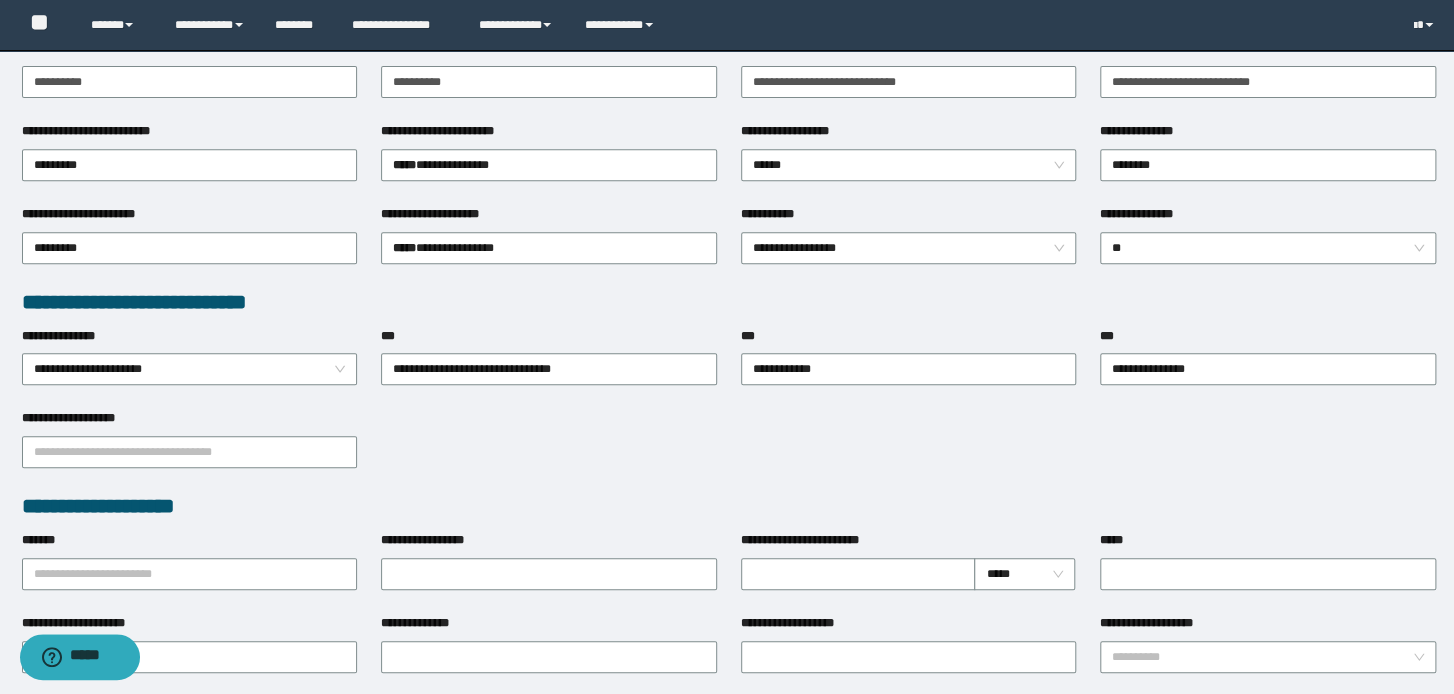 click on "**********" at bounding box center [729, 450] 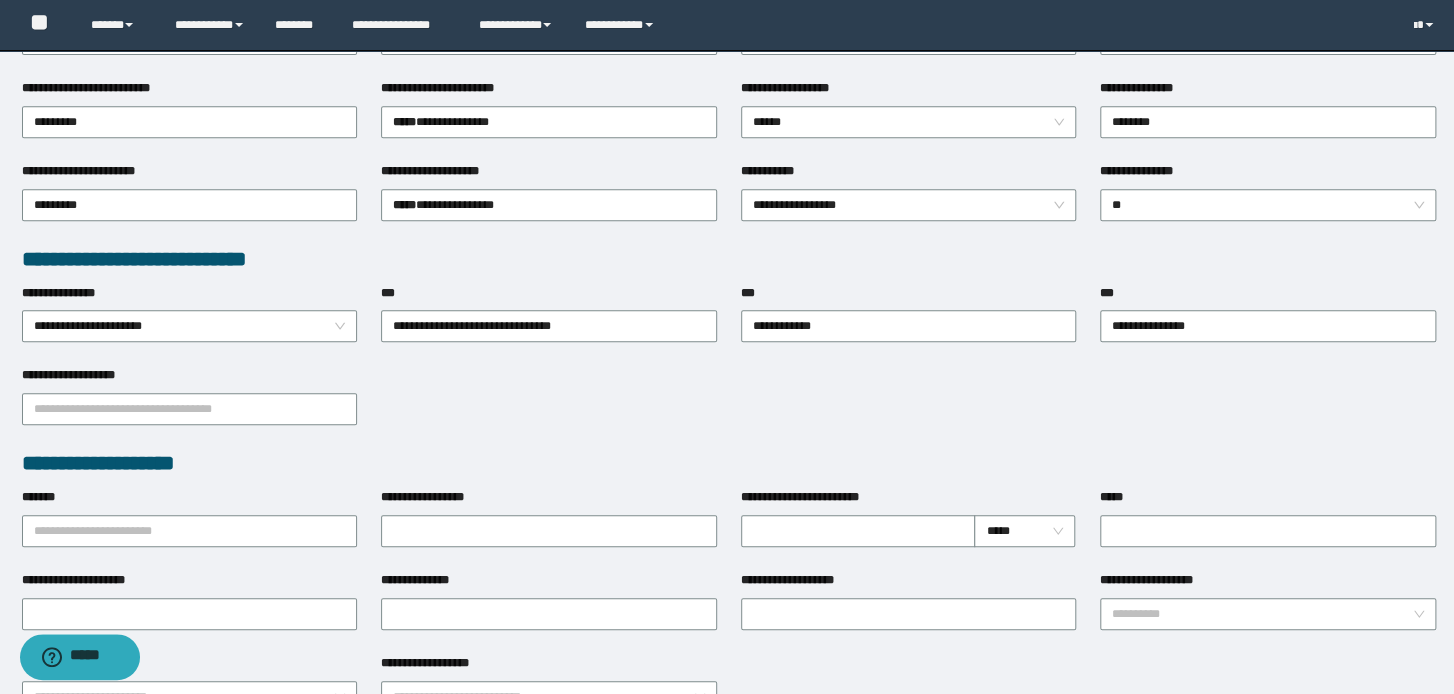 scroll, scrollTop: 400, scrollLeft: 0, axis: vertical 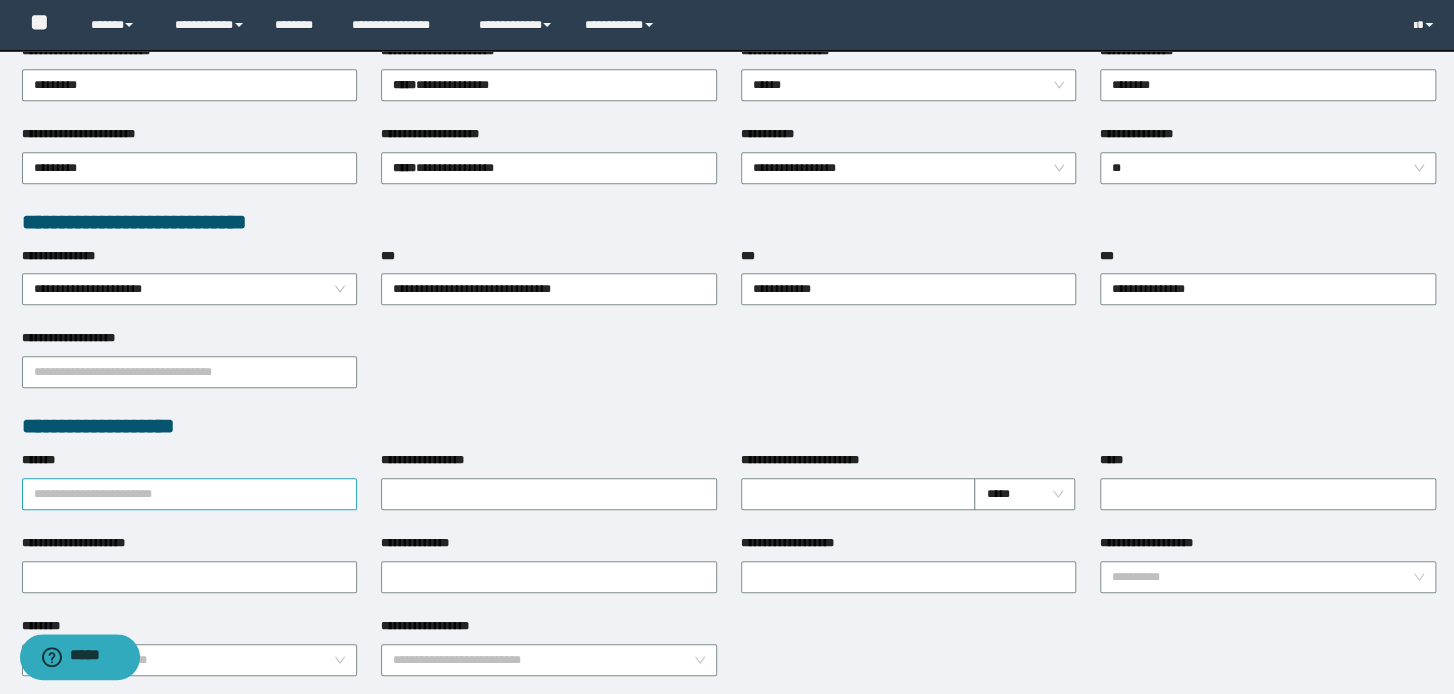 click on "*******" at bounding box center [190, 494] 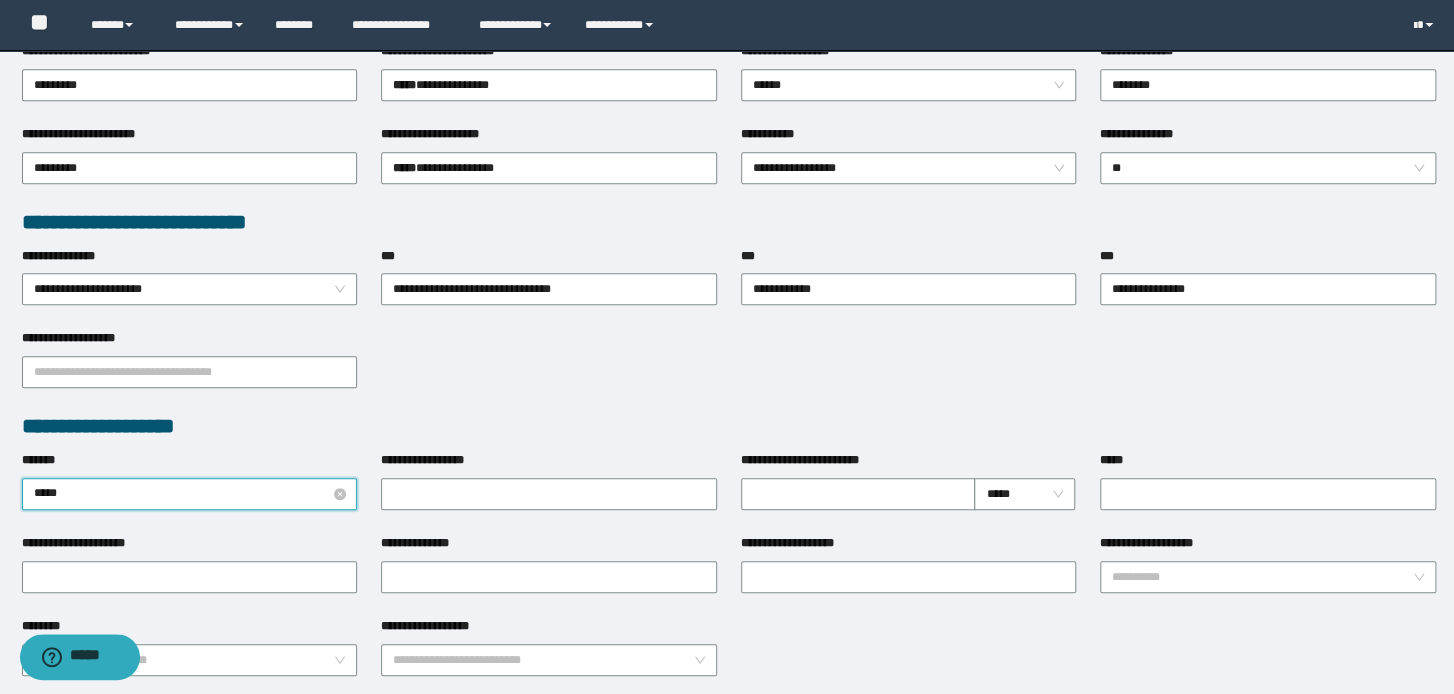 type on "******" 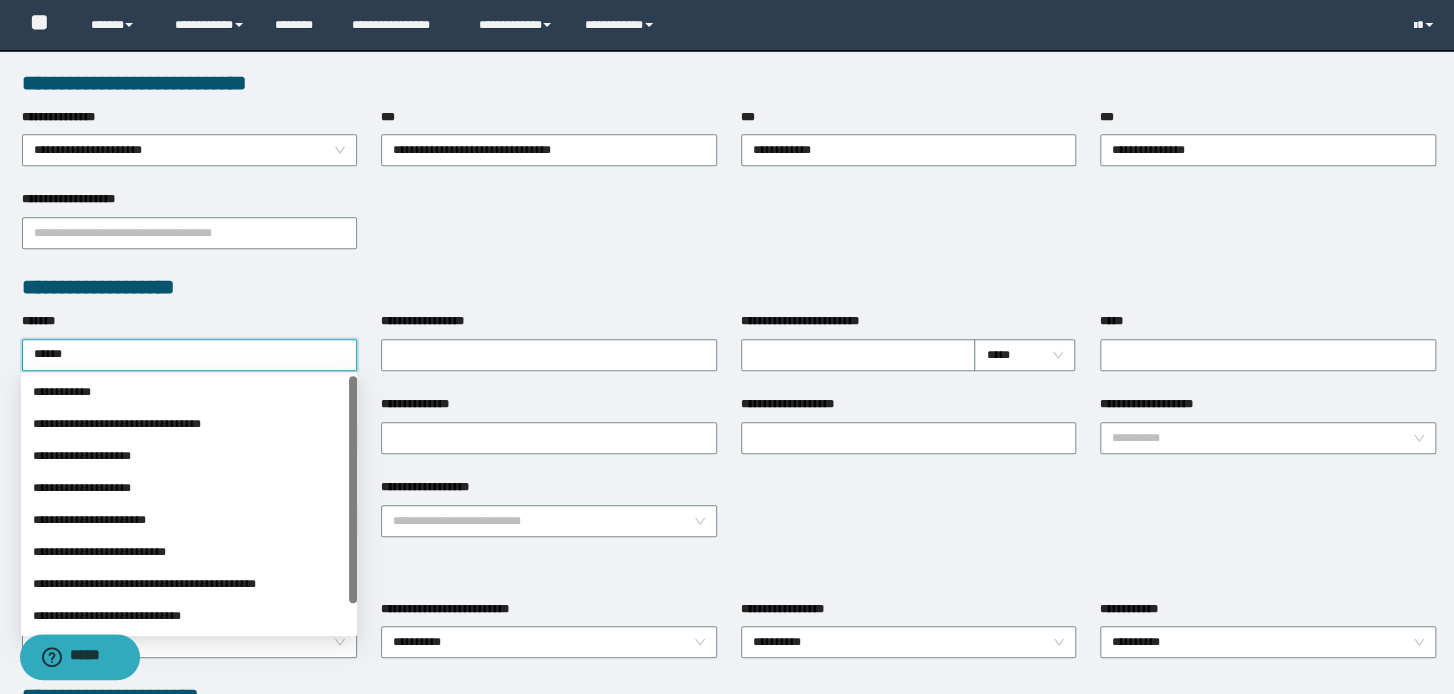 scroll, scrollTop: 560, scrollLeft: 0, axis: vertical 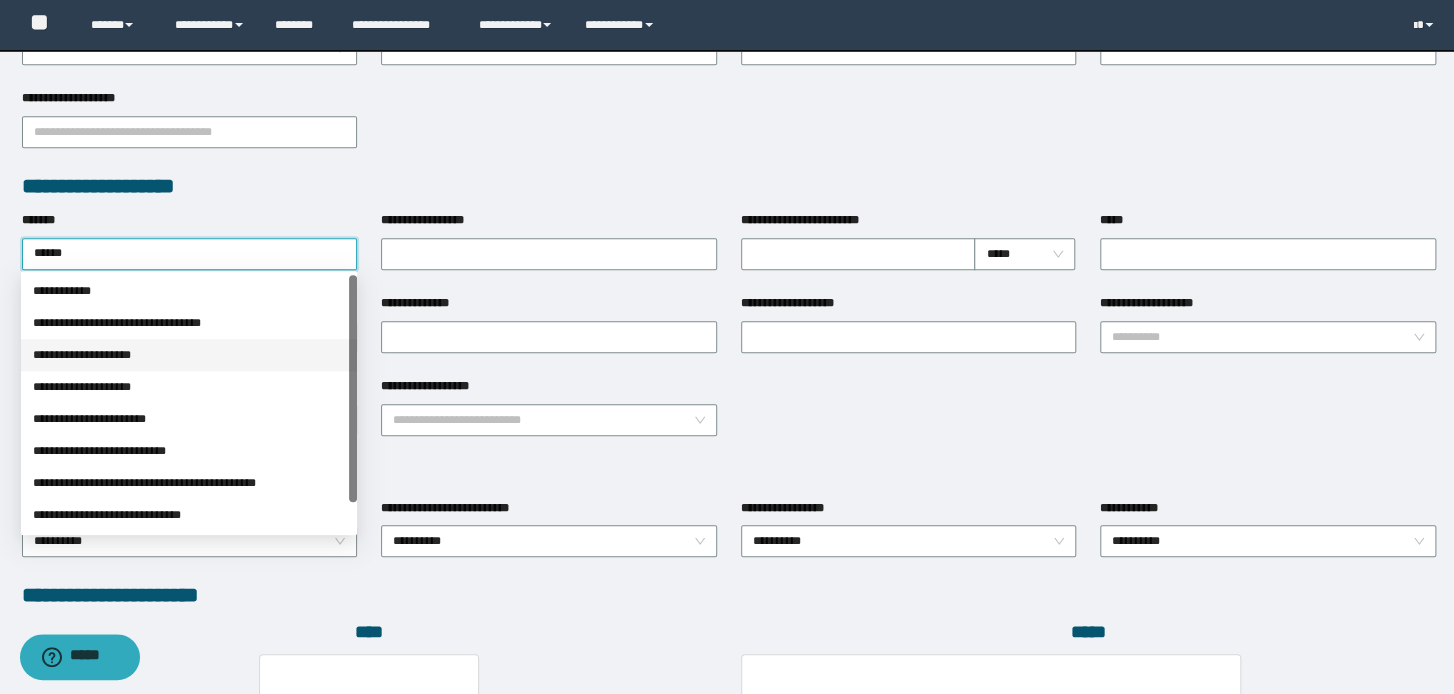 click on "**********" at bounding box center (189, 355) 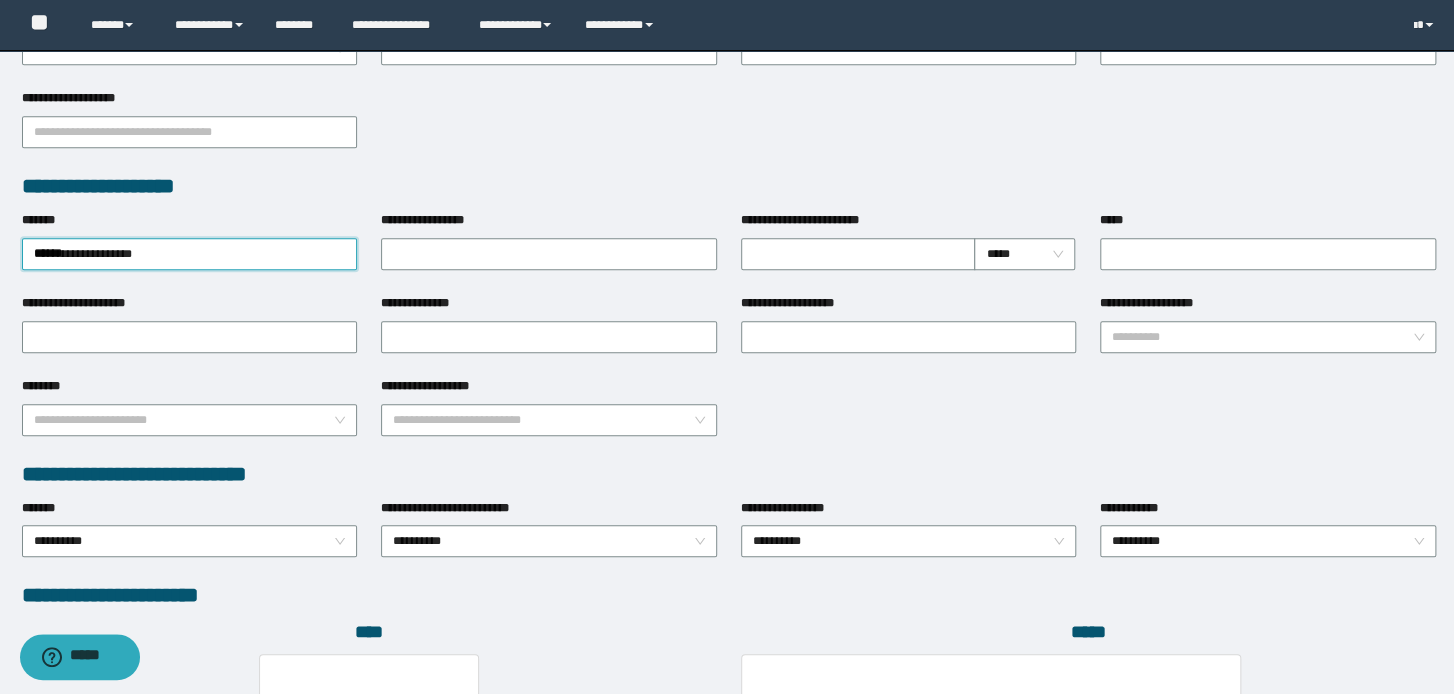 click on "**********" at bounding box center (729, 186) 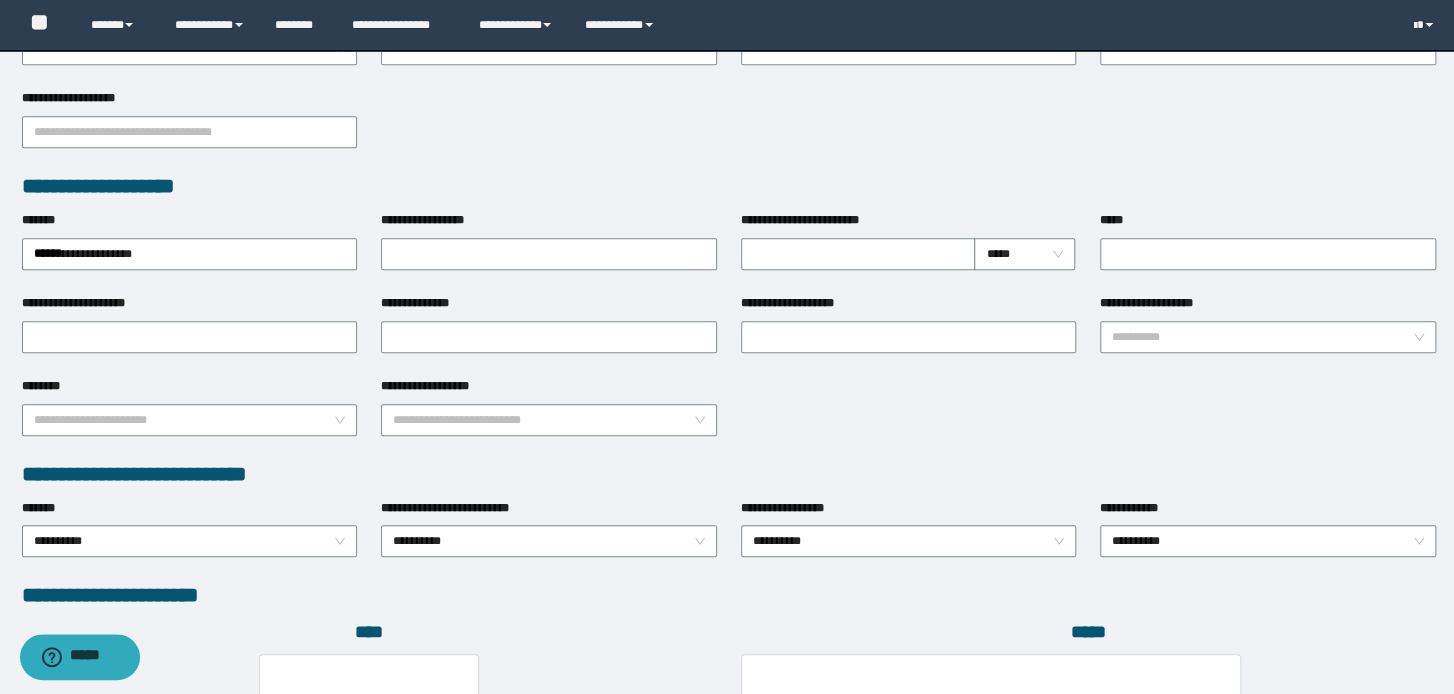 click on "**********" at bounding box center [909, 252] 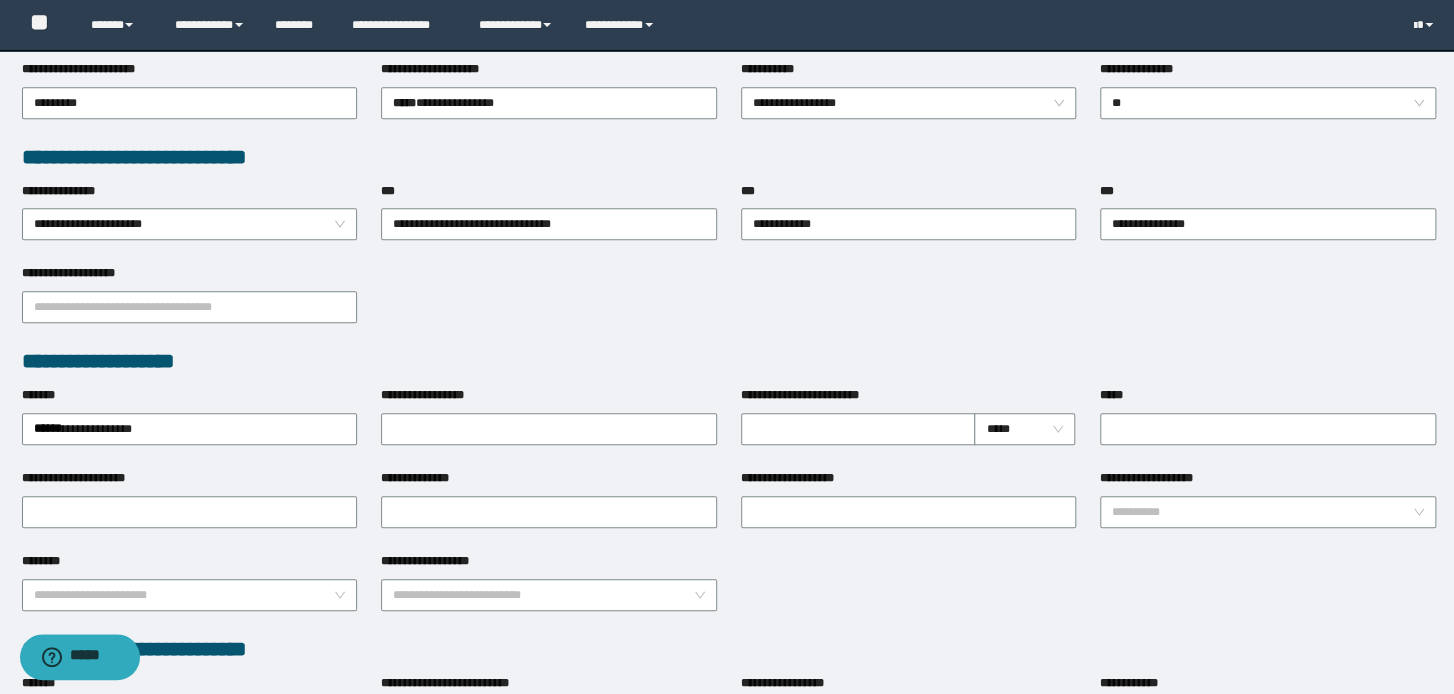 scroll, scrollTop: 320, scrollLeft: 0, axis: vertical 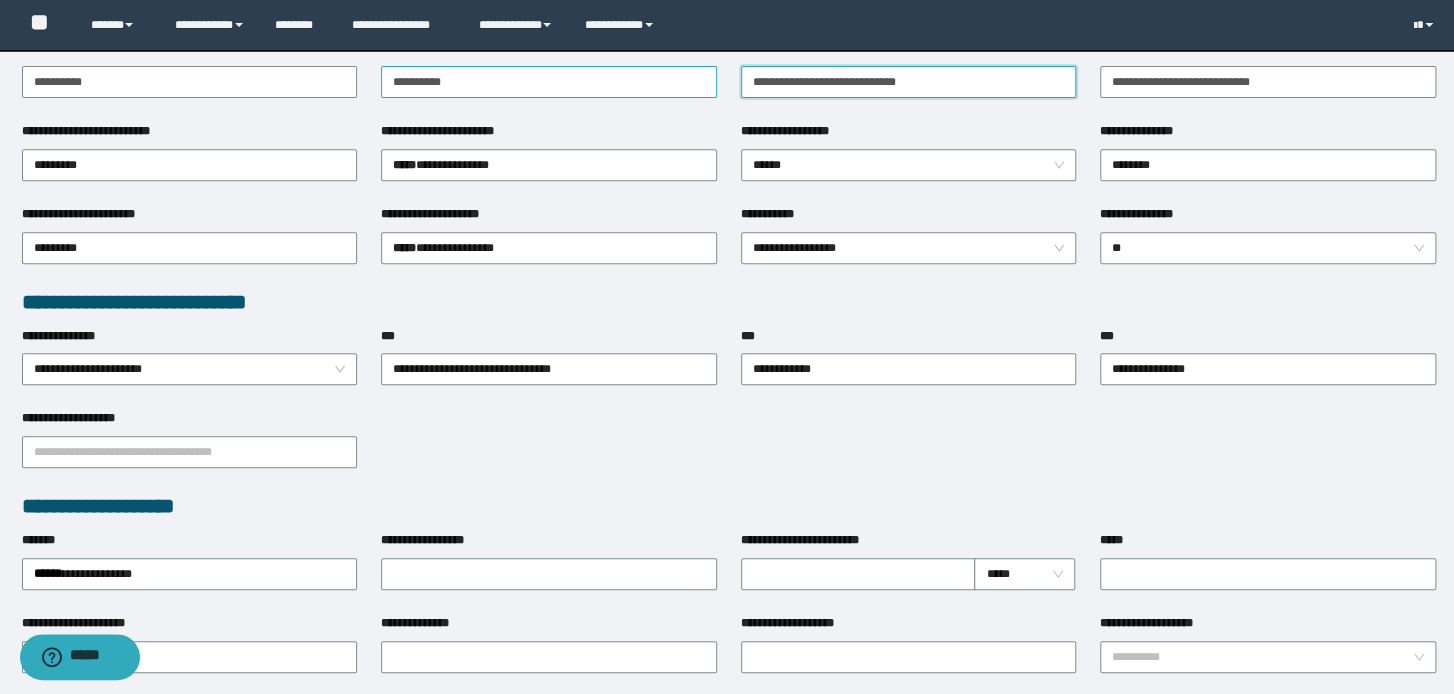 drag, startPoint x: 812, startPoint y: 72, endPoint x: 608, endPoint y: 68, distance: 204.03922 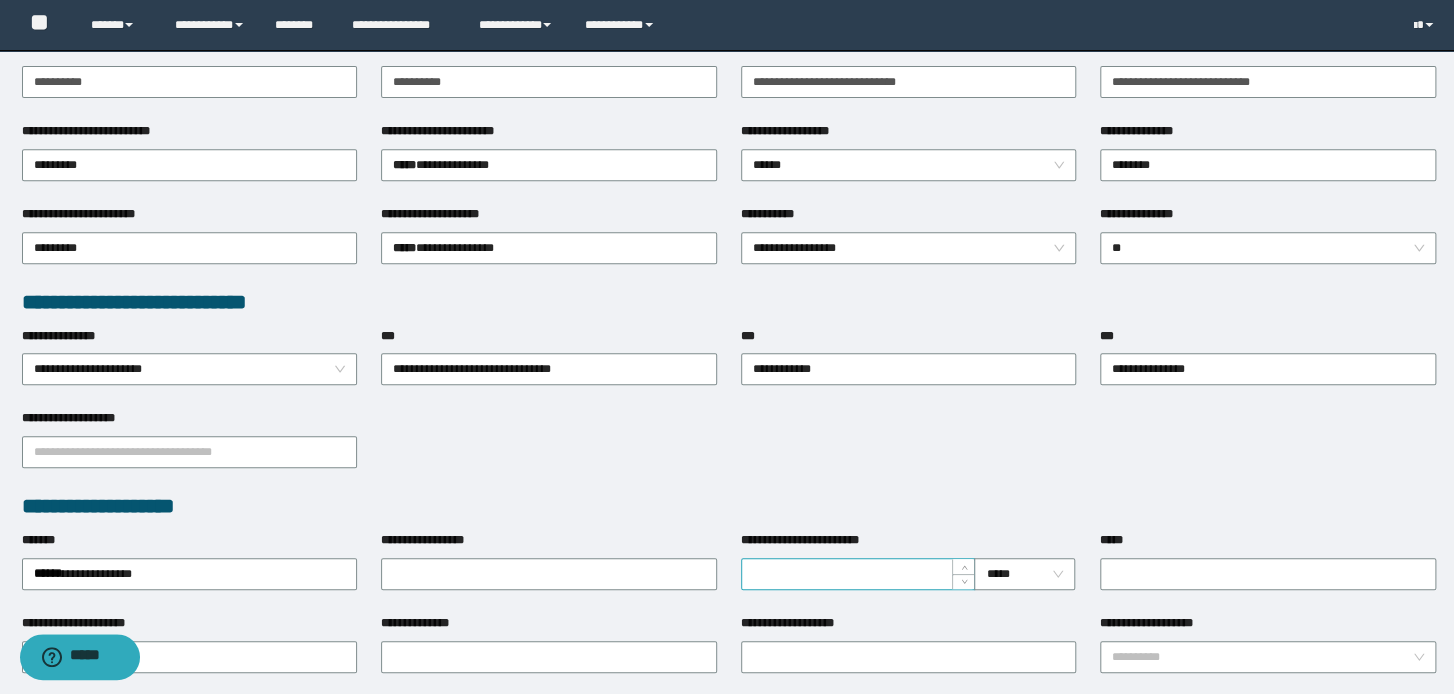 click on "**********" at bounding box center (858, 574) 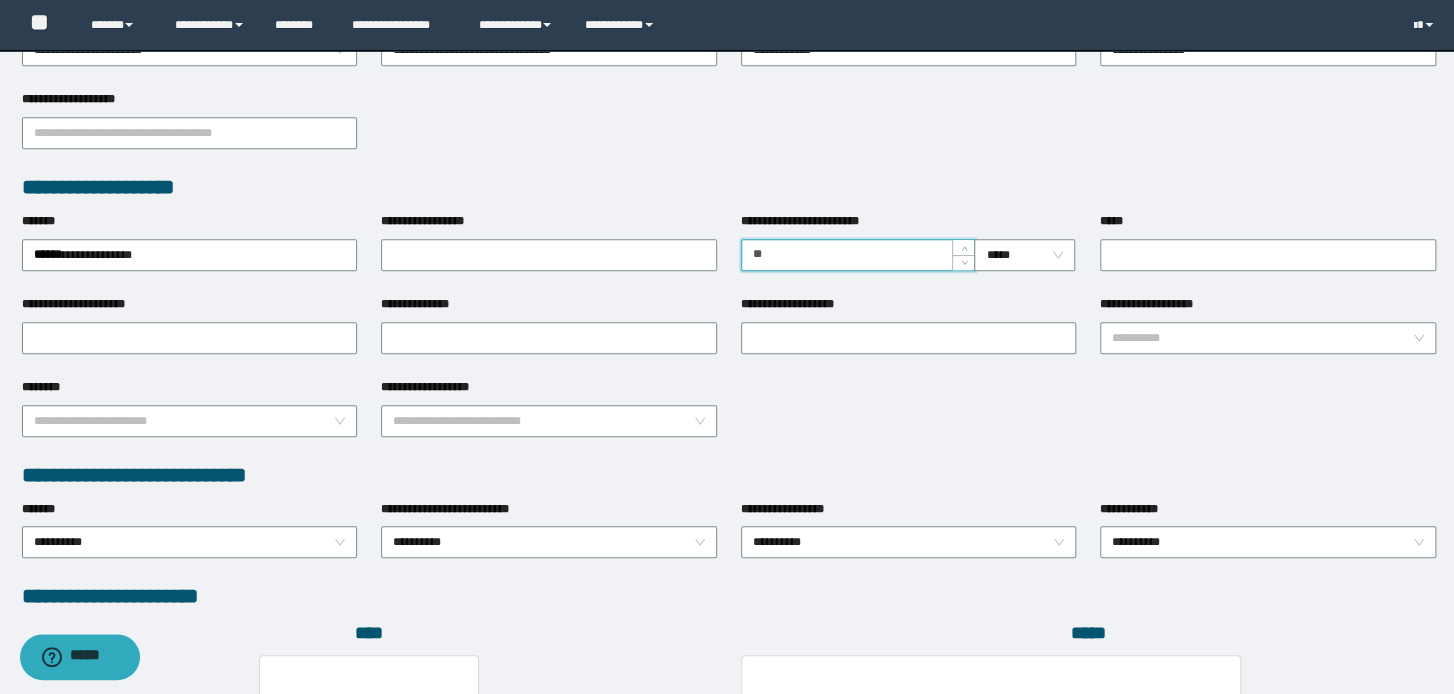 scroll, scrollTop: 640, scrollLeft: 0, axis: vertical 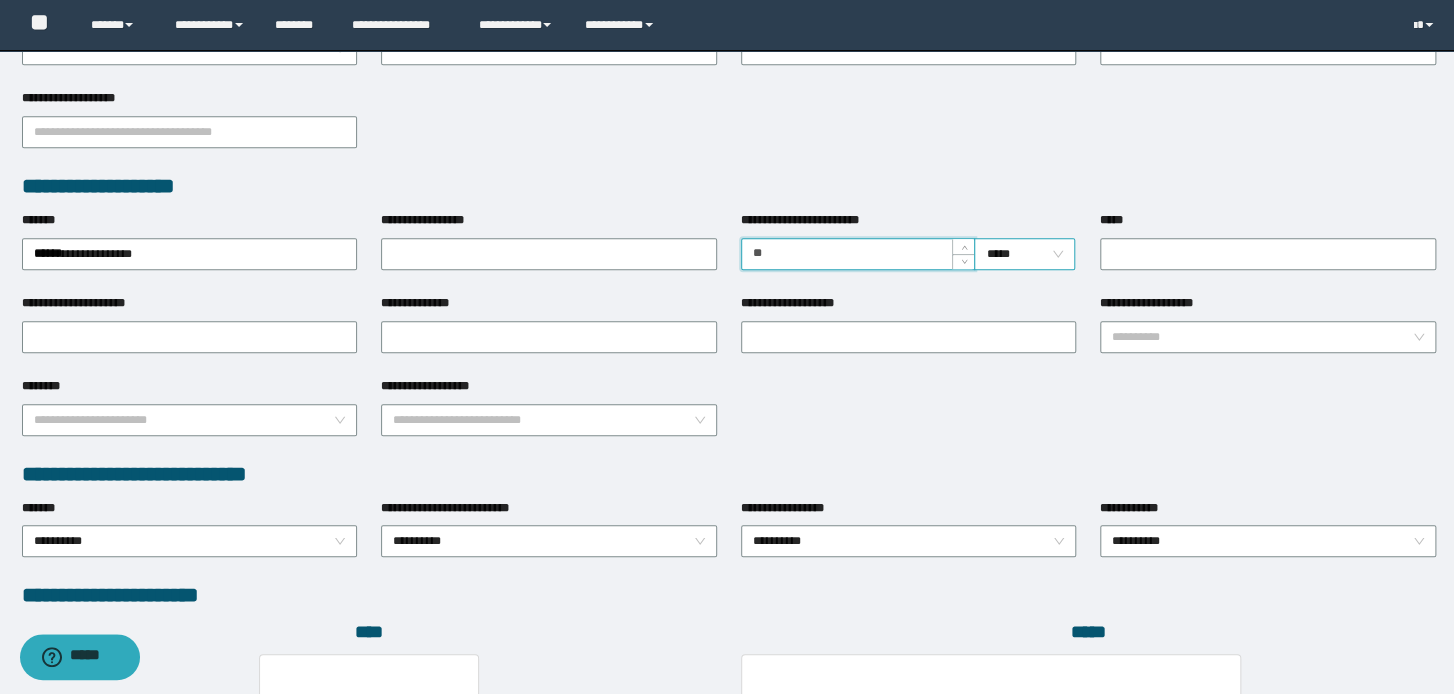 click on "*****" at bounding box center [1024, 254] 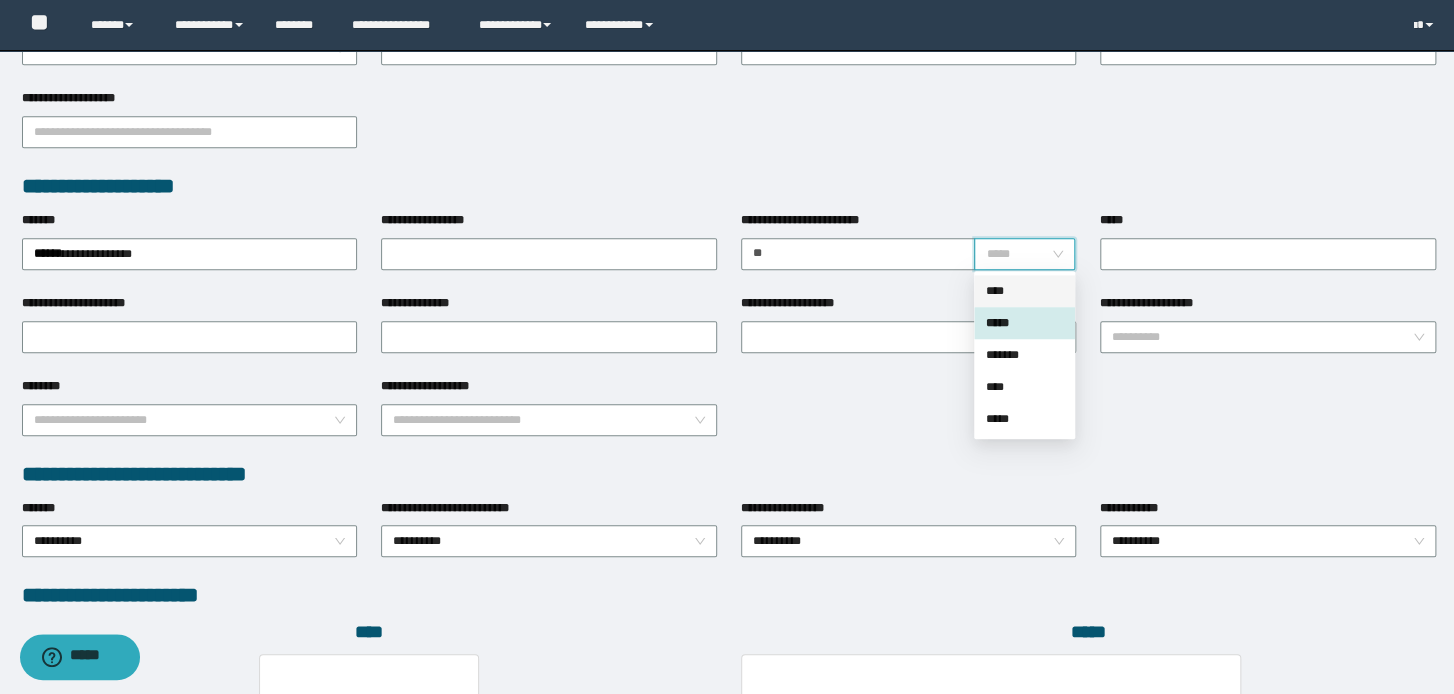 click on "****" at bounding box center [1024, 291] 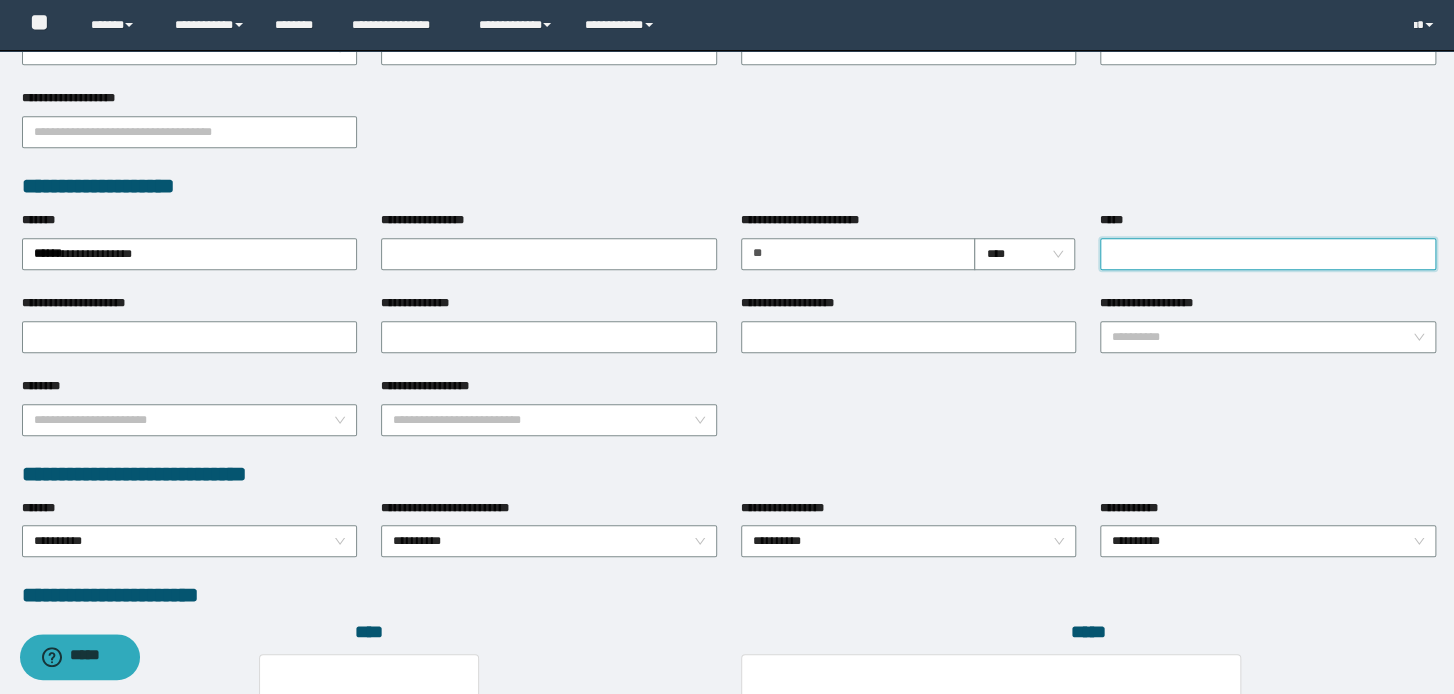 click on "*****" at bounding box center [1268, 254] 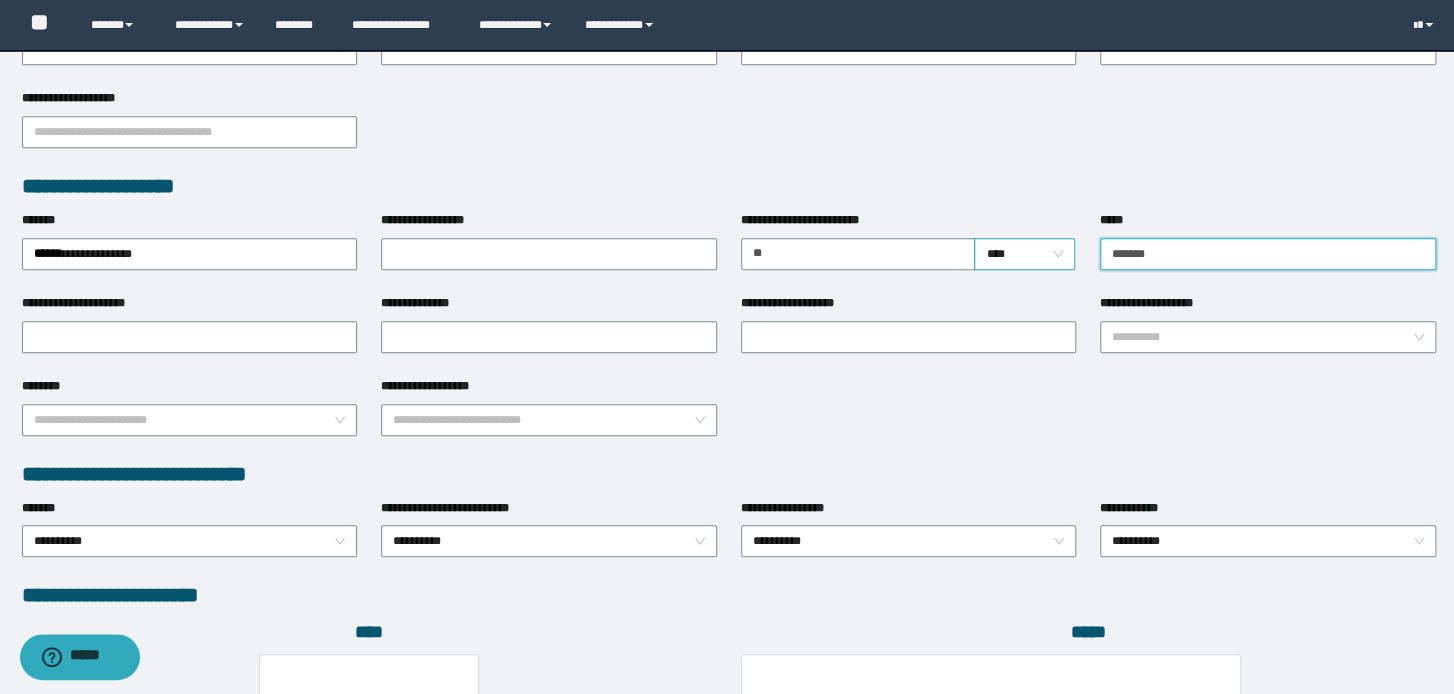drag, startPoint x: 1159, startPoint y: 248, endPoint x: 1038, endPoint y: 244, distance: 121.0661 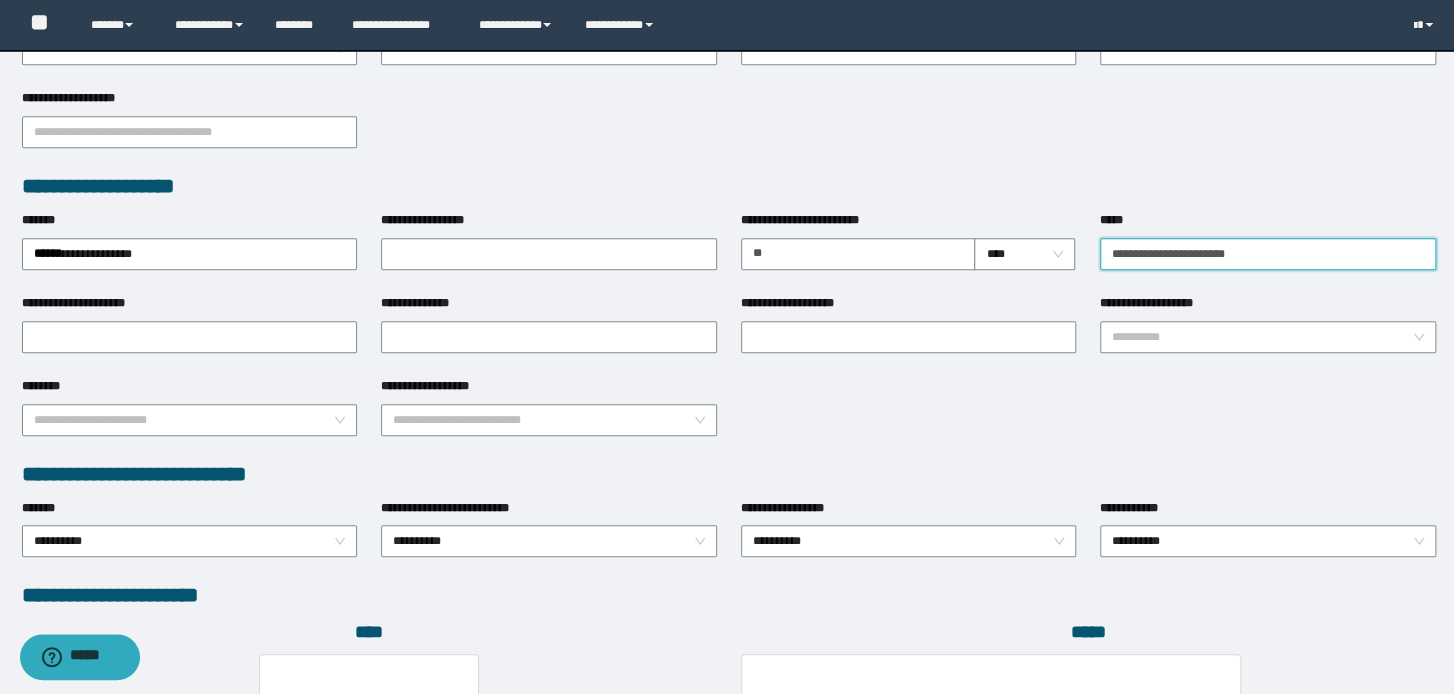 drag, startPoint x: 1306, startPoint y: 252, endPoint x: 874, endPoint y: 231, distance: 432.5101 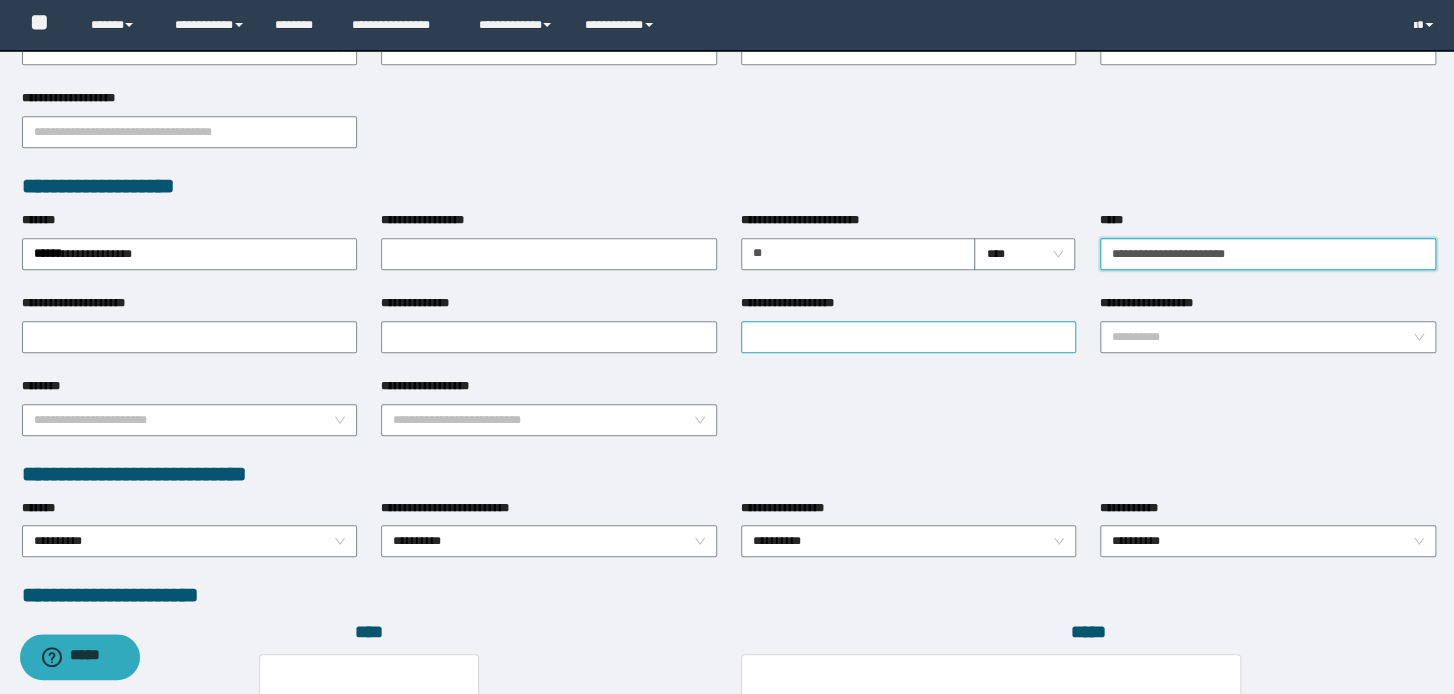 type on "**********" 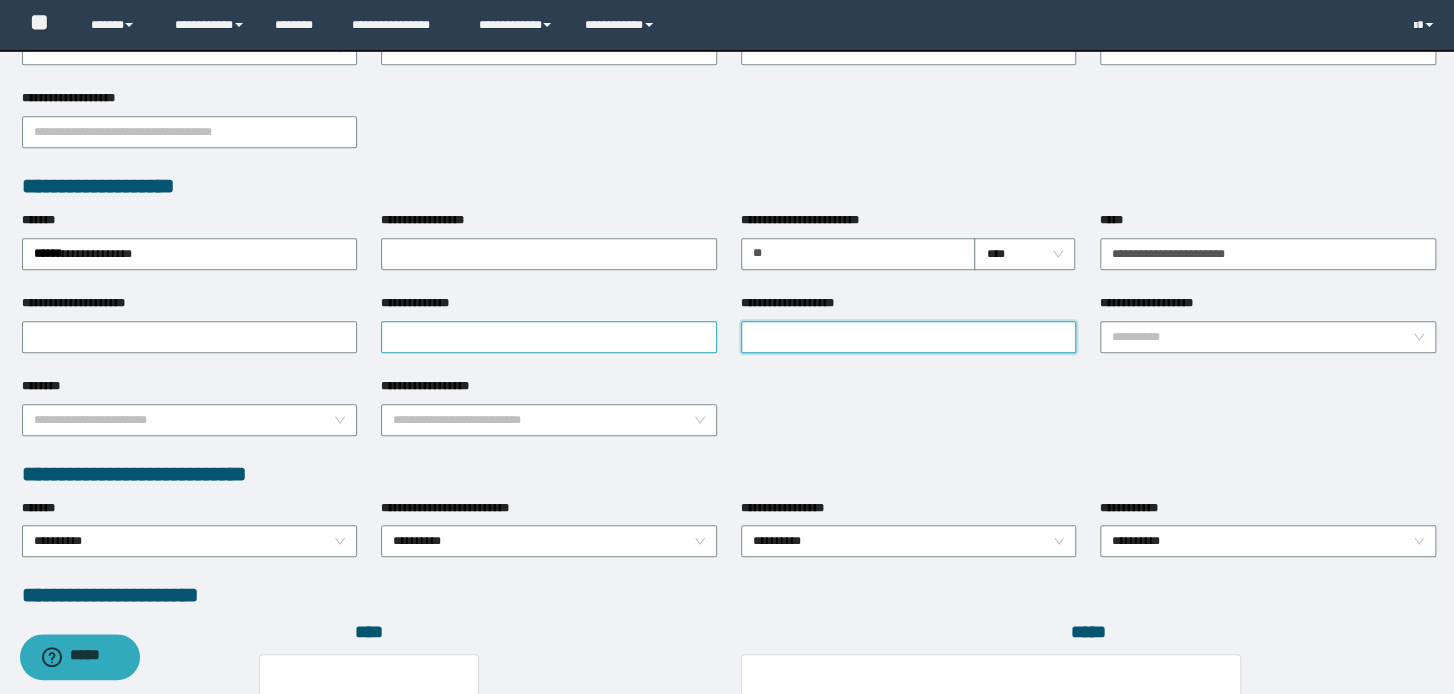 drag, startPoint x: 888, startPoint y: 328, endPoint x: 619, endPoint y: 333, distance: 269.04648 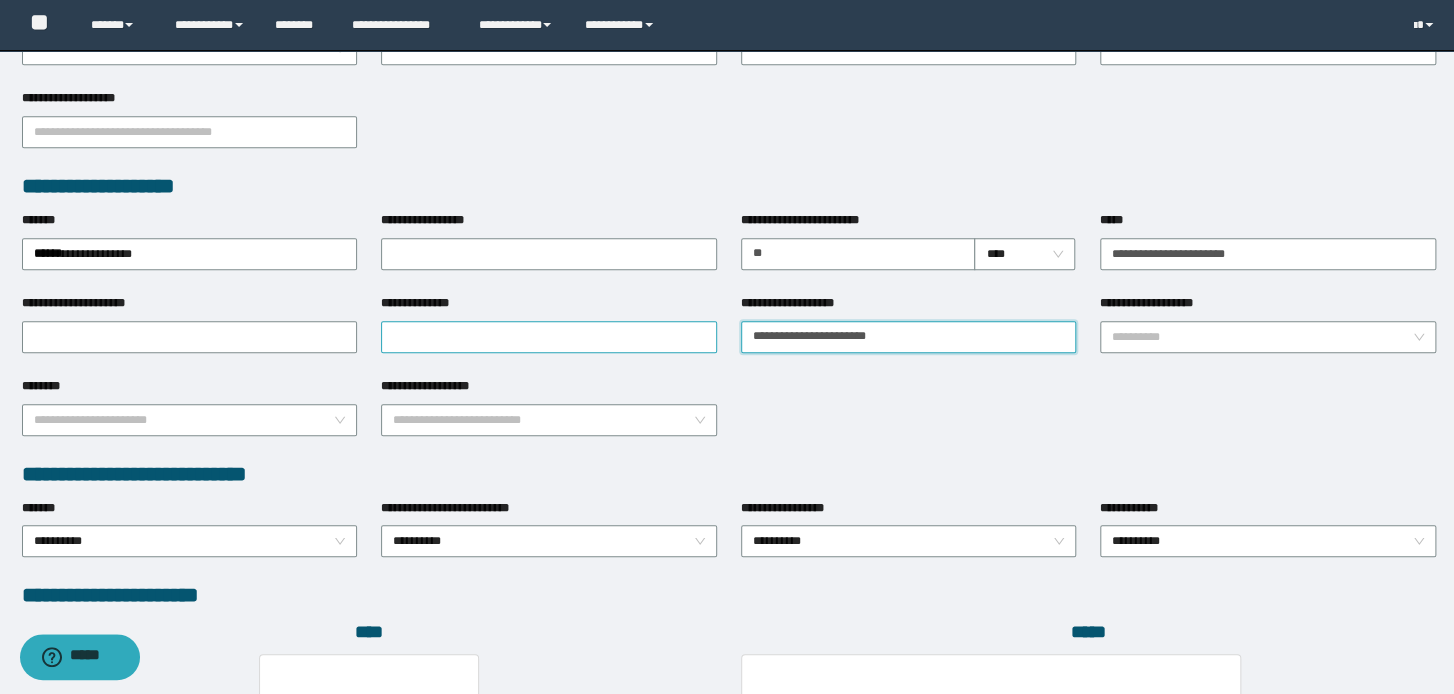 type on "**********" 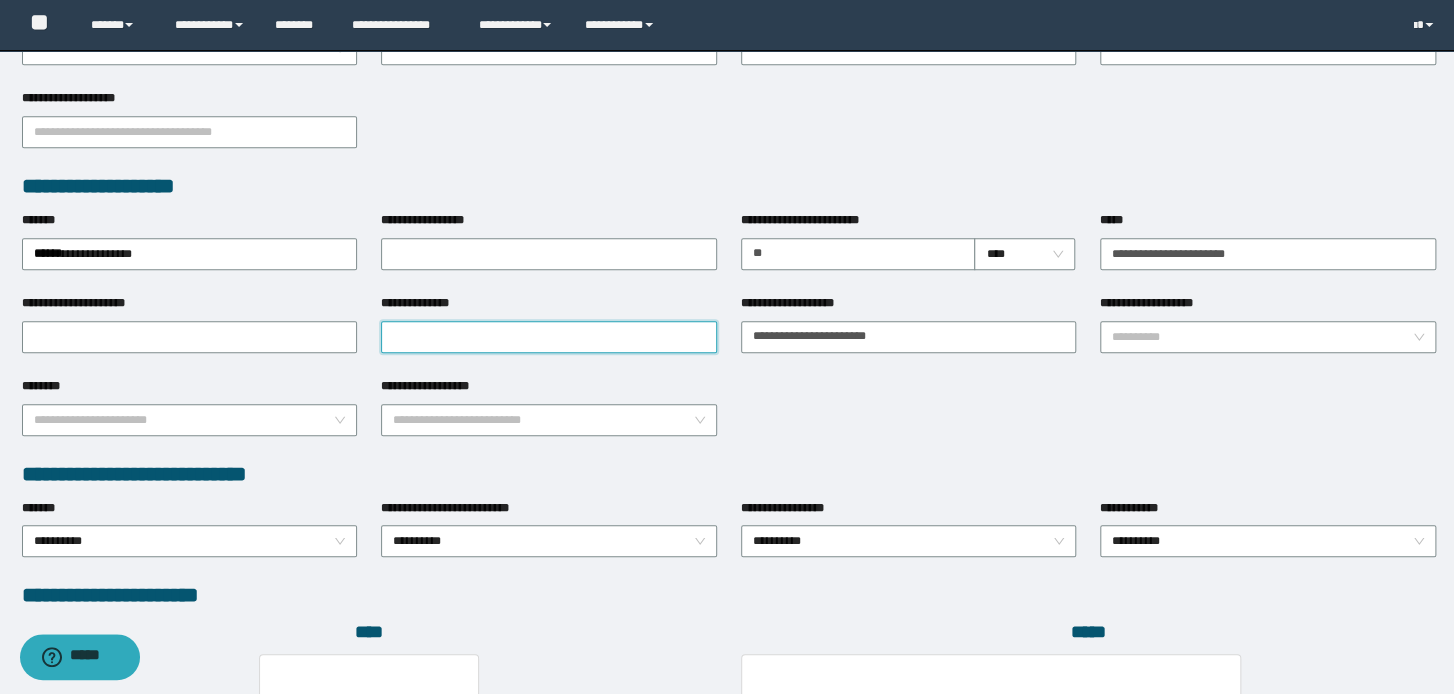 drag, startPoint x: 597, startPoint y: 332, endPoint x: 486, endPoint y: 340, distance: 111.28792 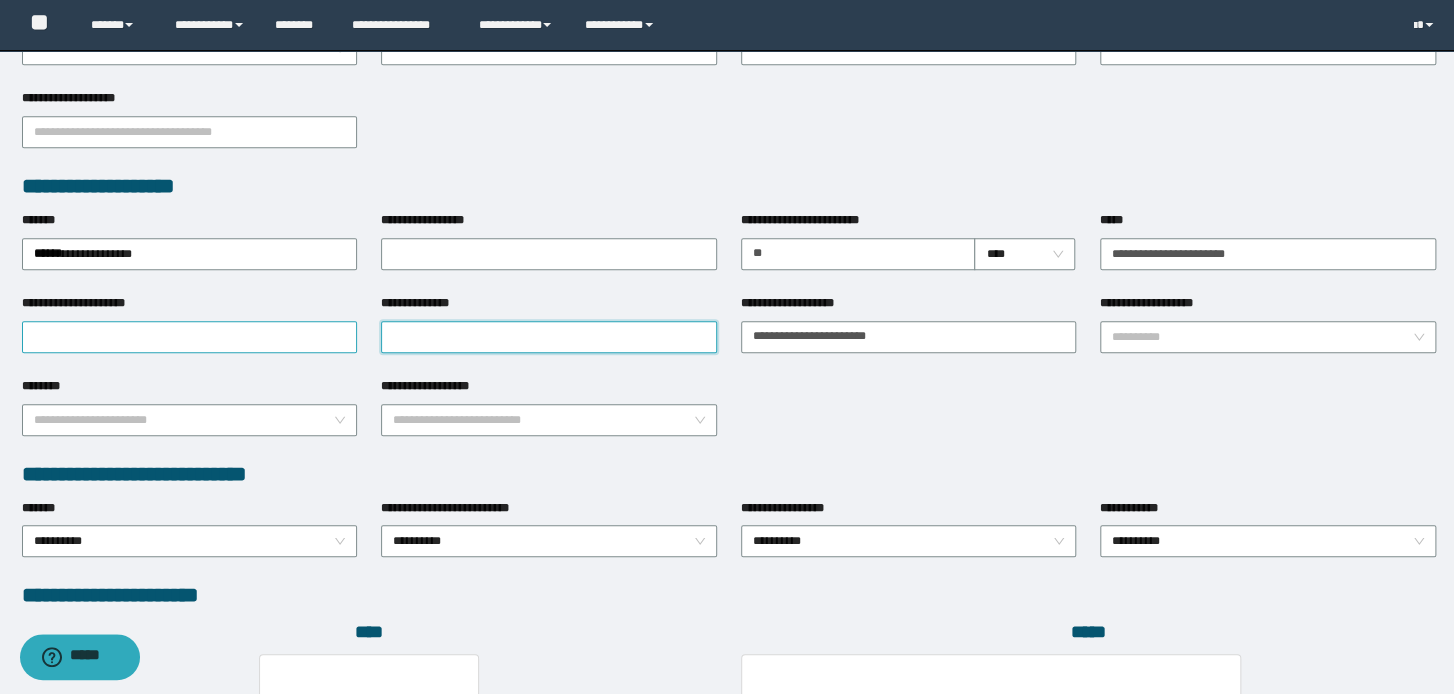 paste on "**********" 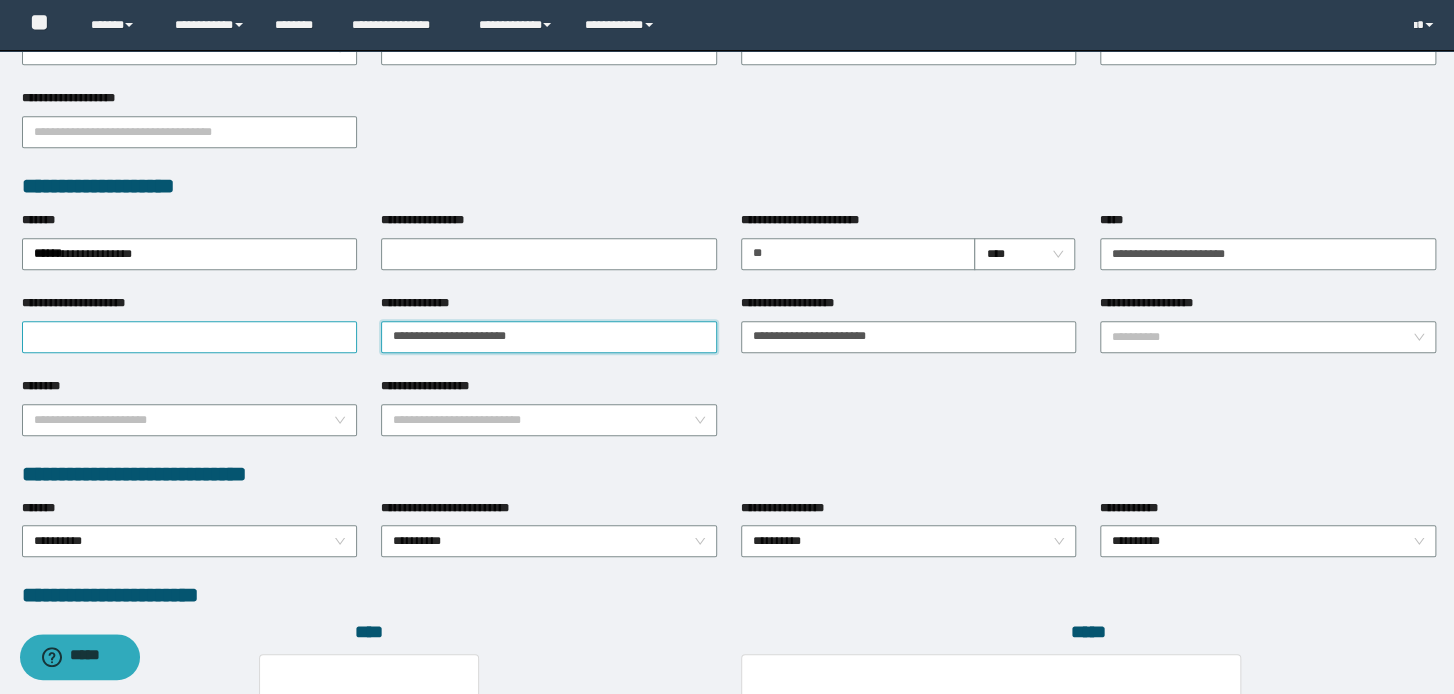 type on "**********" 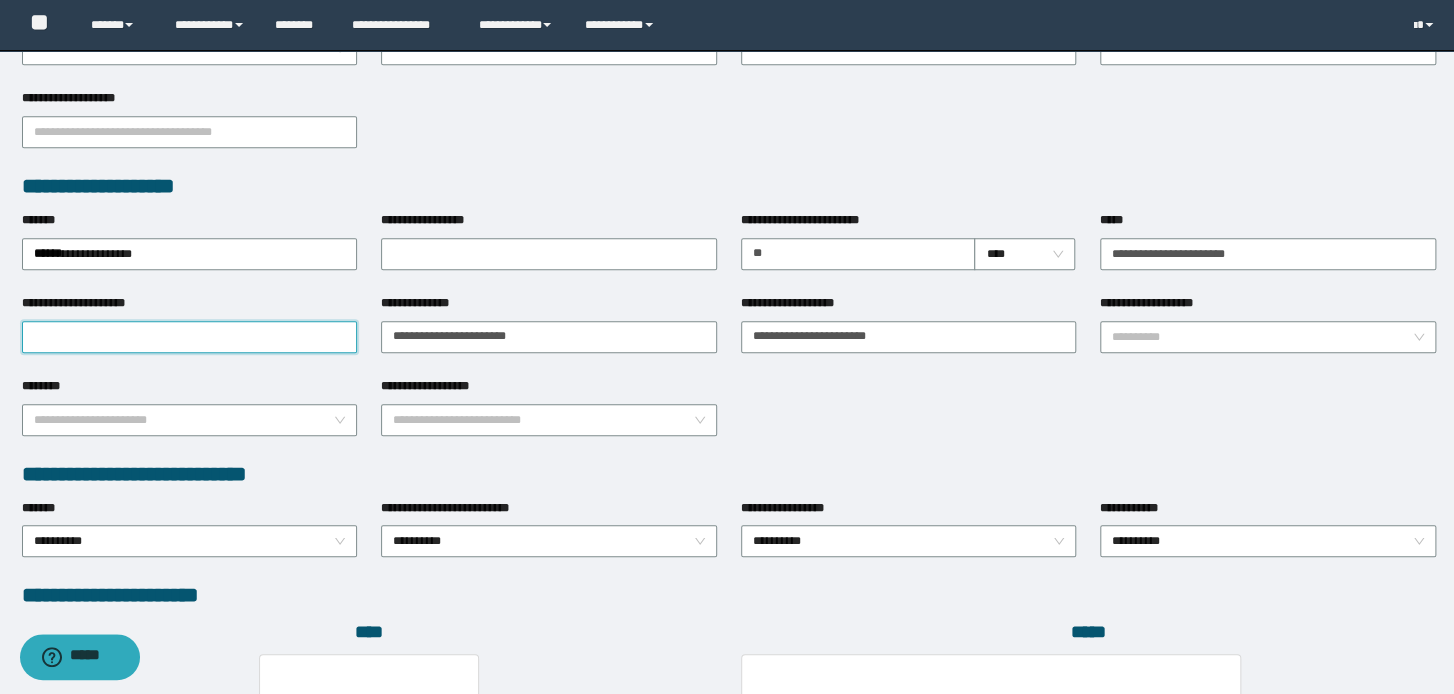 click on "**********" at bounding box center [190, 337] 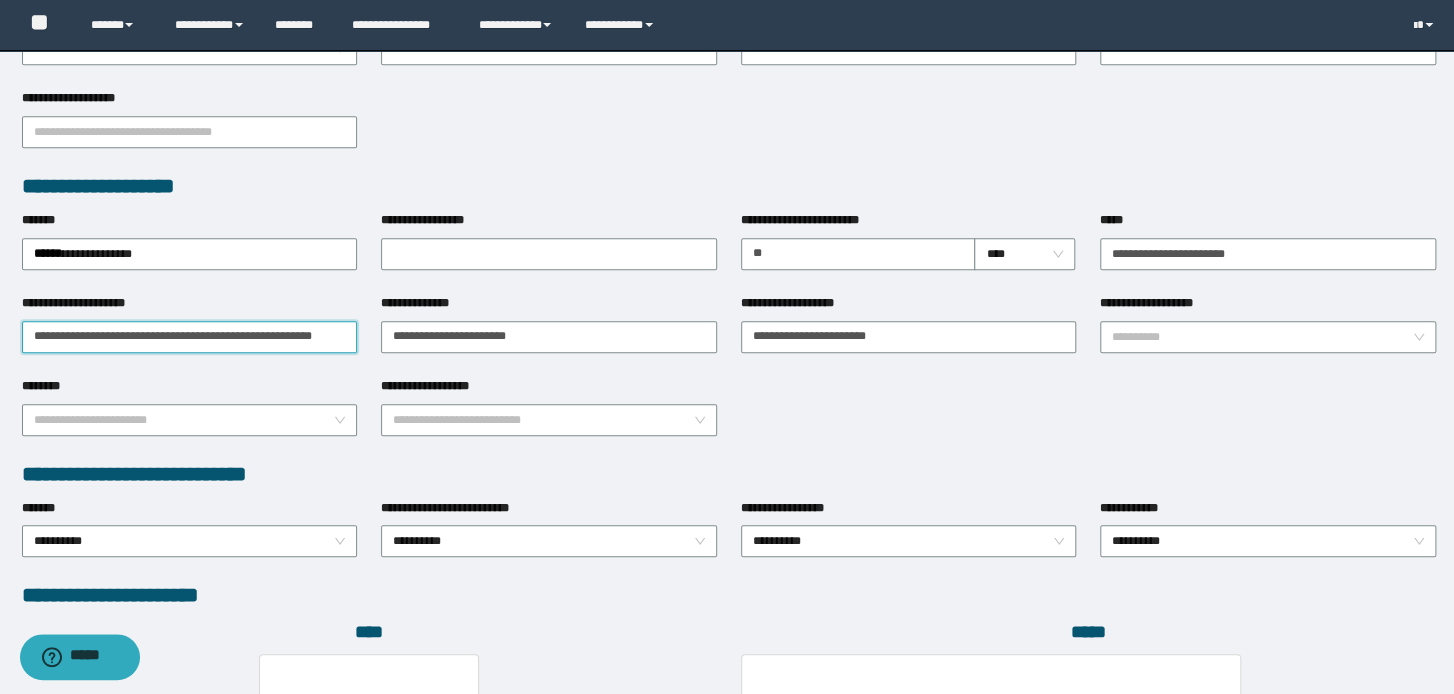 paste on "**********" 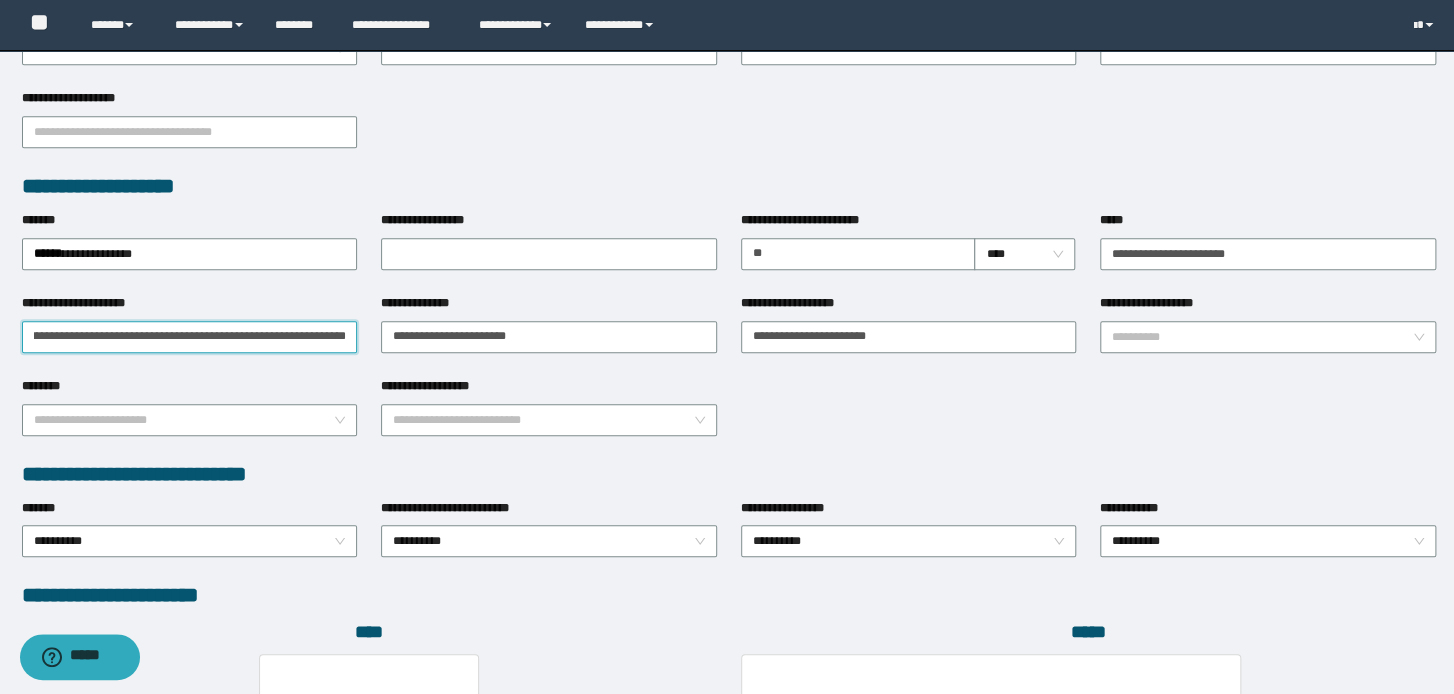 scroll, scrollTop: 0, scrollLeft: 447, axis: horizontal 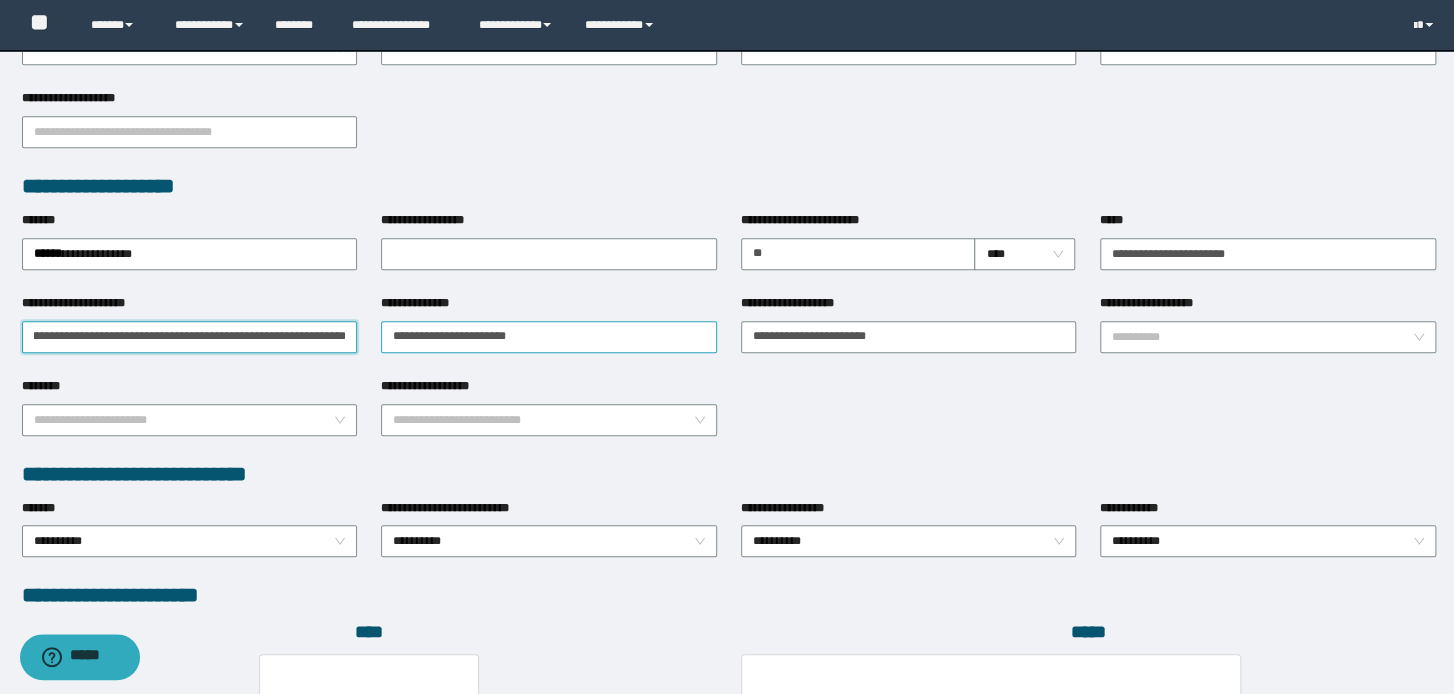 drag, startPoint x: 175, startPoint y: 331, endPoint x: 454, endPoint y: 348, distance: 279.51746 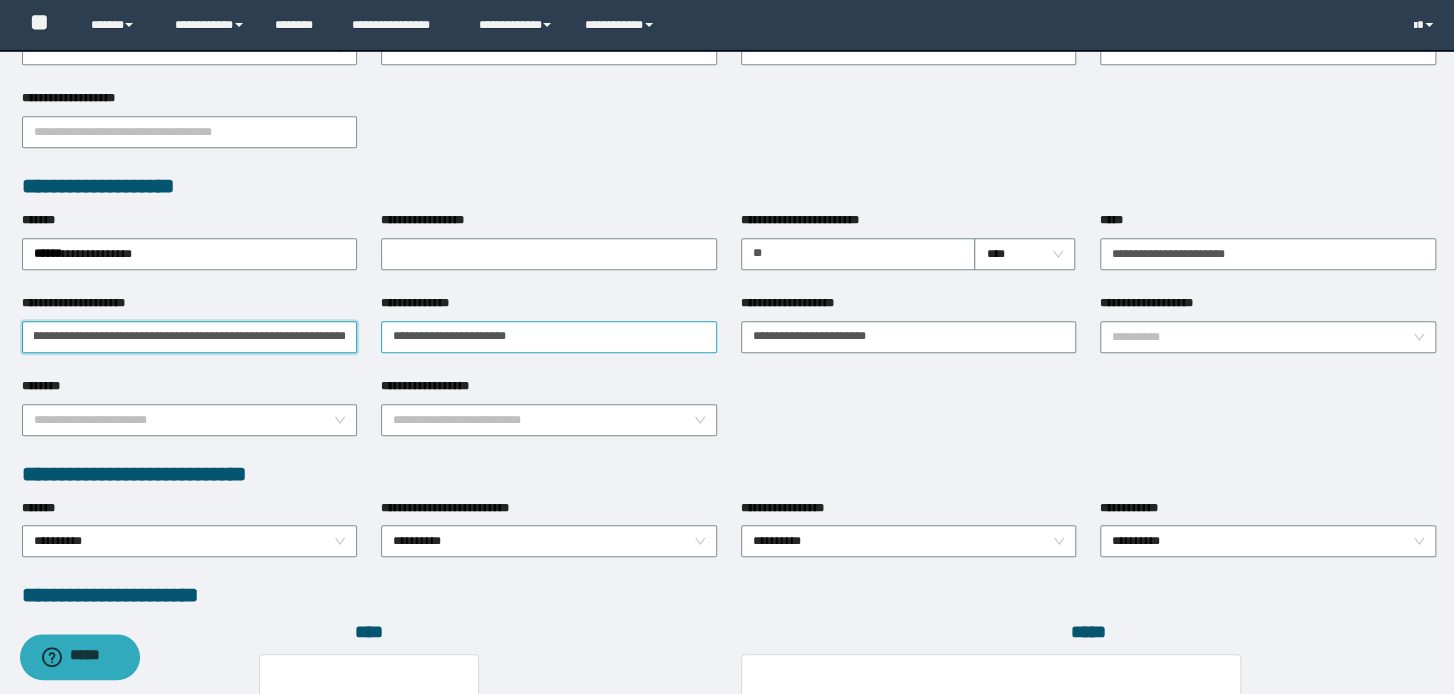 scroll, scrollTop: 0, scrollLeft: 543, axis: horizontal 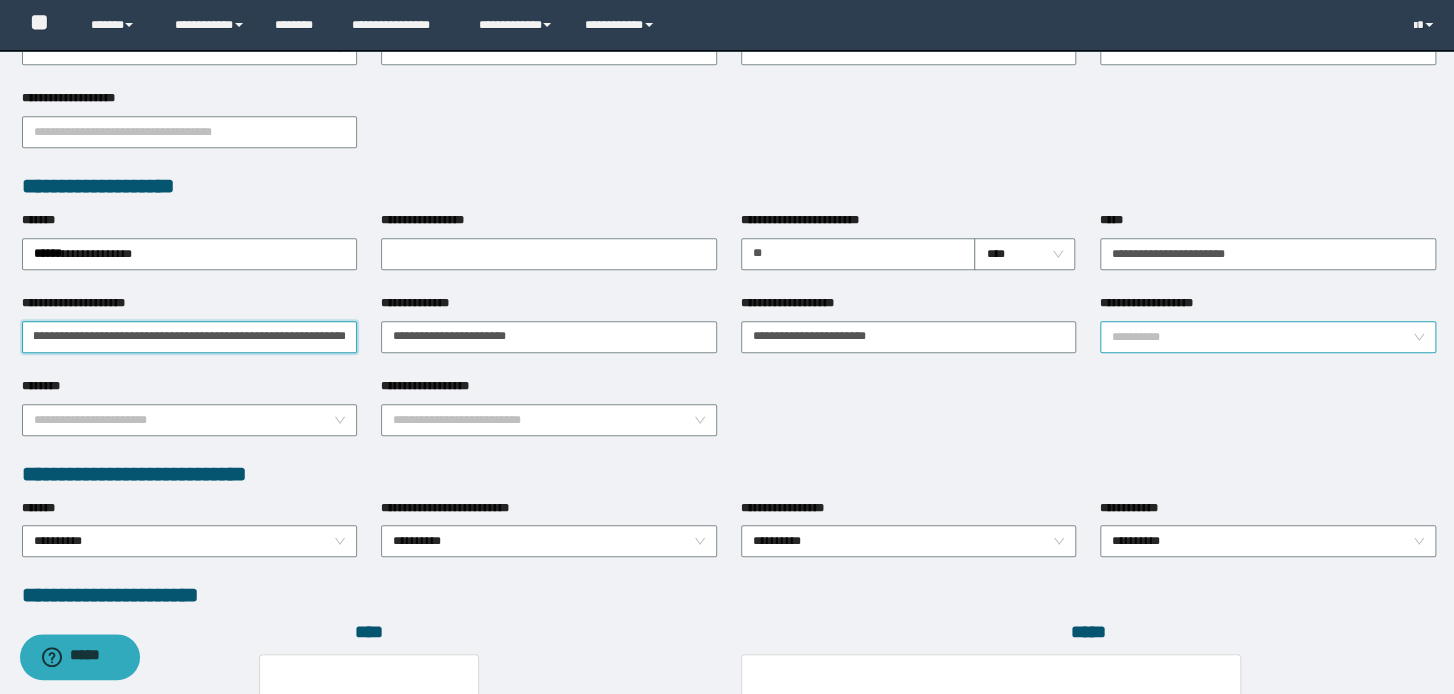 click on "**********" at bounding box center (1268, 337) 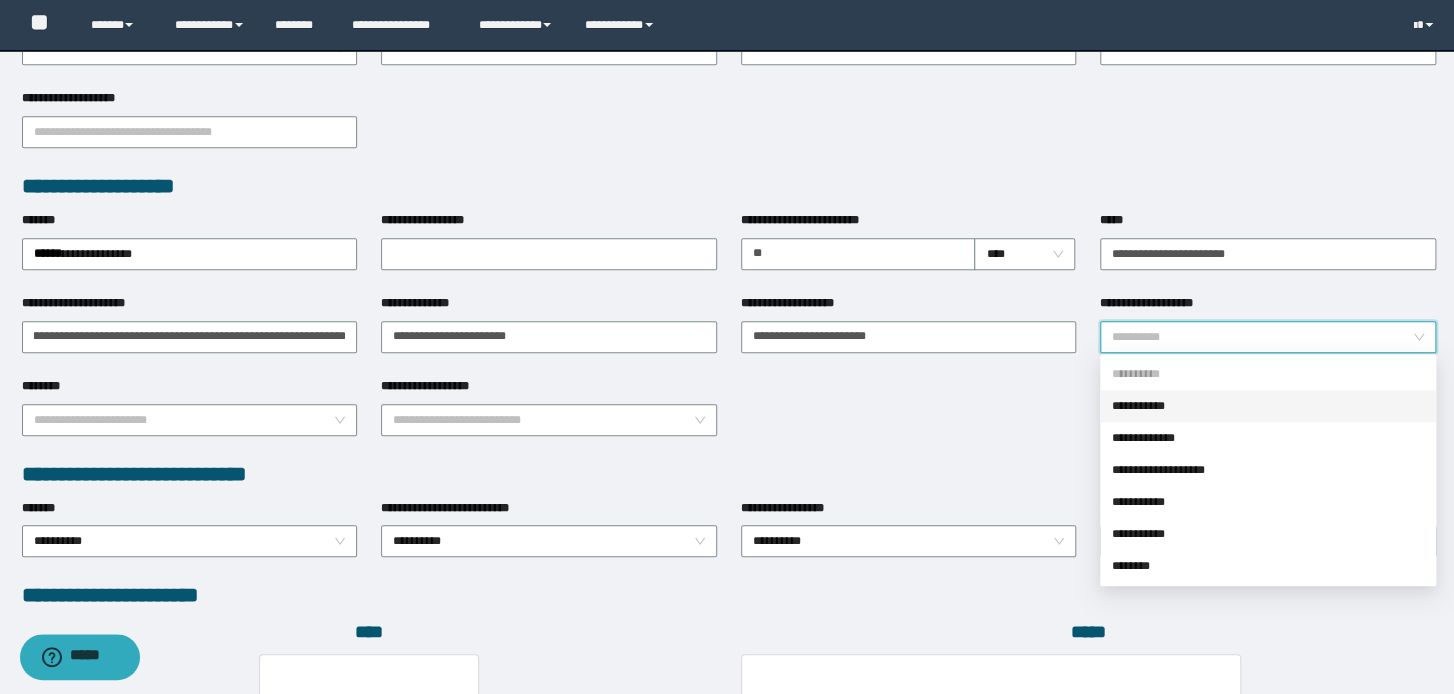 scroll, scrollTop: 0, scrollLeft: 0, axis: both 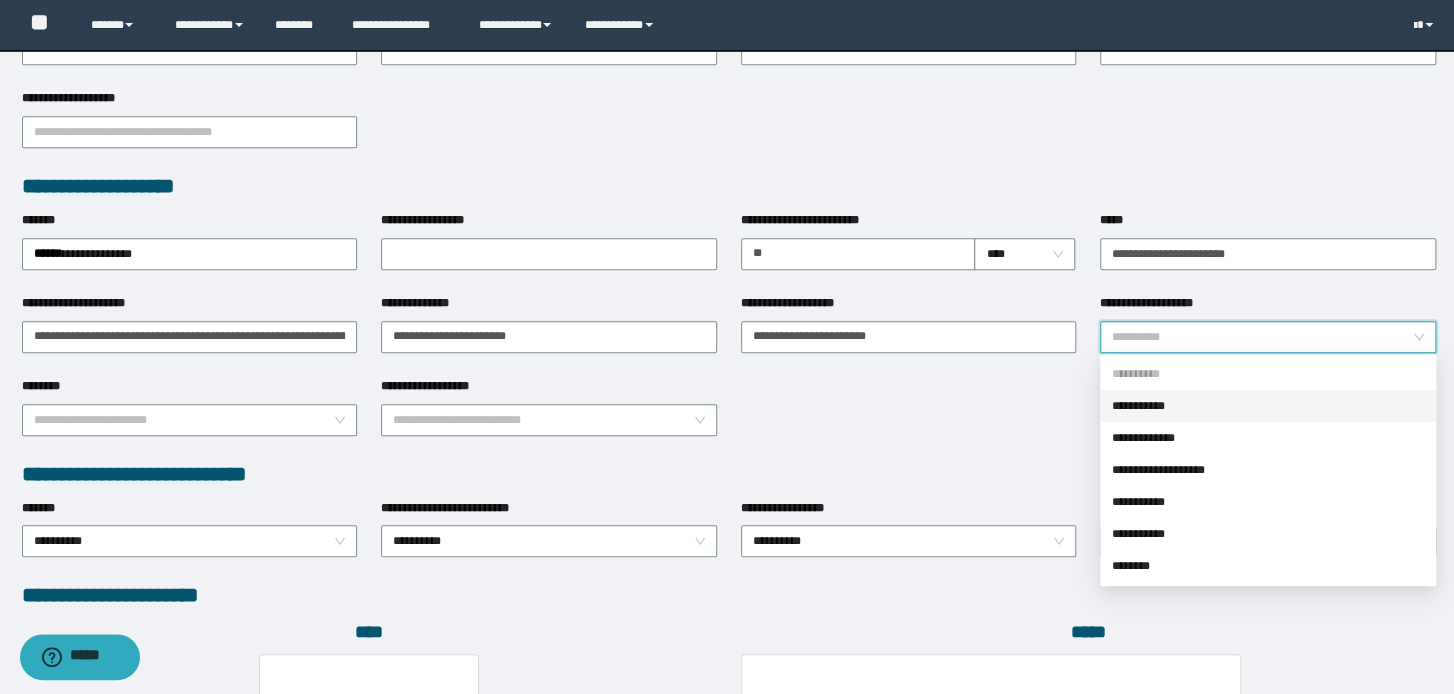 click on "**********" at bounding box center (1268, 406) 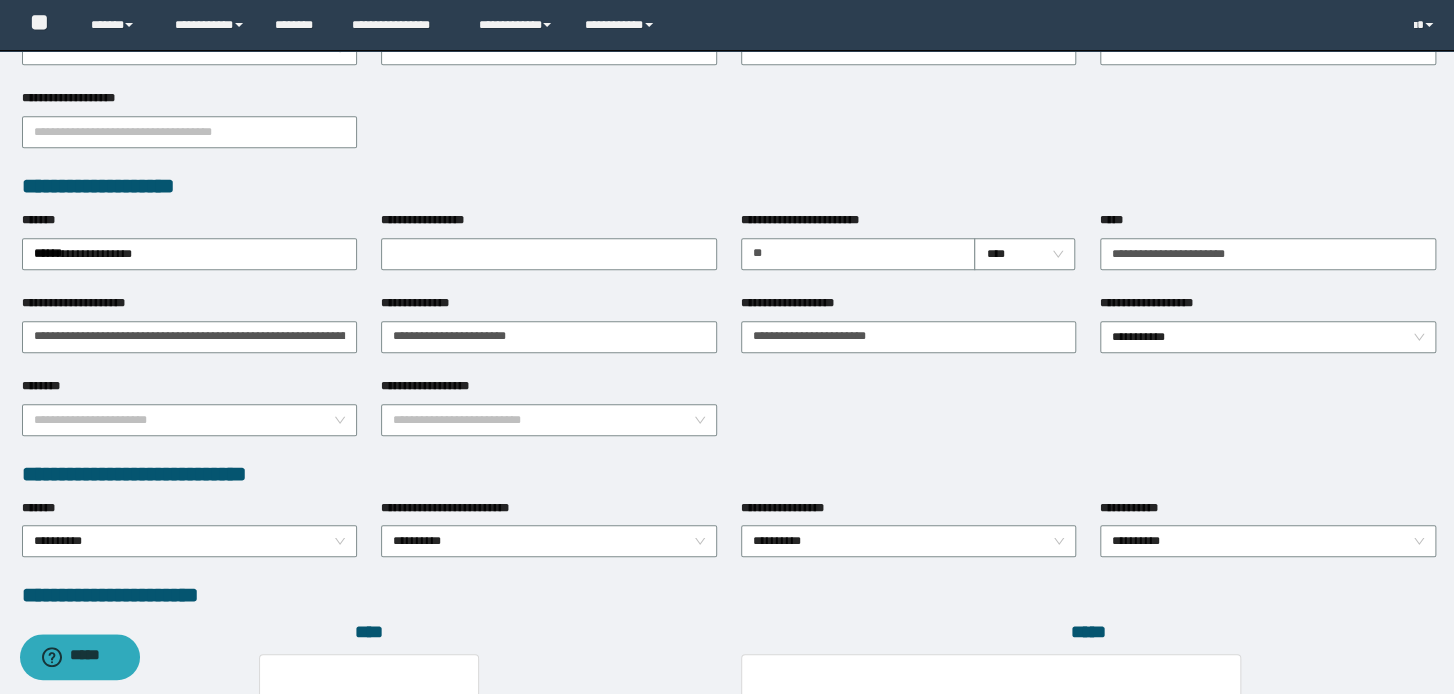 click on "**********" at bounding box center (729, 418) 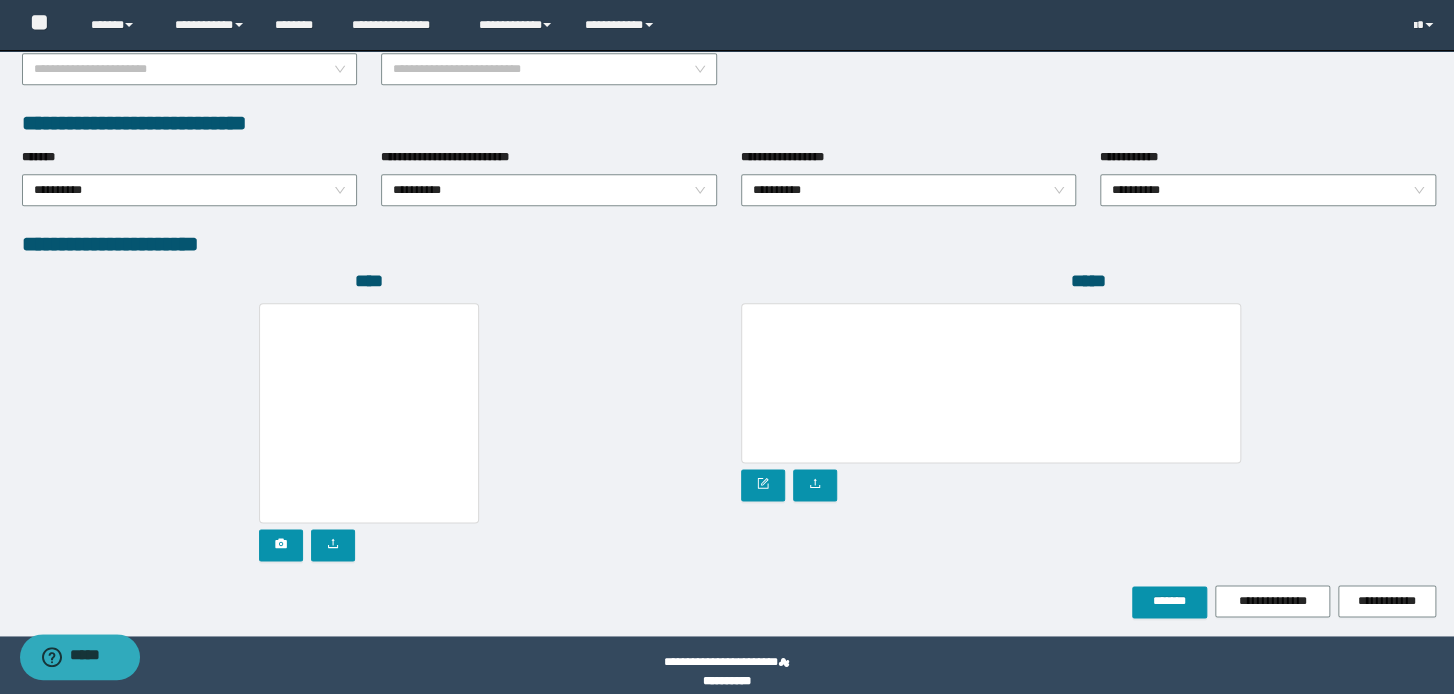 scroll, scrollTop: 1008, scrollLeft: 0, axis: vertical 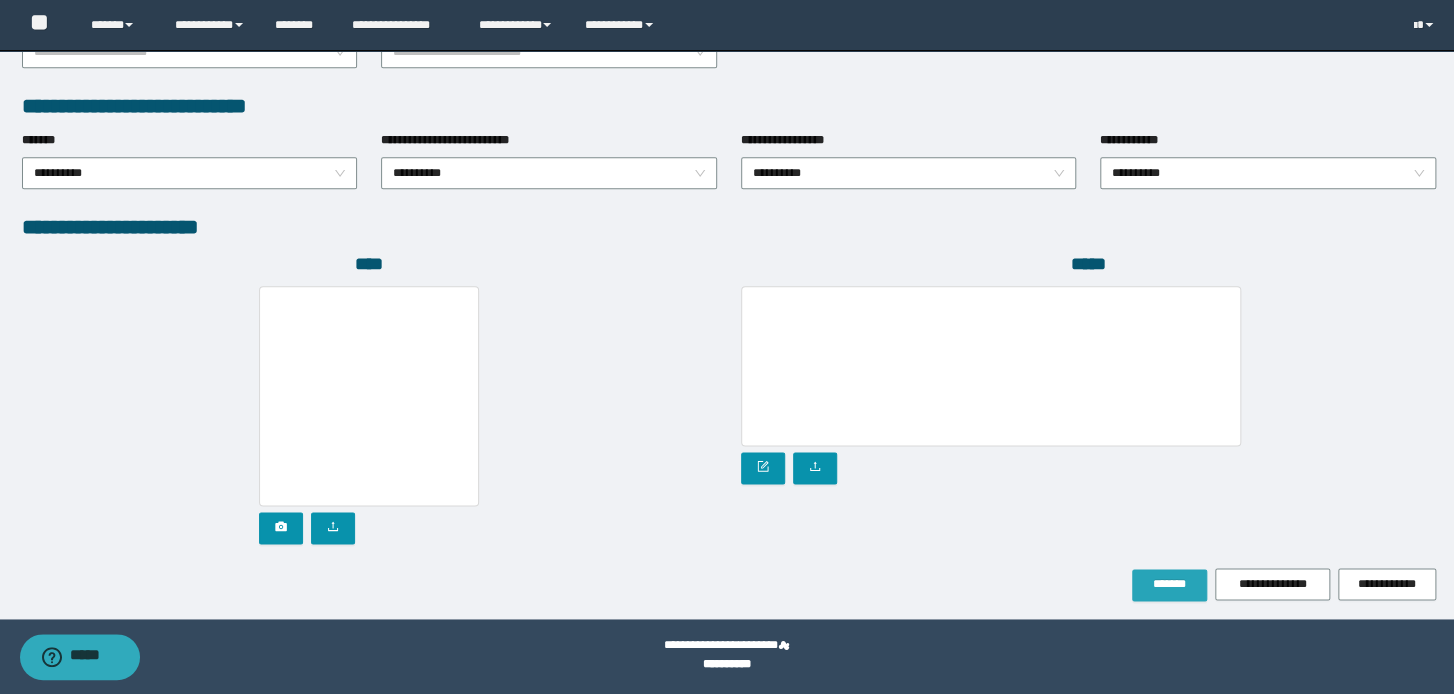 click on "*******" at bounding box center (1169, 584) 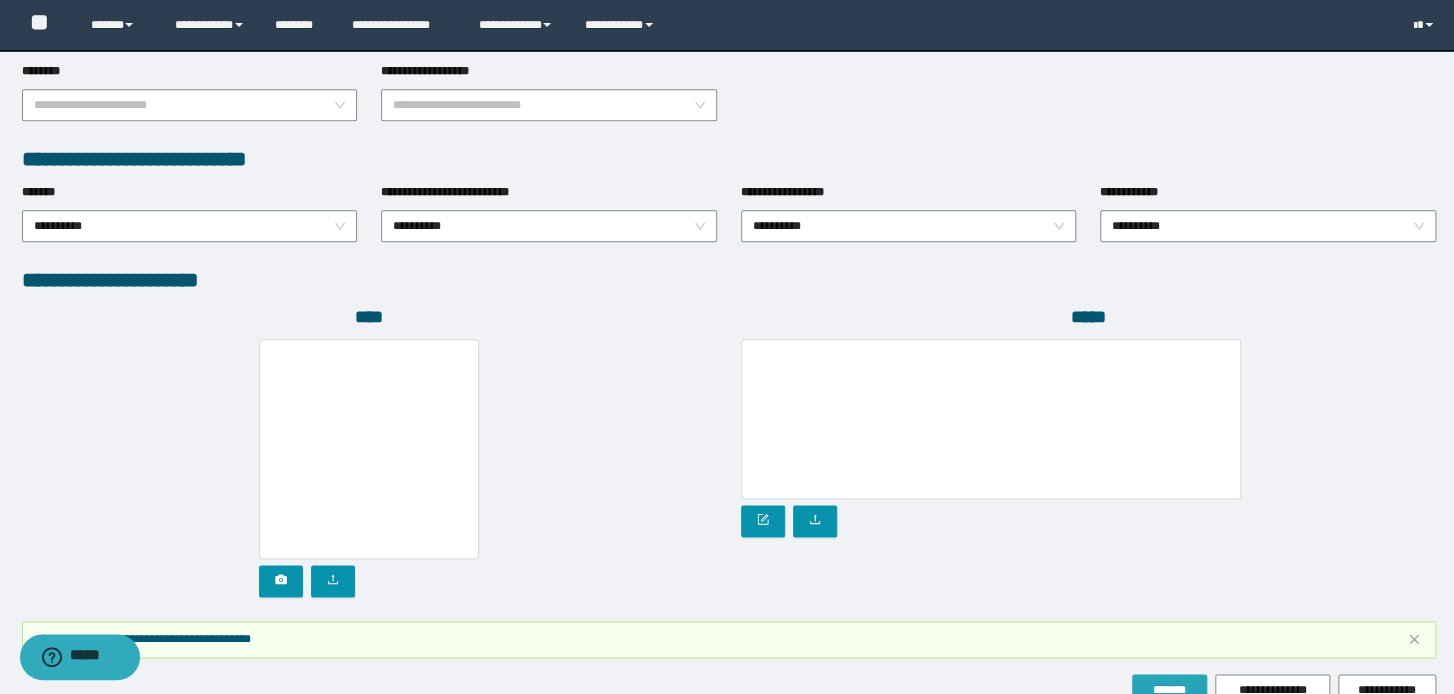 scroll, scrollTop: 1060, scrollLeft: 0, axis: vertical 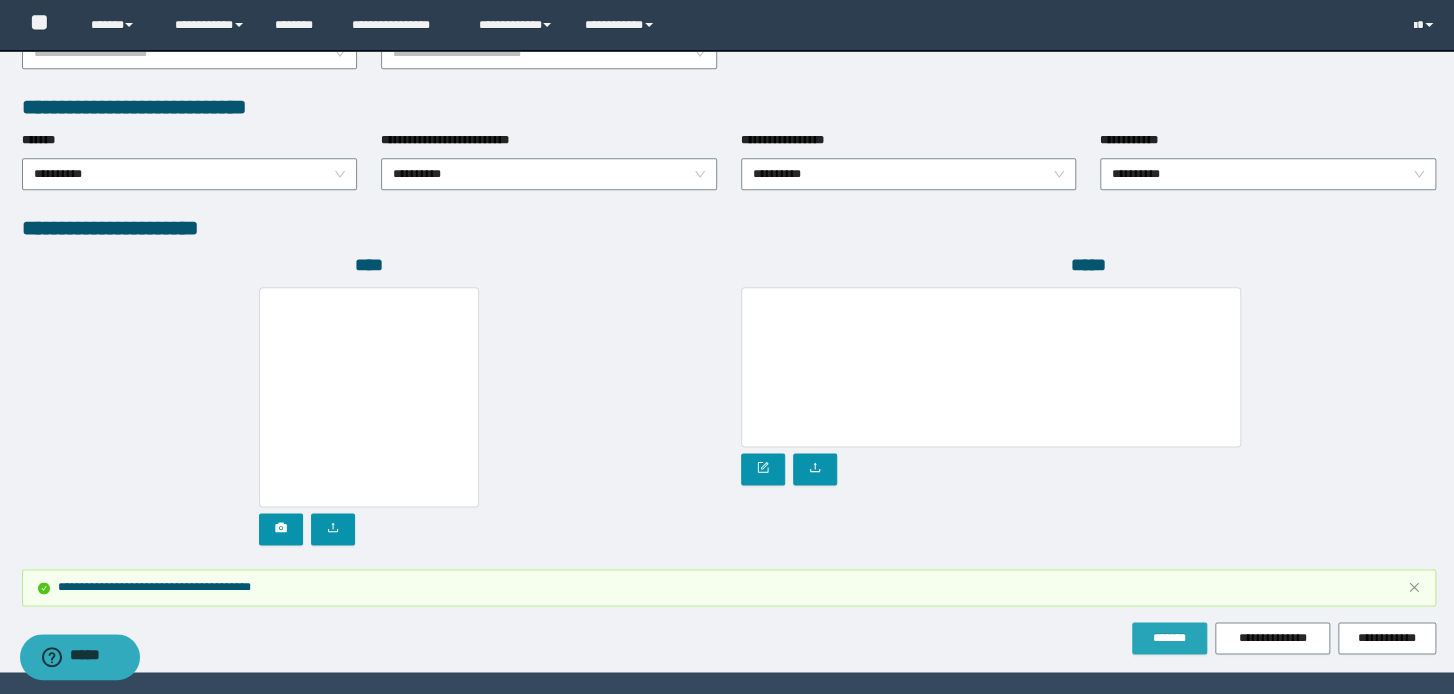 type 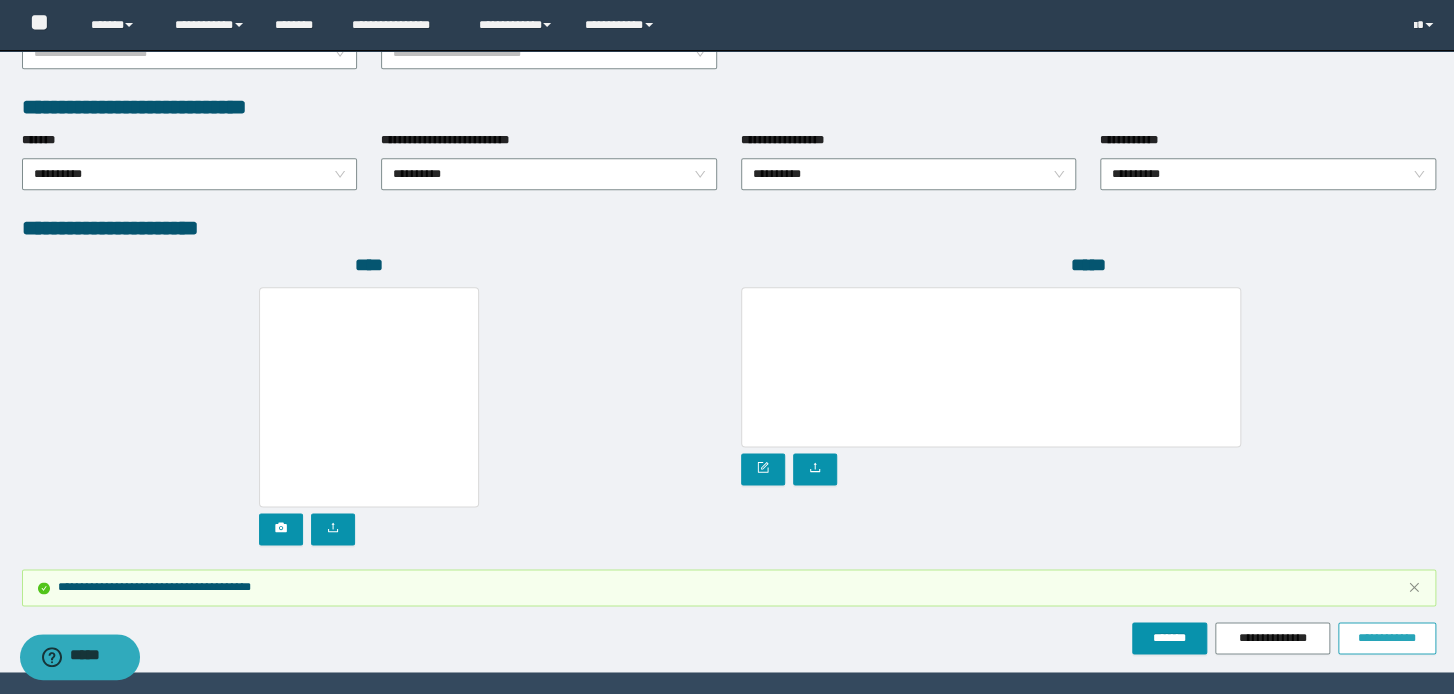 click on "**********" at bounding box center (1387, 638) 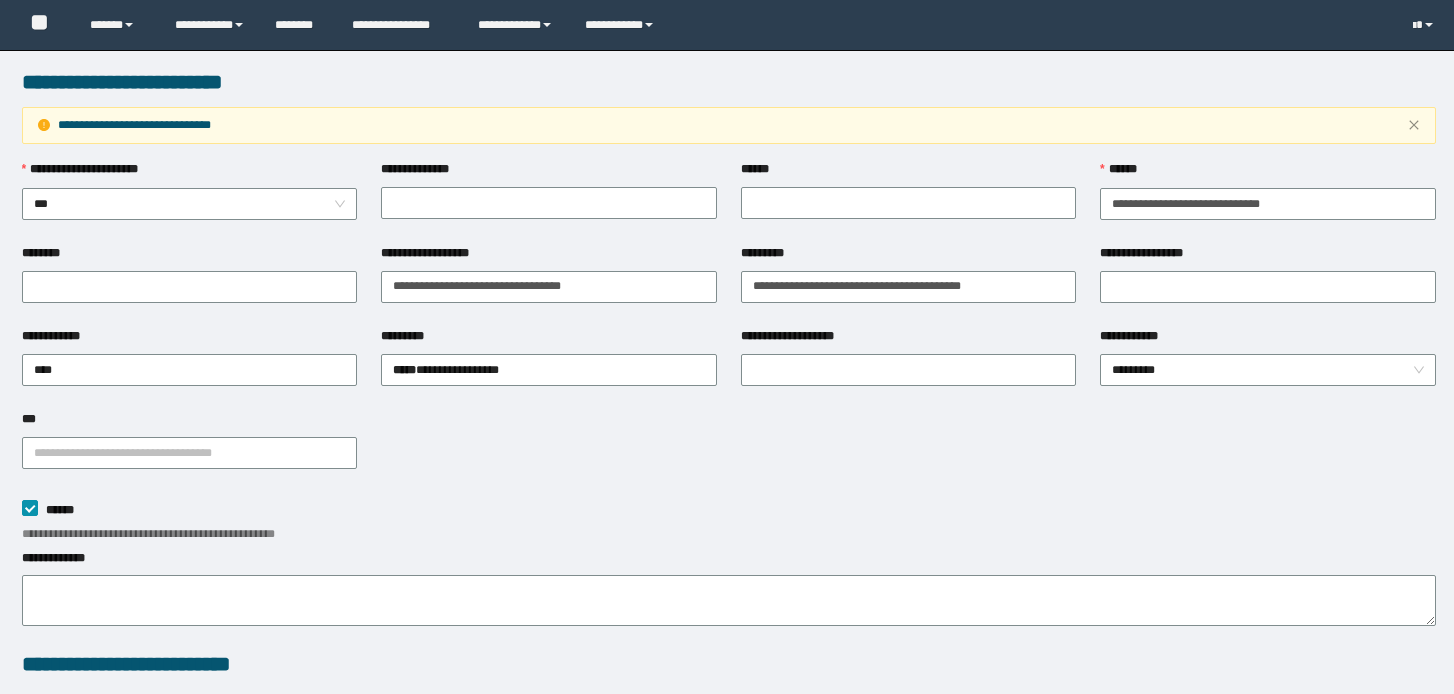 scroll, scrollTop: 627, scrollLeft: 0, axis: vertical 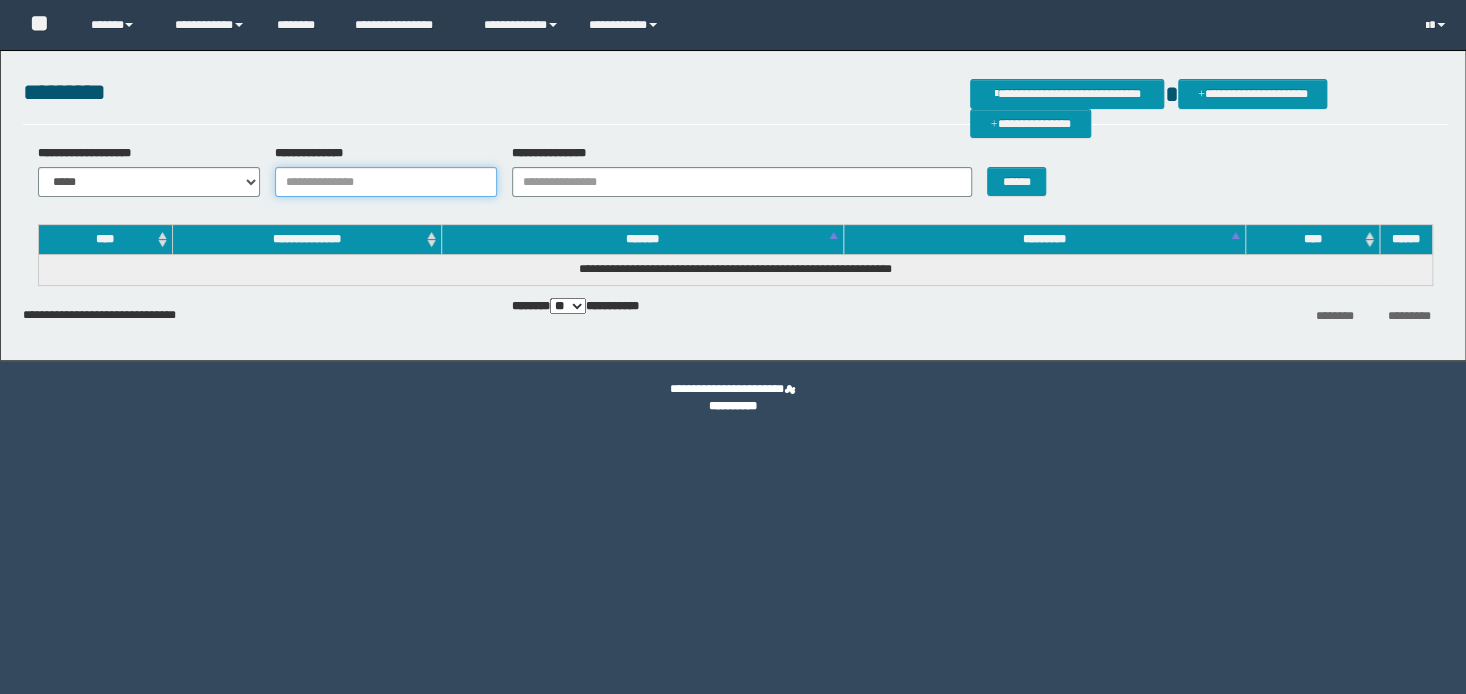 click on "**********" at bounding box center [386, 182] 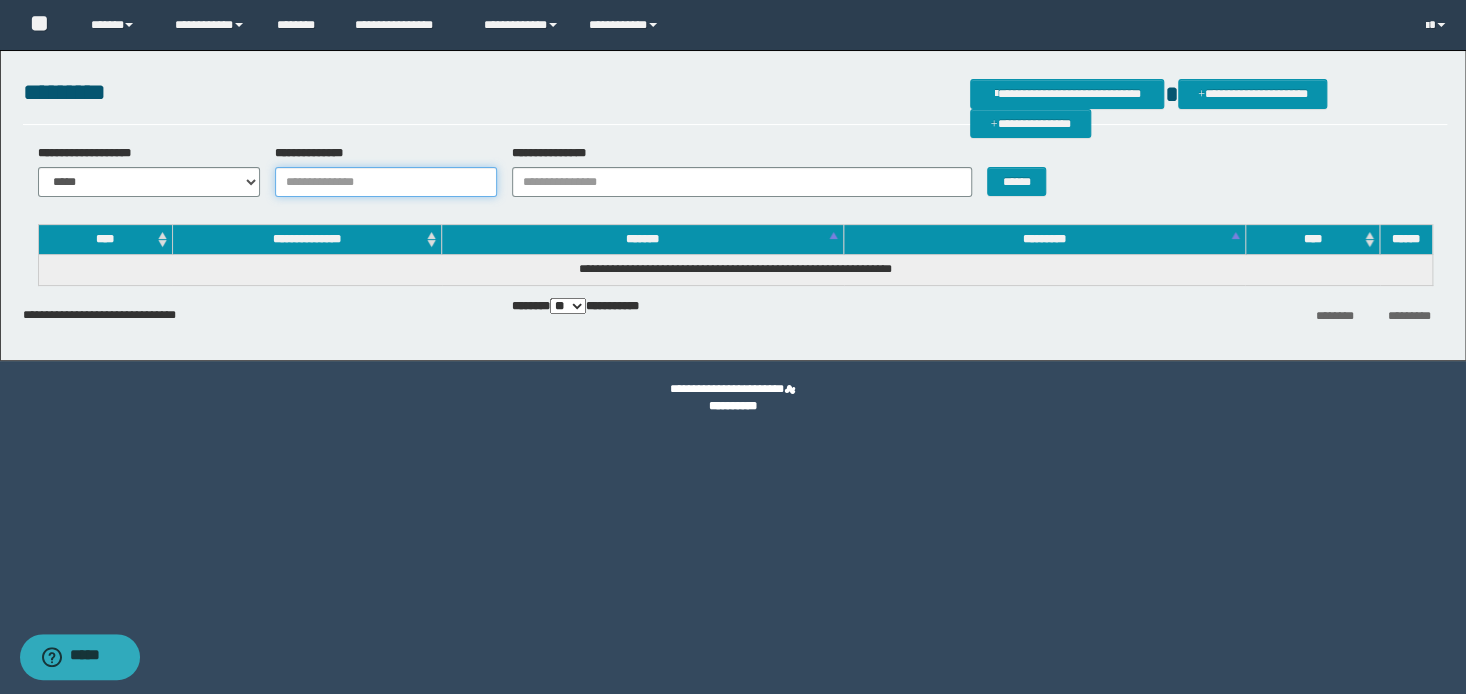 paste on "********" 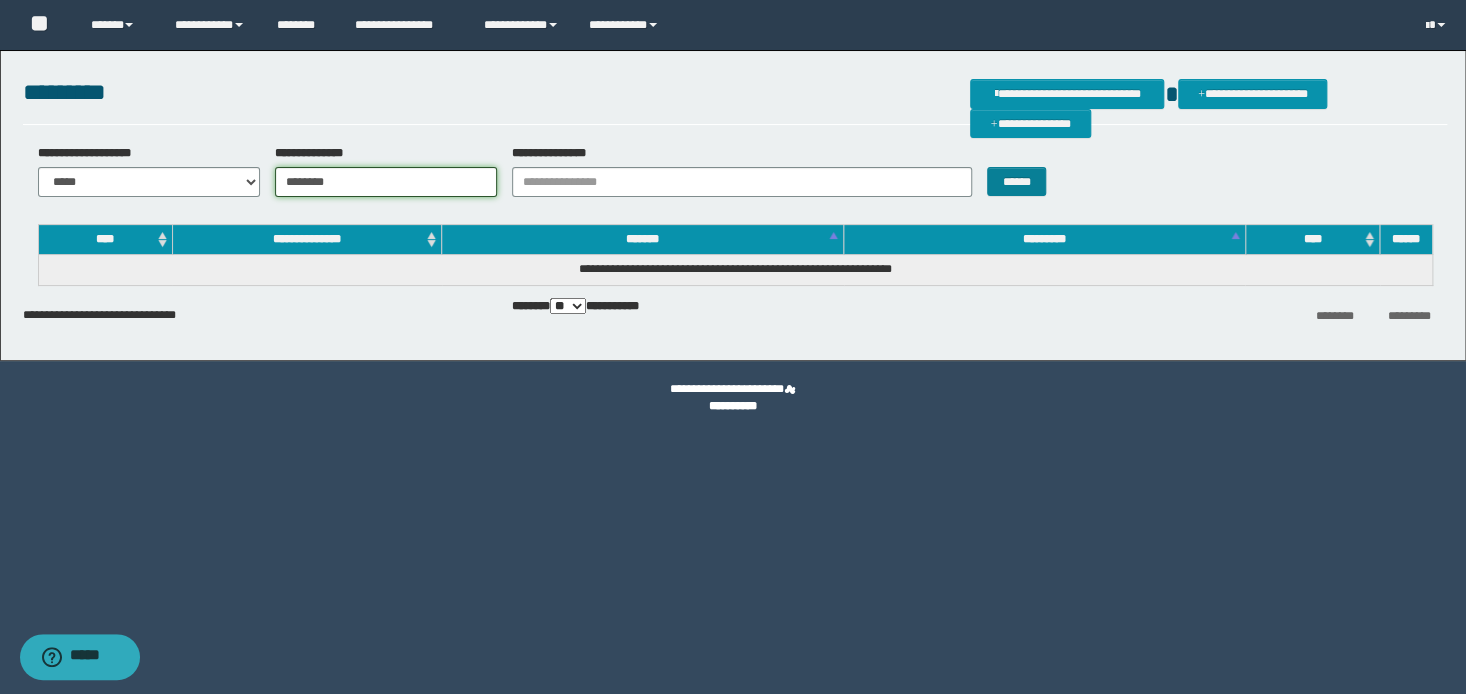 type on "********" 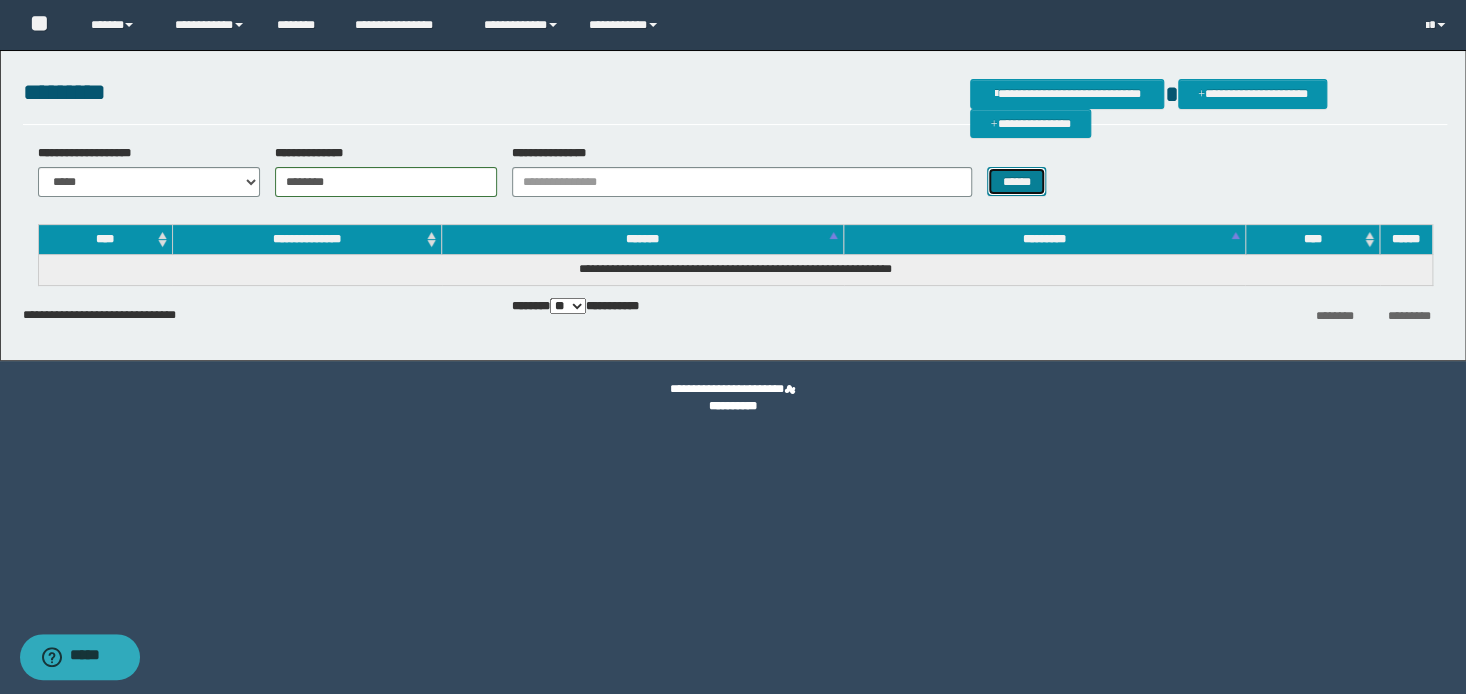 click on "******" at bounding box center (1016, 182) 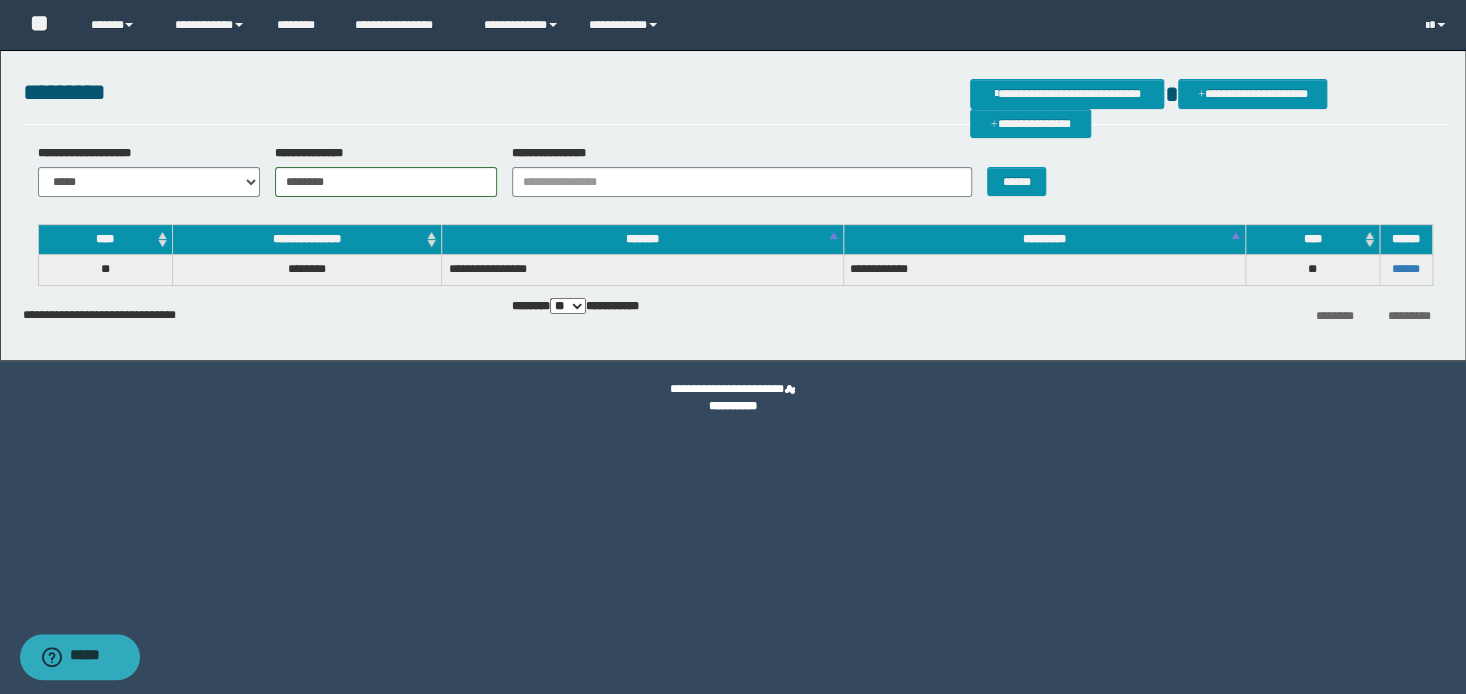 click on "**********" at bounding box center [733, 398] 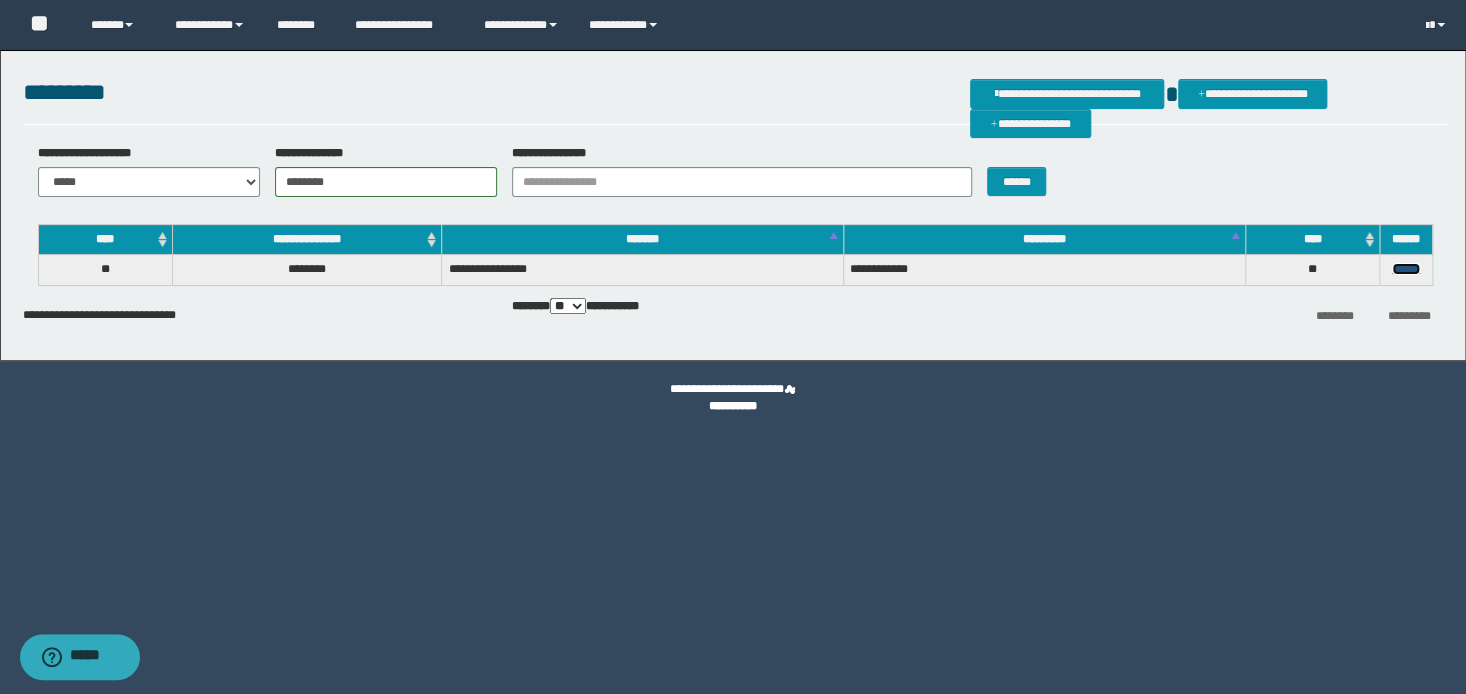 click on "******" at bounding box center [1406, 269] 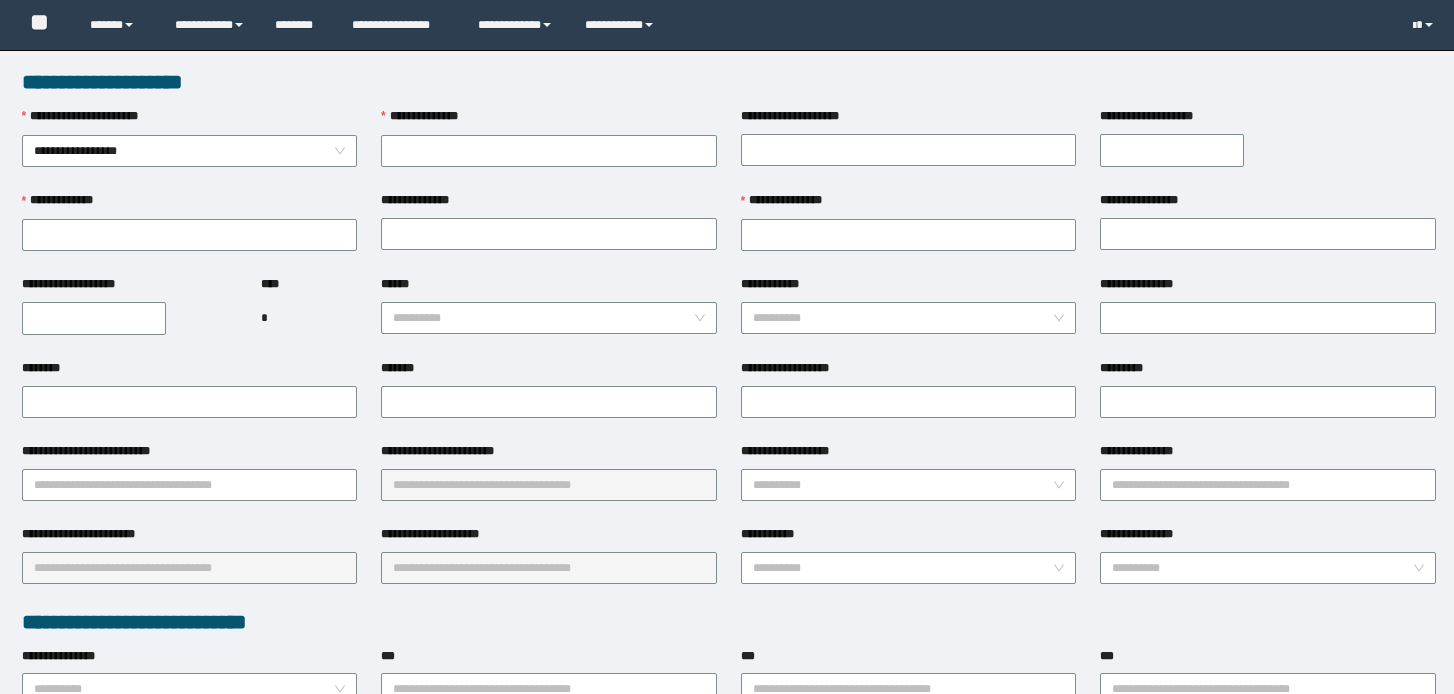 scroll, scrollTop: 0, scrollLeft: 0, axis: both 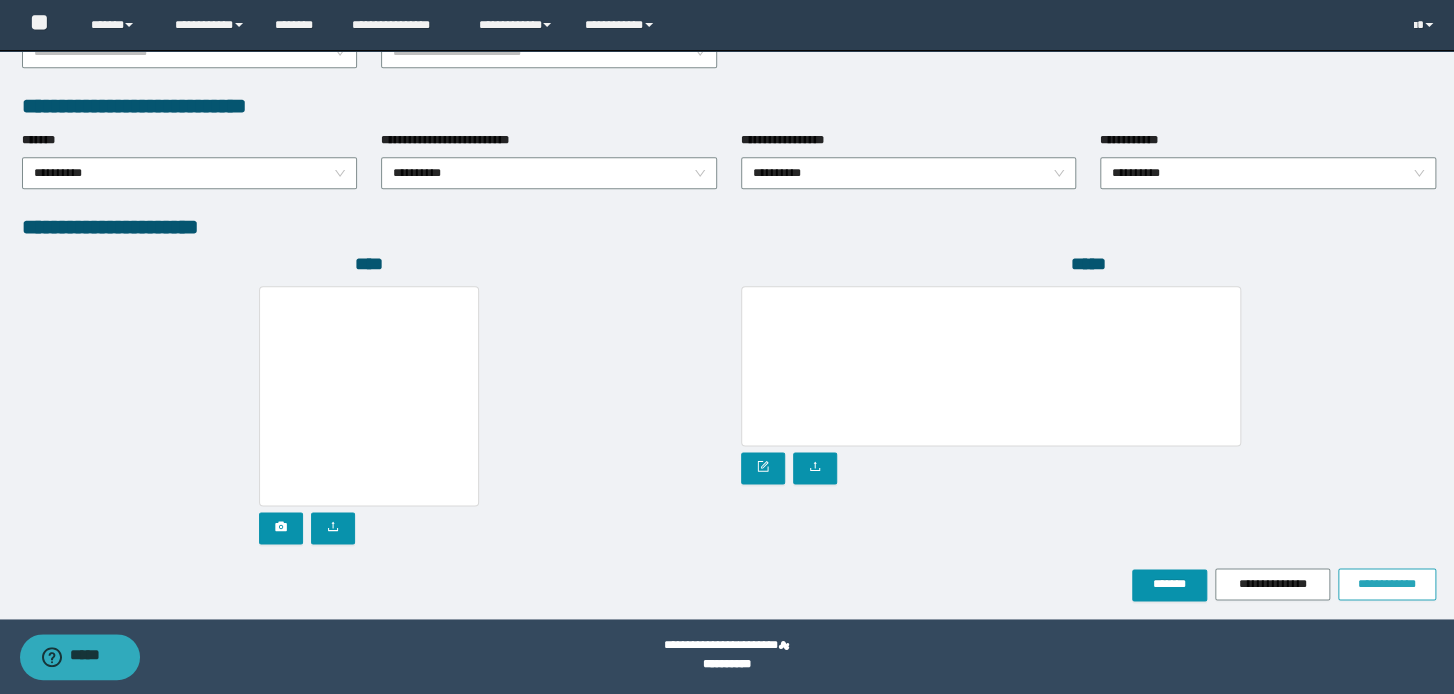 click on "**********" at bounding box center [1387, 584] 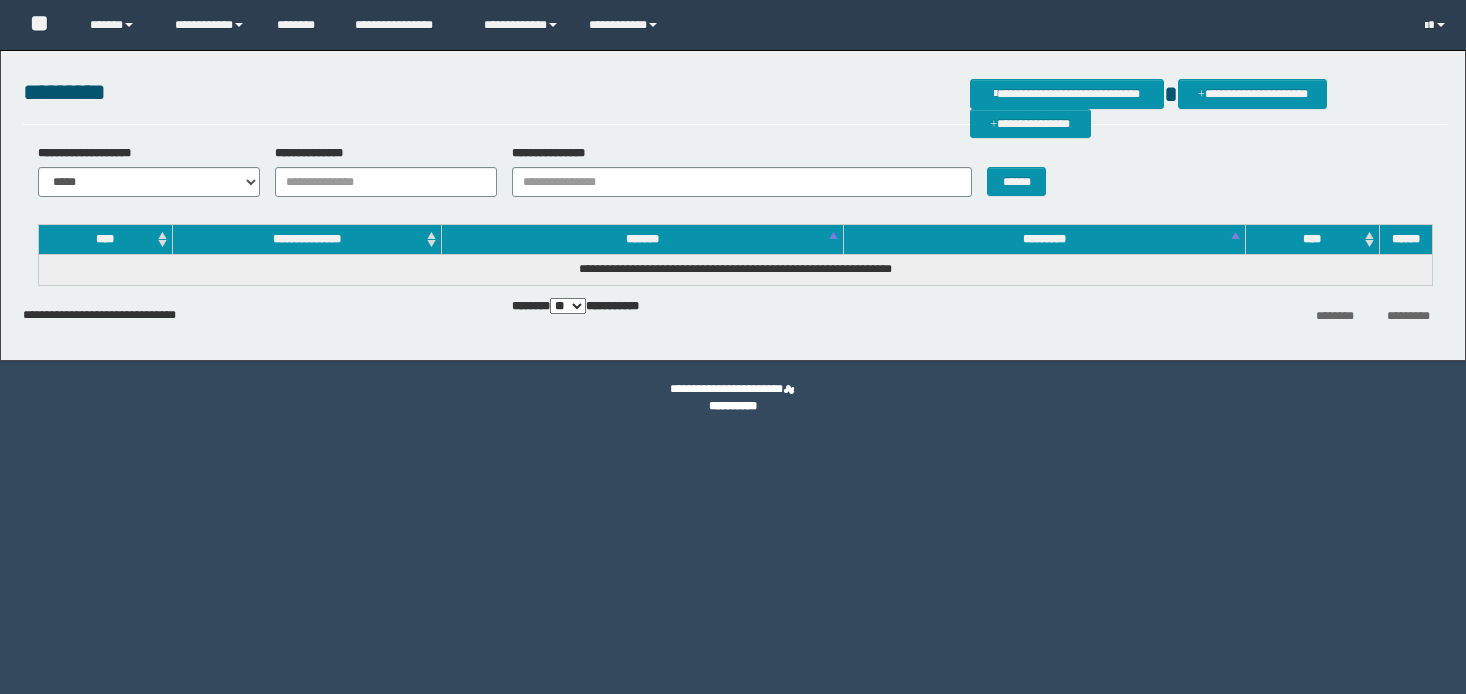 scroll, scrollTop: 0, scrollLeft: 0, axis: both 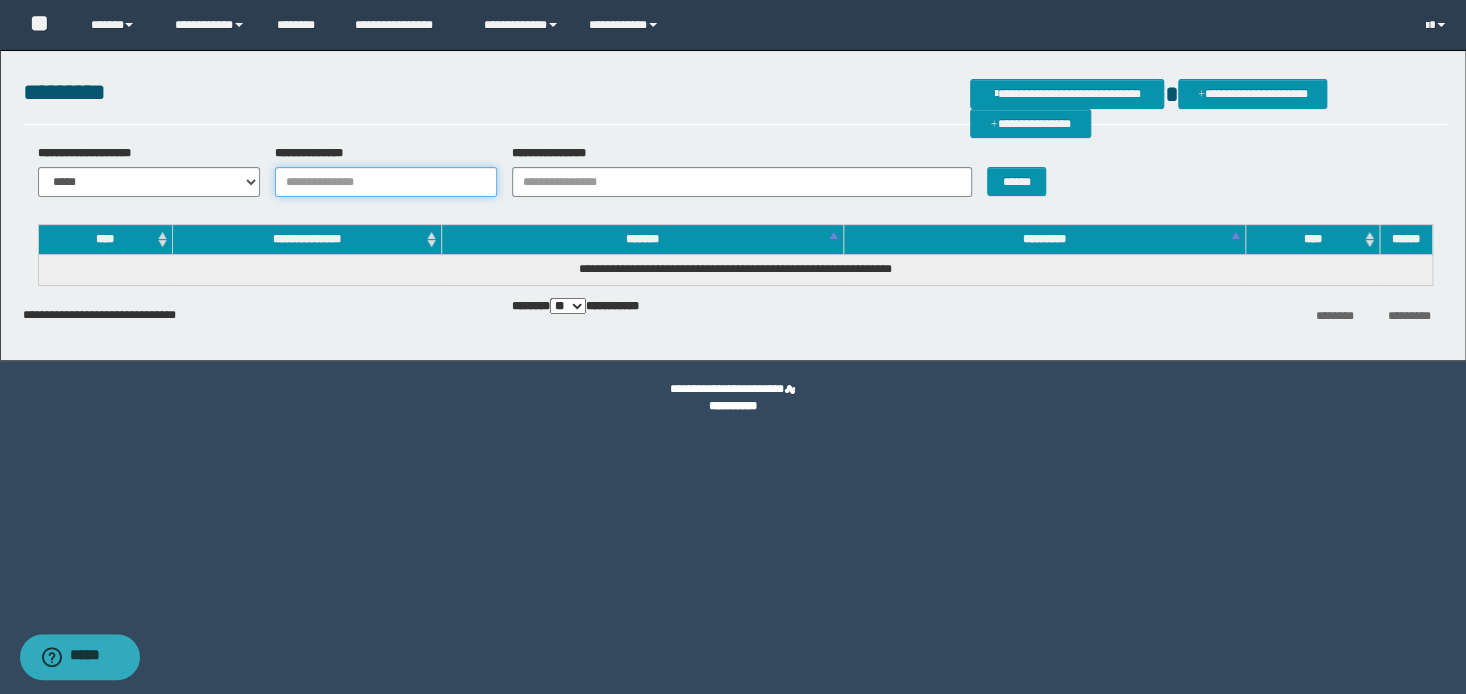 click on "**********" at bounding box center [386, 182] 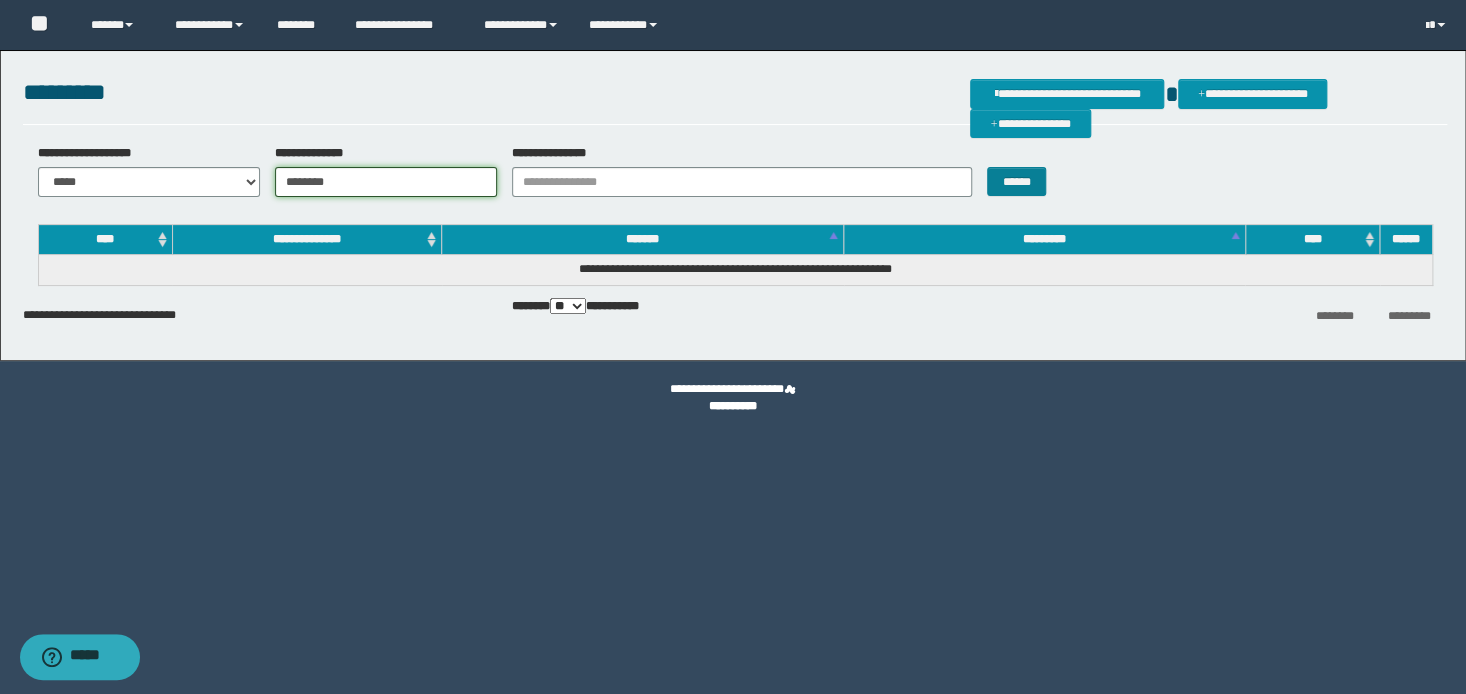 type on "********" 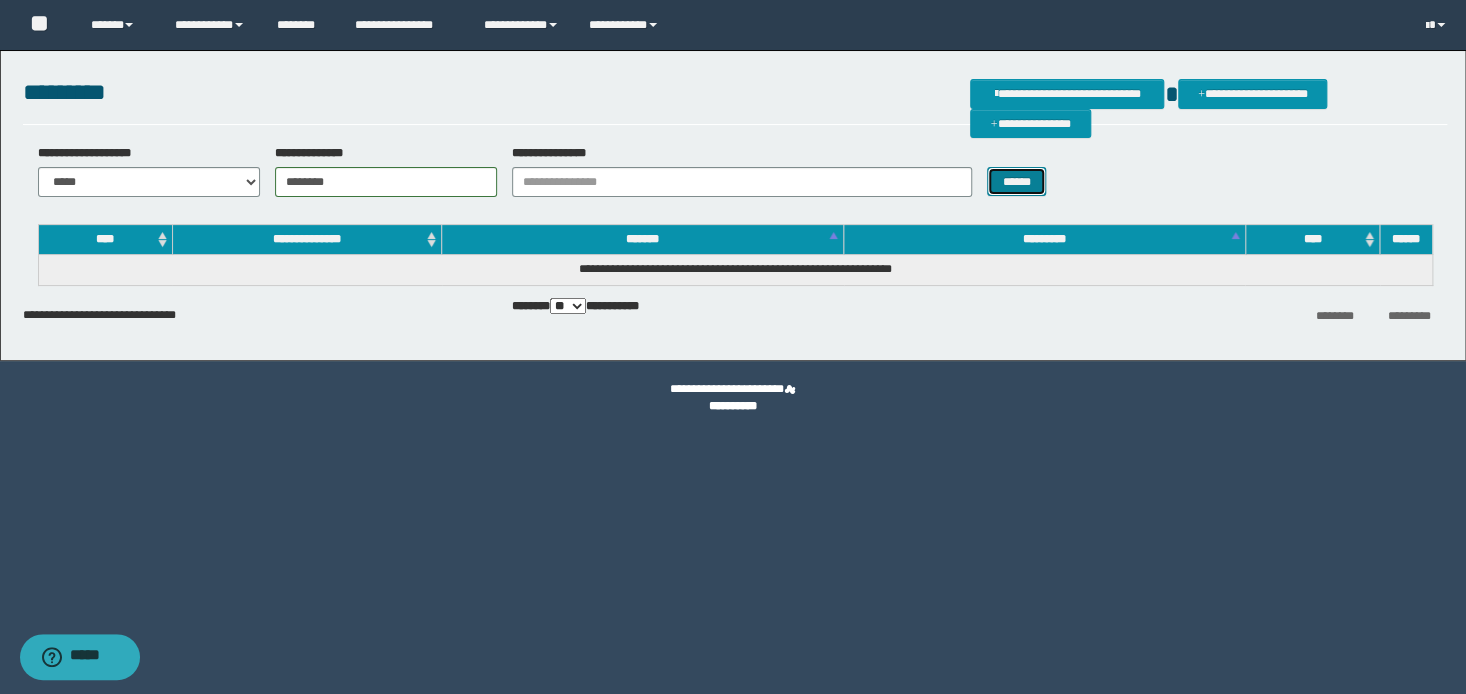 click on "******" at bounding box center [1016, 182] 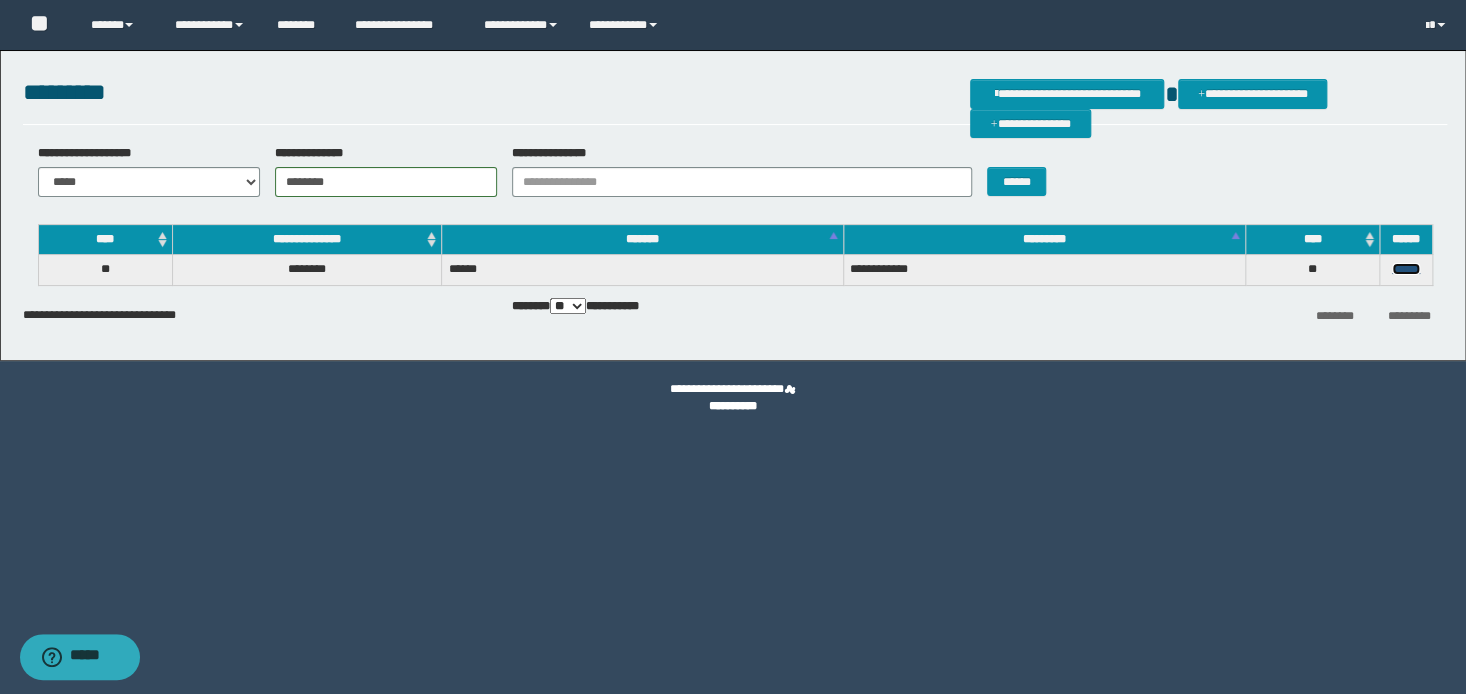 drag, startPoint x: 1405, startPoint y: 272, endPoint x: 1218, endPoint y: 194, distance: 202.6154 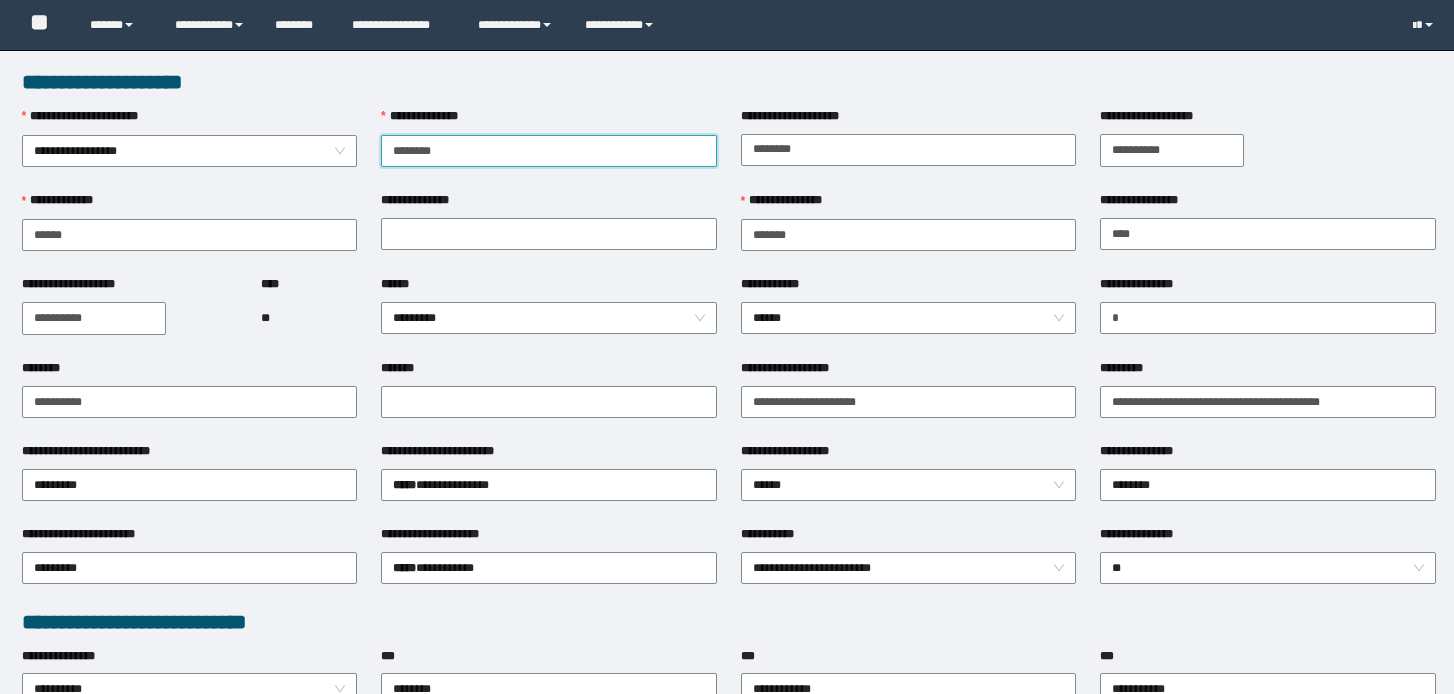 scroll, scrollTop: 0, scrollLeft: 0, axis: both 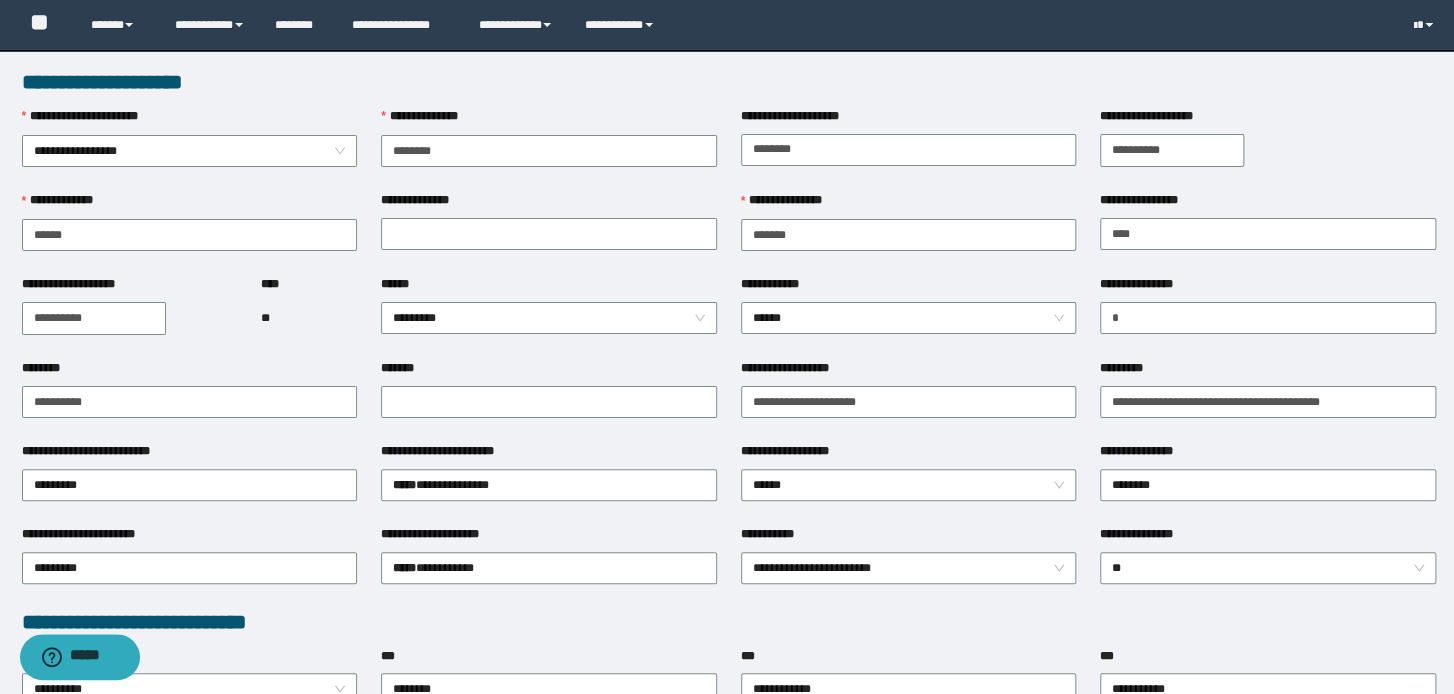 drag, startPoint x: 877, startPoint y: 204, endPoint x: 892, endPoint y: 195, distance: 17.492855 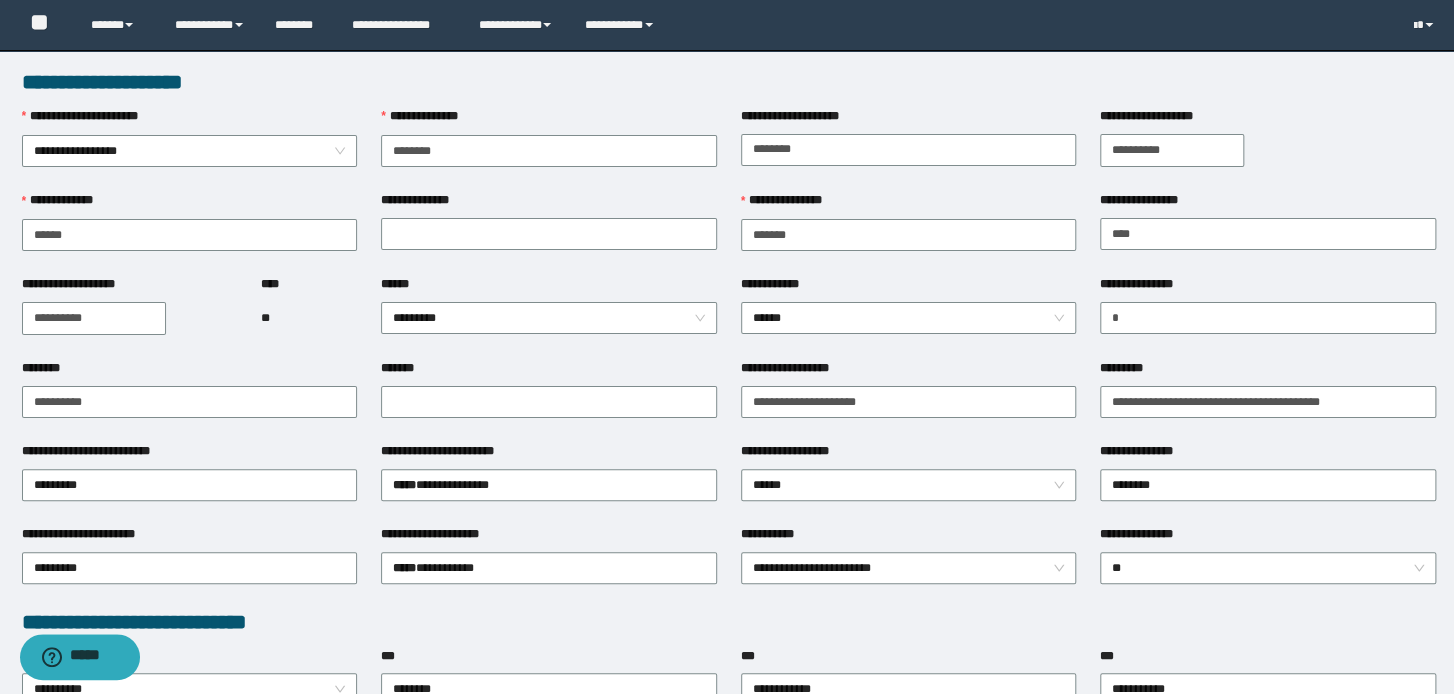 drag, startPoint x: 1363, startPoint y: 158, endPoint x: 1268, endPoint y: 158, distance: 95 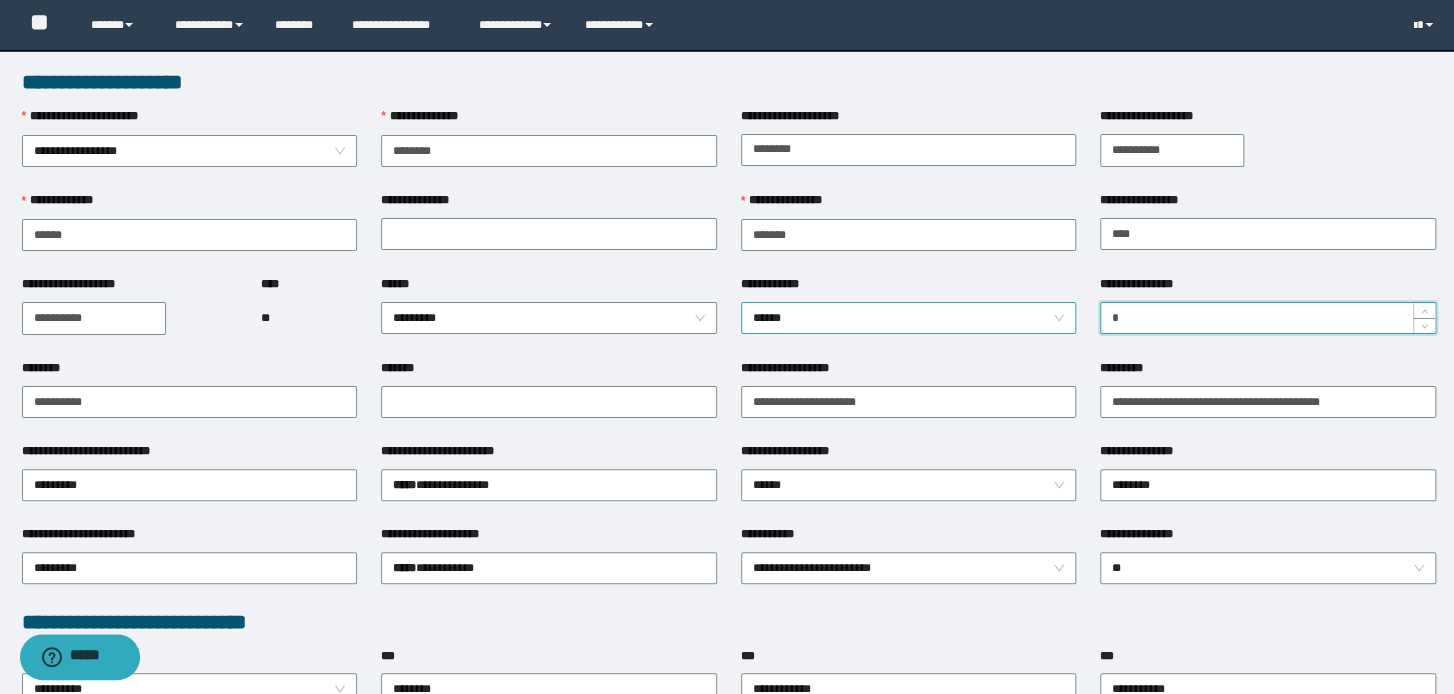 drag, startPoint x: 1186, startPoint y: 328, endPoint x: 1021, endPoint y: 323, distance: 165.07574 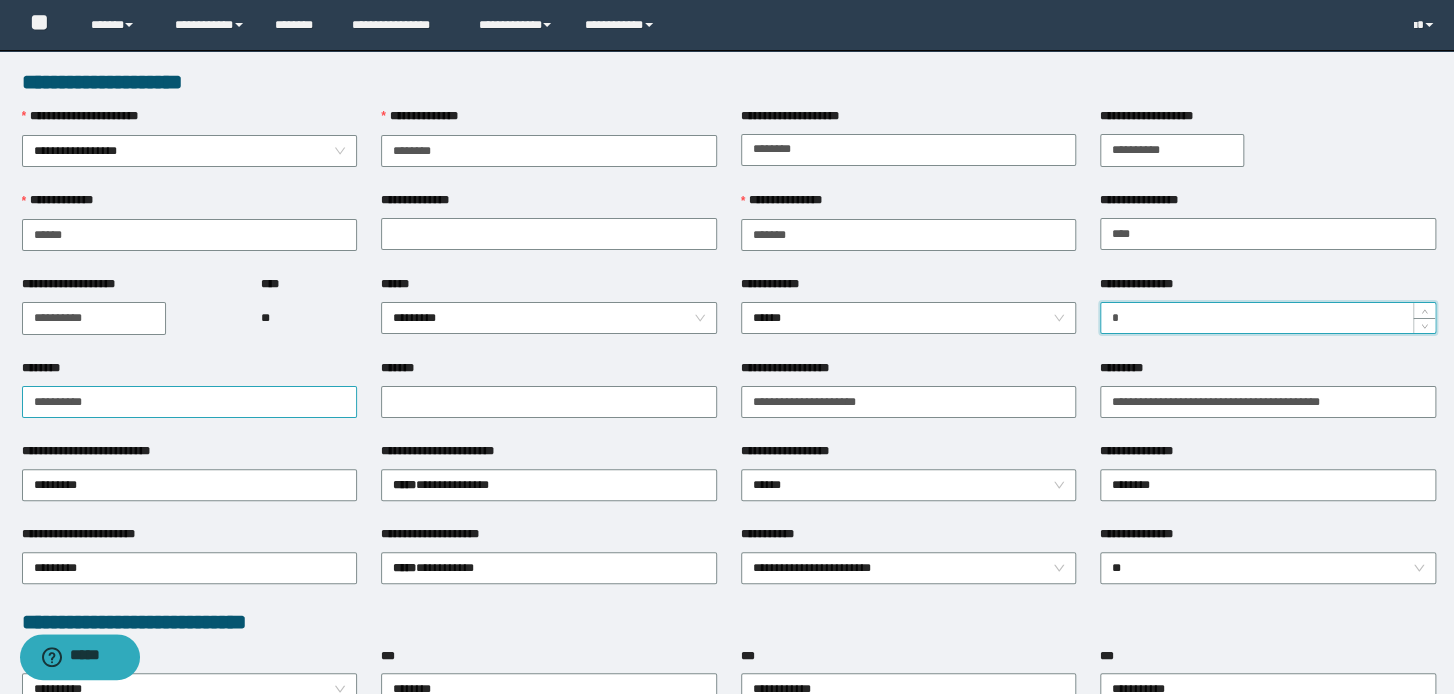type on "*" 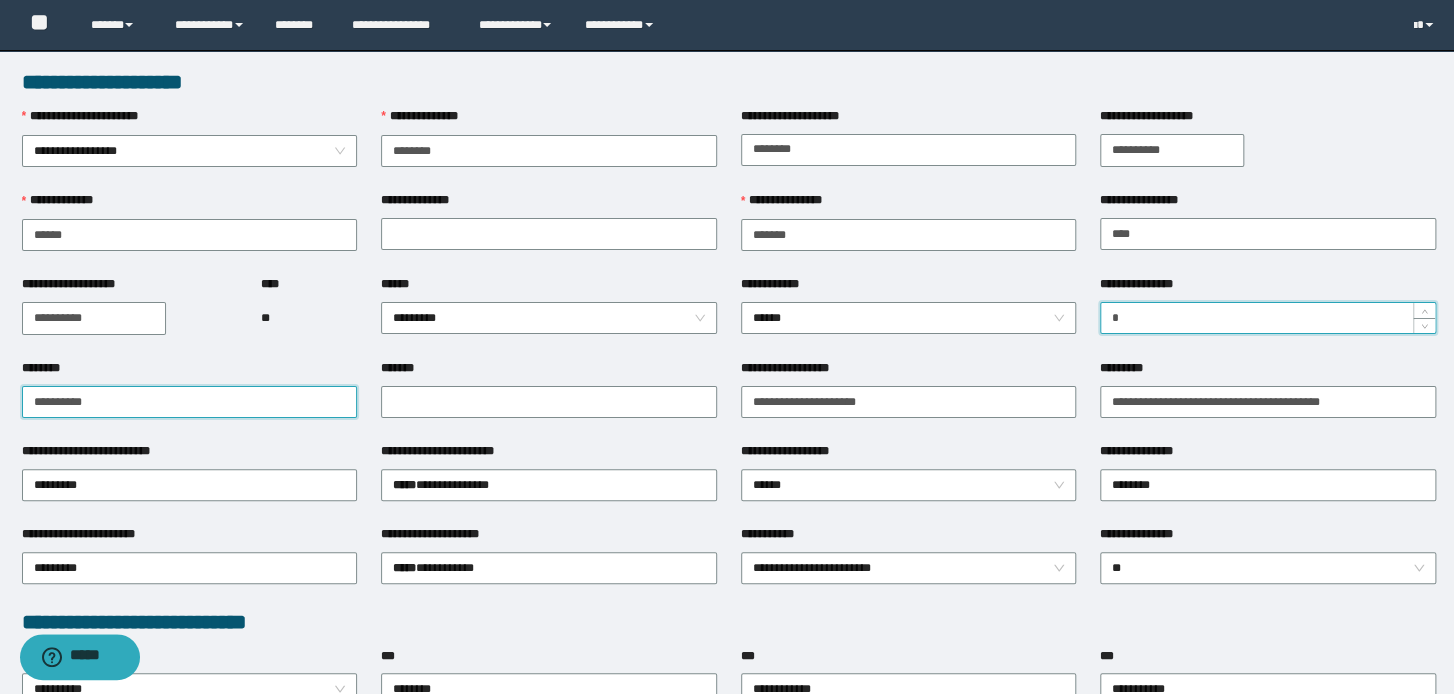 drag, startPoint x: 85, startPoint y: 395, endPoint x: -57, endPoint y: 395, distance: 142 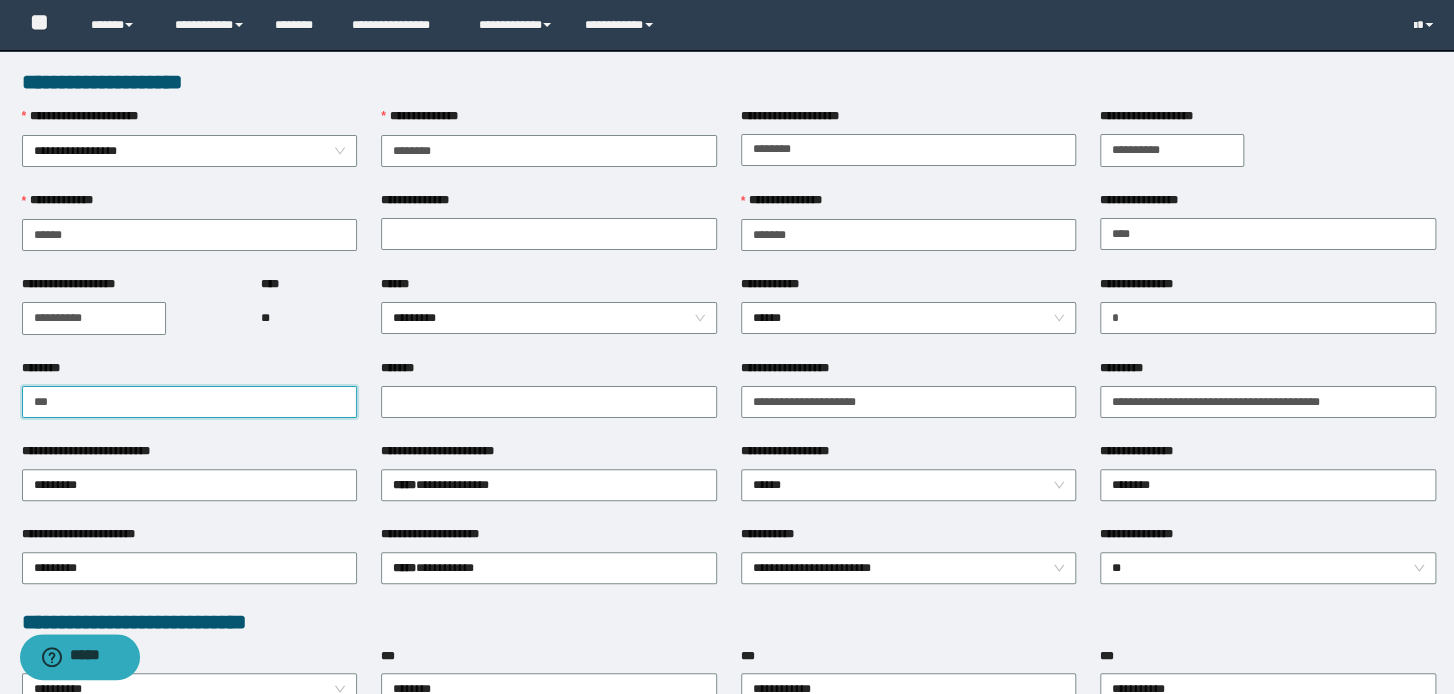 type on "**********" 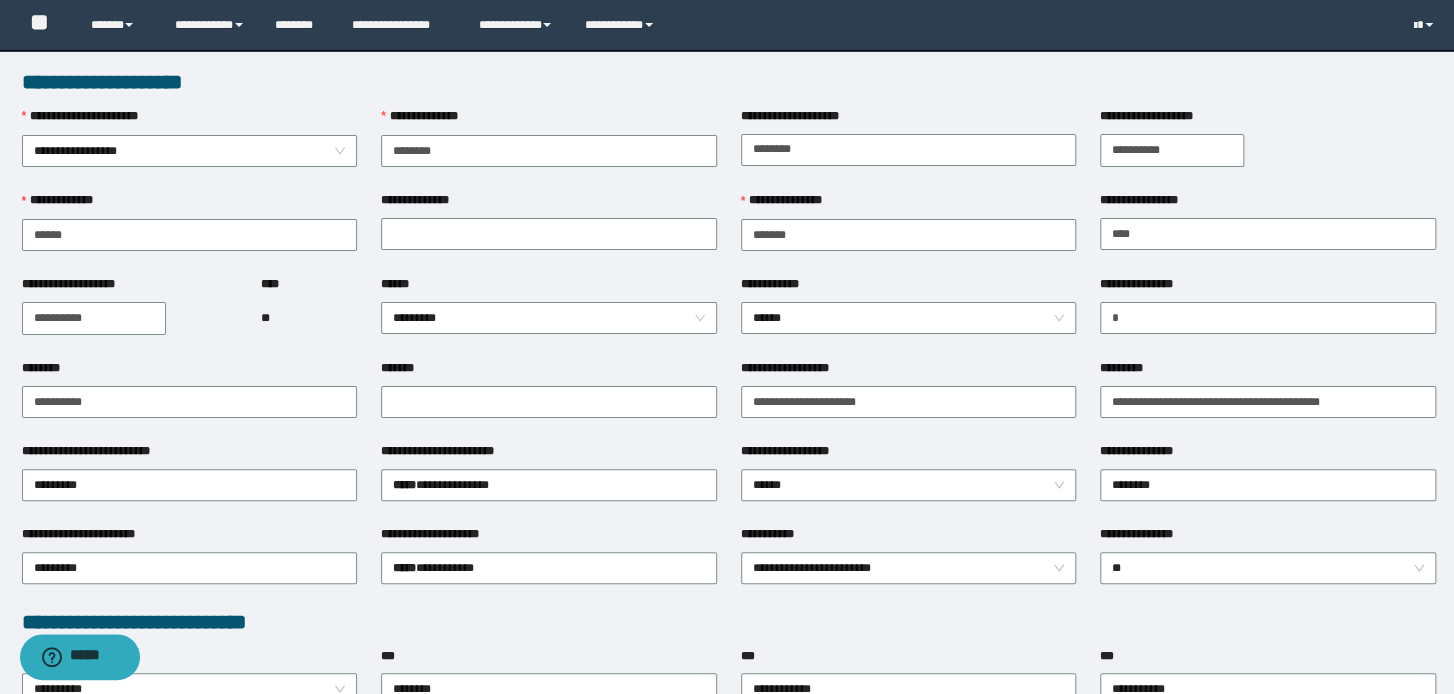 click on "**********" at bounding box center [190, 400] 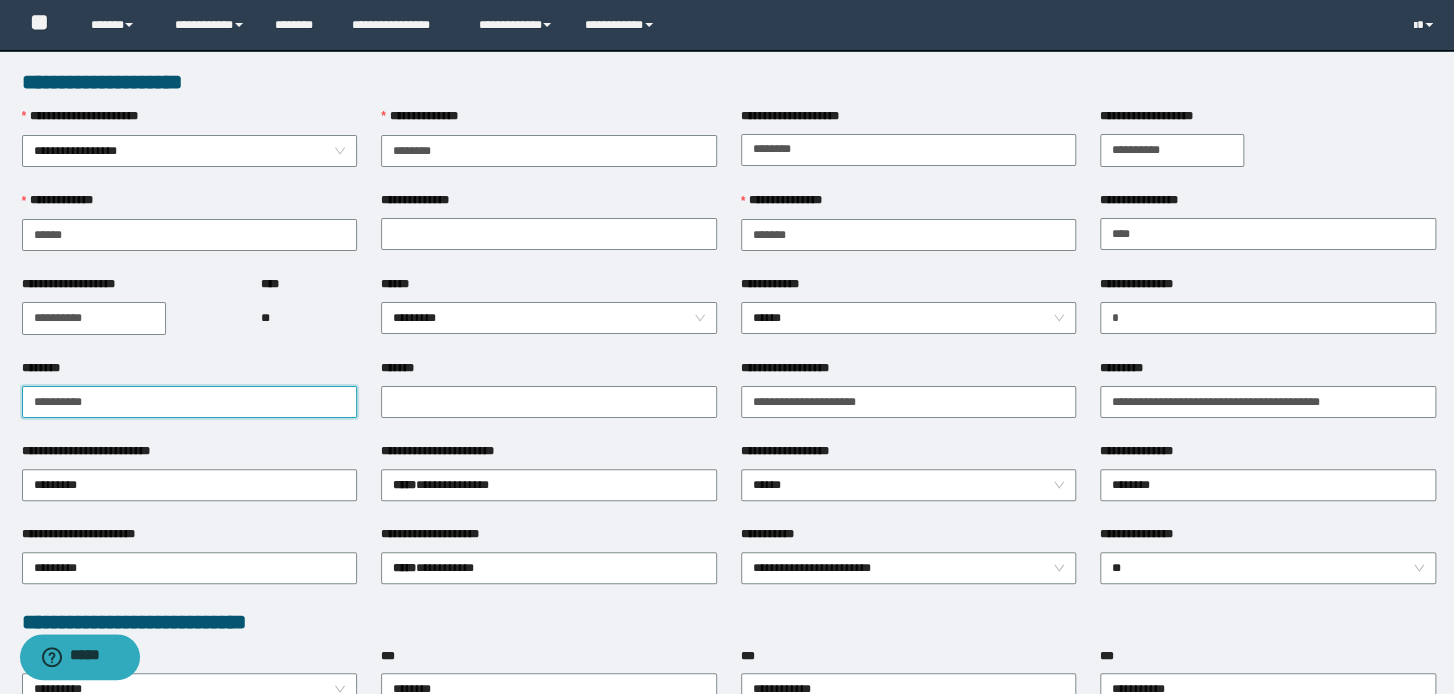 click on "**********" at bounding box center (190, 402) 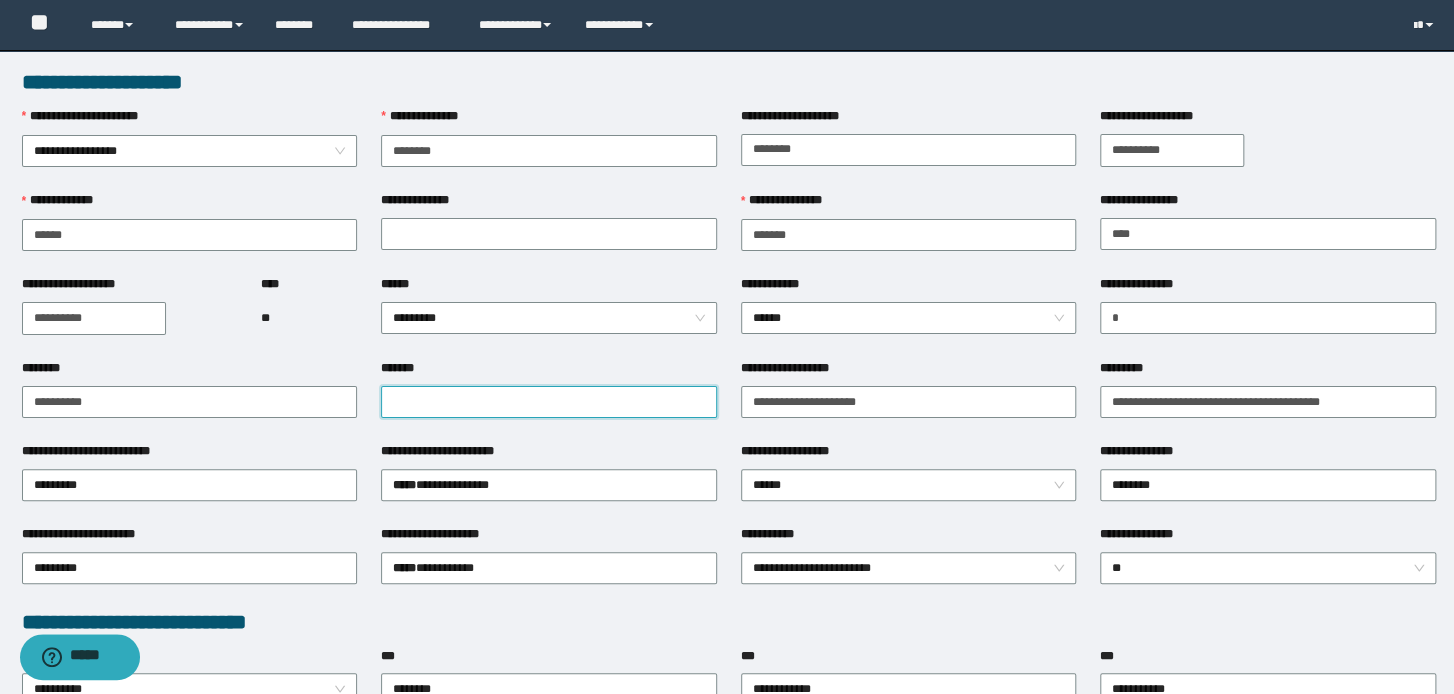 drag, startPoint x: 560, startPoint y: 401, endPoint x: 471, endPoint y: 387, distance: 90.0944 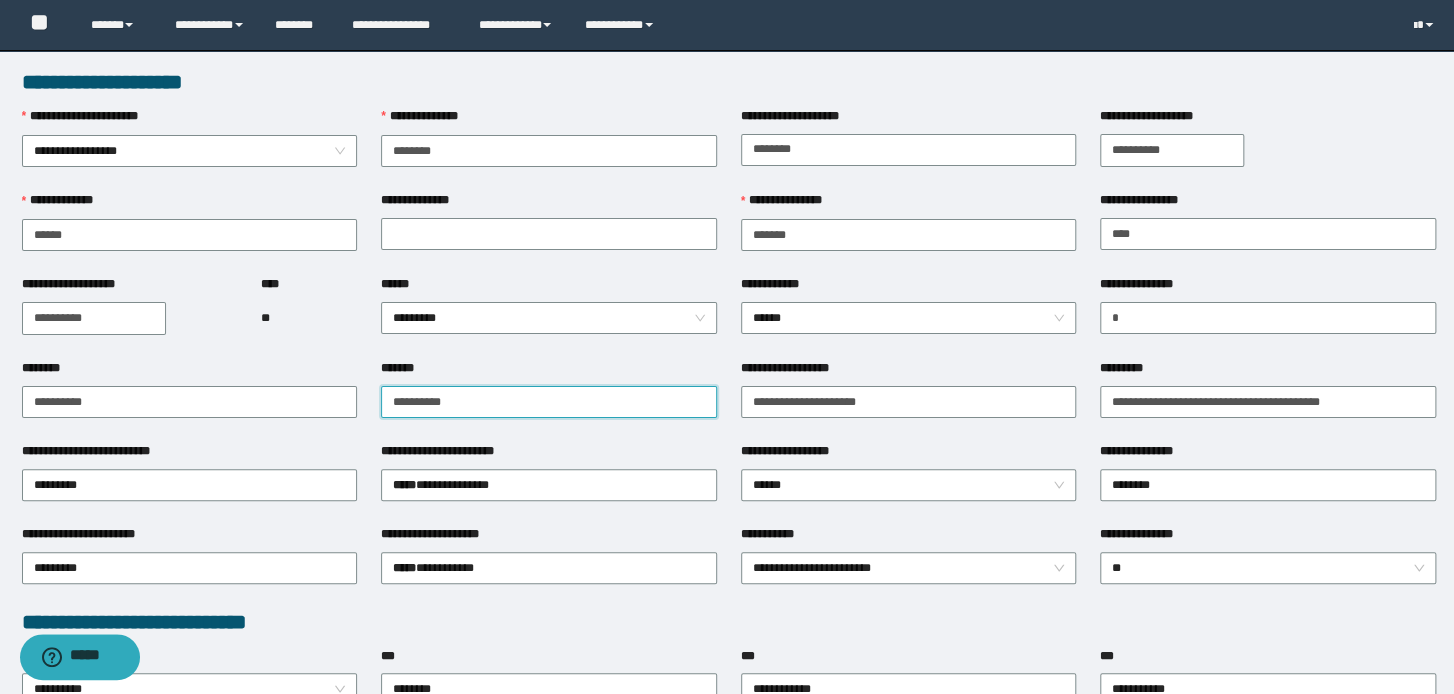 type on "**********" 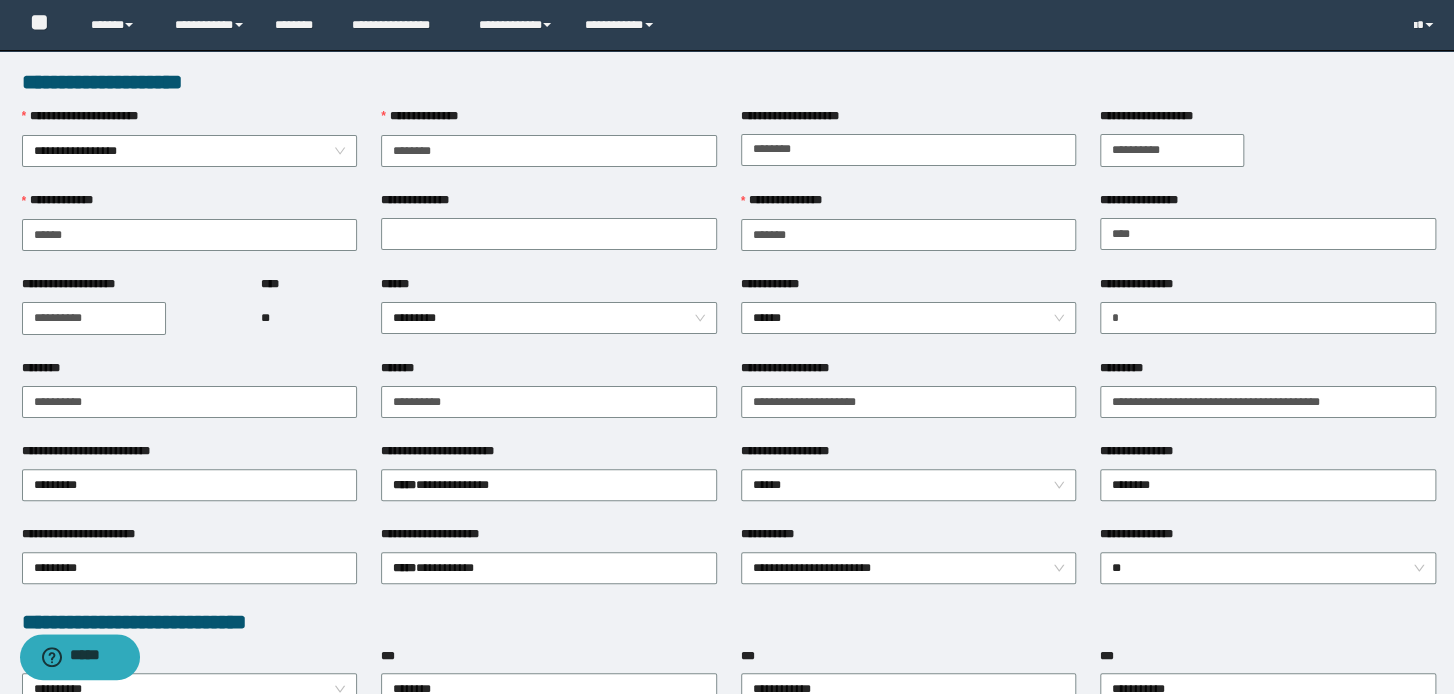 click on "**********" at bounding box center [909, 400] 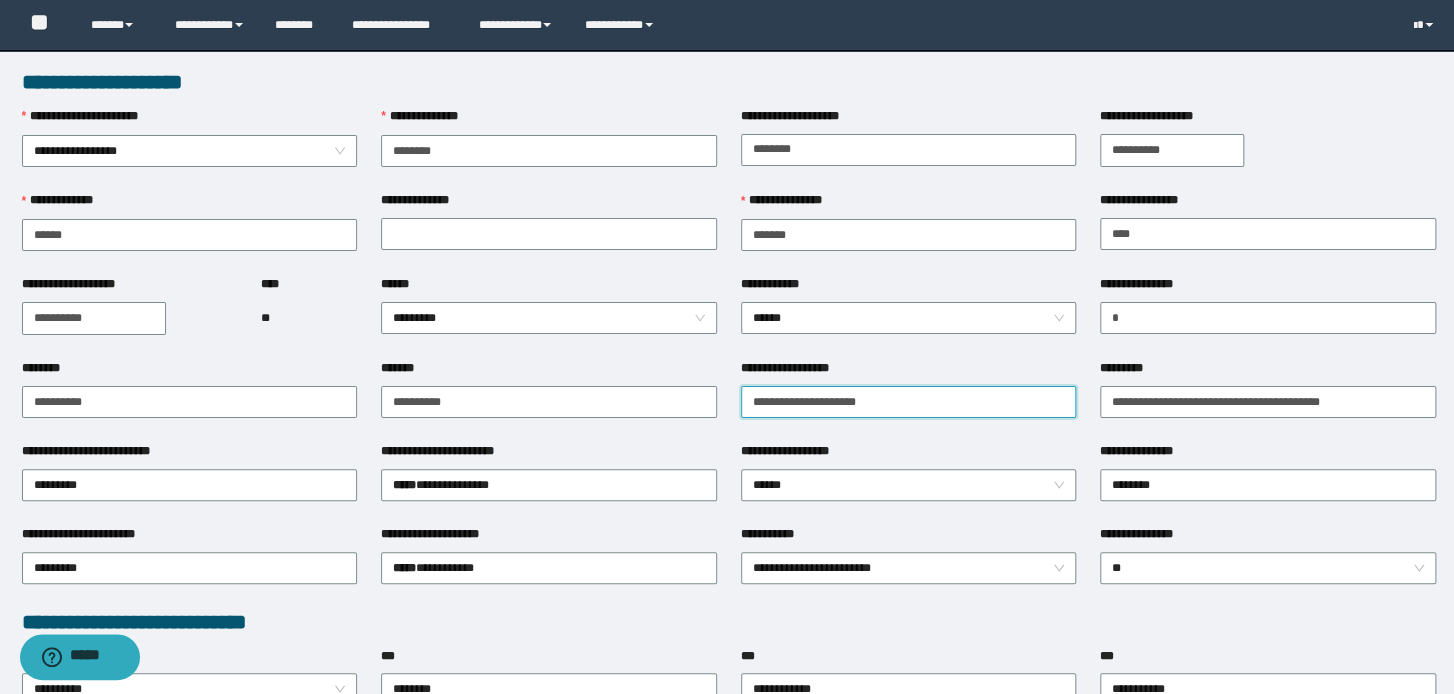 click on "**********" at bounding box center [909, 402] 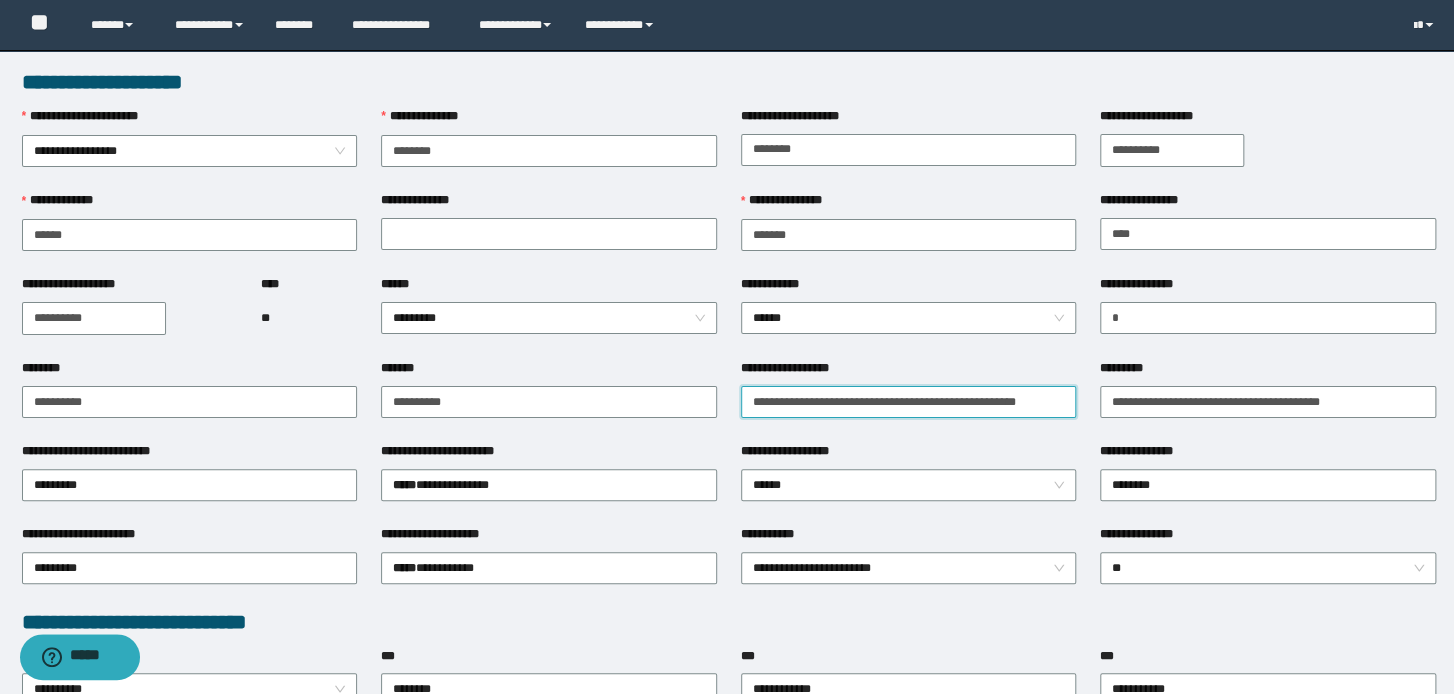 drag, startPoint x: 1064, startPoint y: 399, endPoint x: 885, endPoint y: 401, distance: 179.01117 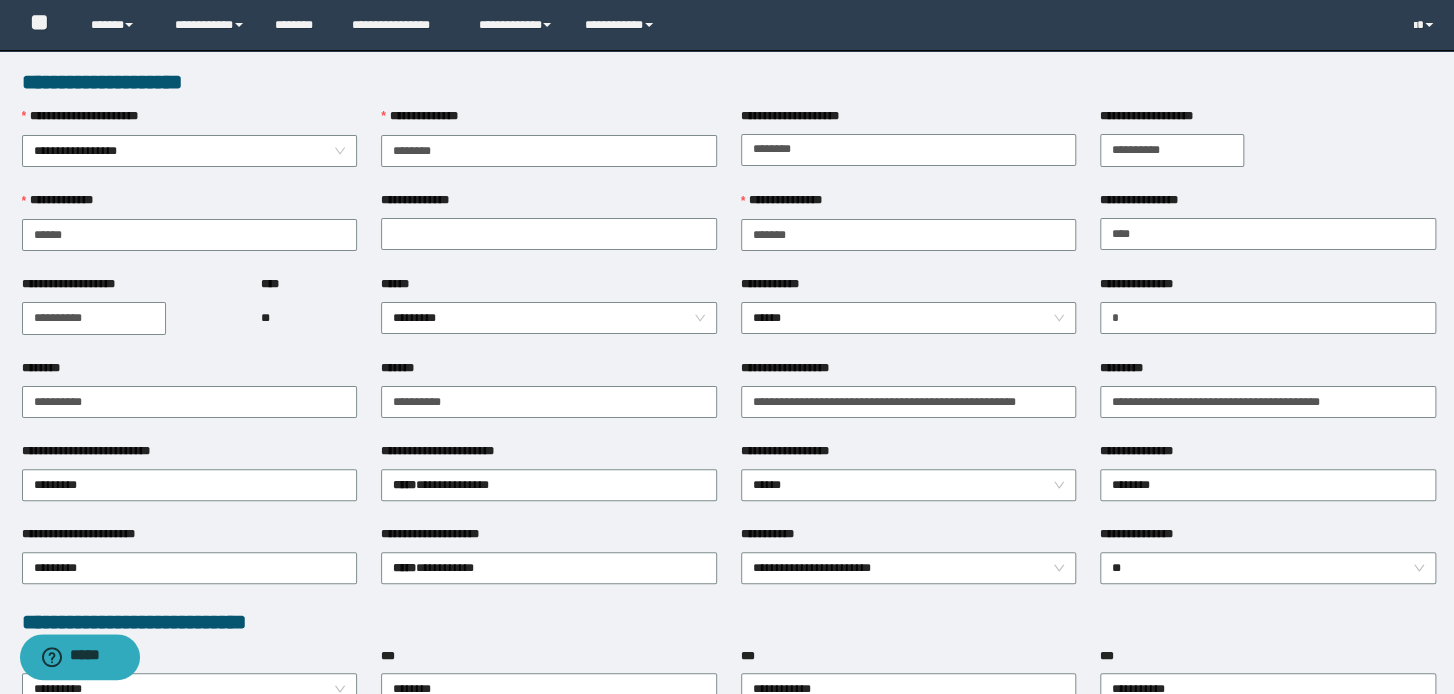 click on "**********" at bounding box center [909, 400] 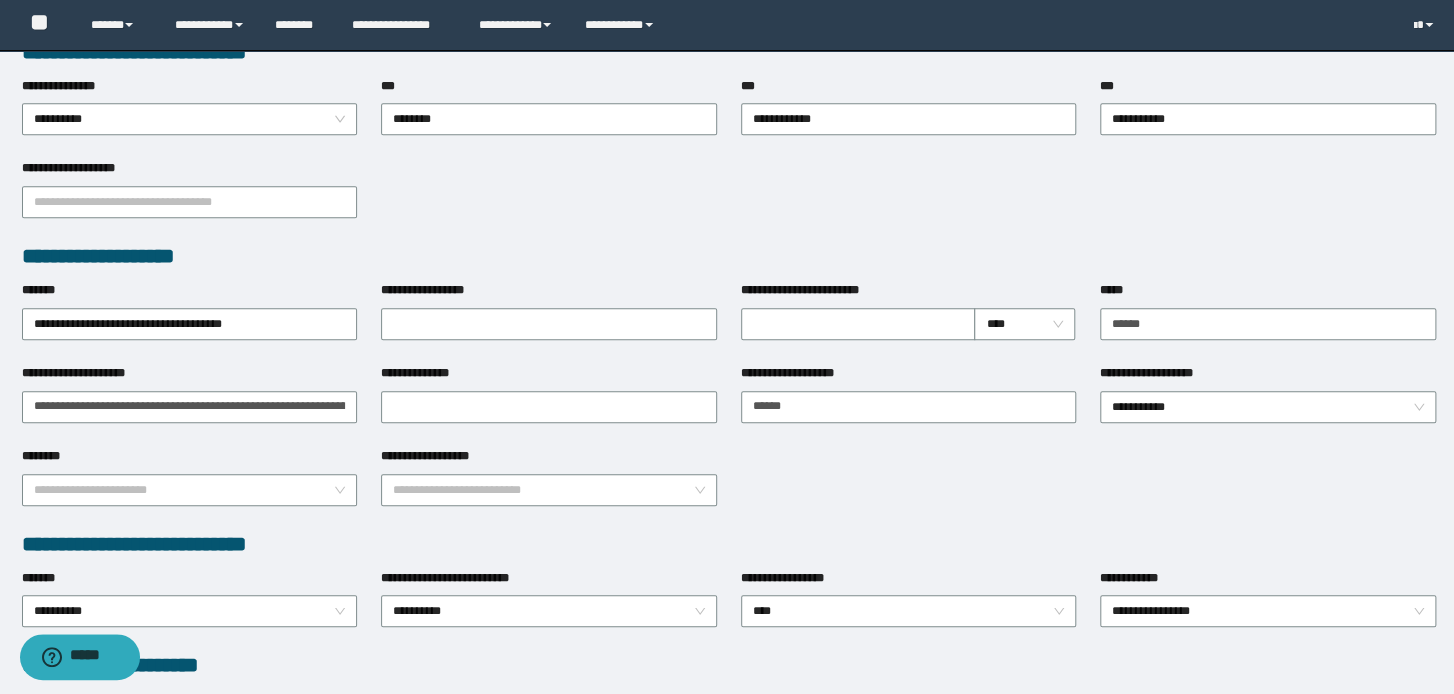 scroll, scrollTop: 480, scrollLeft: 0, axis: vertical 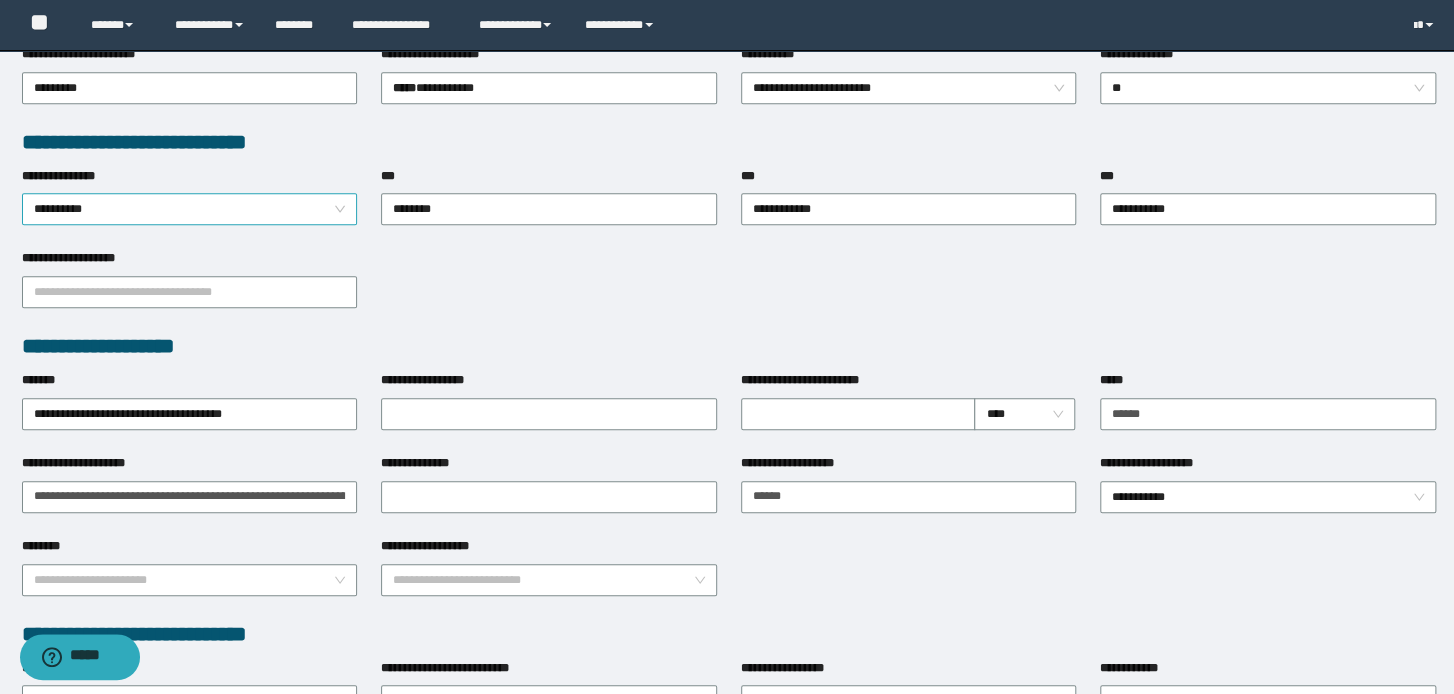 click on "**********" at bounding box center (190, 209) 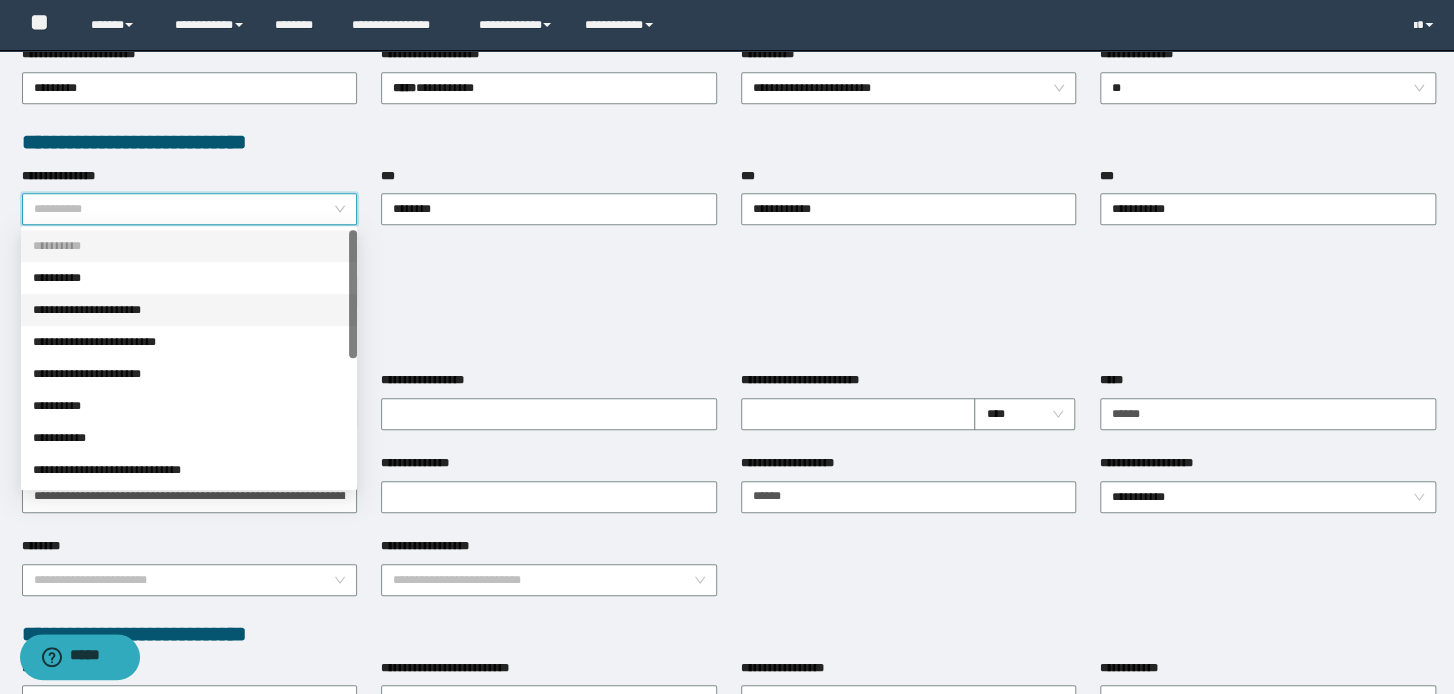 drag, startPoint x: 126, startPoint y: 305, endPoint x: 583, endPoint y: 288, distance: 457.31607 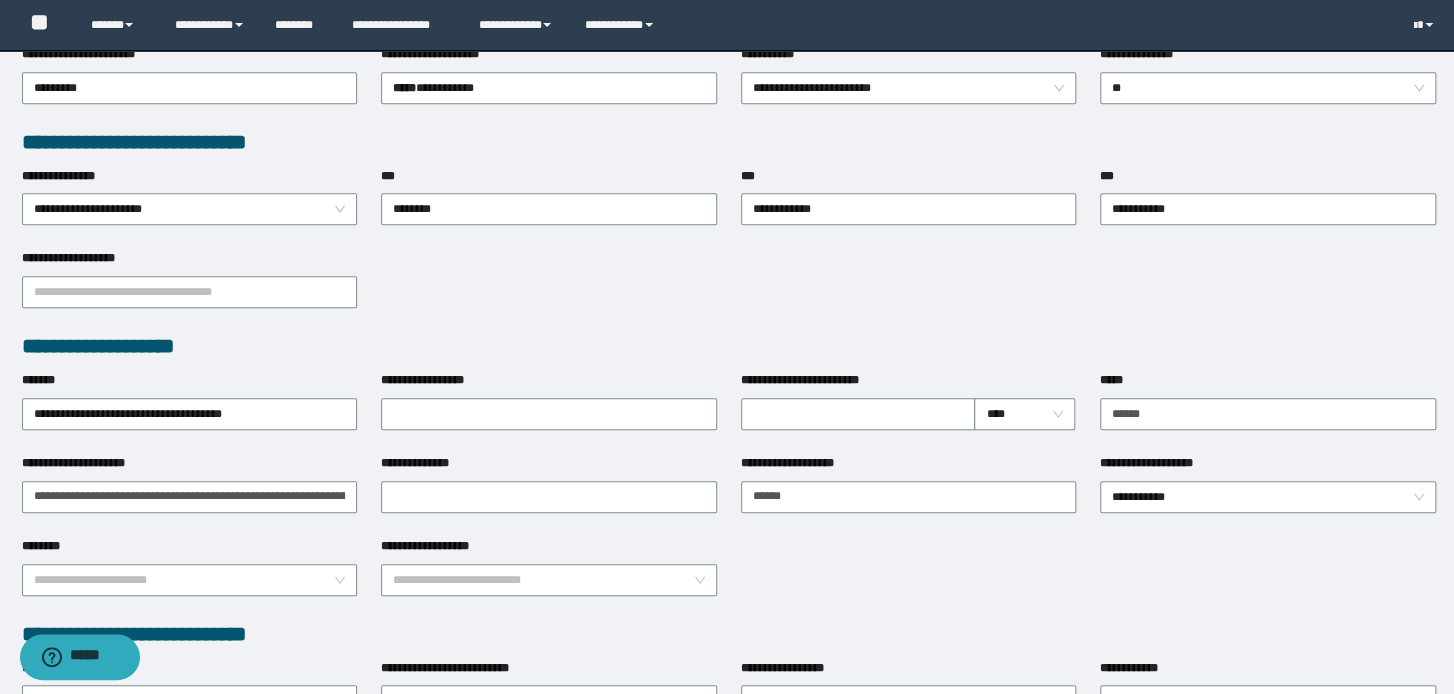 click on "**********" at bounding box center (729, 290) 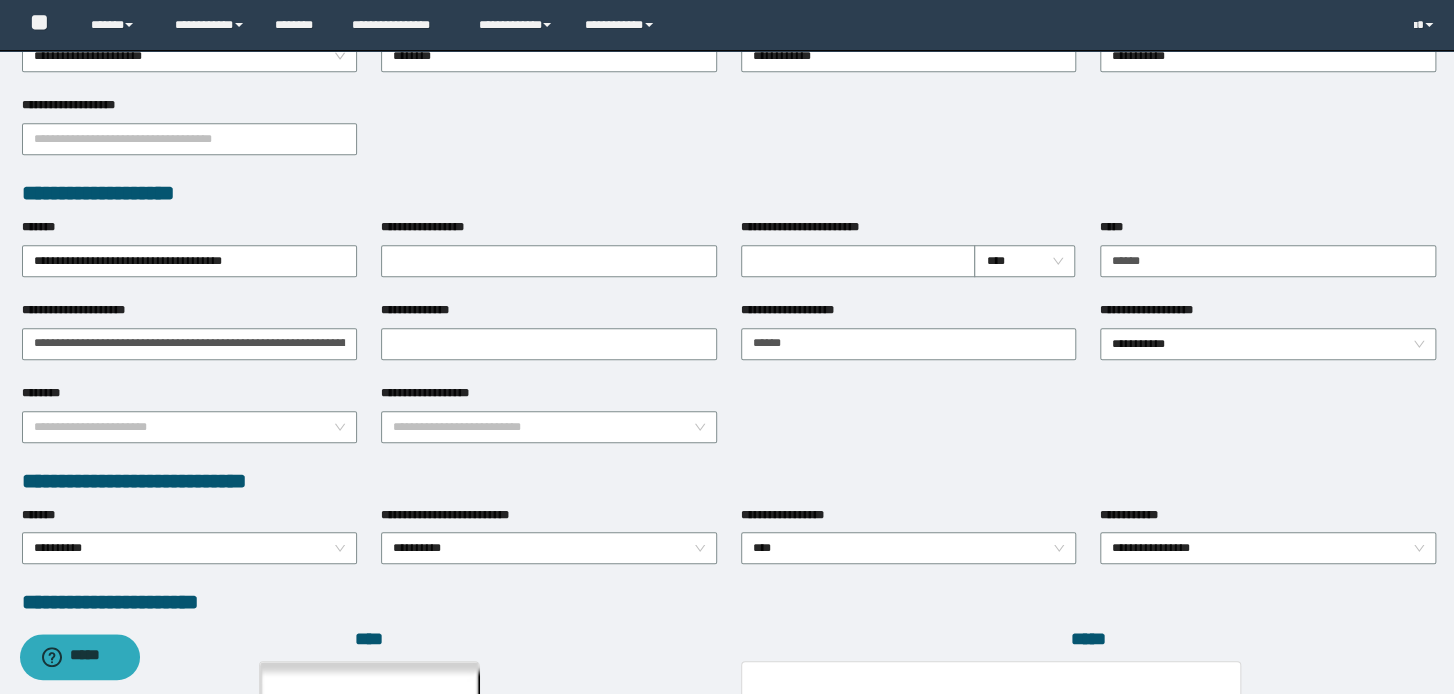 scroll, scrollTop: 640, scrollLeft: 0, axis: vertical 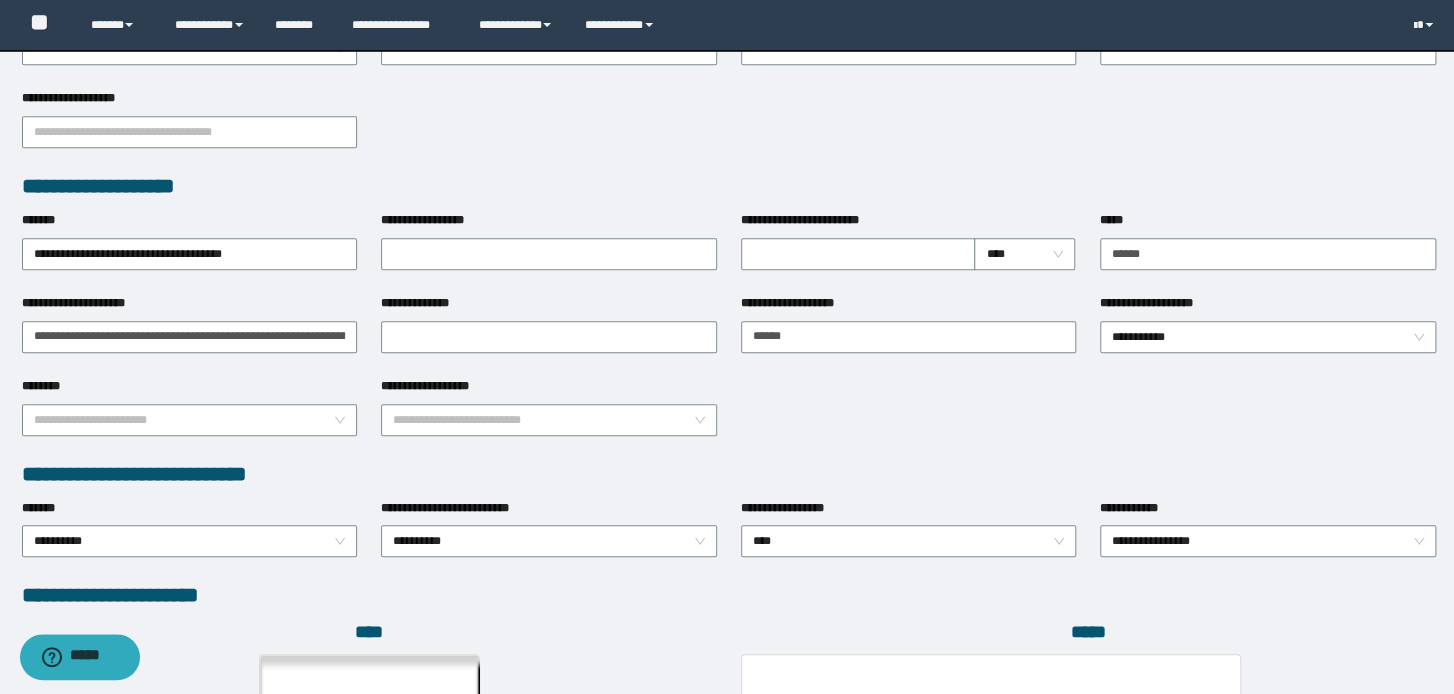 drag, startPoint x: 842, startPoint y: 448, endPoint x: 830, endPoint y: 440, distance: 14.422205 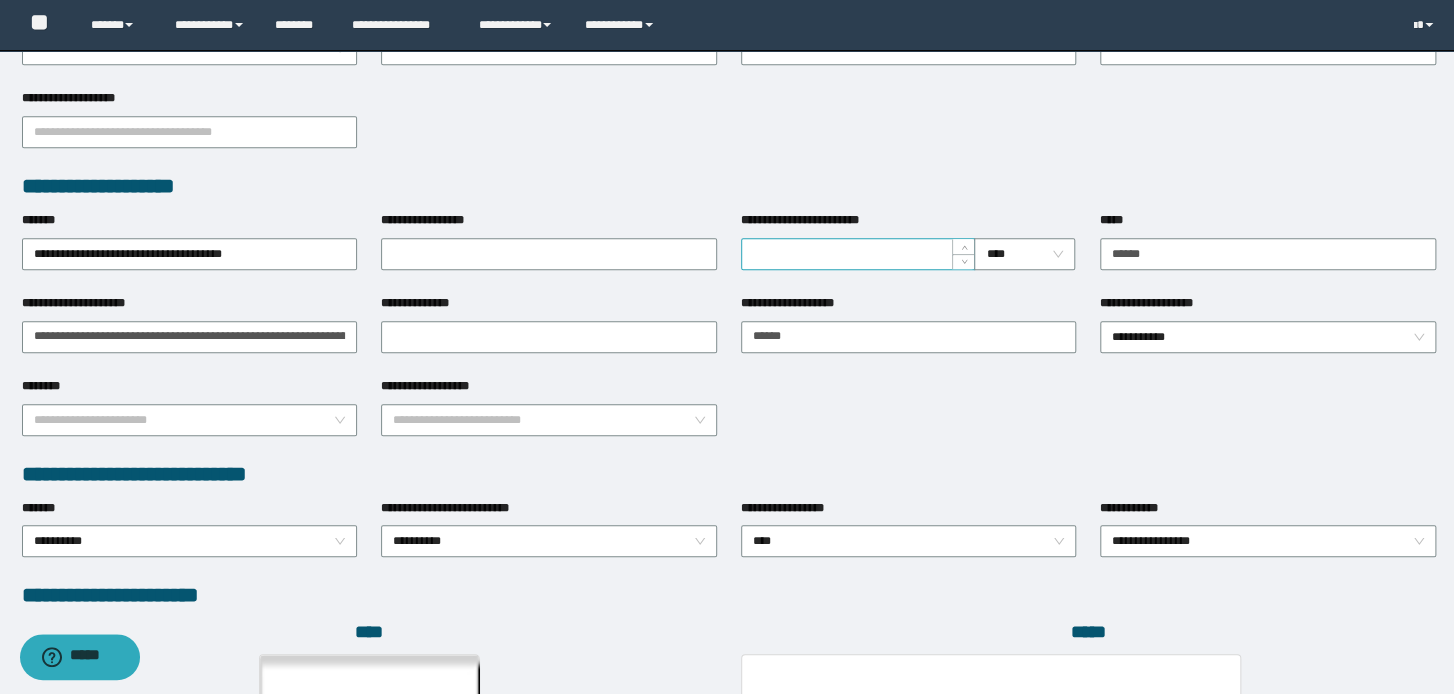 click on "**********" at bounding box center (858, 254) 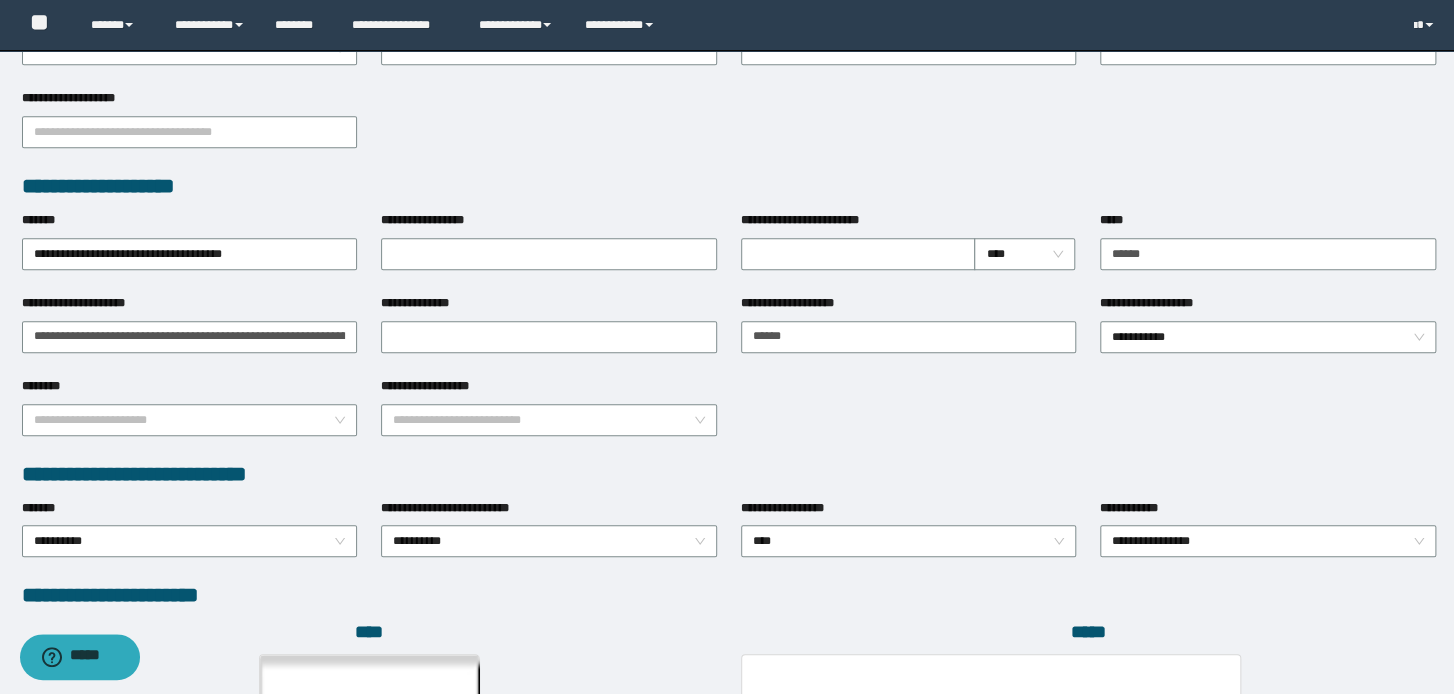 drag, startPoint x: 676, startPoint y: 182, endPoint x: 649, endPoint y: 186, distance: 27.294687 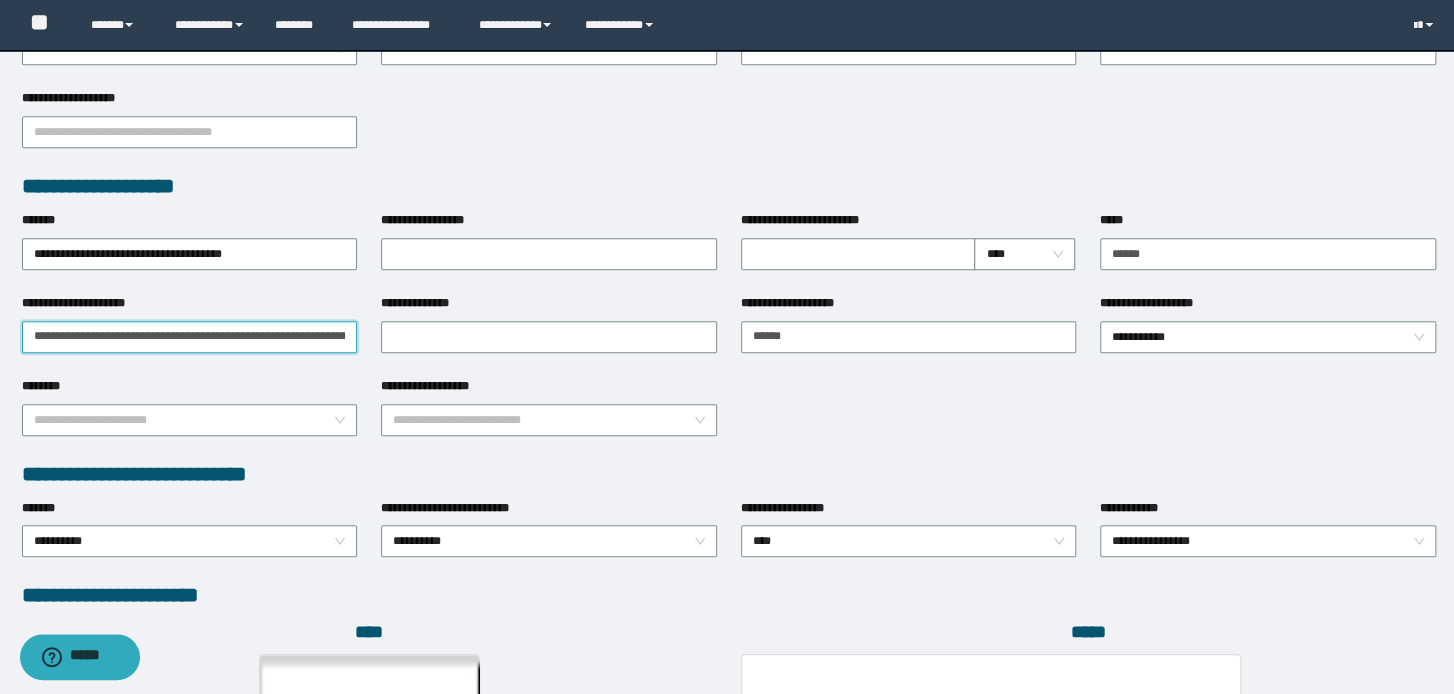 click on "**********" at bounding box center [190, 337] 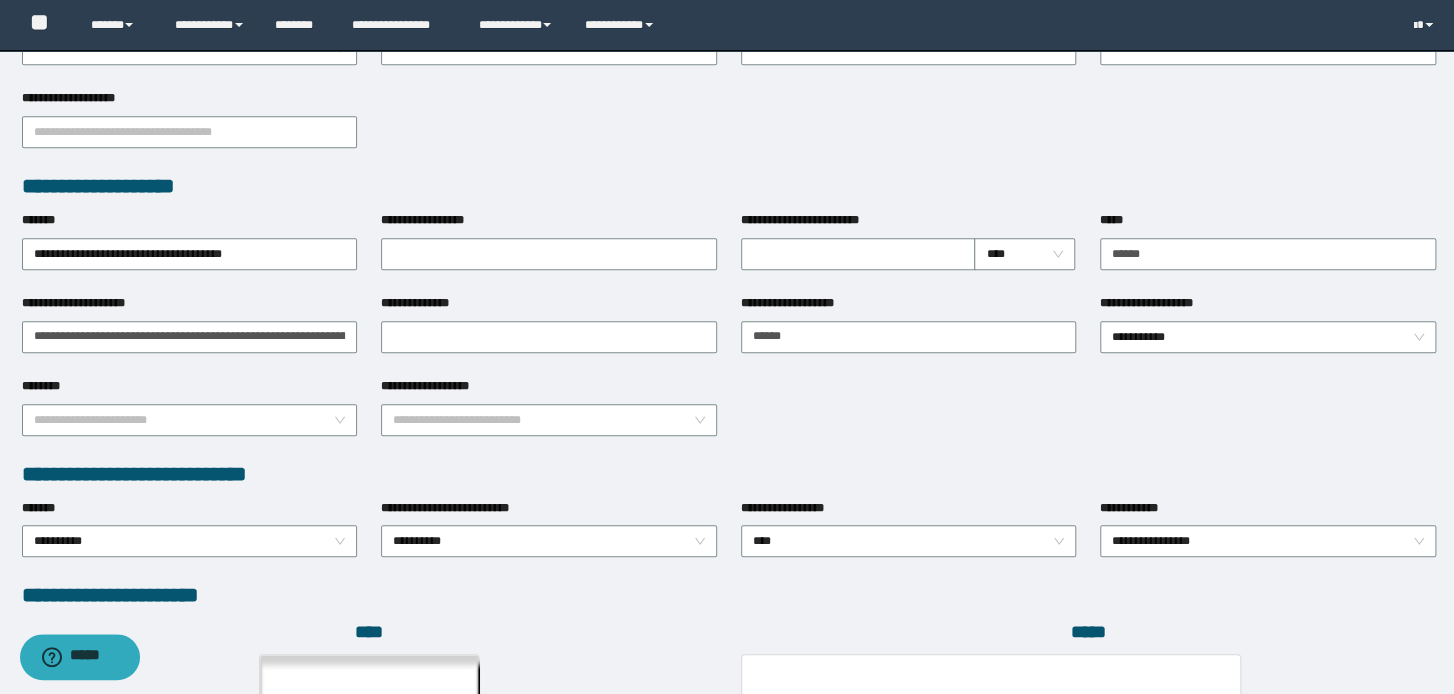click on "**********" at bounding box center (729, 418) 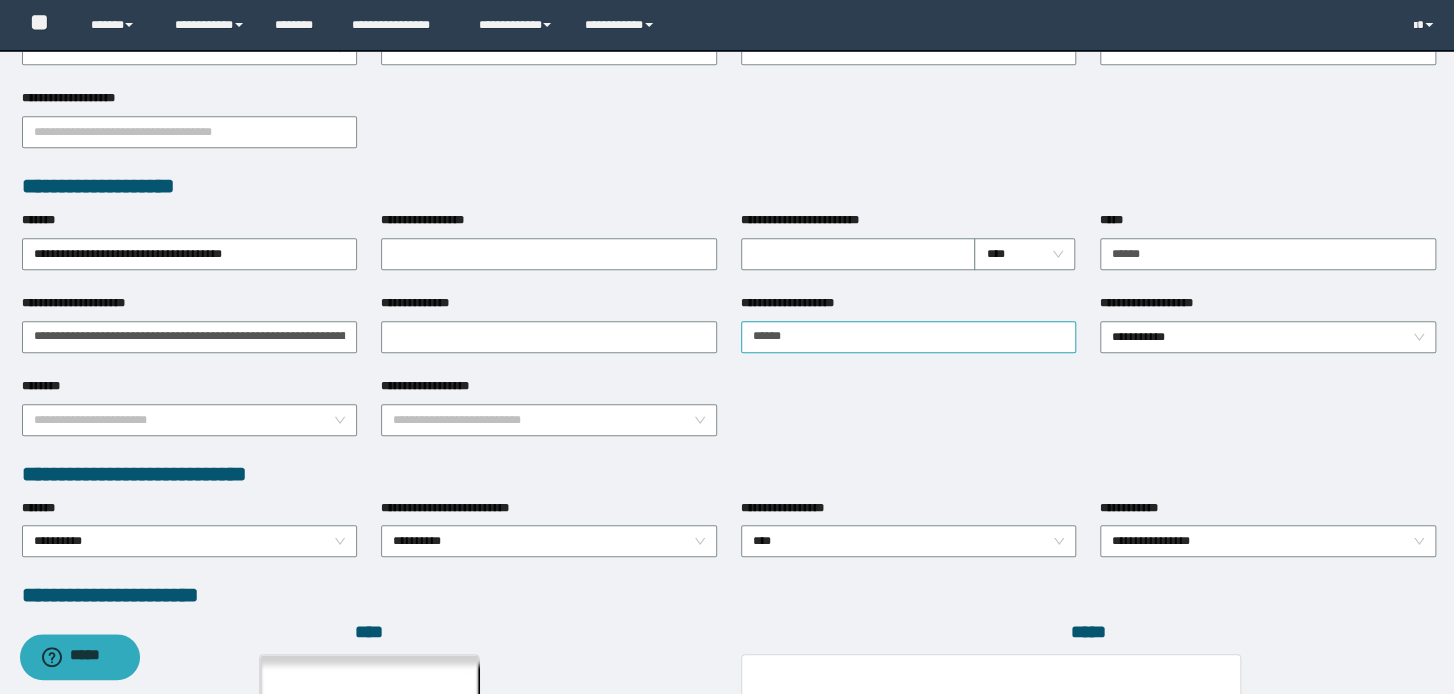 drag, startPoint x: 752, startPoint y: 372, endPoint x: 767, endPoint y: 336, distance: 39 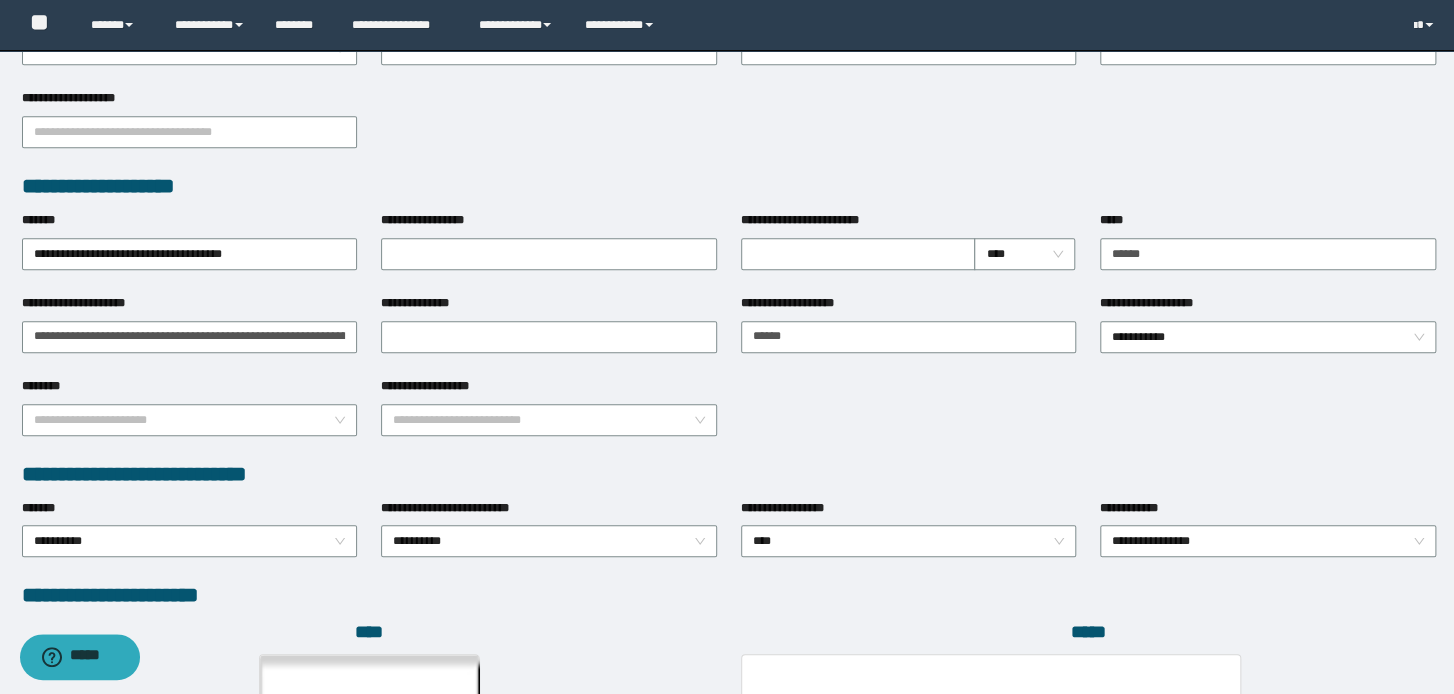 click on "**********" at bounding box center [909, 252] 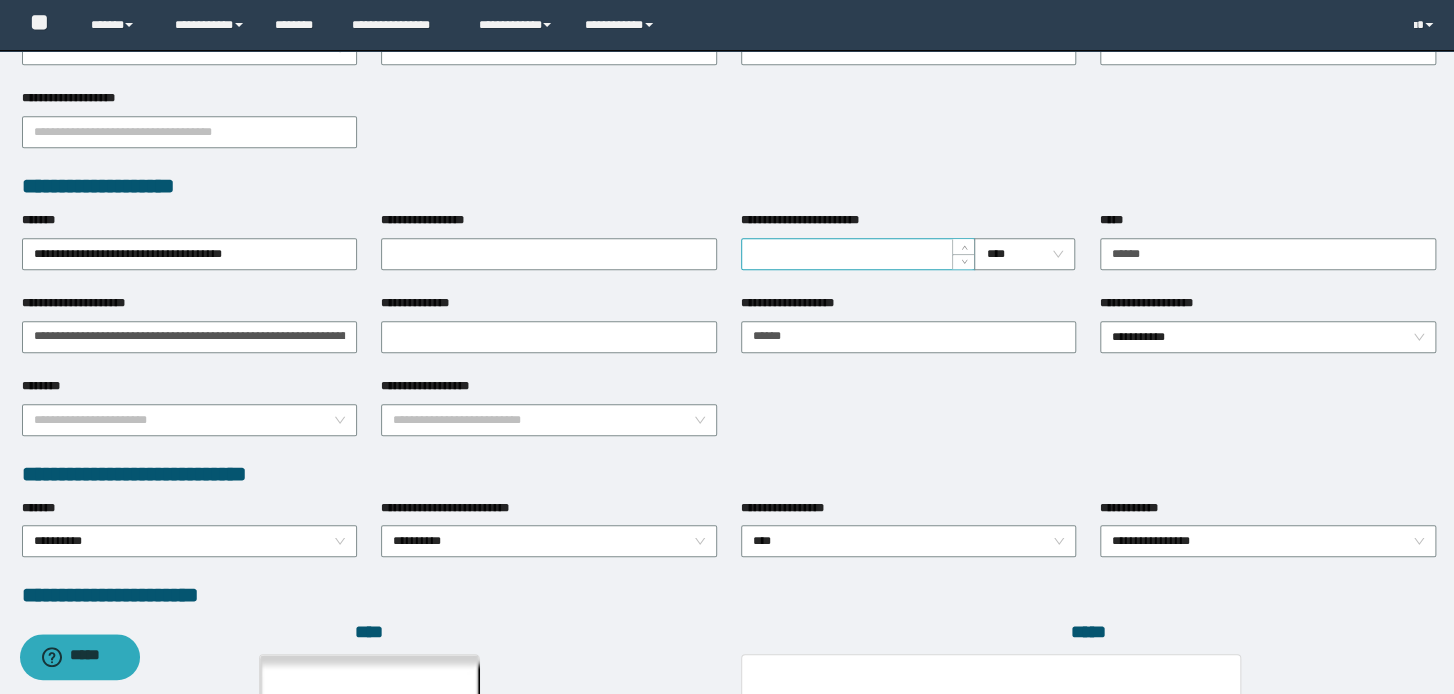 click on "**********" at bounding box center (858, 254) 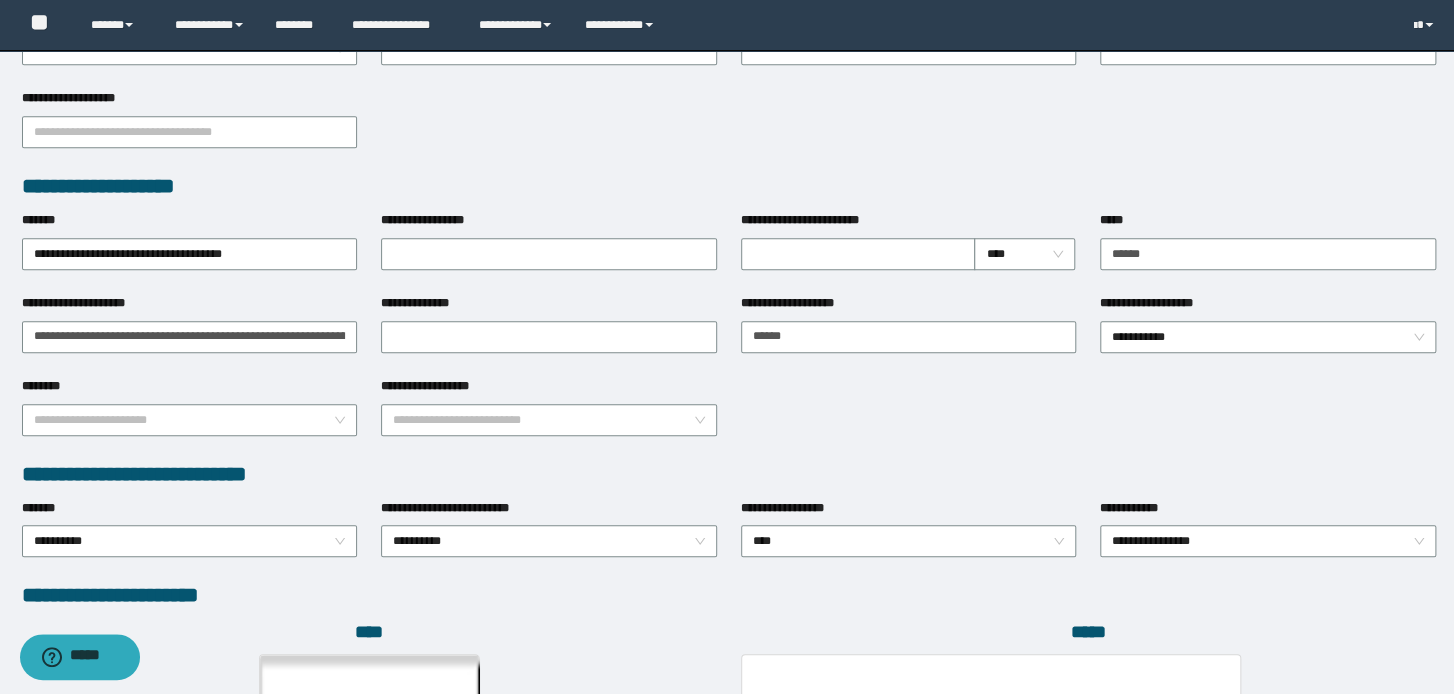 click on "**********" at bounding box center [729, 130] 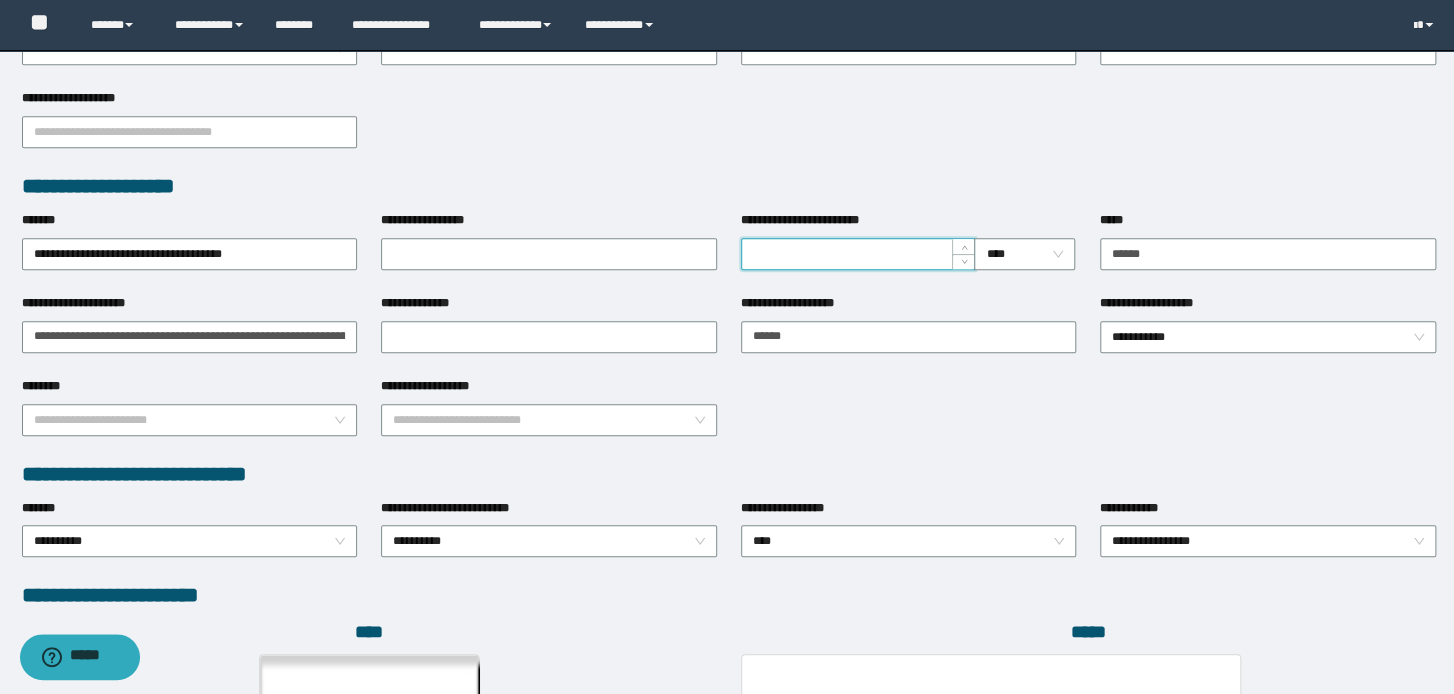 click on "**********" at bounding box center (858, 254) 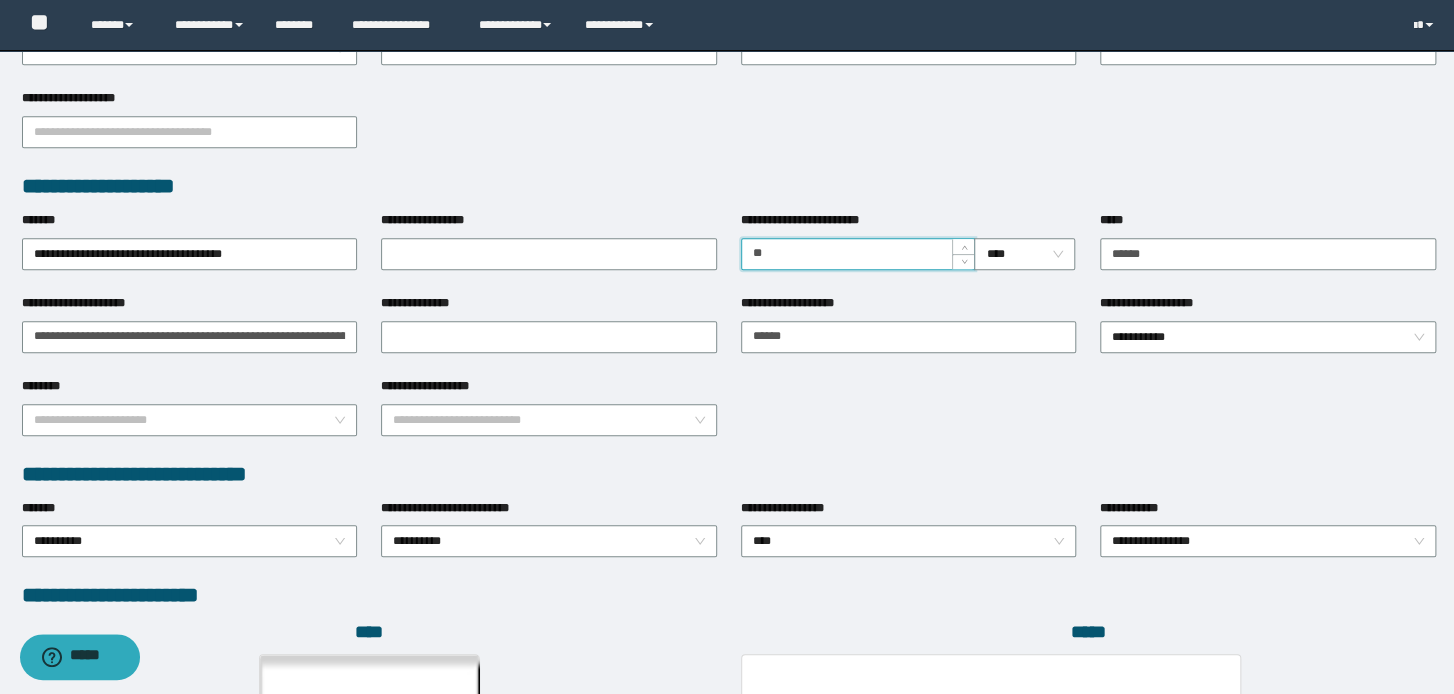 type on "**" 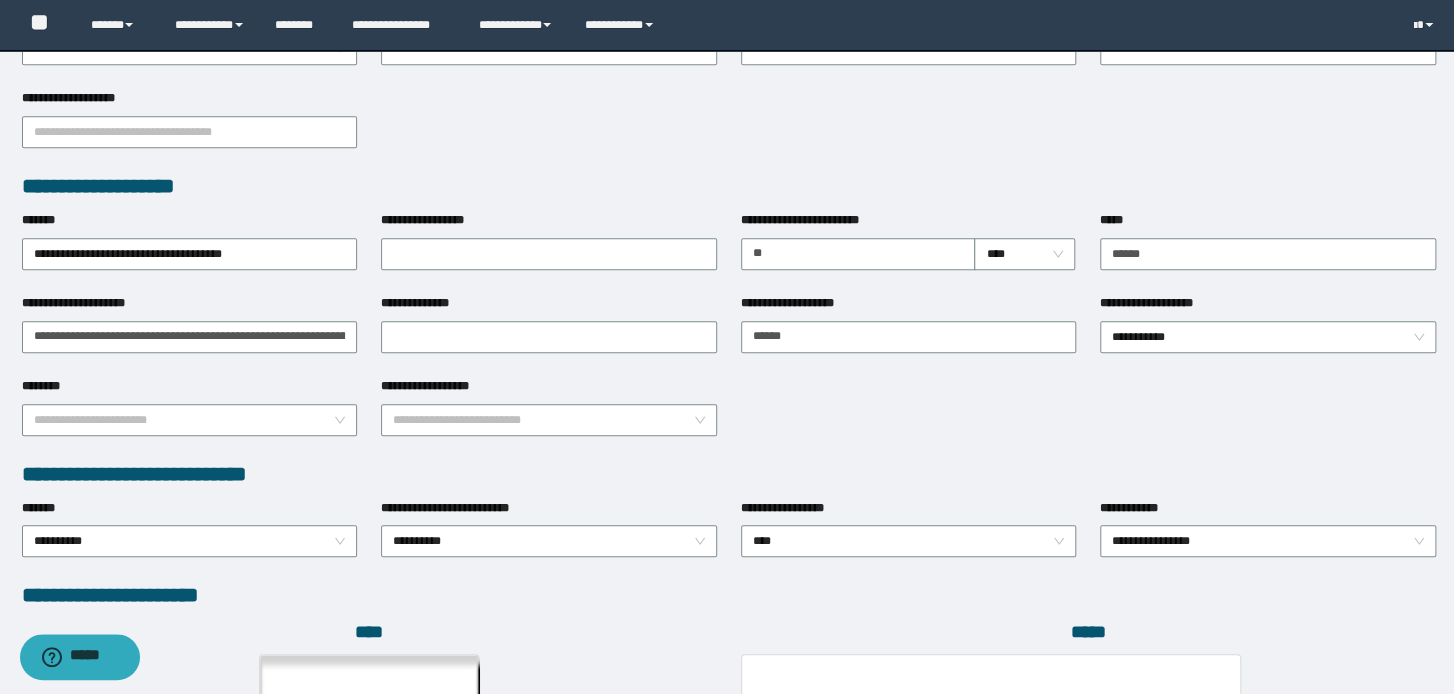 click on "**********" at bounding box center (909, 307) 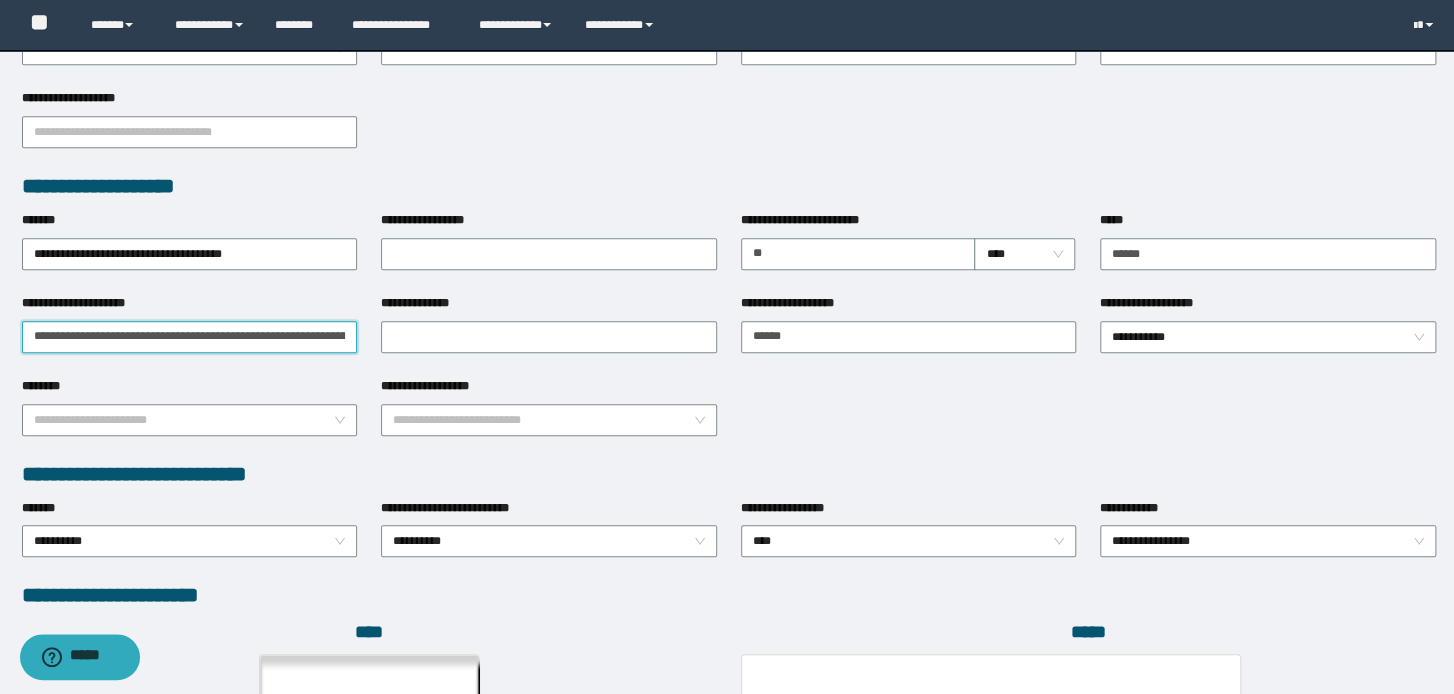 click on "**********" at bounding box center (190, 337) 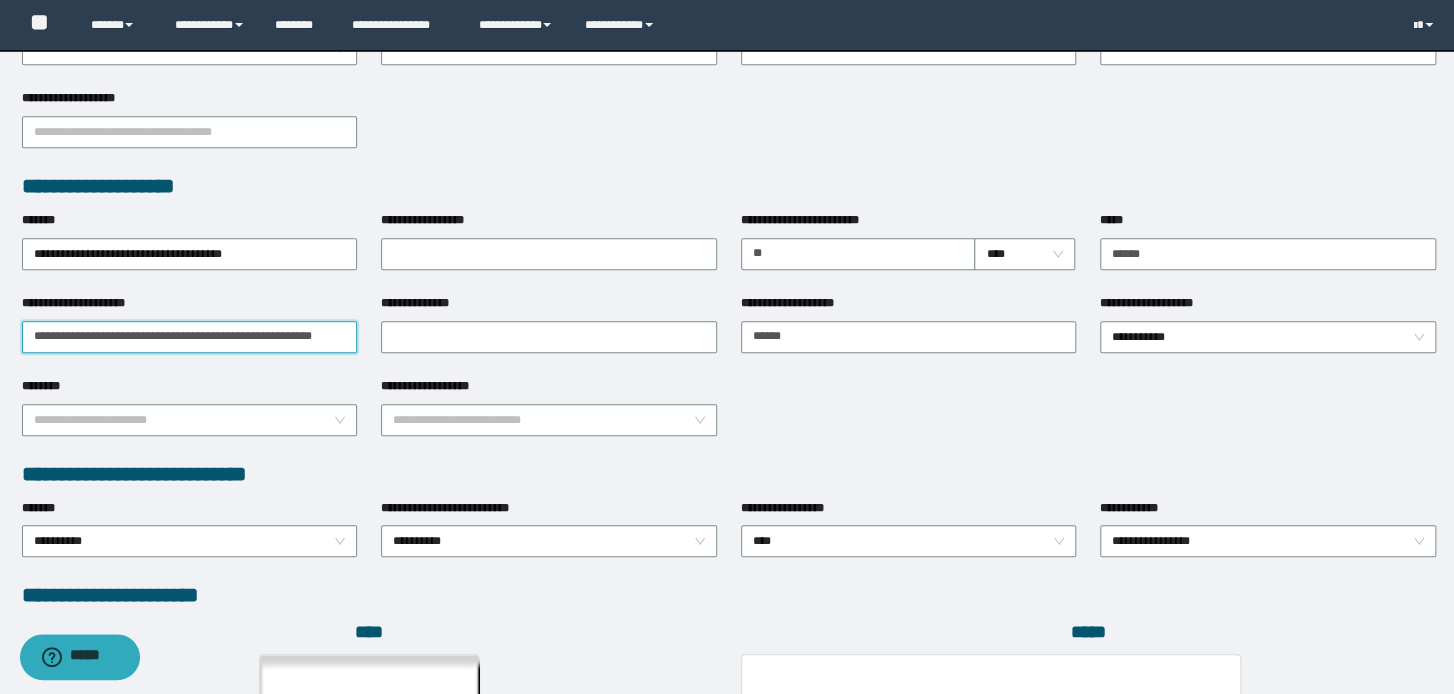 paste on "**********" 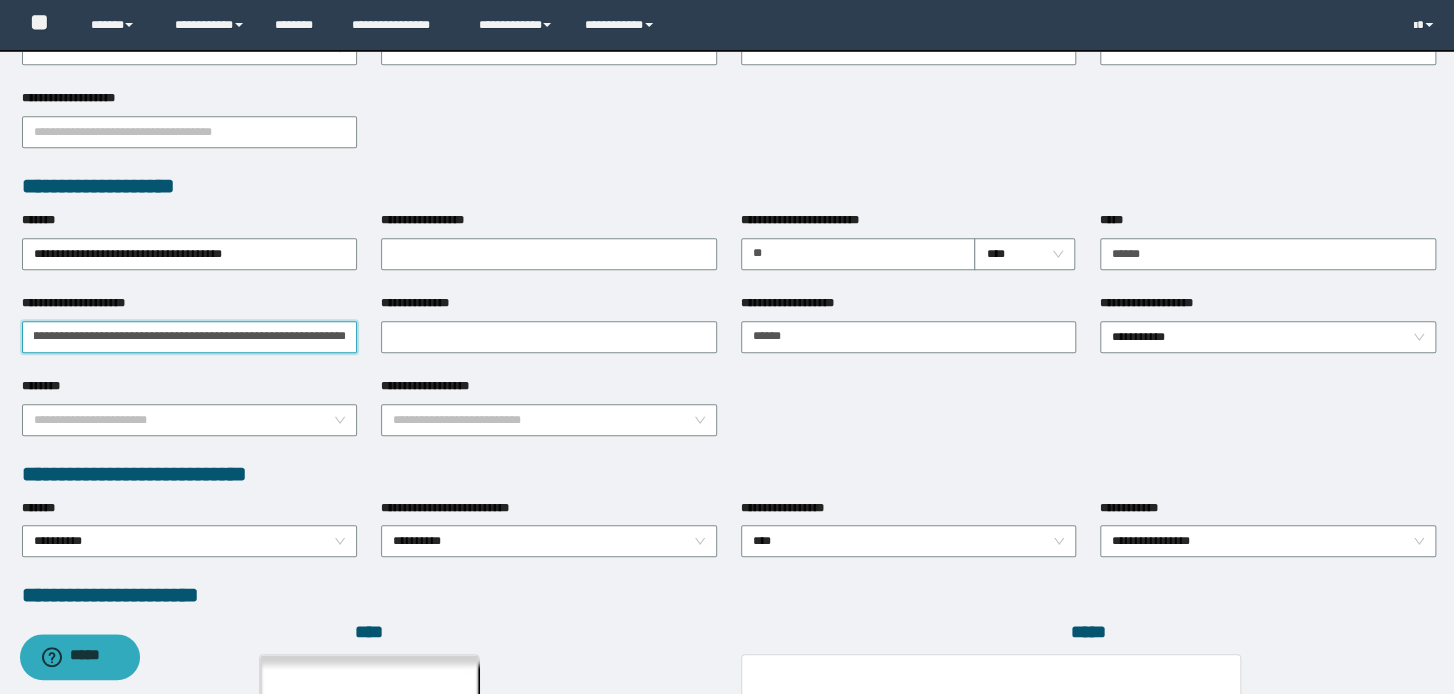 scroll, scrollTop: 0, scrollLeft: 512, axis: horizontal 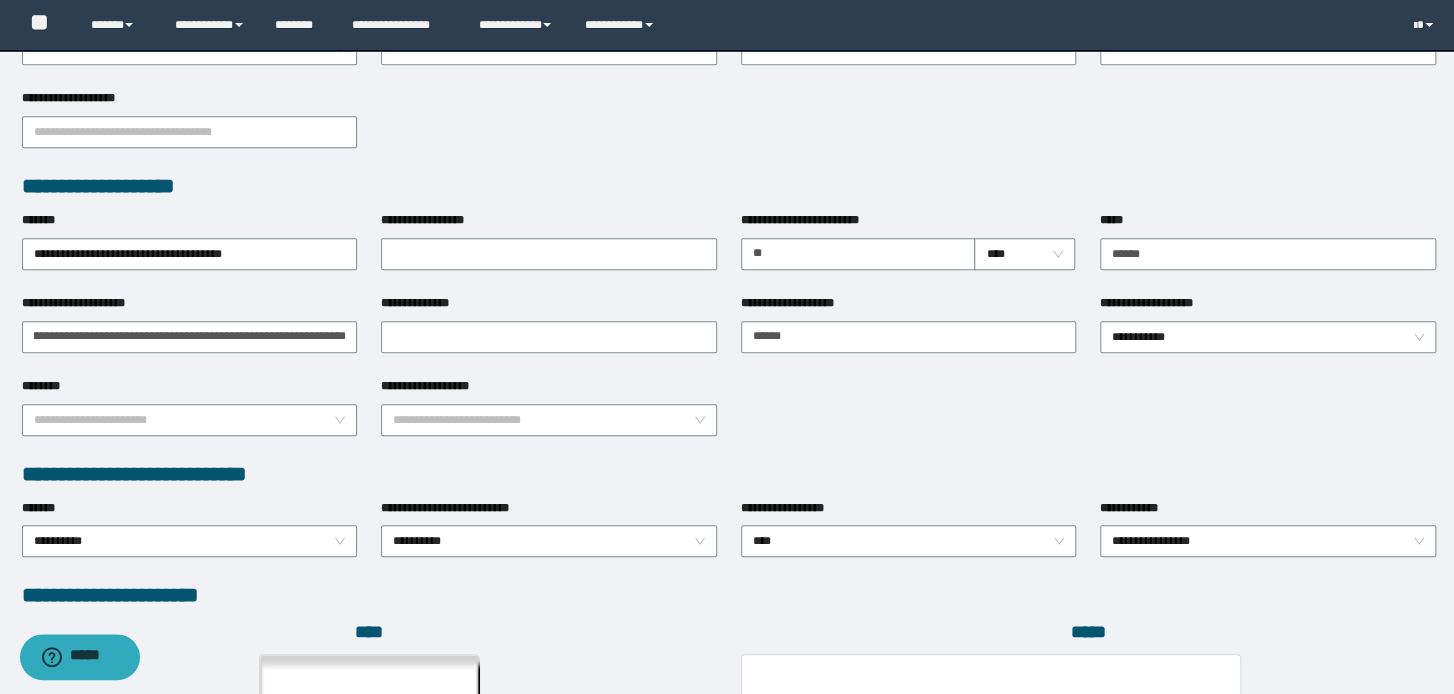 click on "**********" at bounding box center (729, 418) 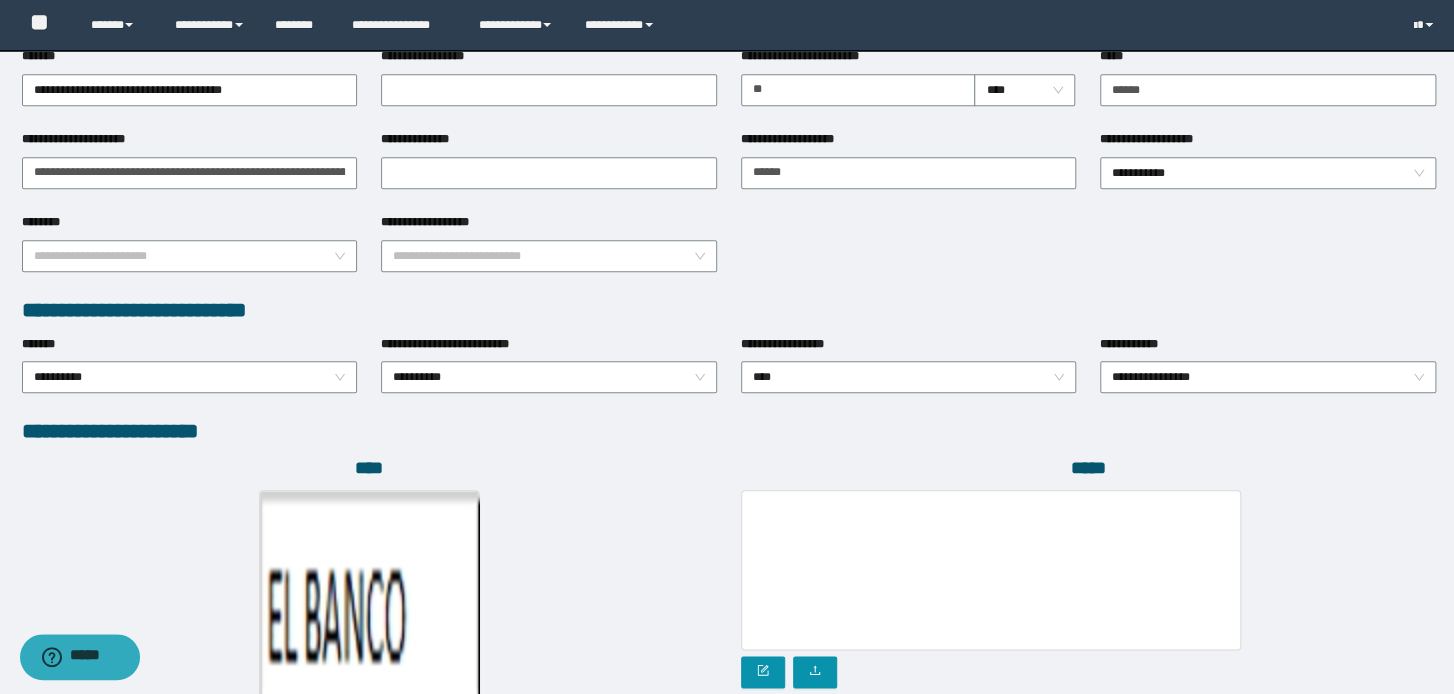 scroll, scrollTop: 1008, scrollLeft: 0, axis: vertical 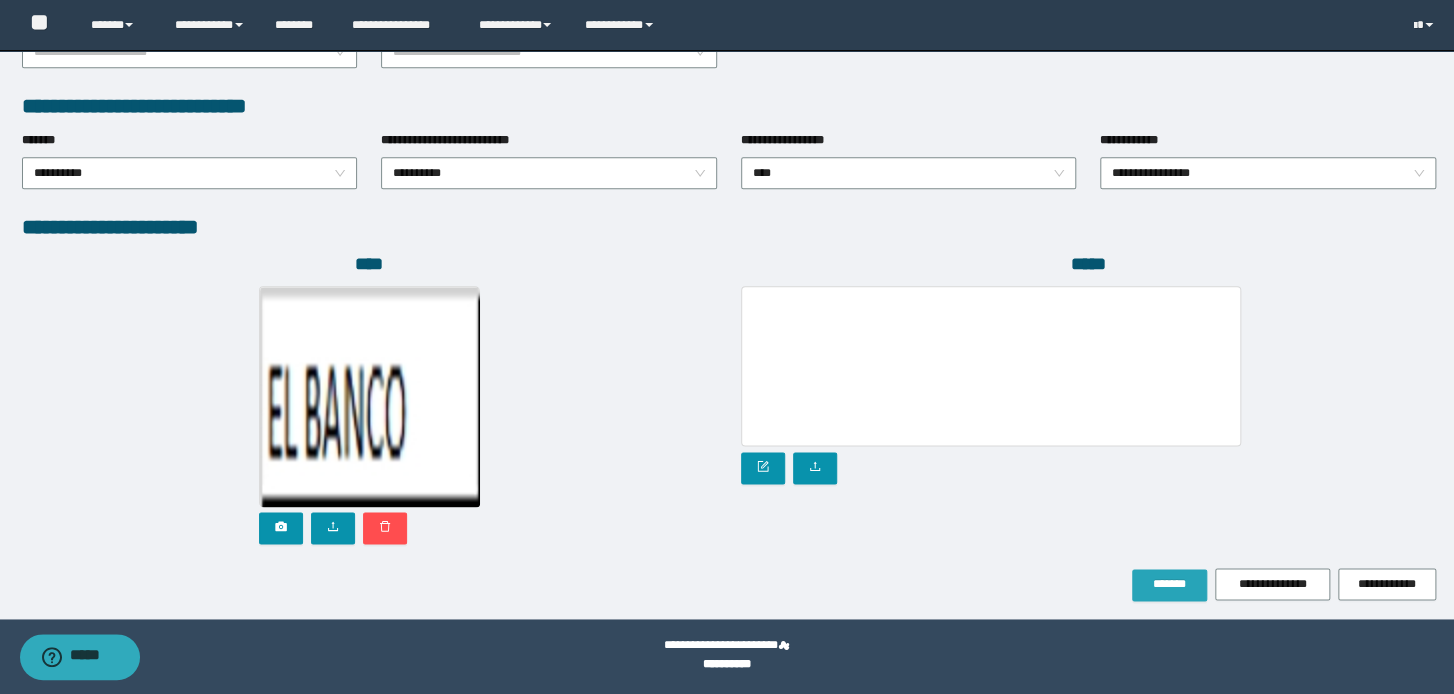 click on "*******" at bounding box center (1169, 584) 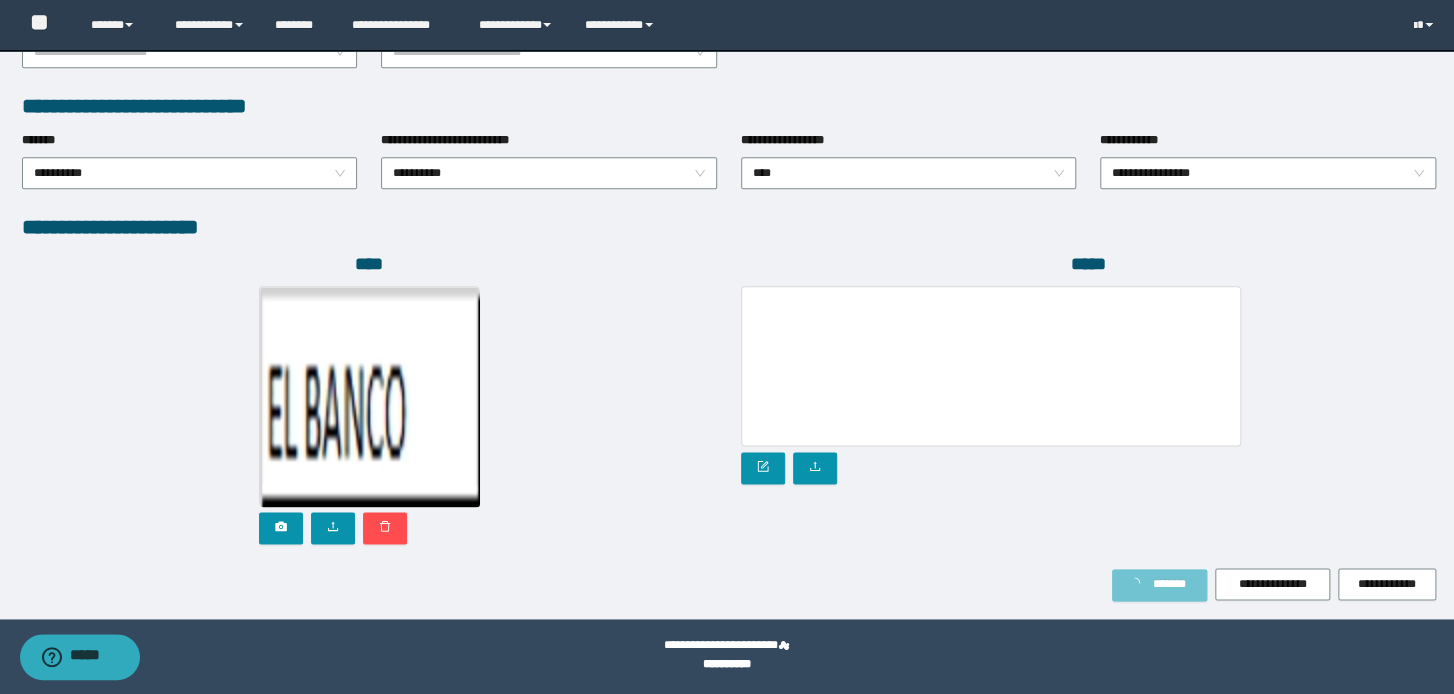 scroll, scrollTop: 1060, scrollLeft: 0, axis: vertical 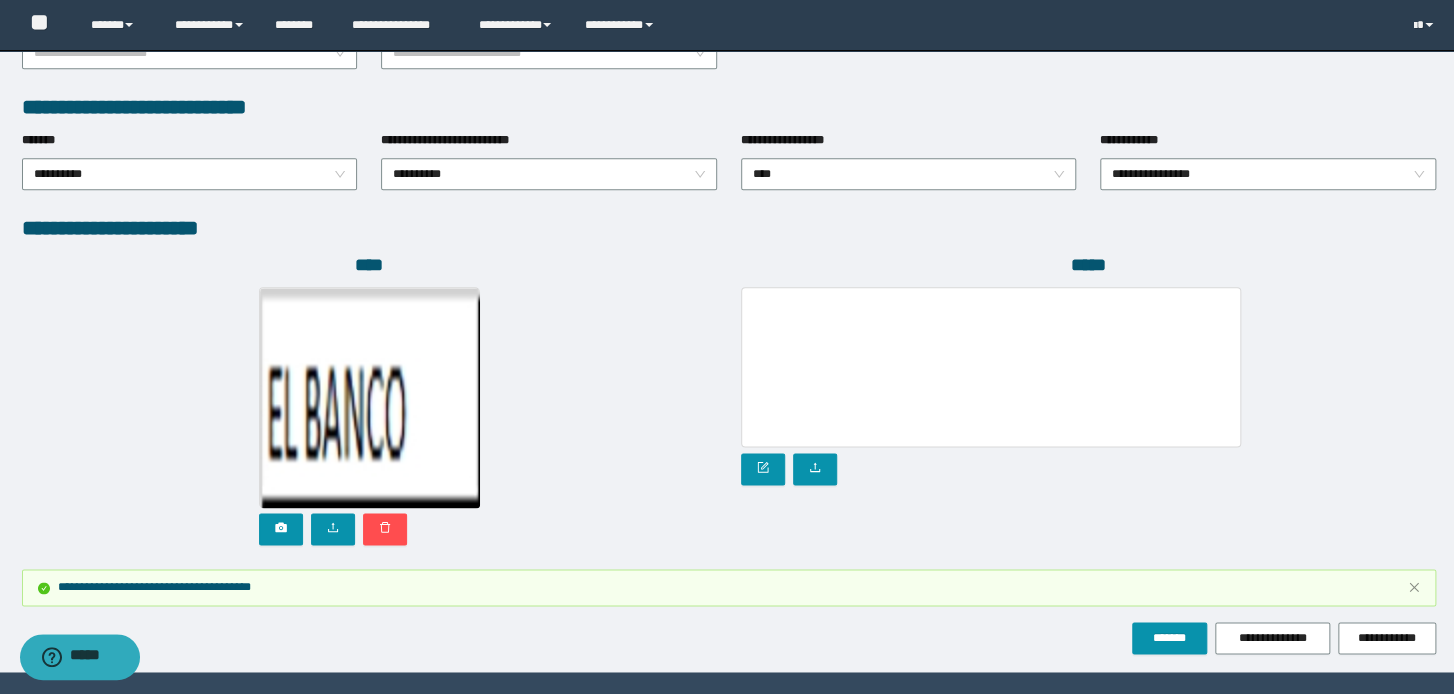 click at bounding box center [1088, 386] 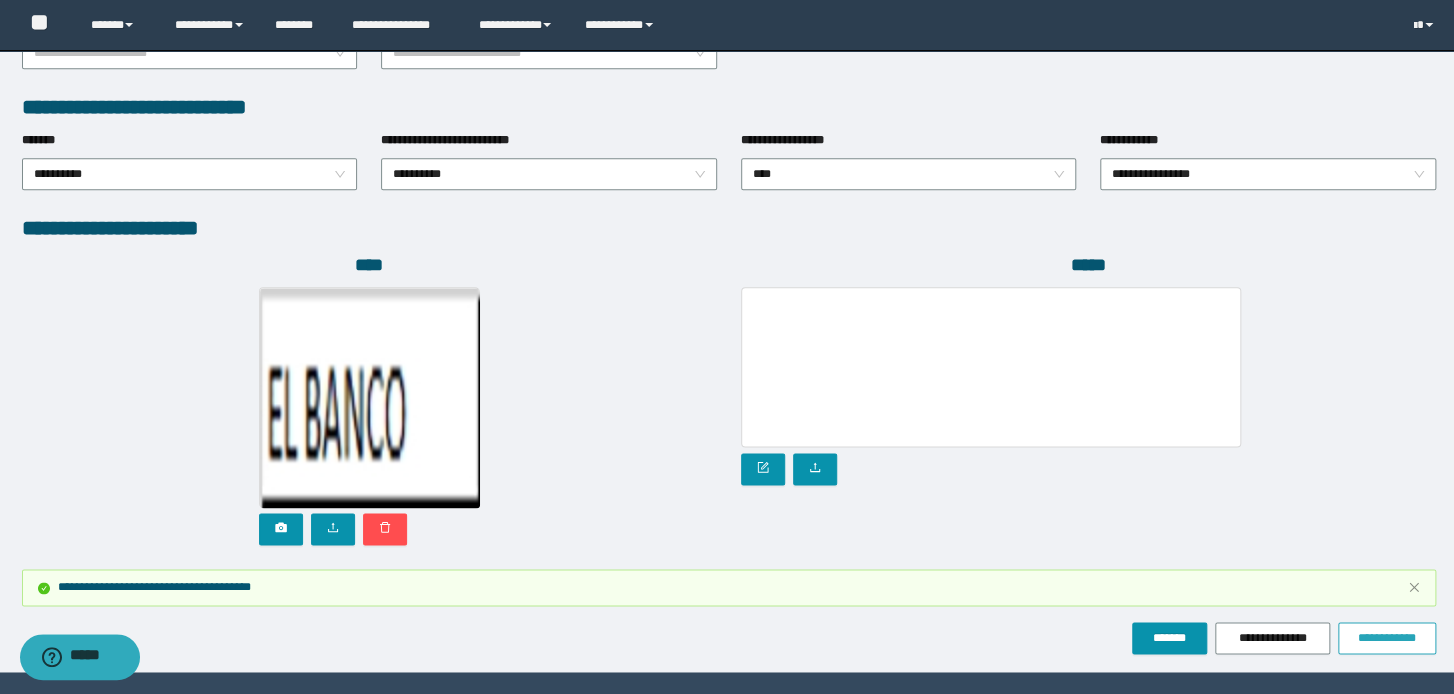 click on "**********" at bounding box center [1387, 638] 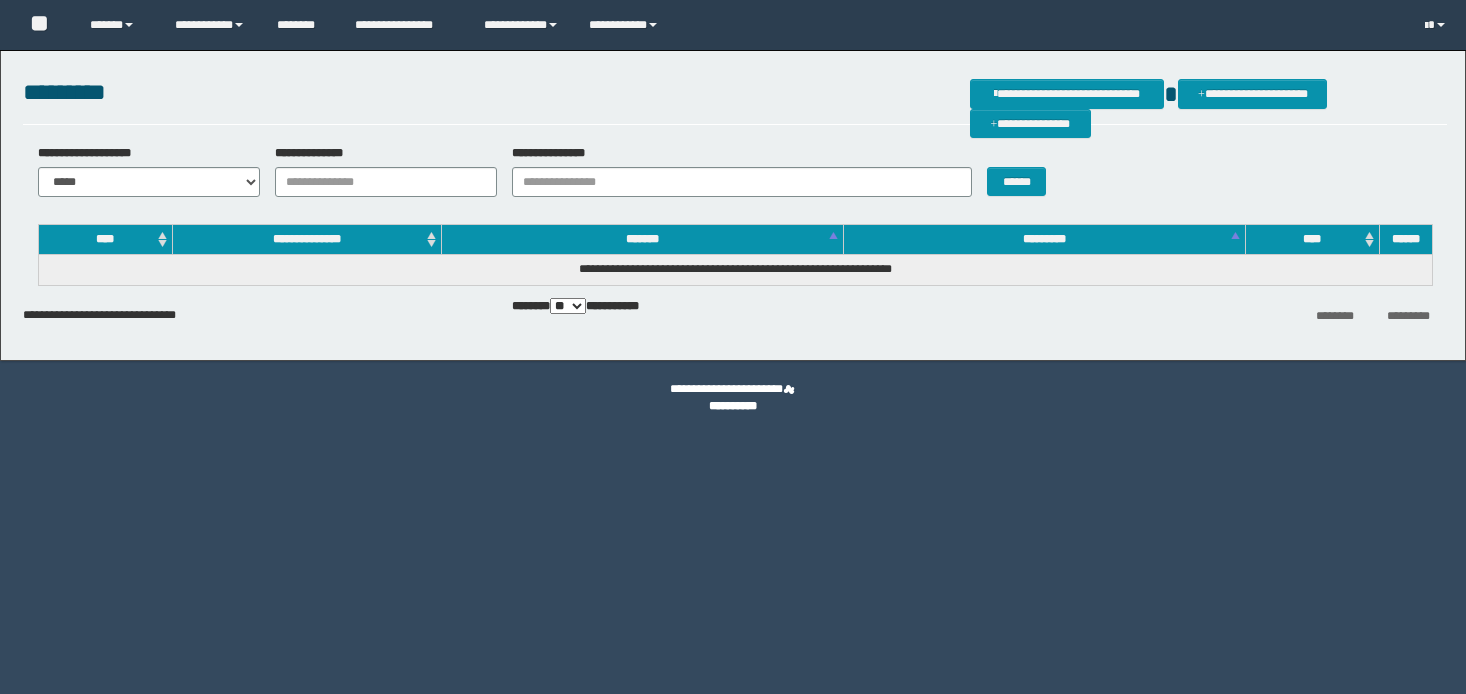 scroll, scrollTop: 0, scrollLeft: 0, axis: both 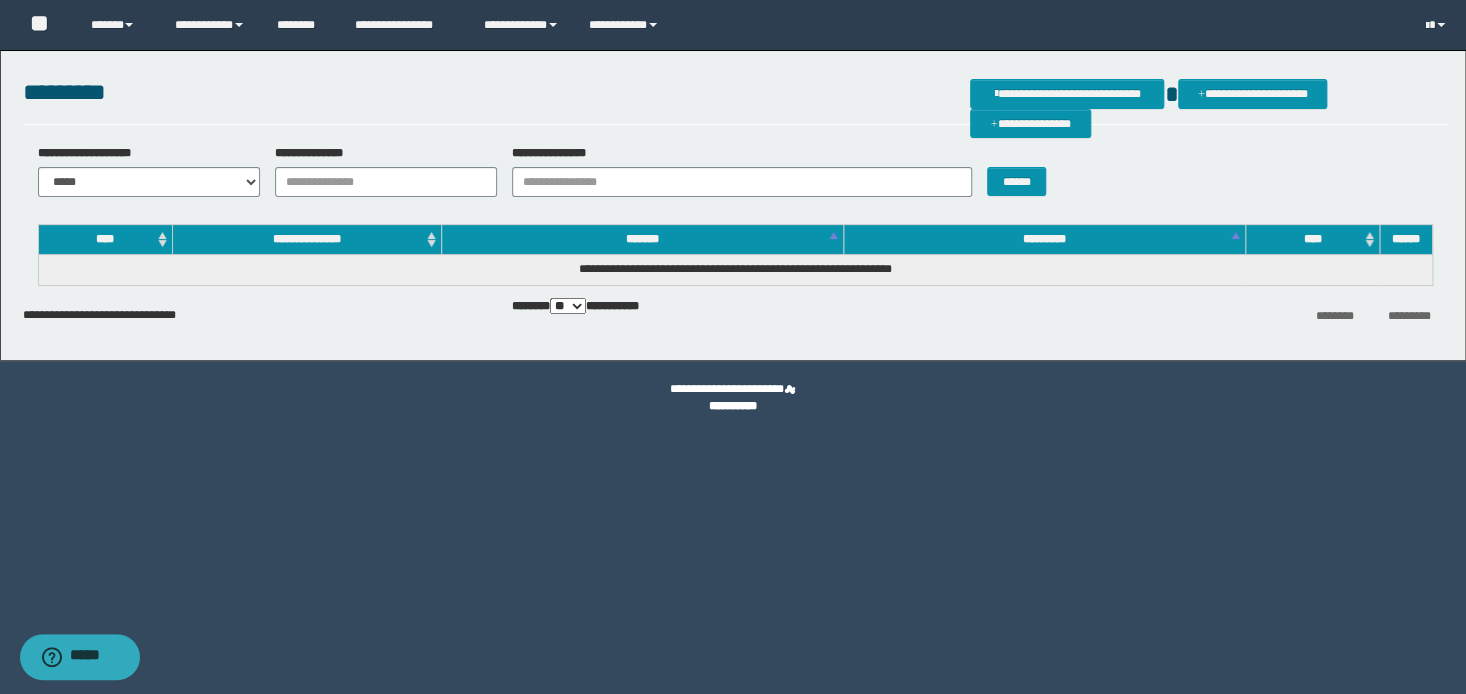 drag, startPoint x: 932, startPoint y: 613, endPoint x: 914, endPoint y: 604, distance: 20.12461 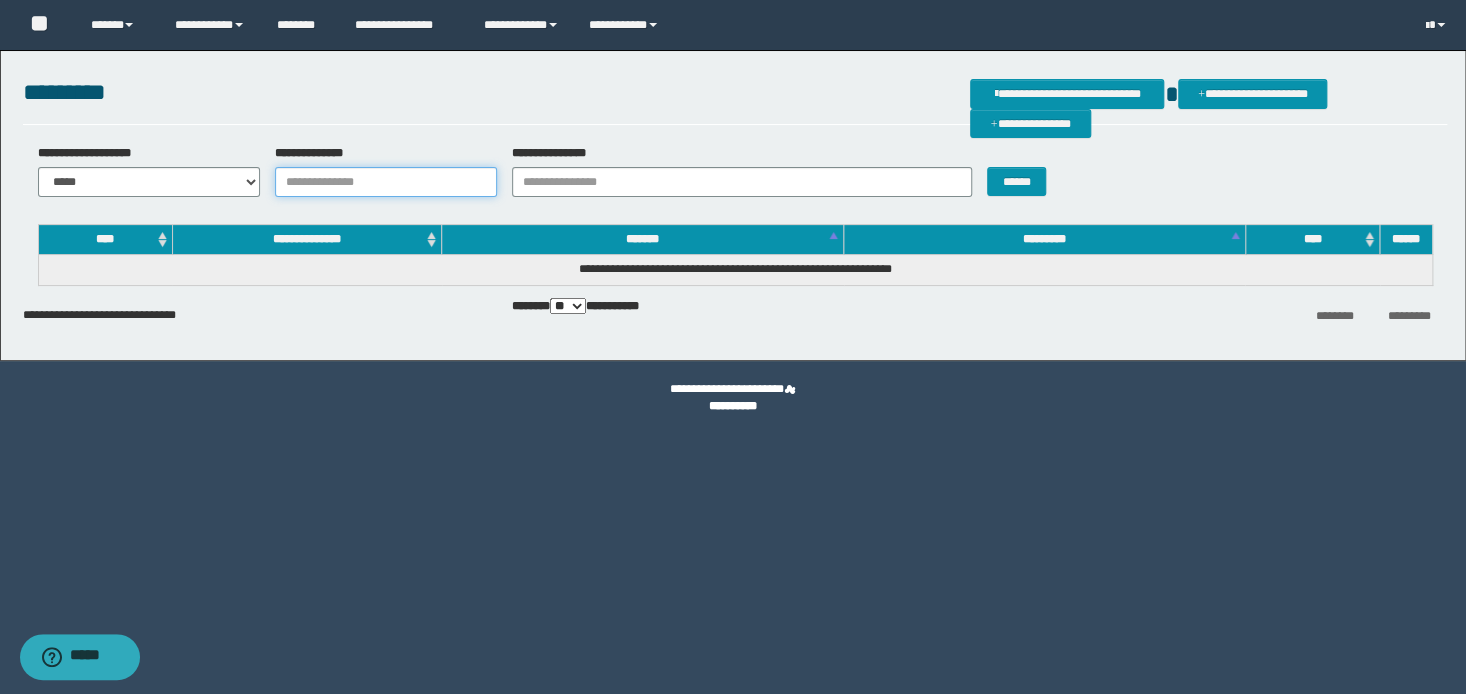 click on "**********" at bounding box center (386, 182) 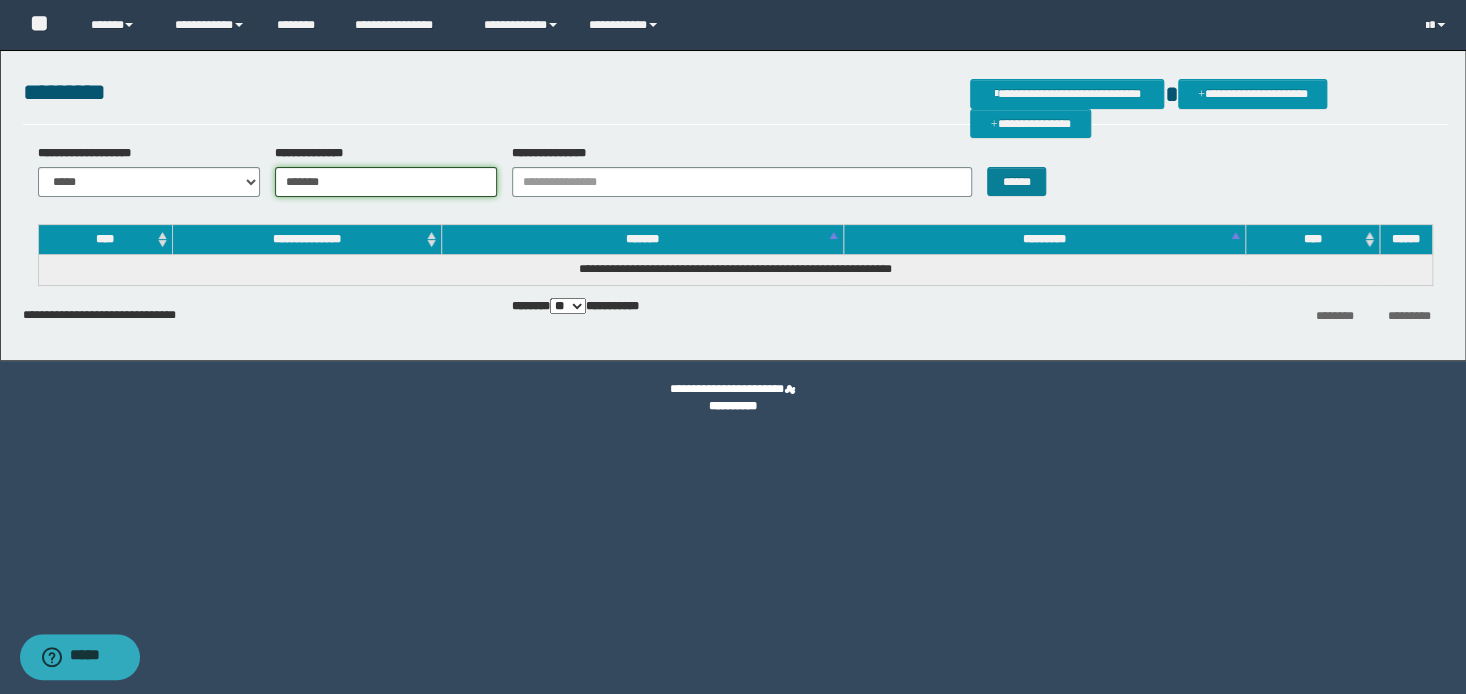 type on "*******" 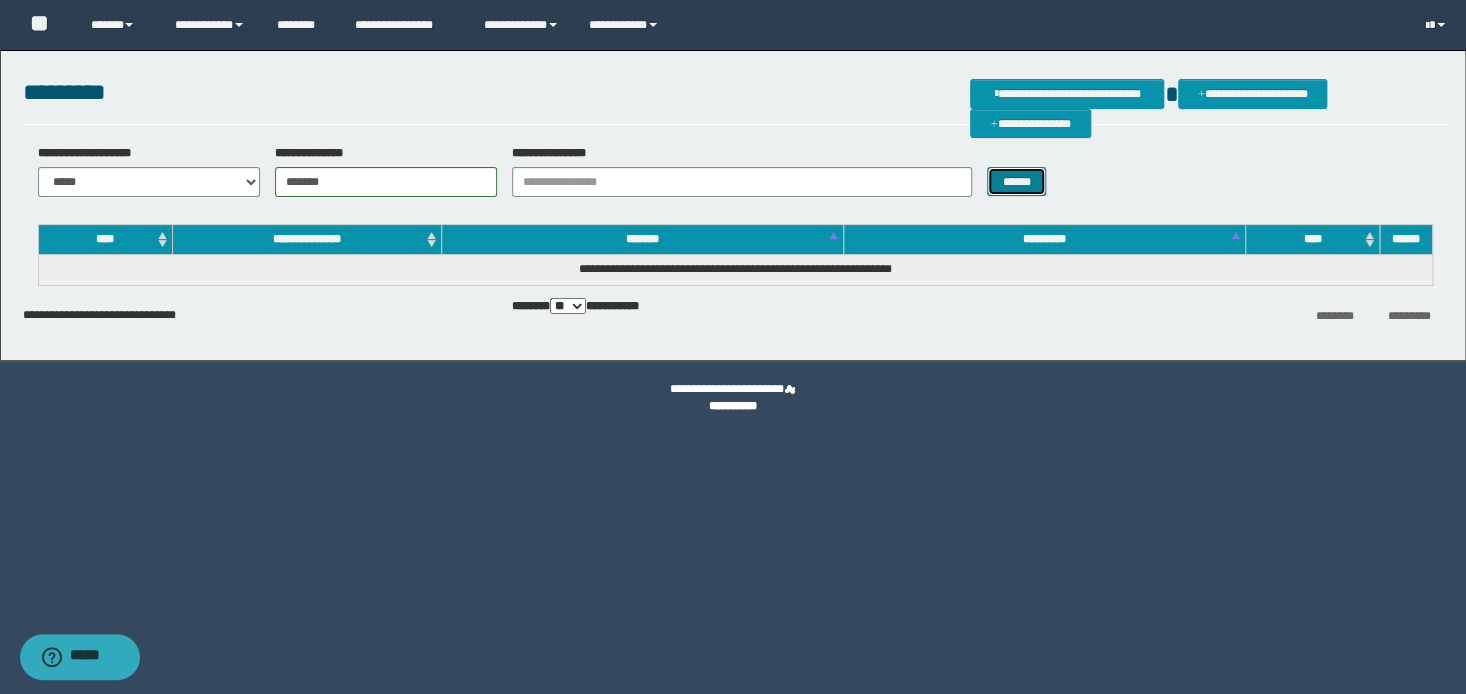 click on "******" at bounding box center [1016, 182] 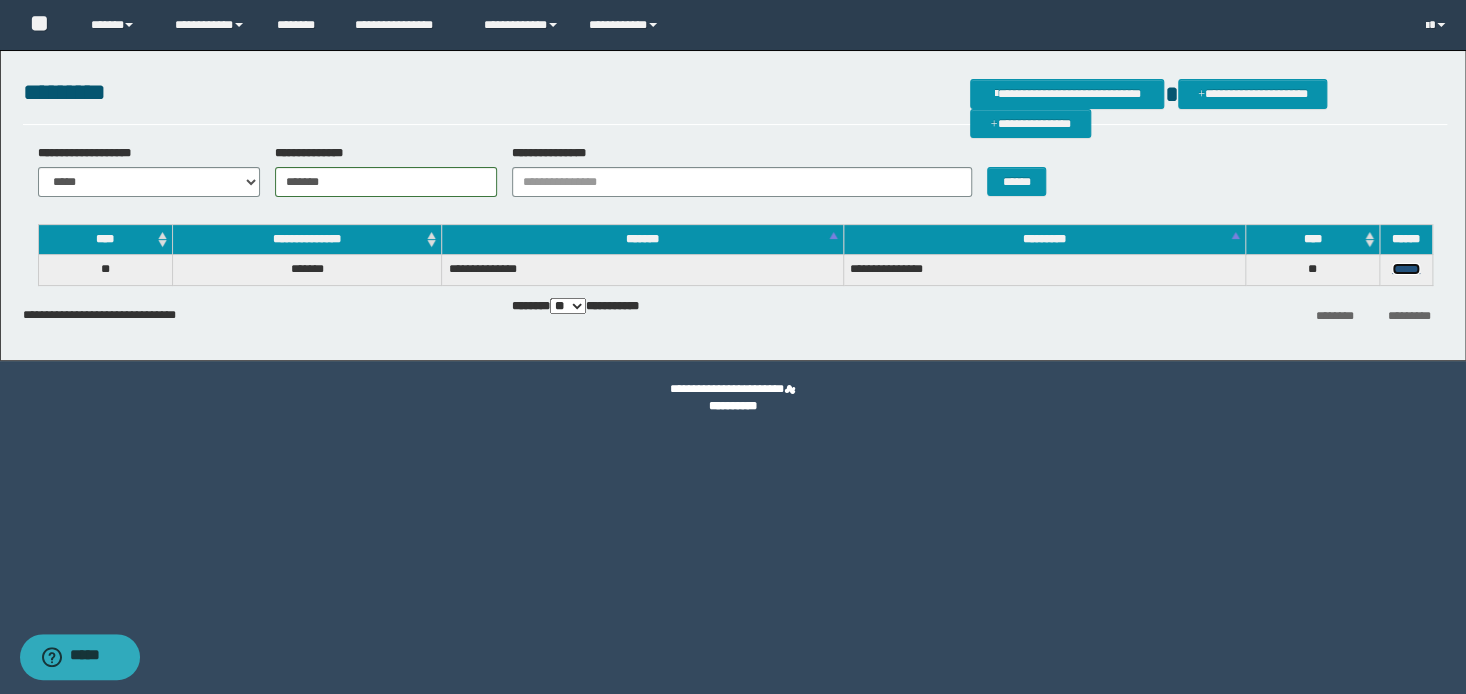 click on "******" at bounding box center [1406, 269] 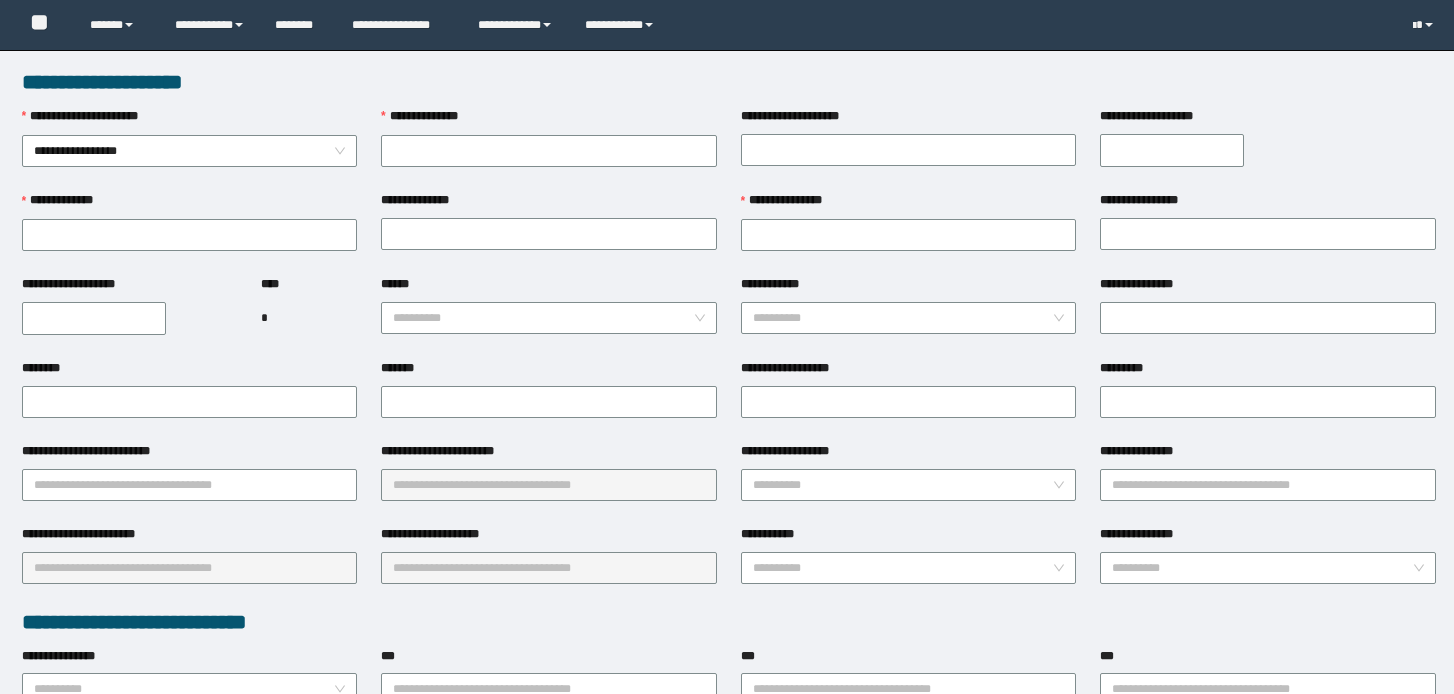 scroll, scrollTop: 0, scrollLeft: 0, axis: both 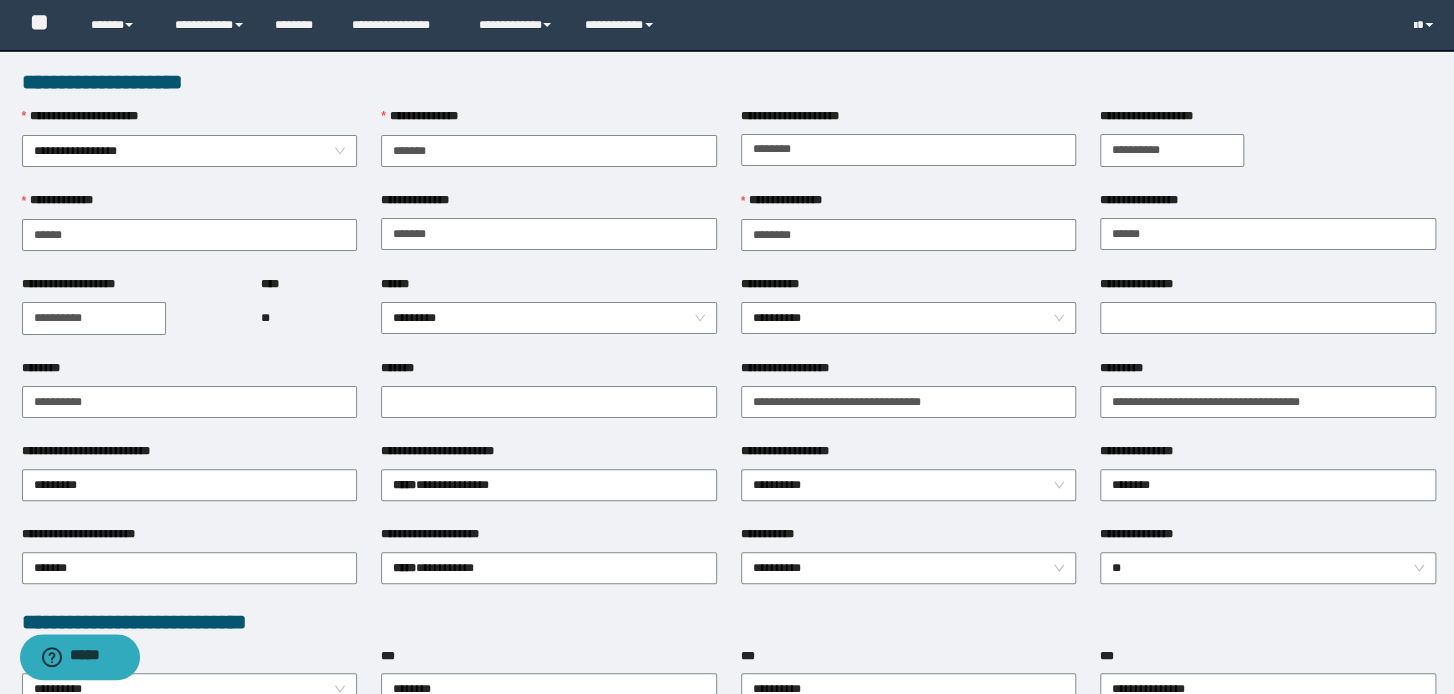 click on "**********" at bounding box center [729, 82] 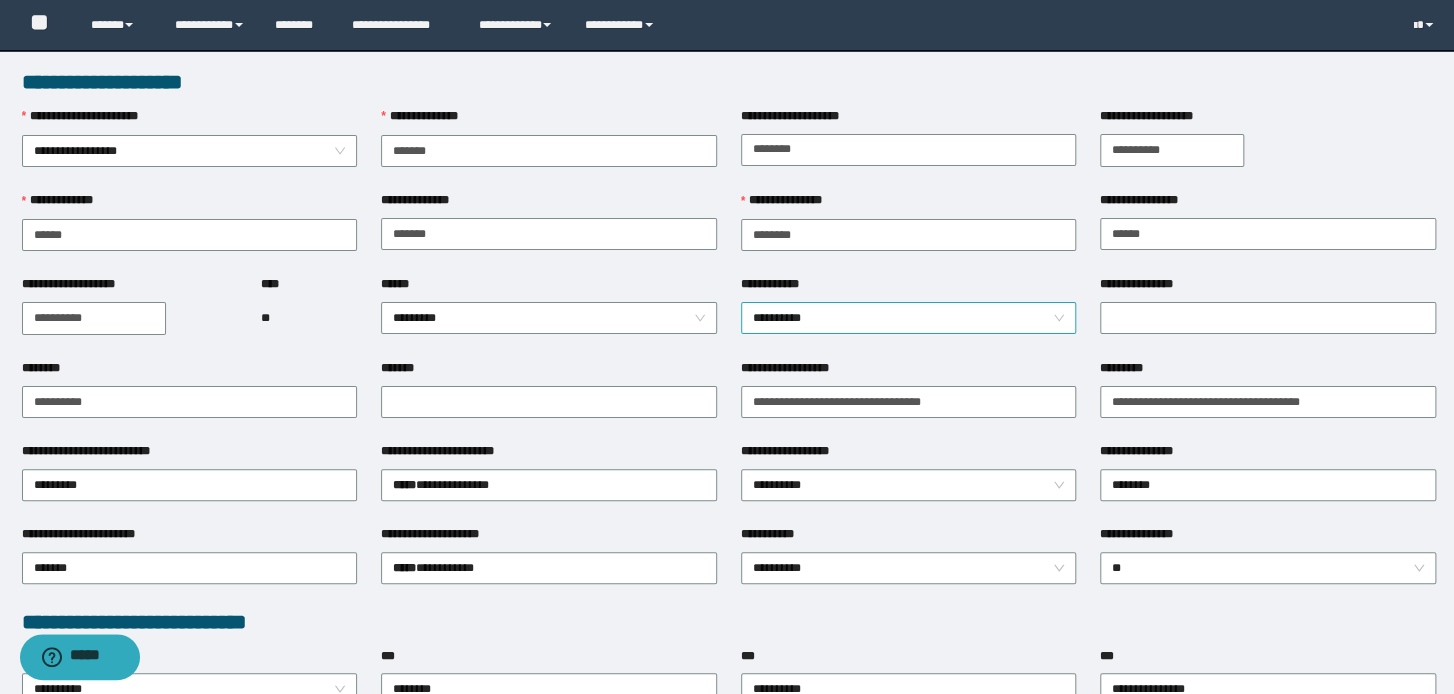 click on "**********" at bounding box center (909, 318) 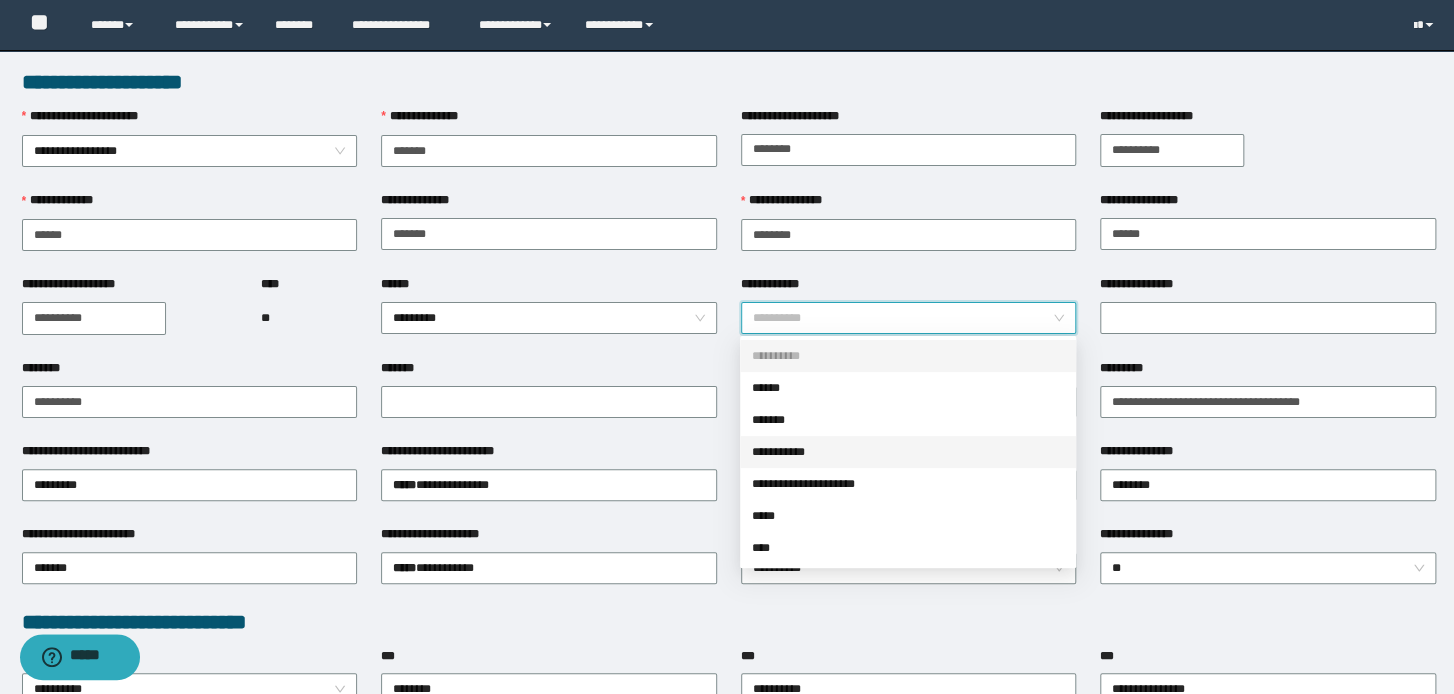 drag, startPoint x: 812, startPoint y: 448, endPoint x: 1139, endPoint y: 354, distance: 340.24255 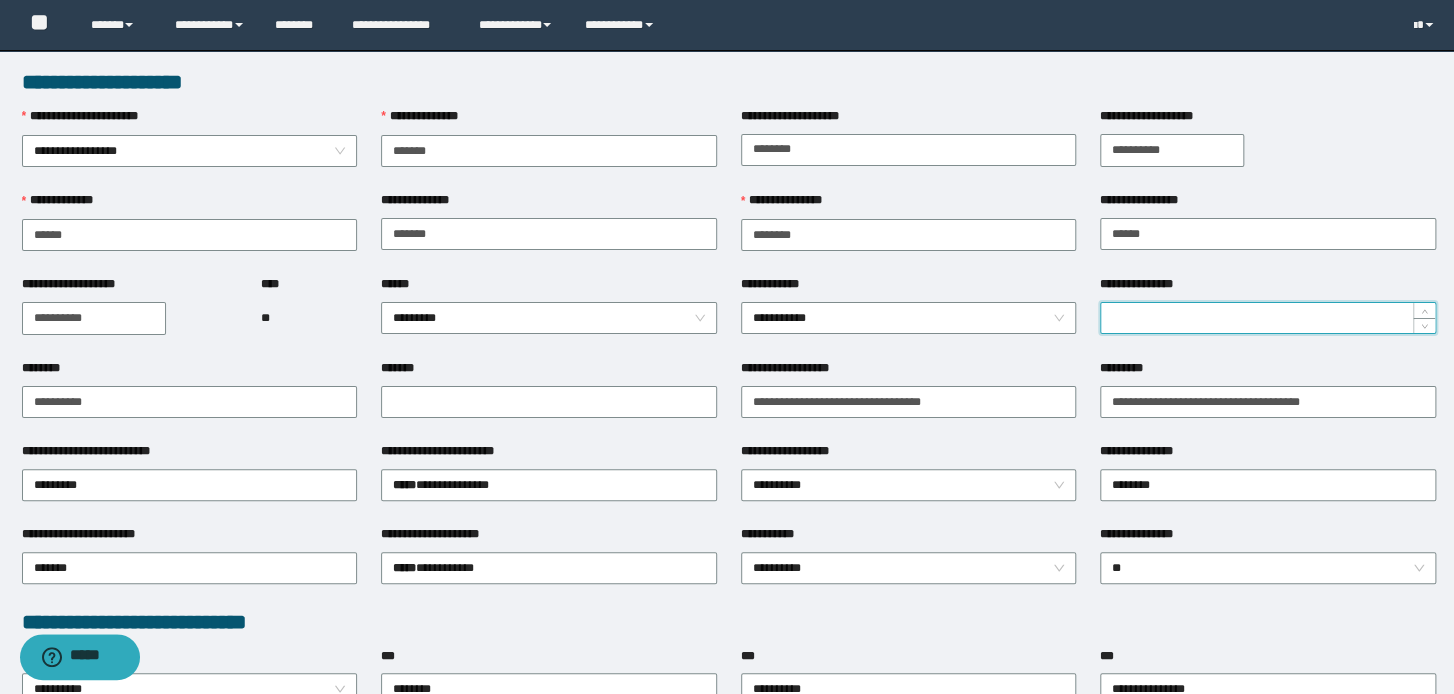 click on "**********" at bounding box center (1268, 318) 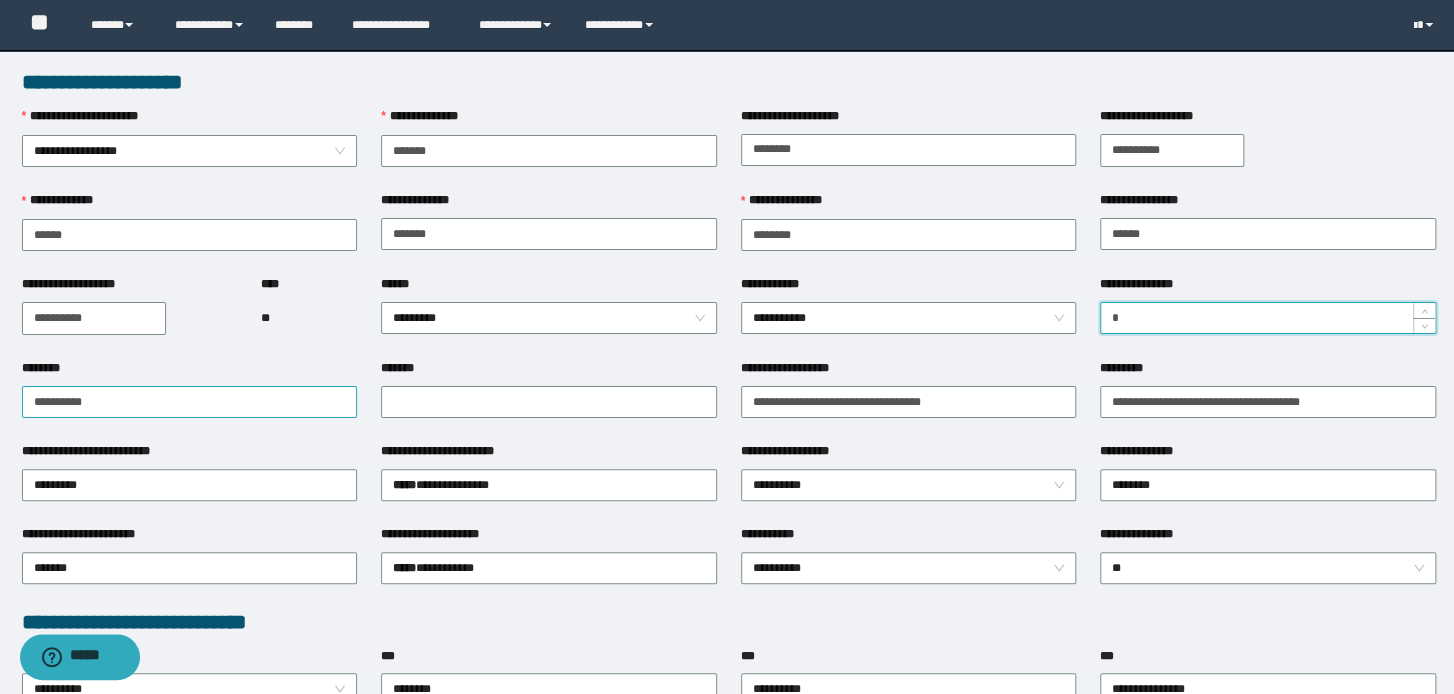 type on "*" 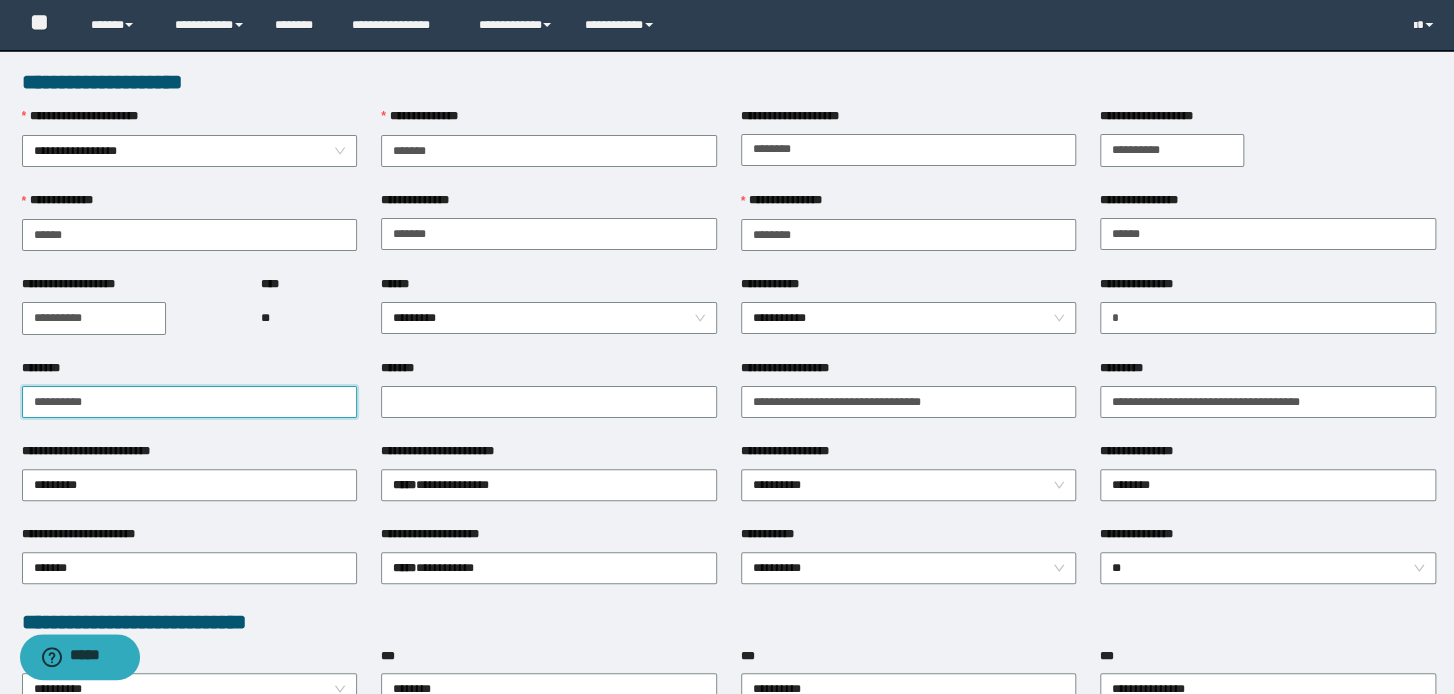 drag, startPoint x: 149, startPoint y: 406, endPoint x: -58, endPoint y: 397, distance: 207.19556 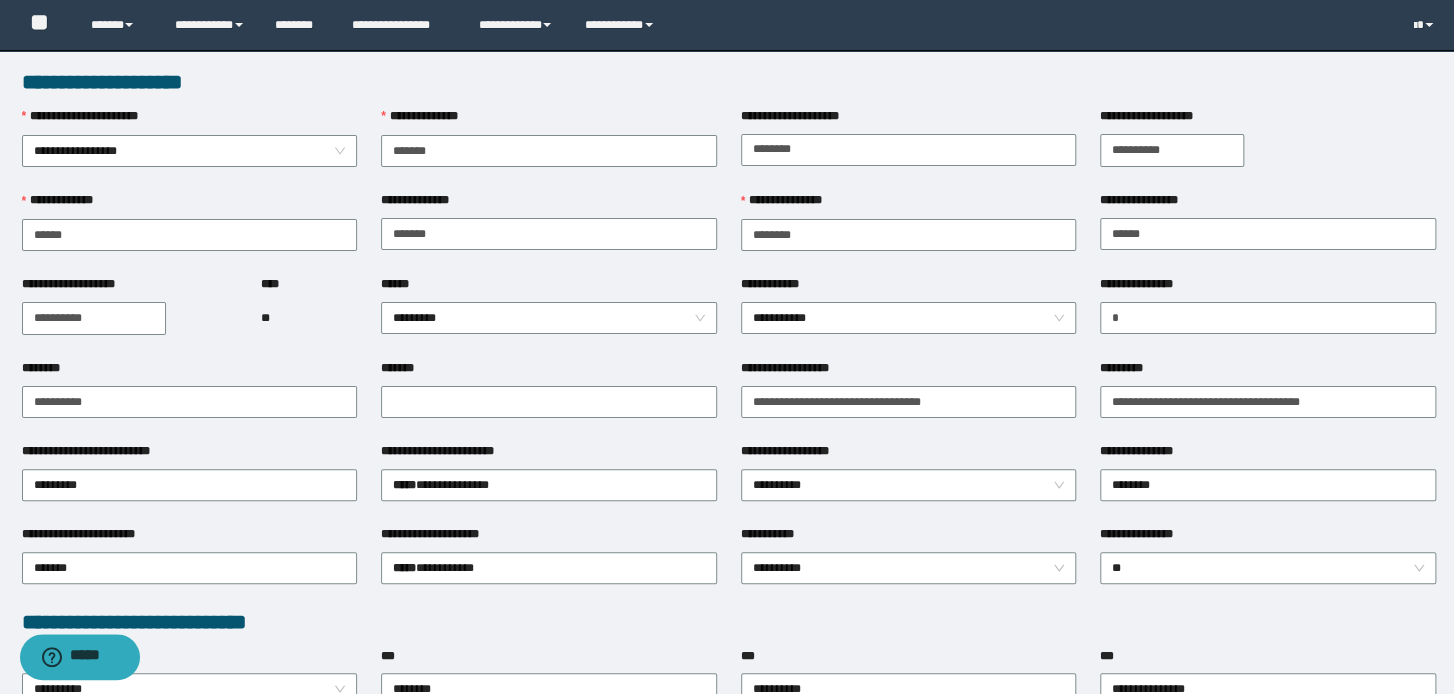 drag, startPoint x: 165, startPoint y: 416, endPoint x: -58, endPoint y: 409, distance: 223.10983 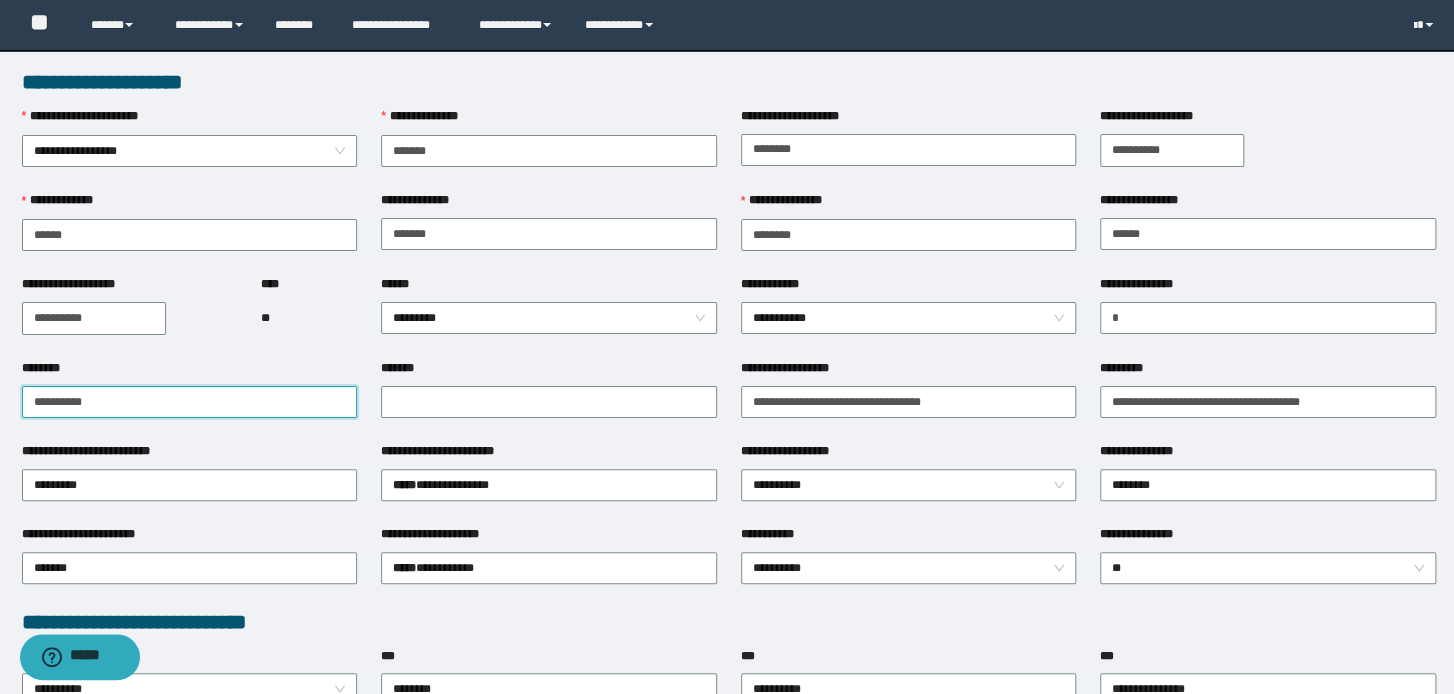 click on "**********" at bounding box center (190, 402) 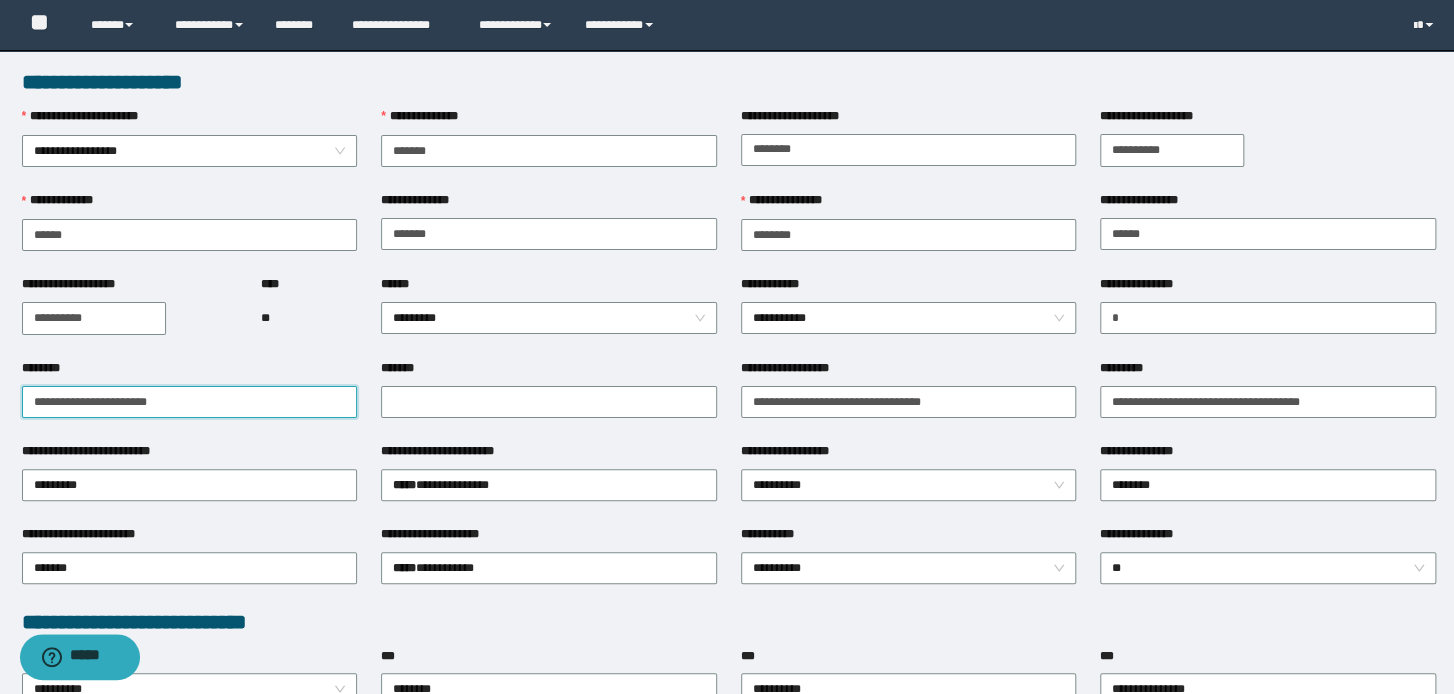 drag, startPoint x: 247, startPoint y: 388, endPoint x: -51, endPoint y: 377, distance: 298.20294 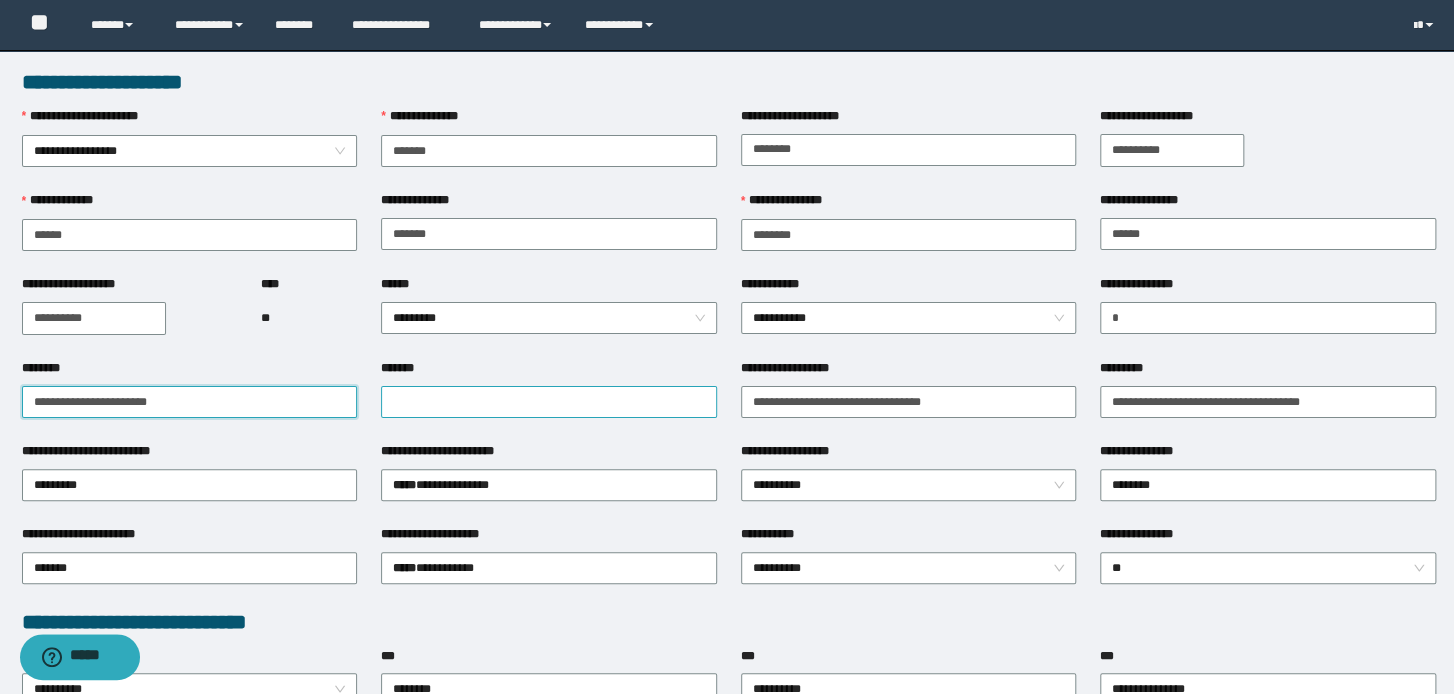 type on "**********" 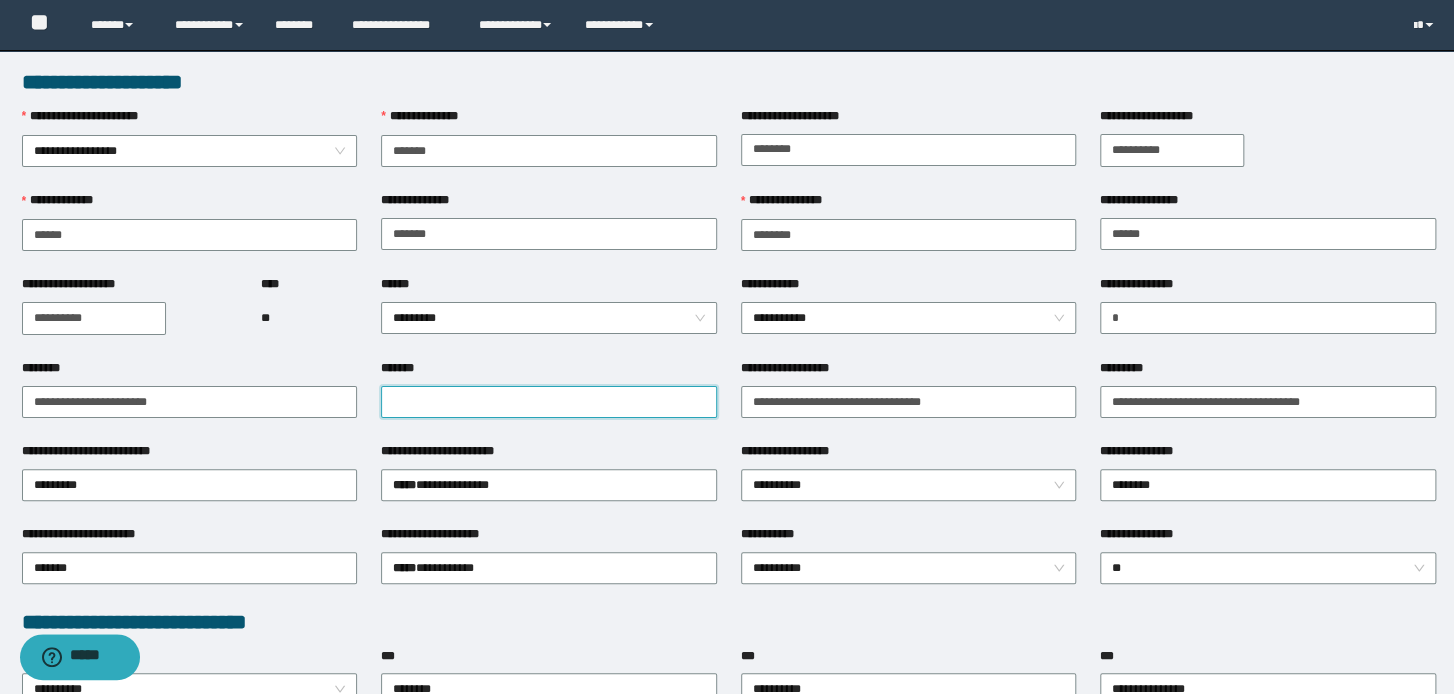 click on "*******" at bounding box center (549, 402) 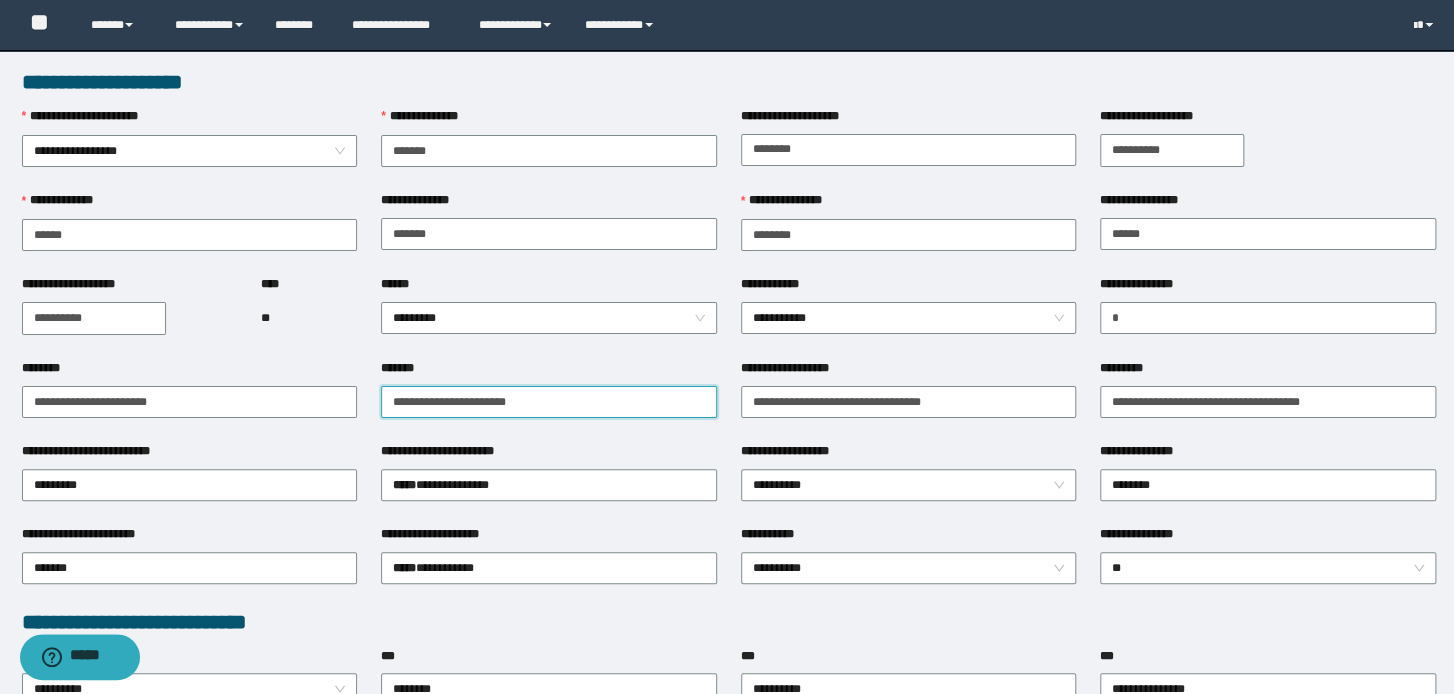 type on "**********" 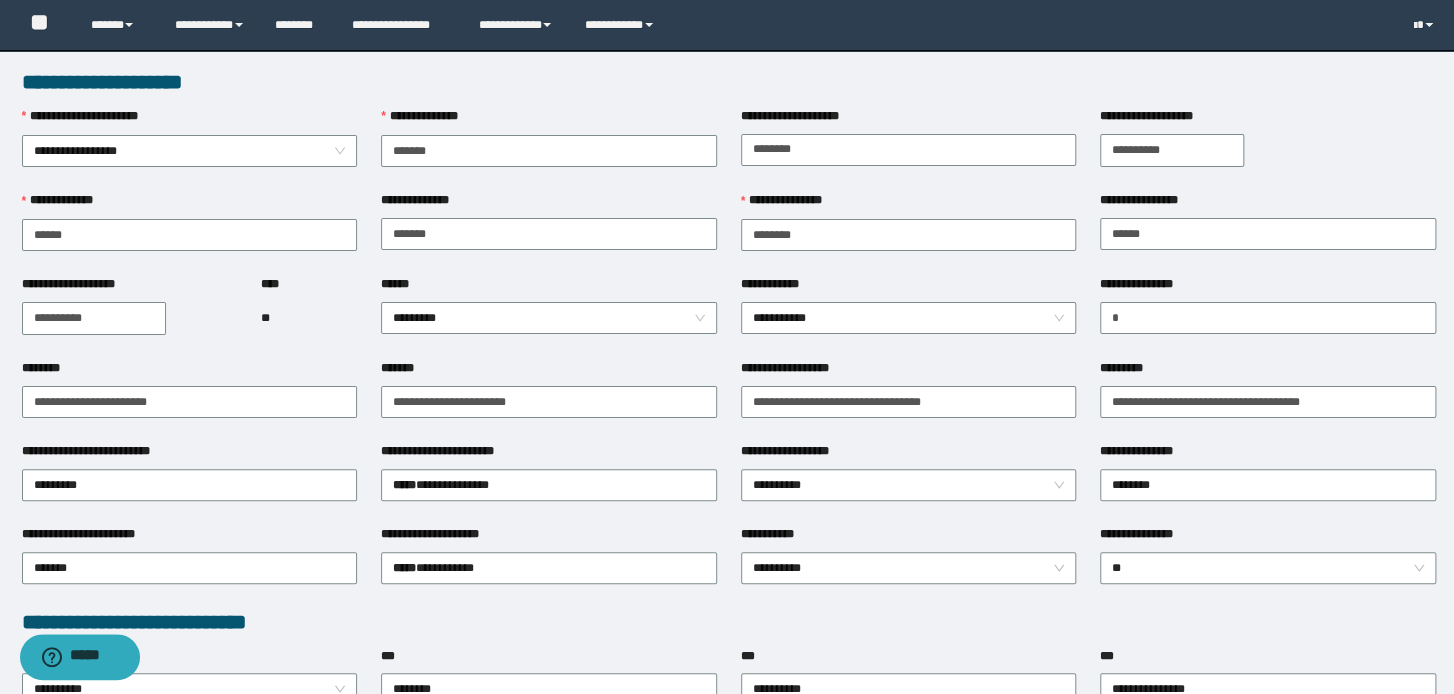 click on "**********" at bounding box center (549, 400) 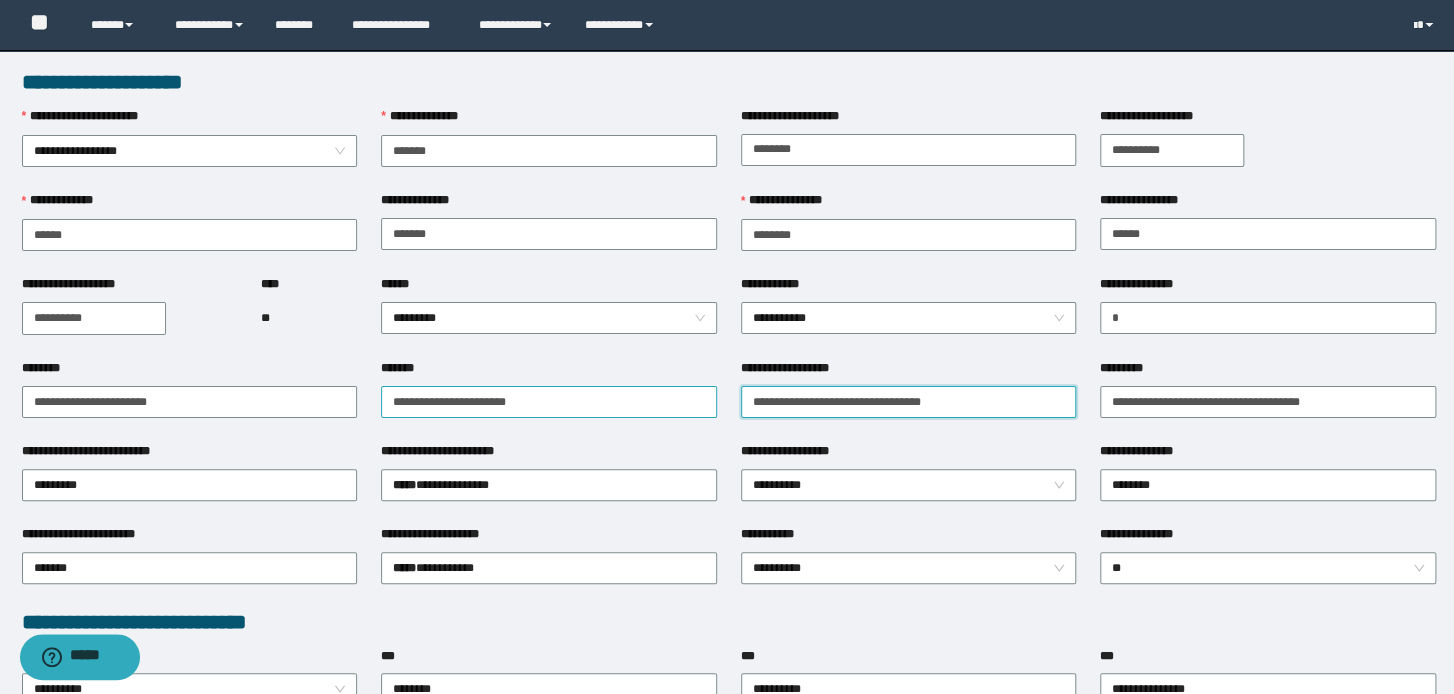 drag, startPoint x: 979, startPoint y: 399, endPoint x: 622, endPoint y: 395, distance: 357.0224 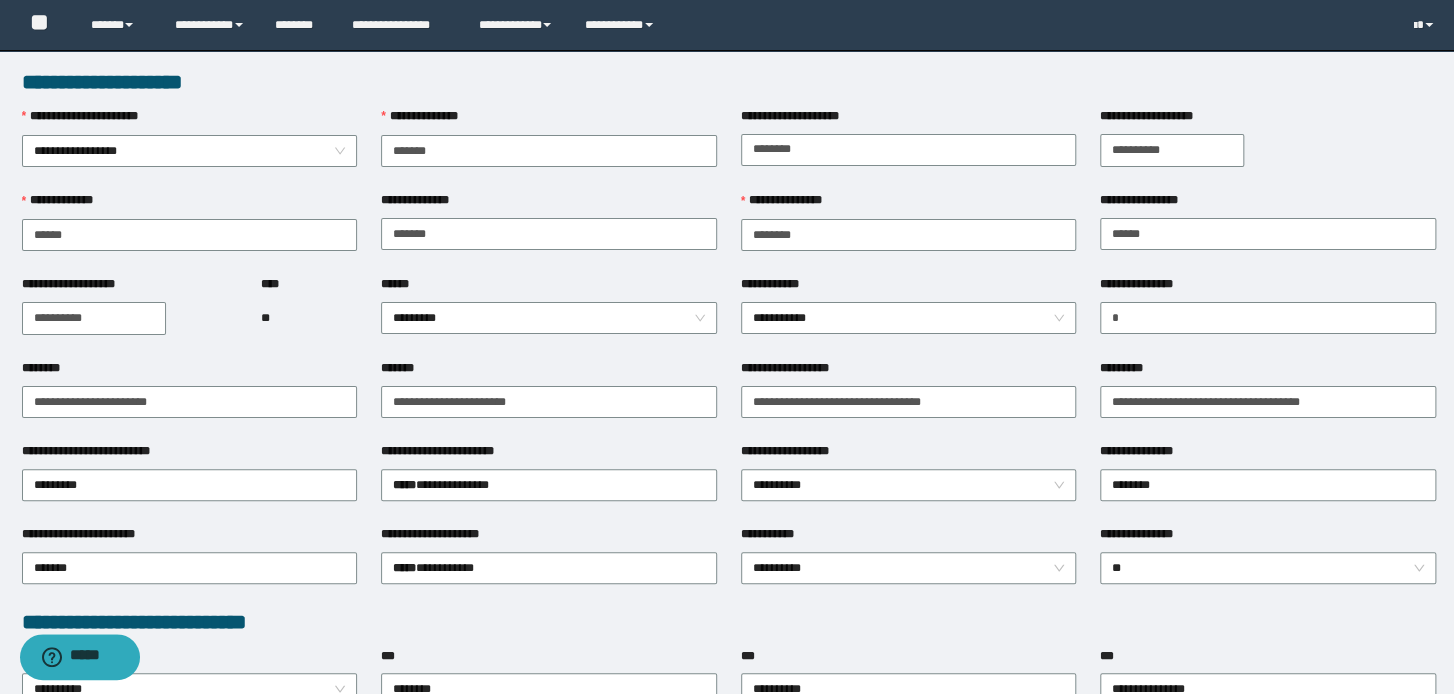 click on "**********" at bounding box center [909, 455] 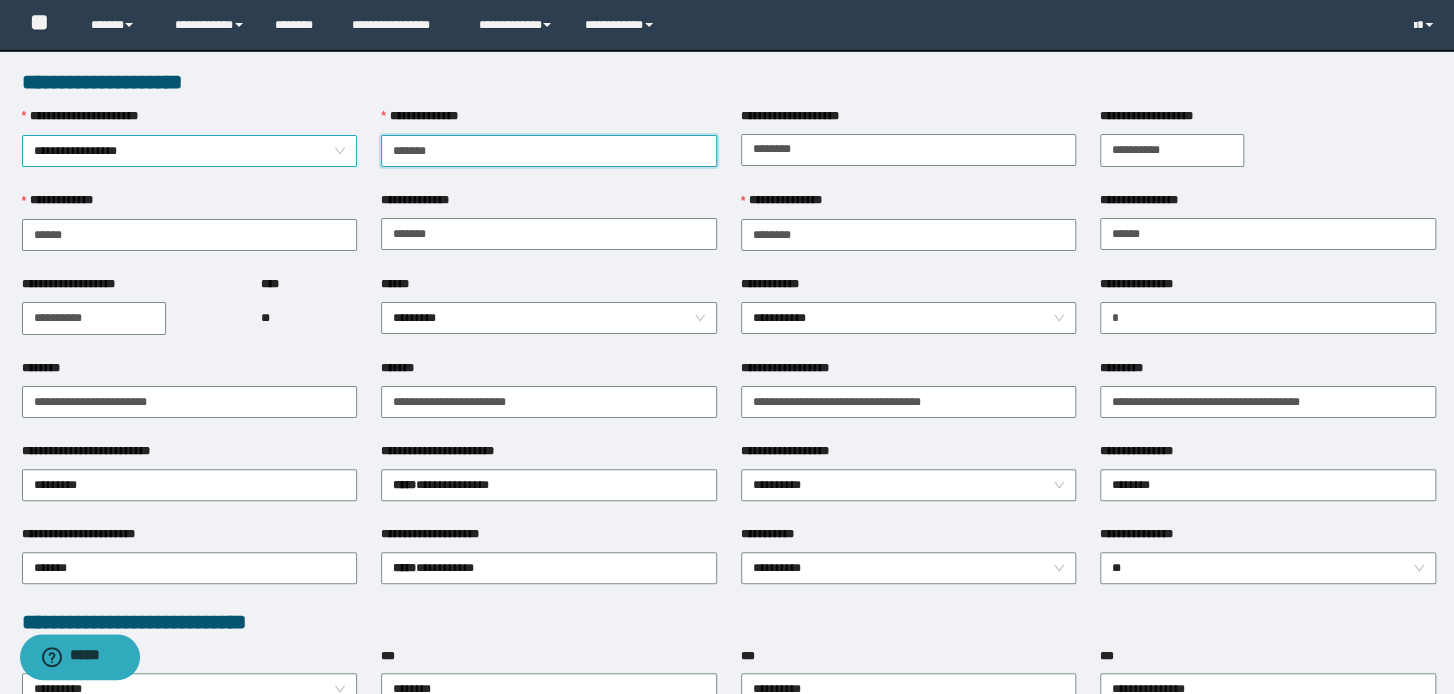 drag, startPoint x: 470, startPoint y: 155, endPoint x: 336, endPoint y: 147, distance: 134.23859 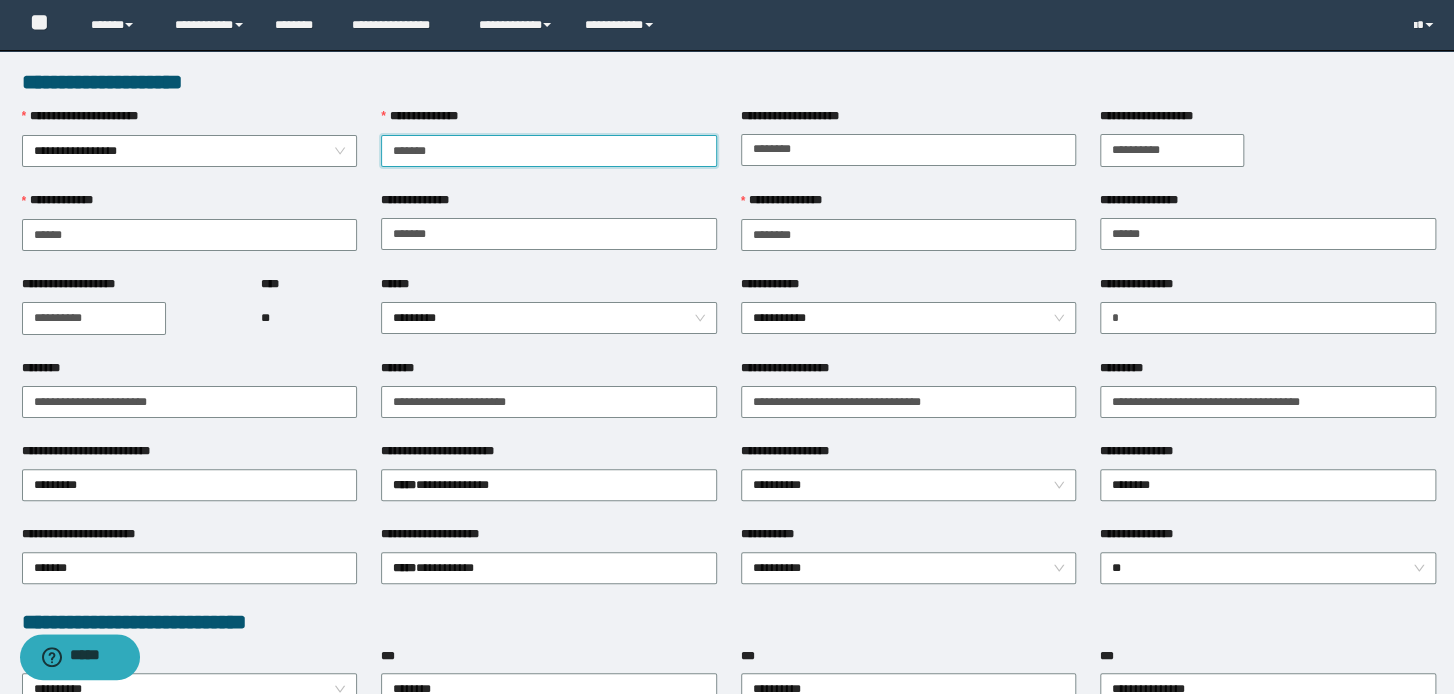 type on "*******" 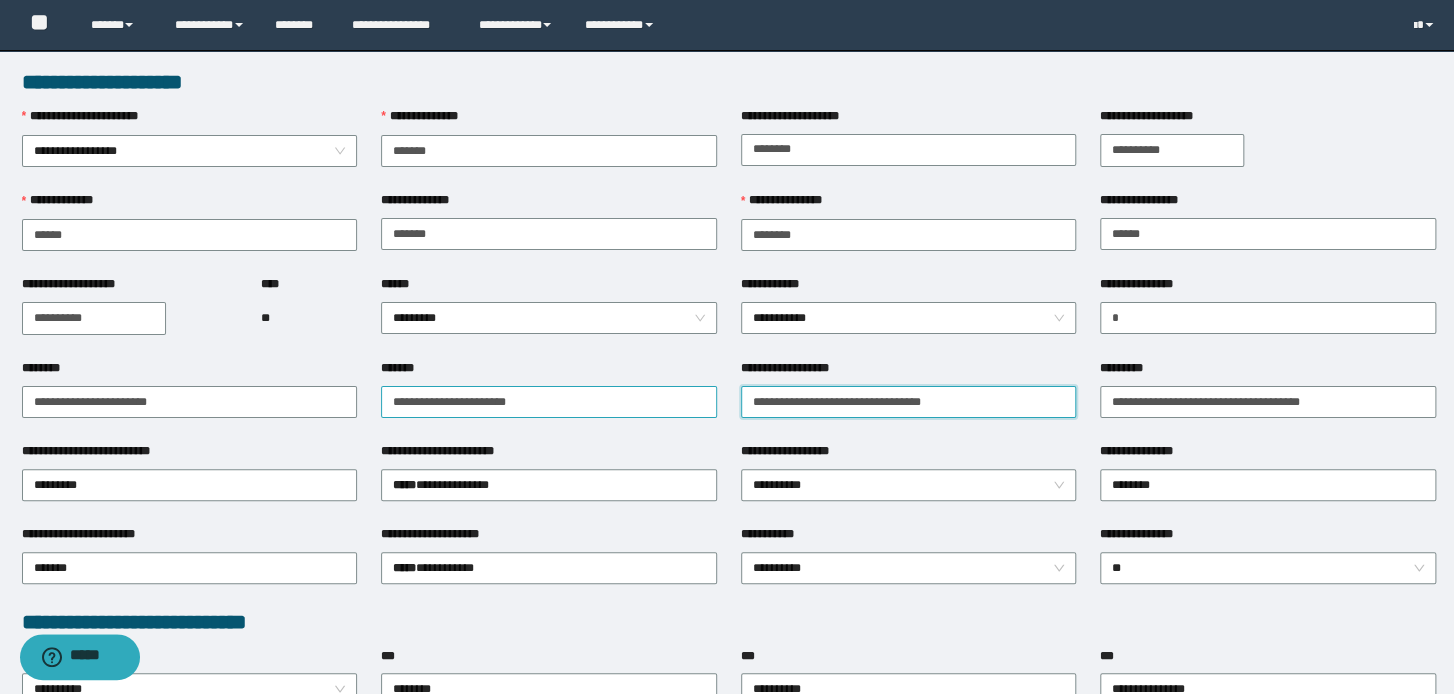drag, startPoint x: 973, startPoint y: 396, endPoint x: 657, endPoint y: 399, distance: 316.01425 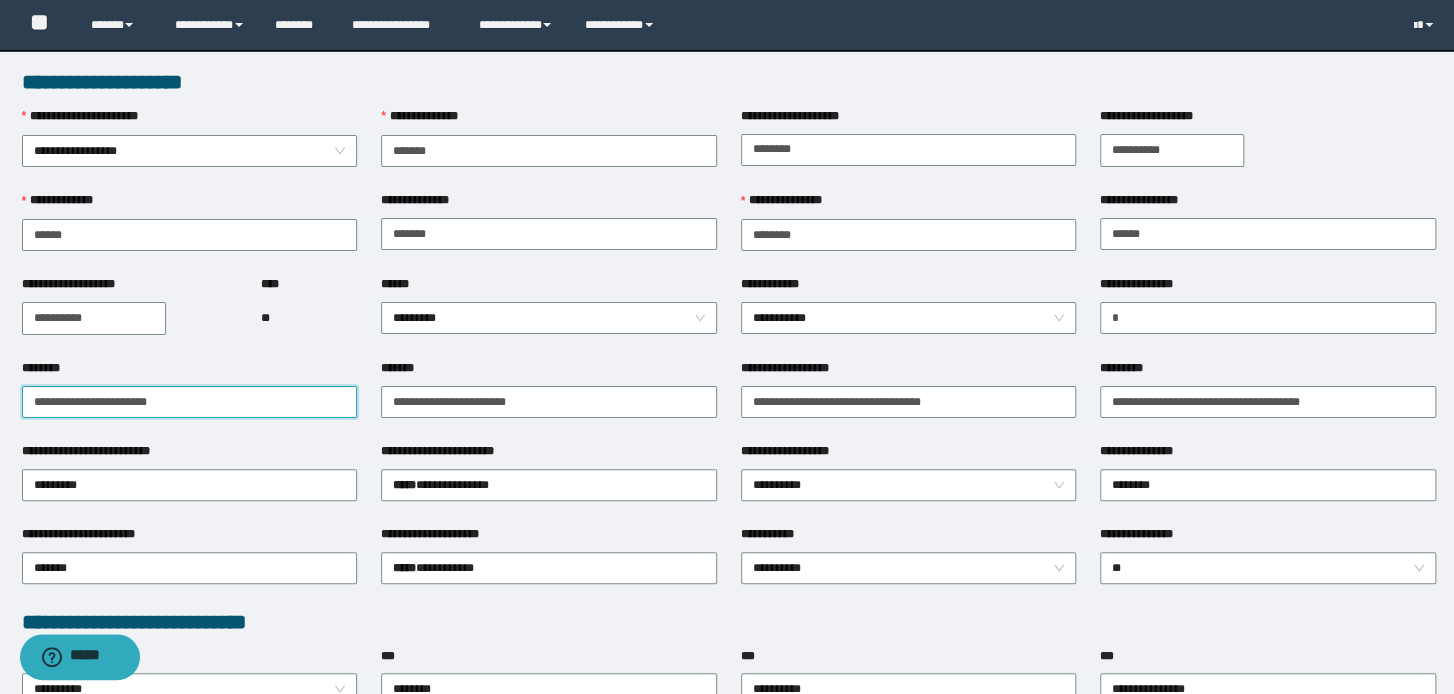 drag, startPoint x: 97, startPoint y: 397, endPoint x: -24, endPoint y: 388, distance: 121.33425 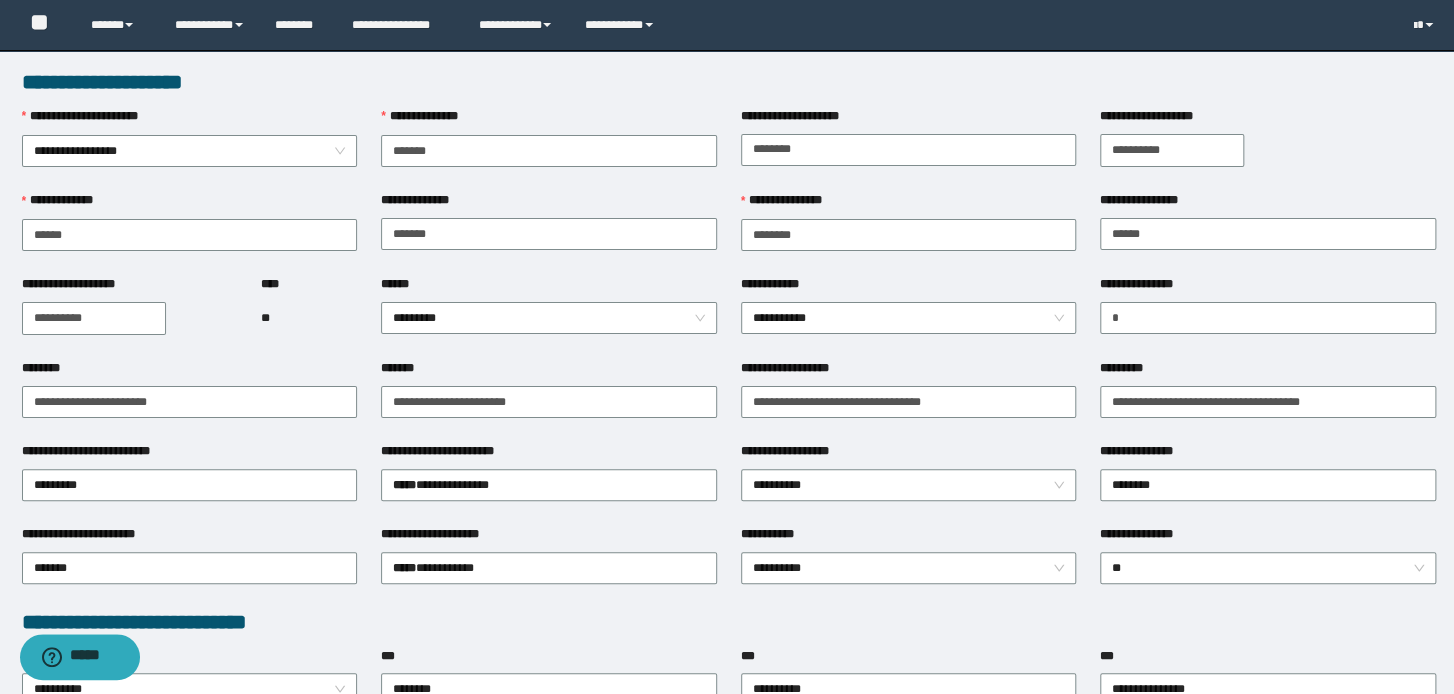 drag, startPoint x: 1364, startPoint y: 123, endPoint x: 1353, endPoint y: 121, distance: 11.18034 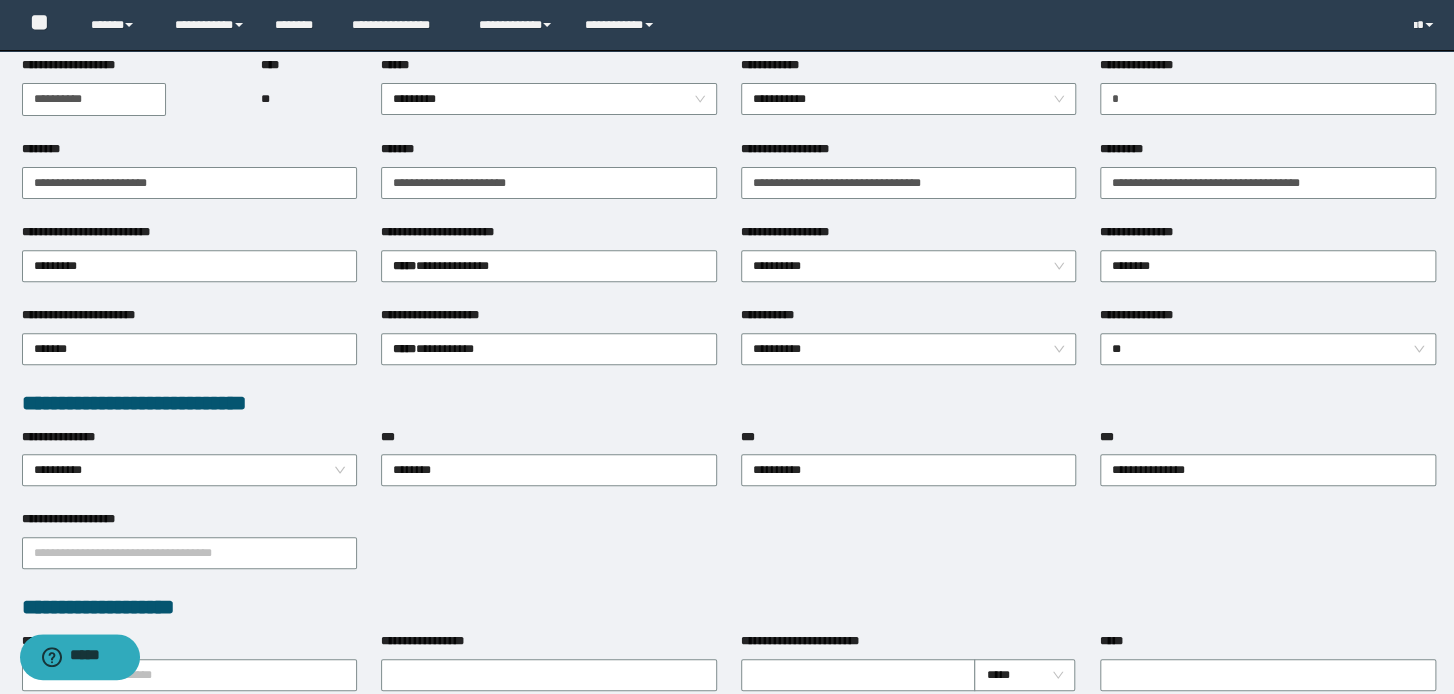 scroll, scrollTop: 240, scrollLeft: 0, axis: vertical 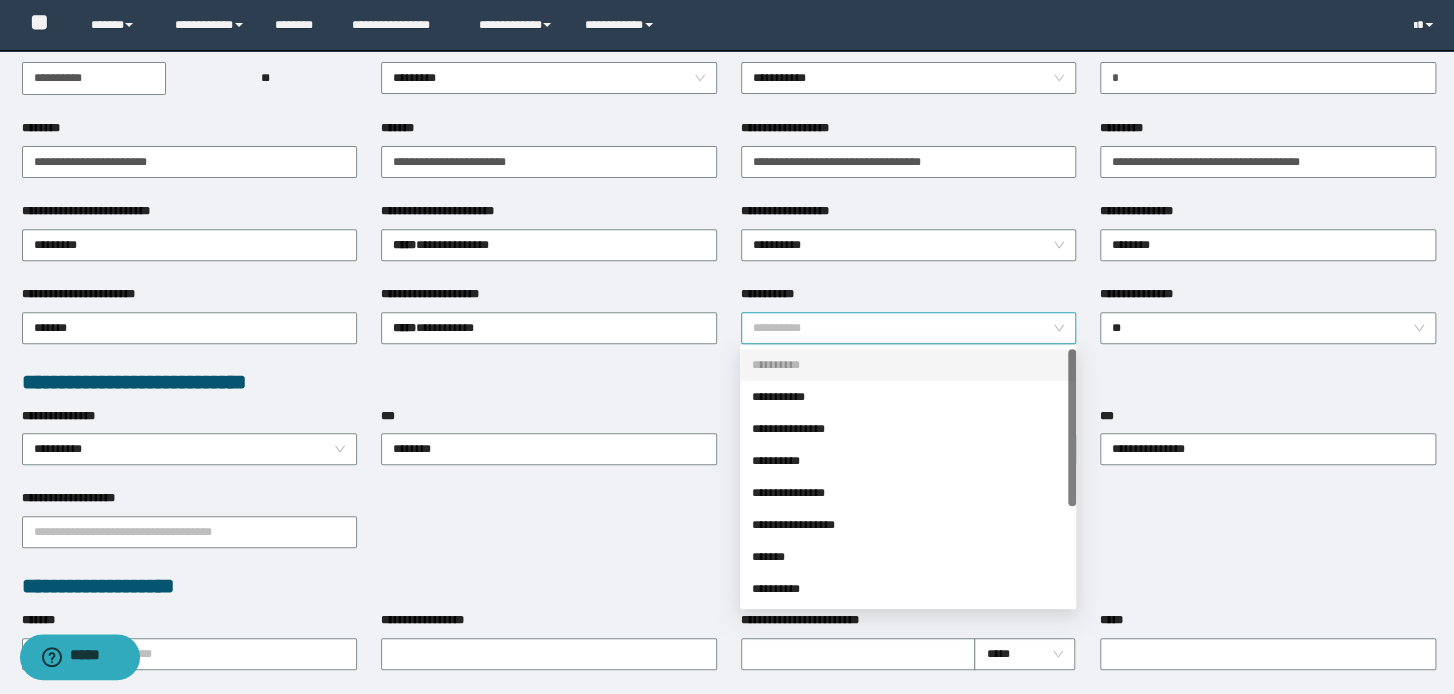 click on "**********" at bounding box center [909, 328] 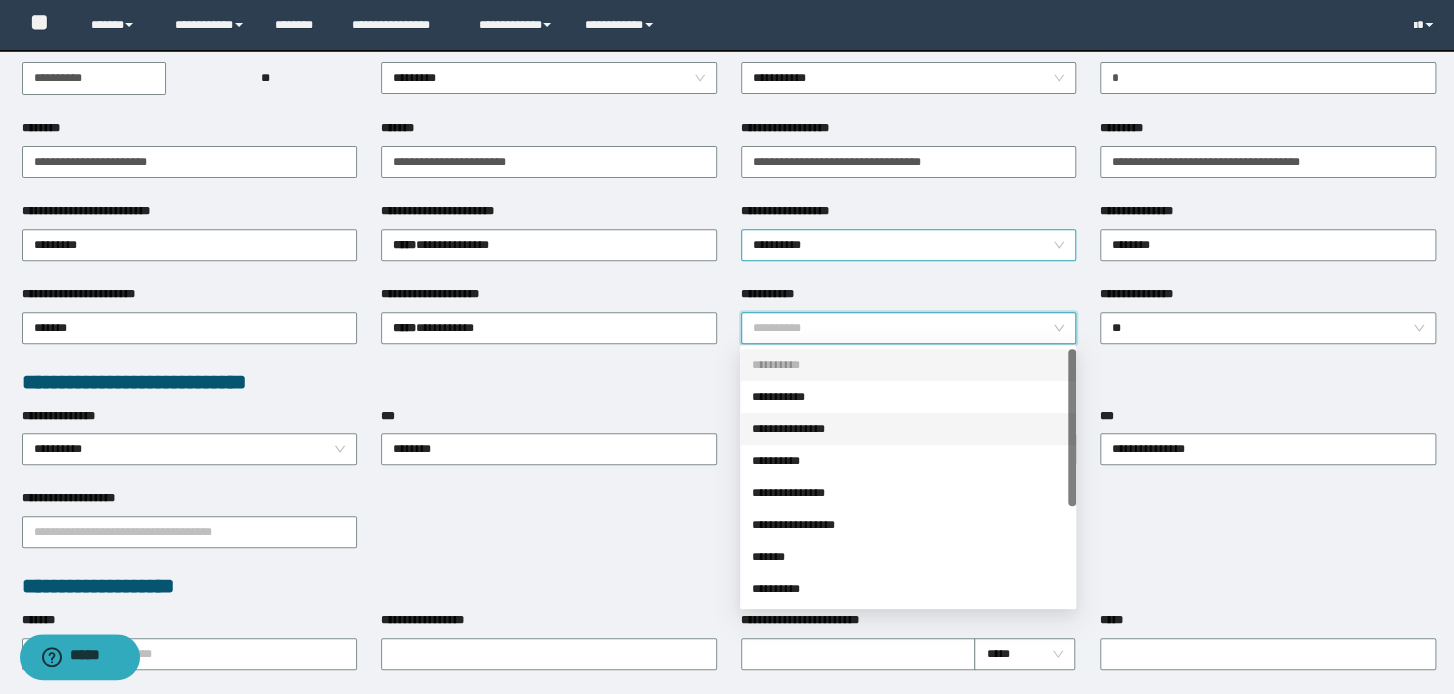click on "**********" at bounding box center (909, 245) 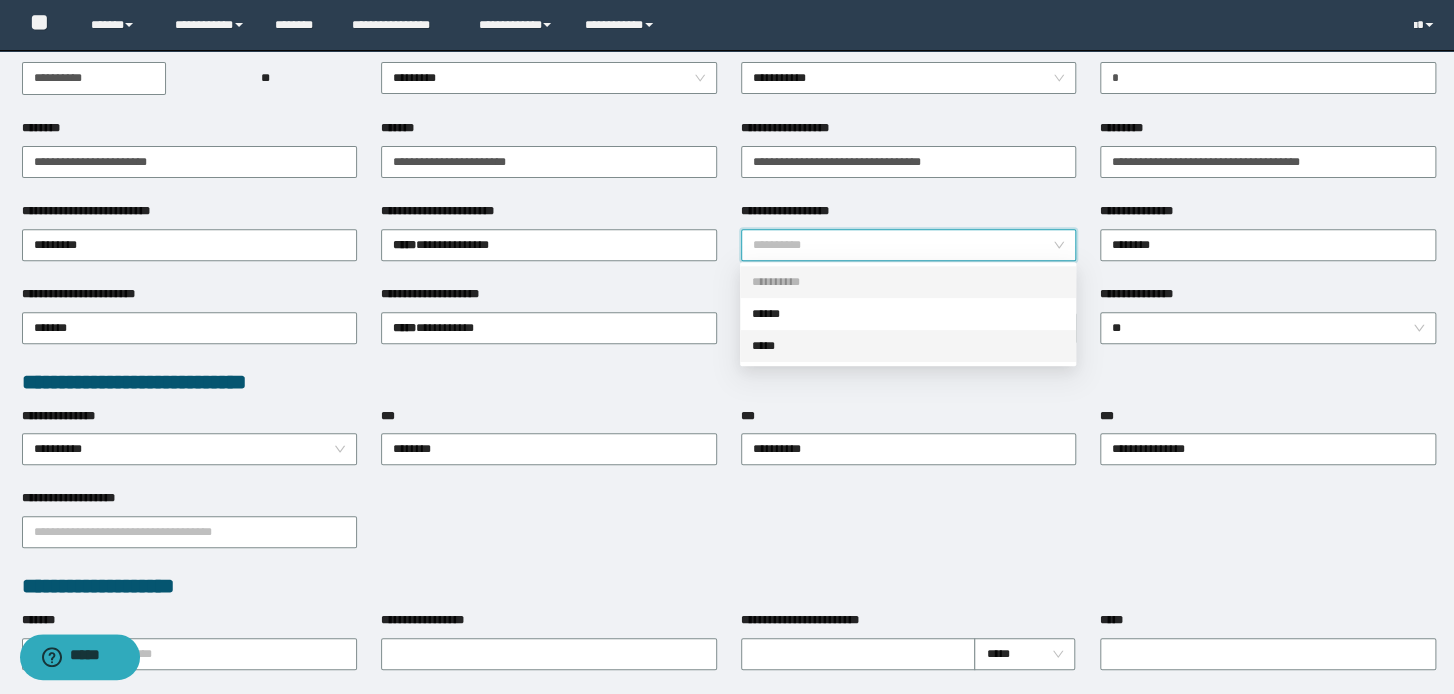 click on "*****" at bounding box center [908, 346] 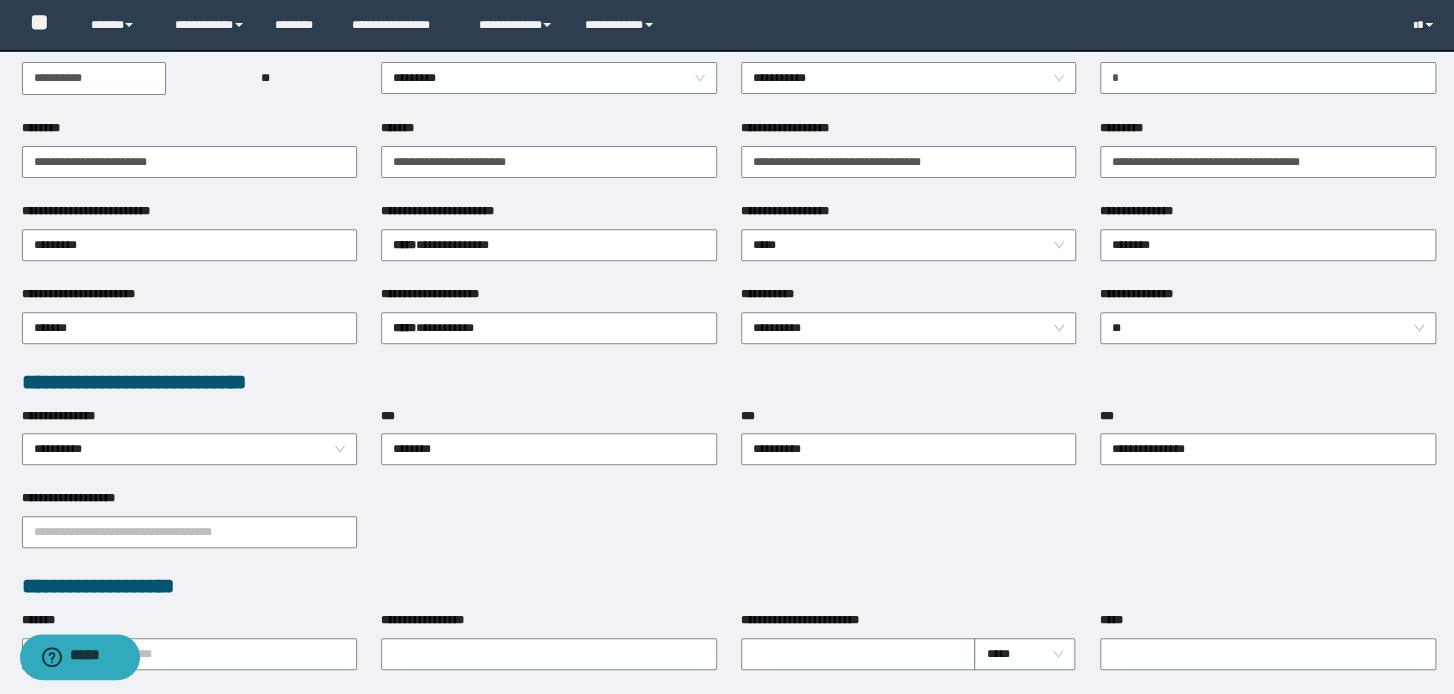 drag, startPoint x: 624, startPoint y: 395, endPoint x: 657, endPoint y: 390, distance: 33.37664 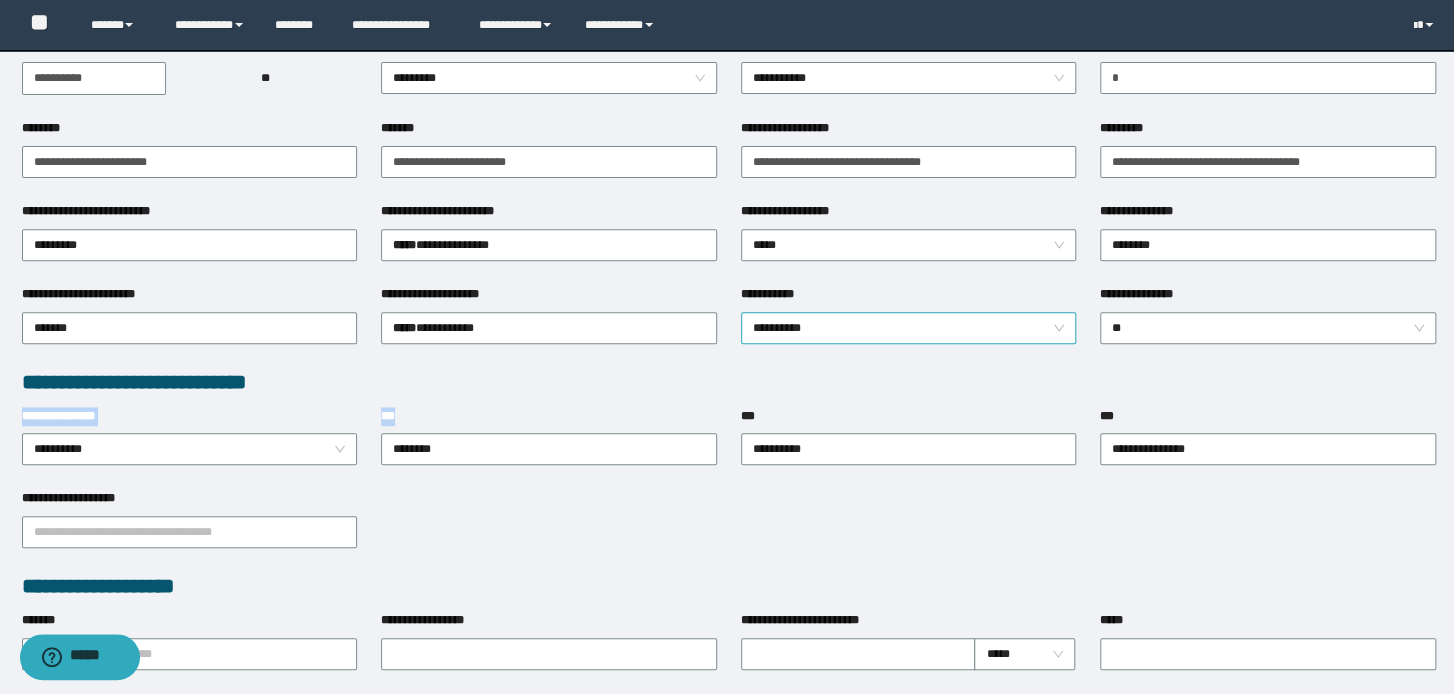 click on "**********" at bounding box center [909, 328] 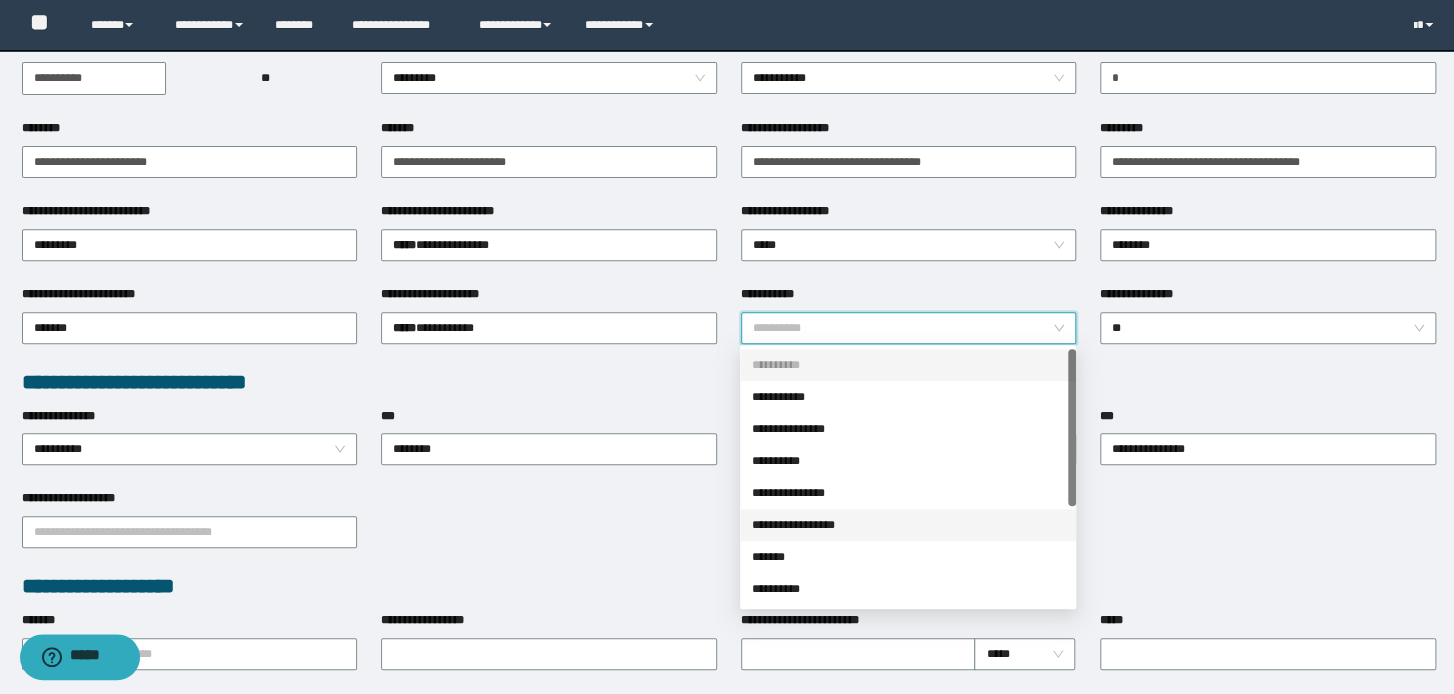 drag, startPoint x: 831, startPoint y: 528, endPoint x: 853, endPoint y: 521, distance: 23.086792 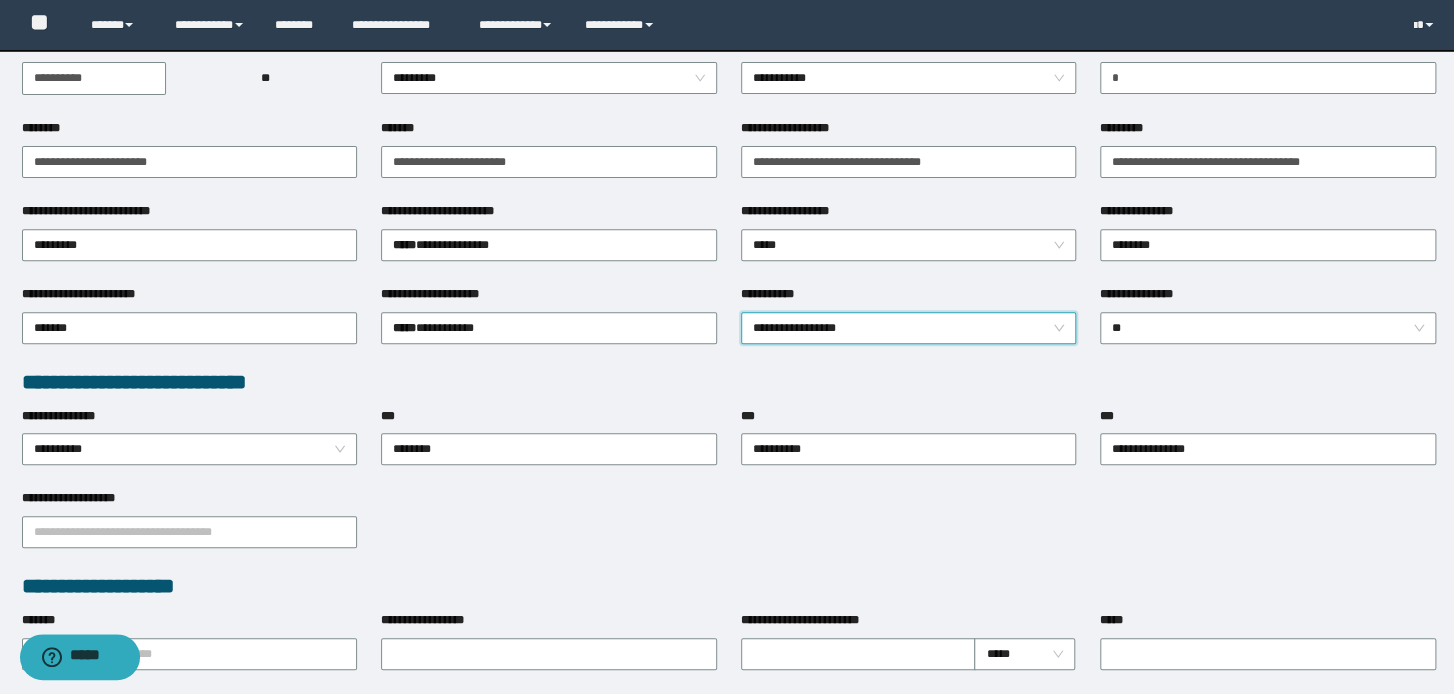 click on "**********" at bounding box center (1268, 326) 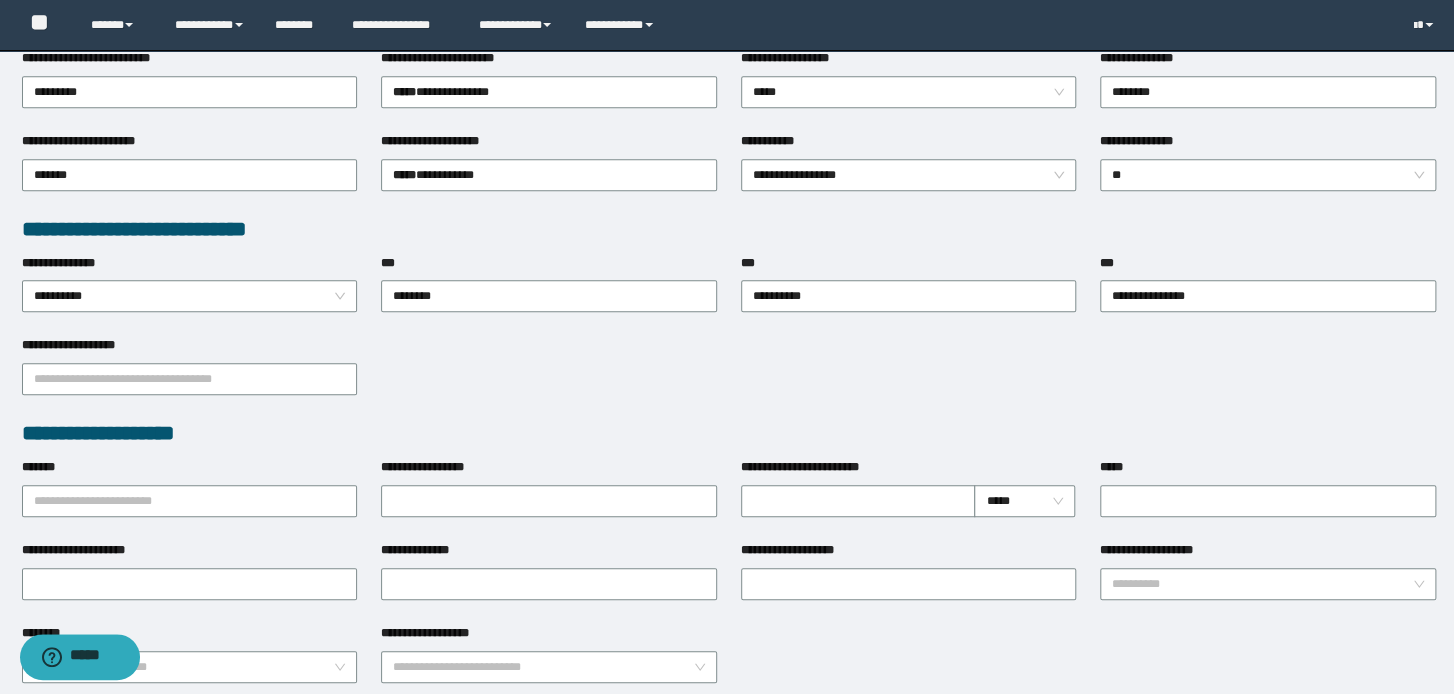 scroll, scrollTop: 400, scrollLeft: 0, axis: vertical 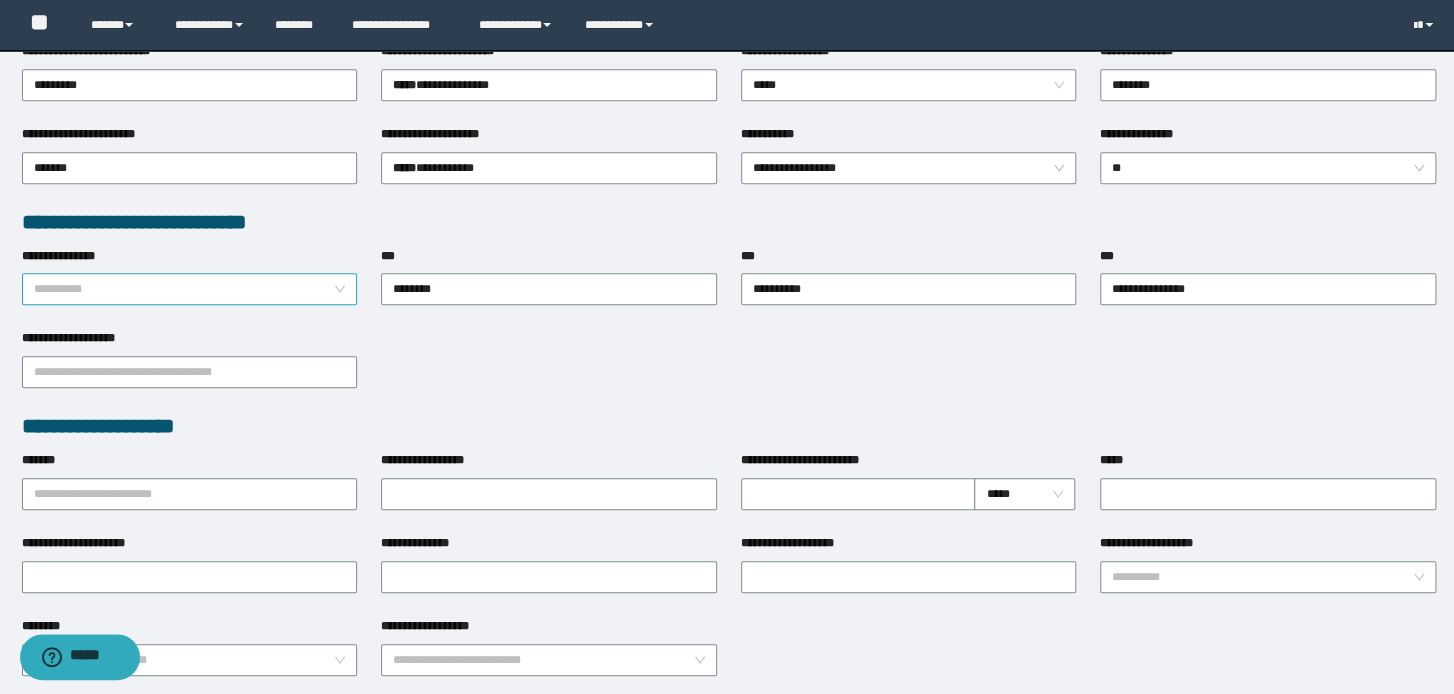 click on "**********" at bounding box center [190, 289] 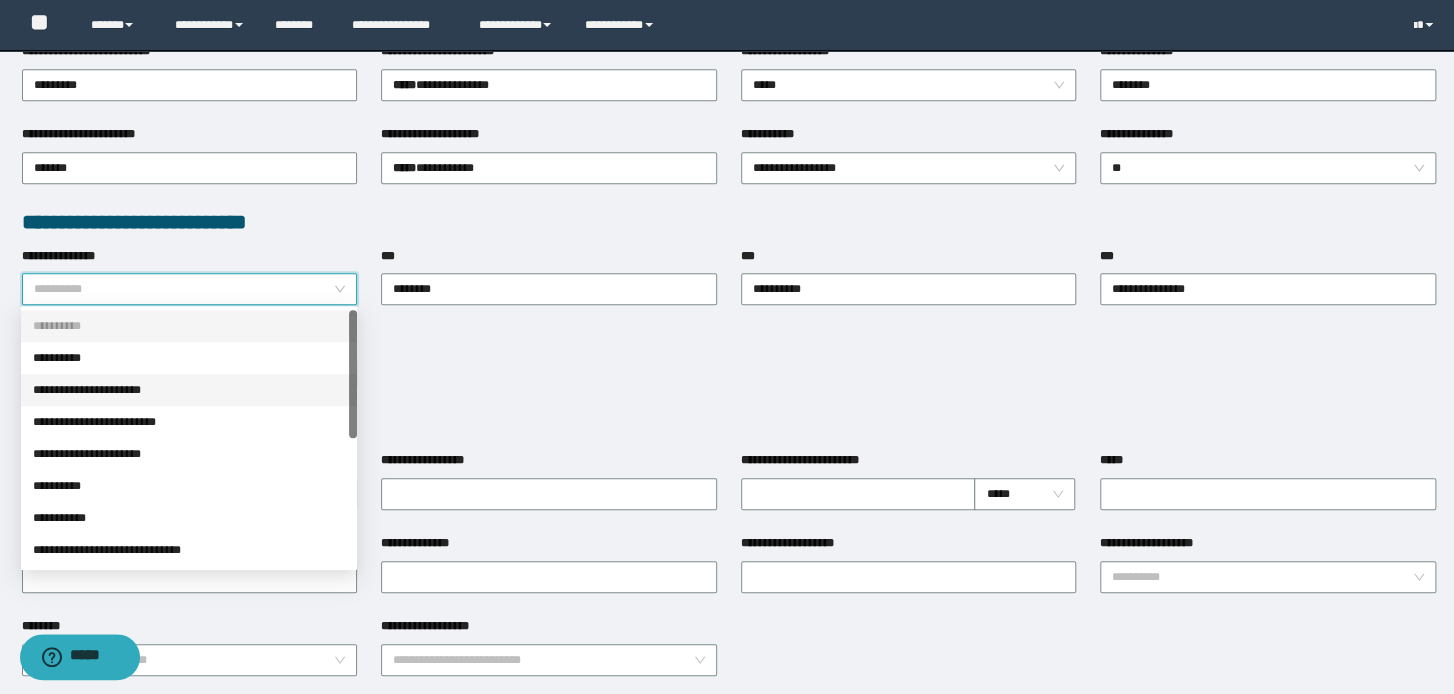 click on "**********" at bounding box center [189, 390] 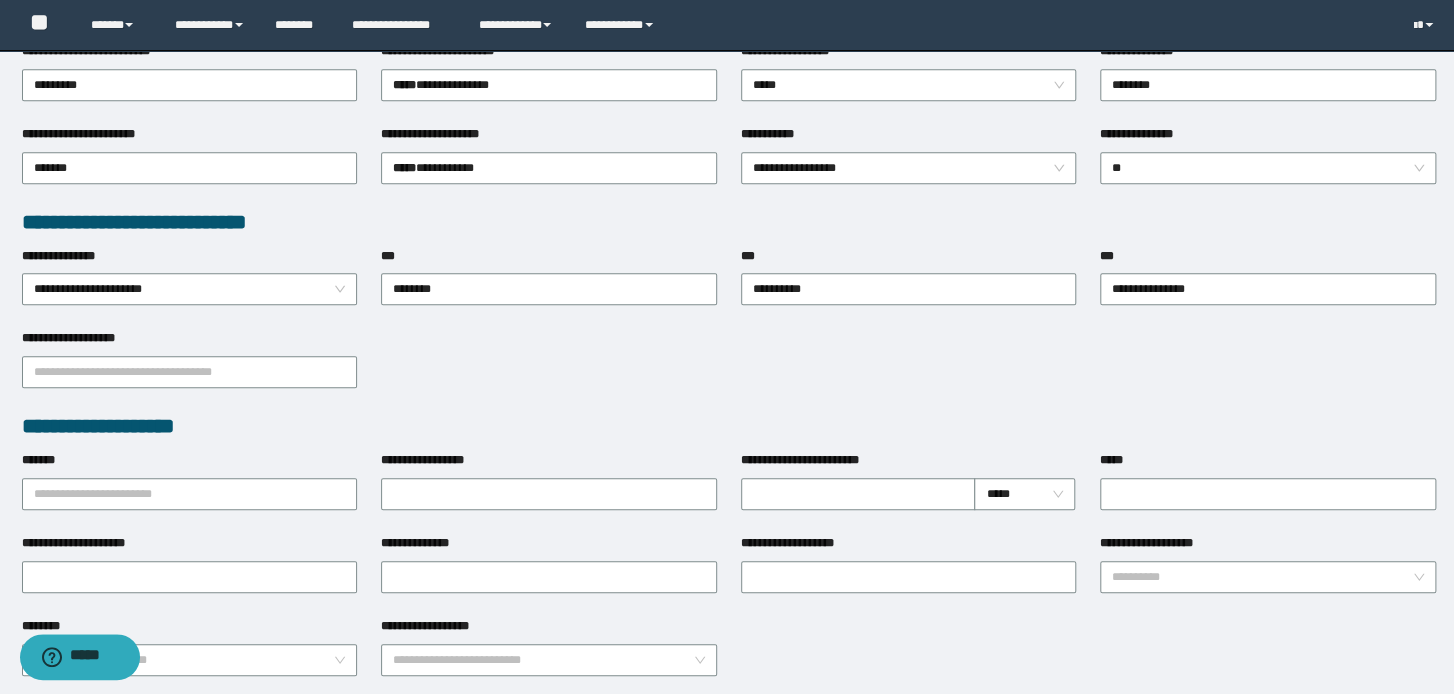 click on "**********" at bounding box center (729, 370) 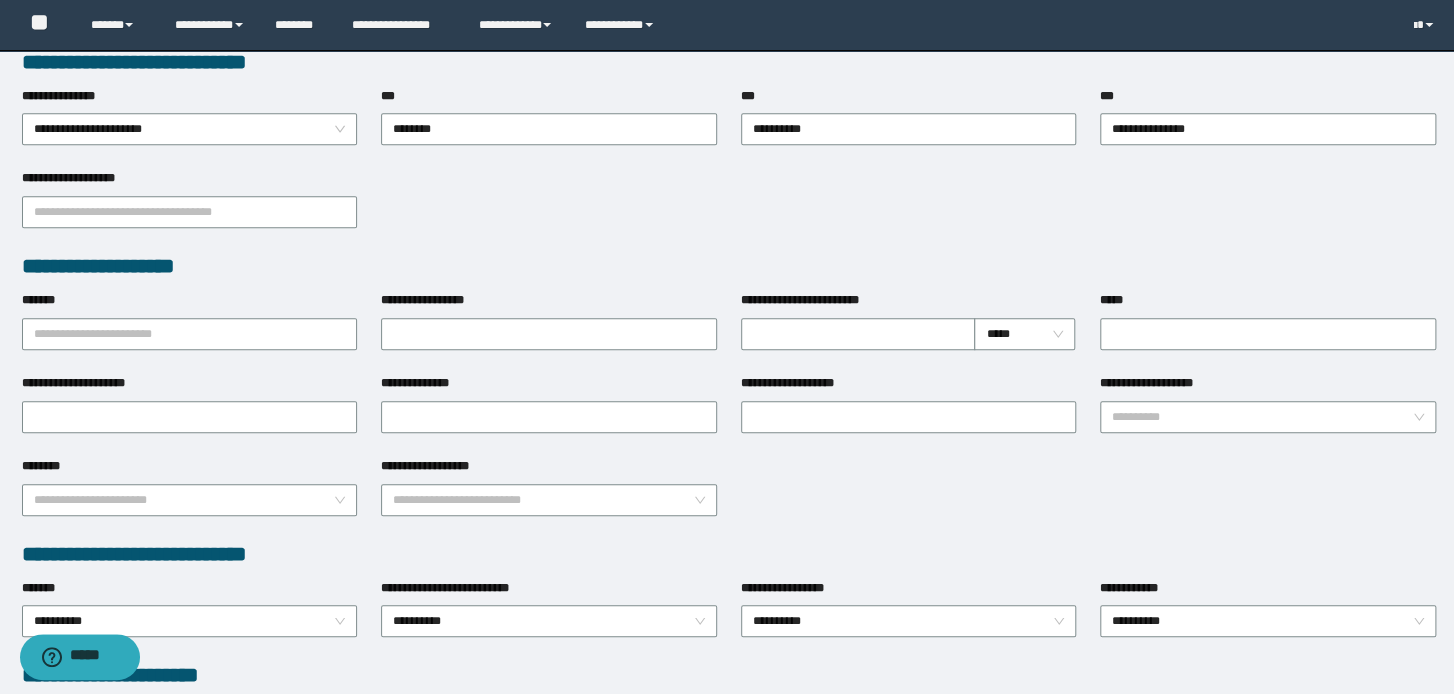 scroll, scrollTop: 640, scrollLeft: 0, axis: vertical 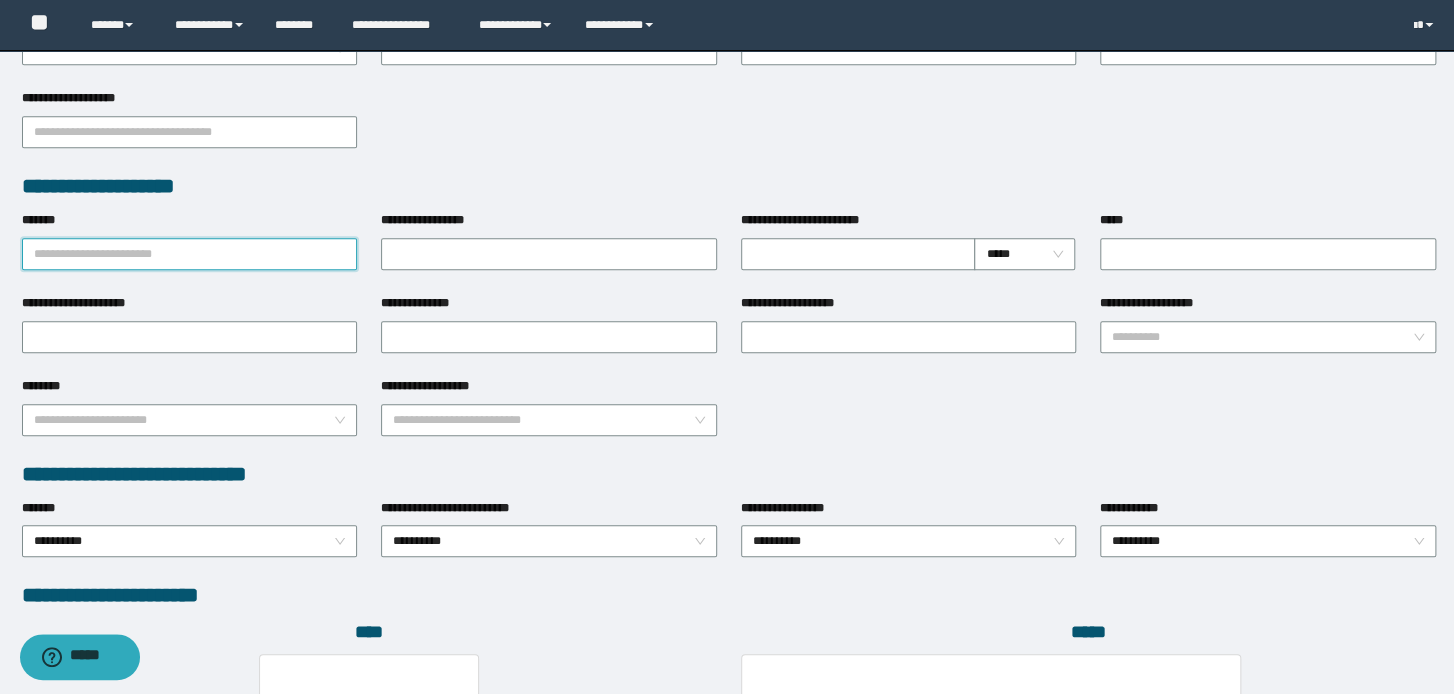 click on "*******" at bounding box center (190, 254) 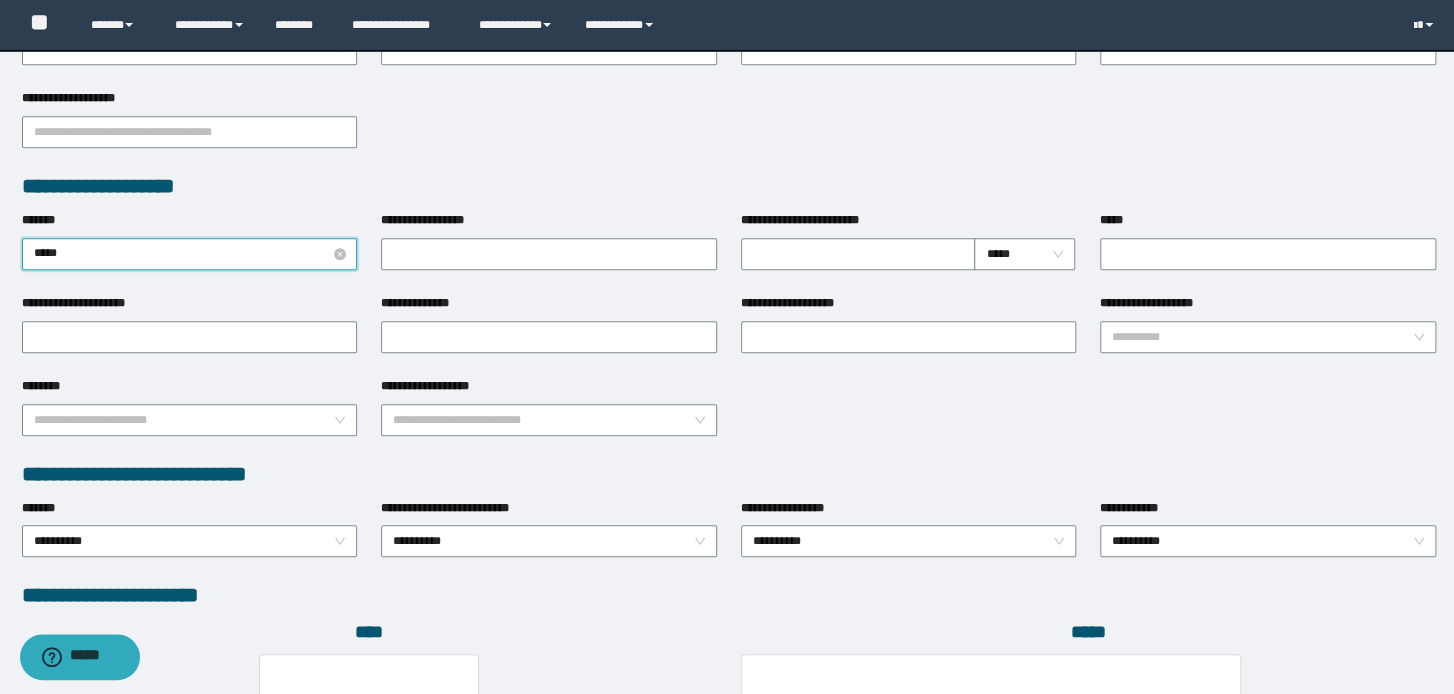type on "****" 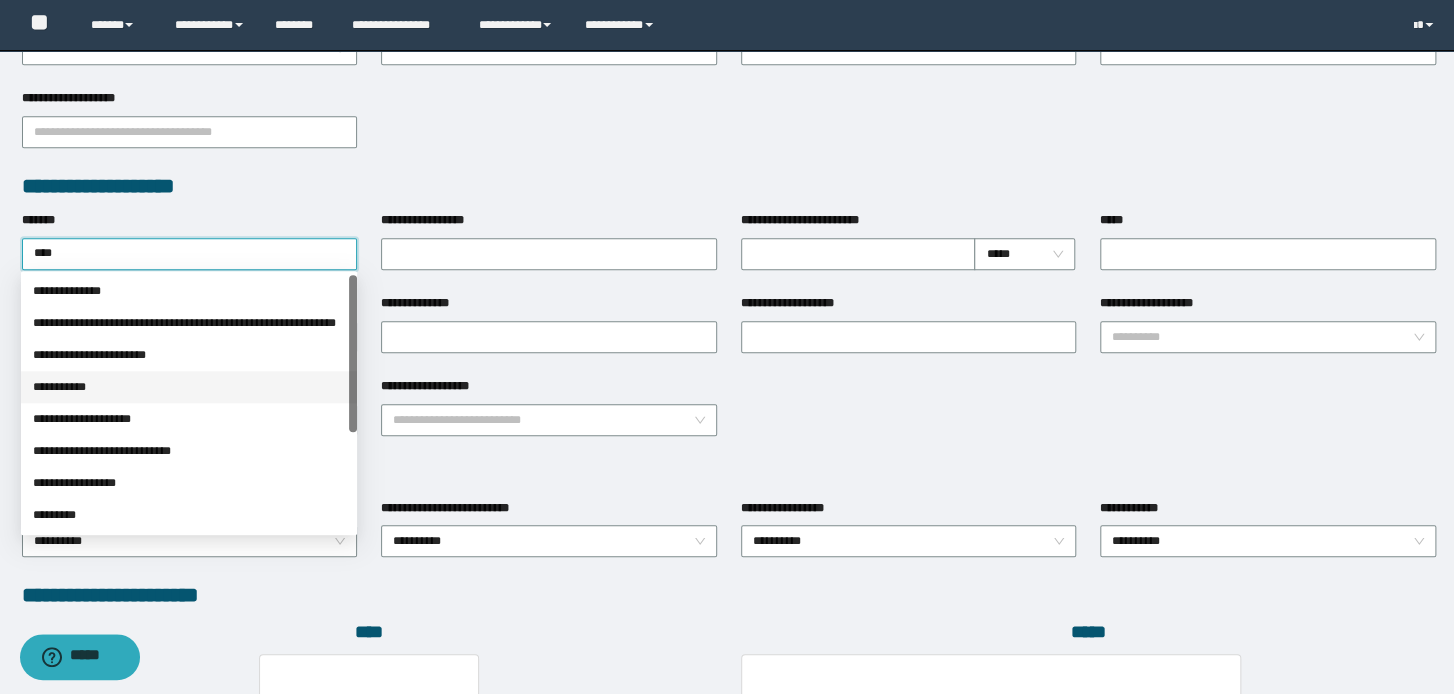click on "**********" at bounding box center [189, 387] 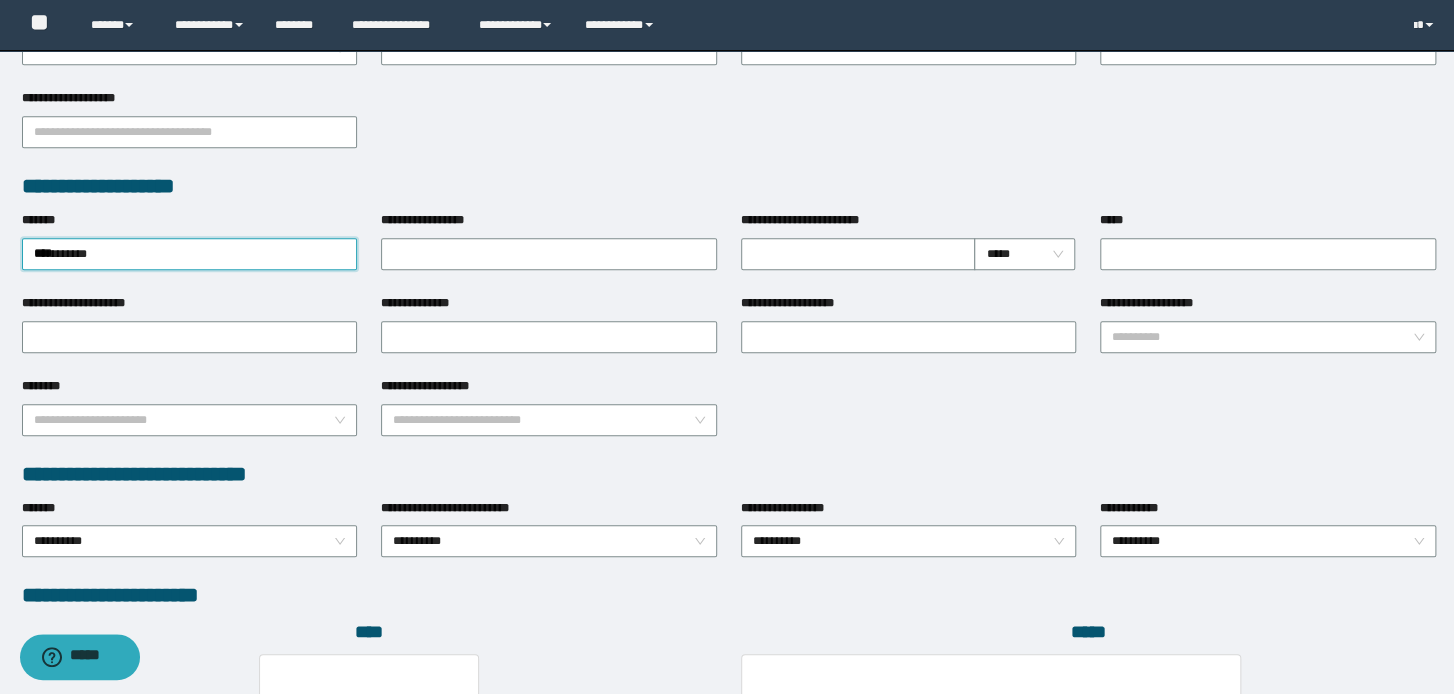 click on "**********" at bounding box center [729, 130] 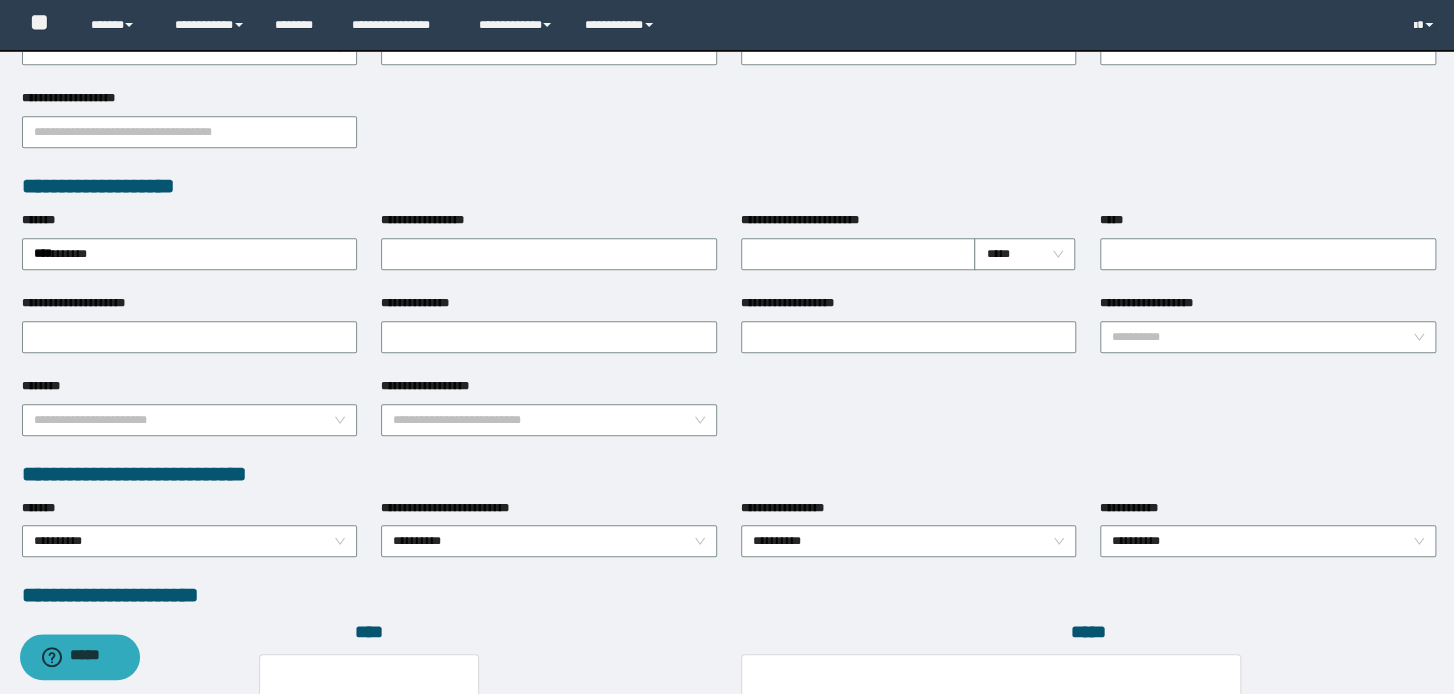 click on "**********" at bounding box center (909, 252) 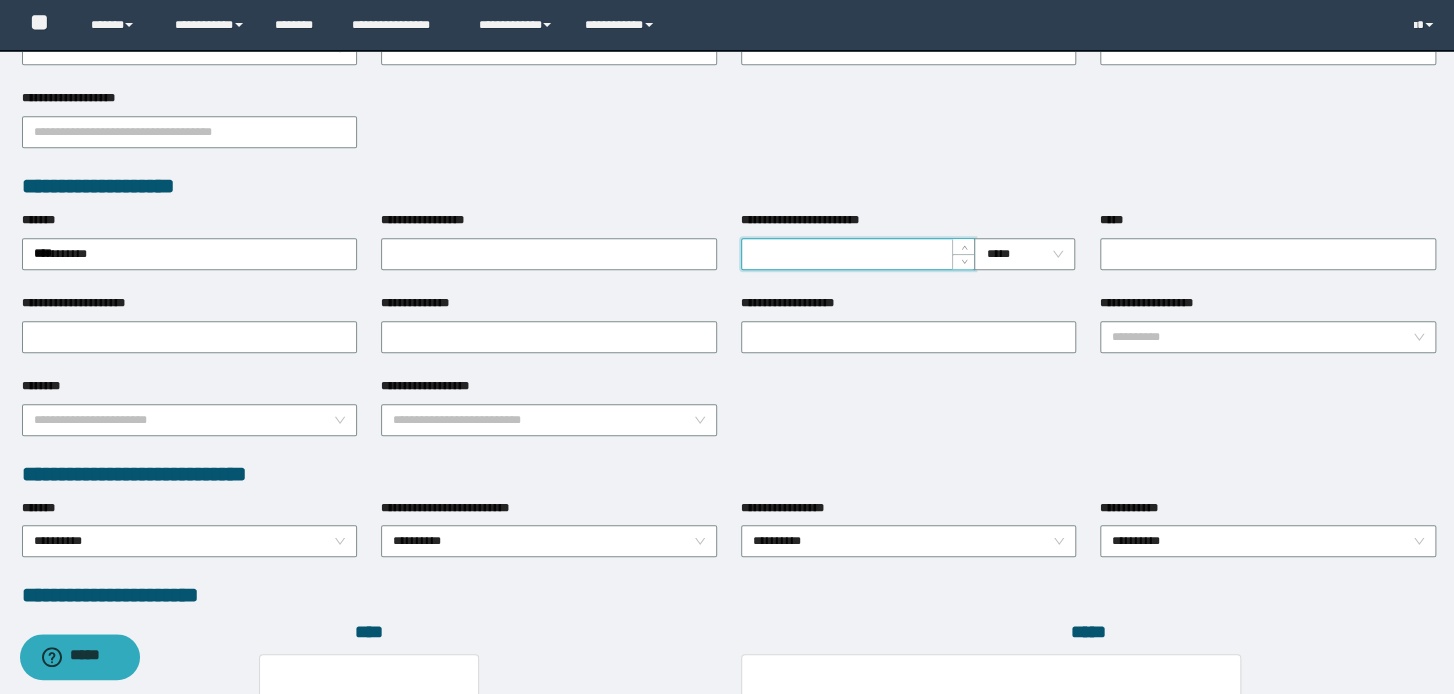 click on "**********" at bounding box center [858, 254] 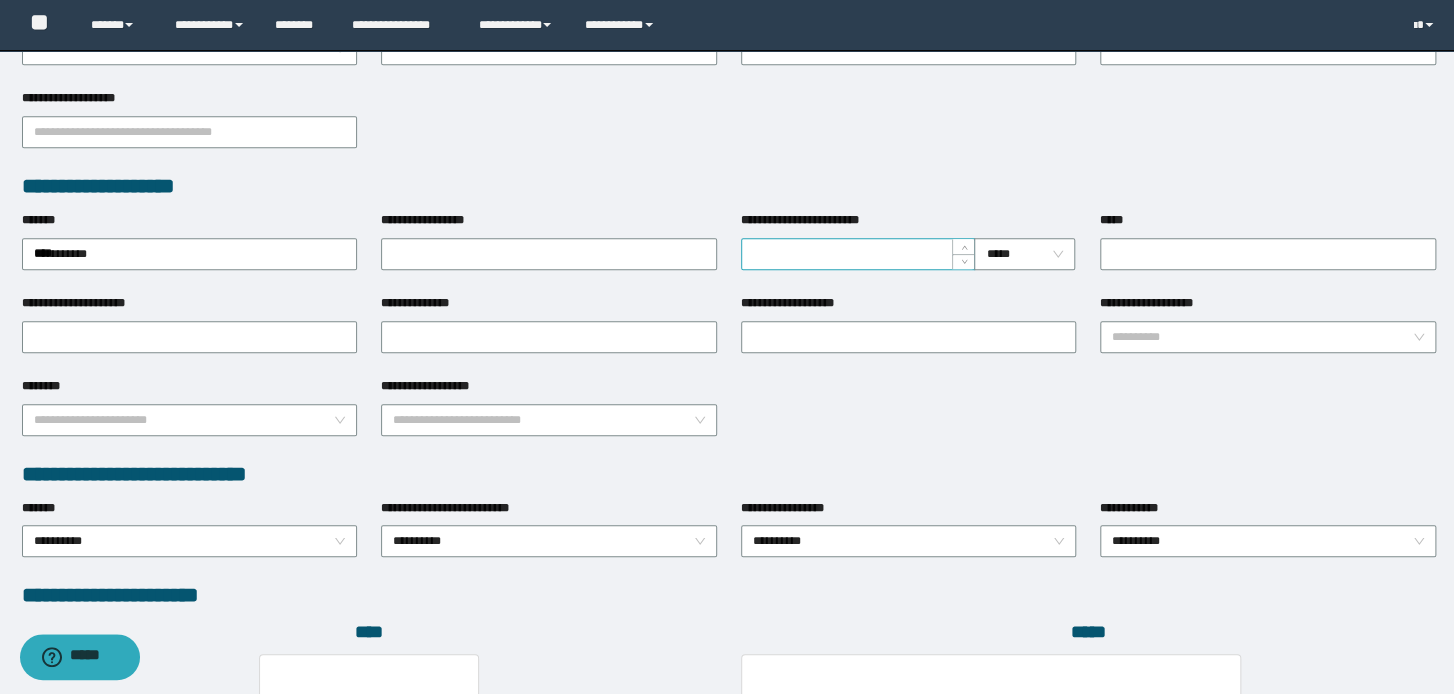 drag, startPoint x: 1256, startPoint y: 203, endPoint x: 899, endPoint y: 245, distance: 359.4621 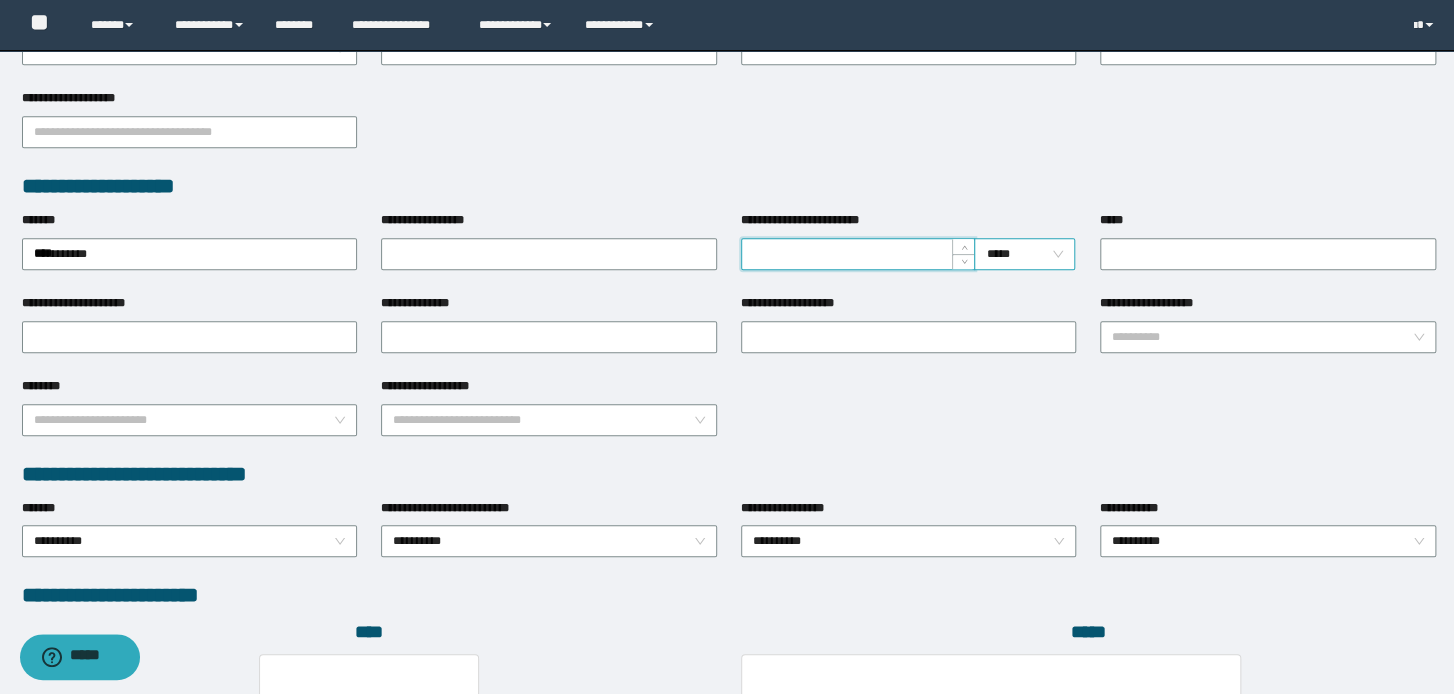 click on "*****" at bounding box center [1024, 254] 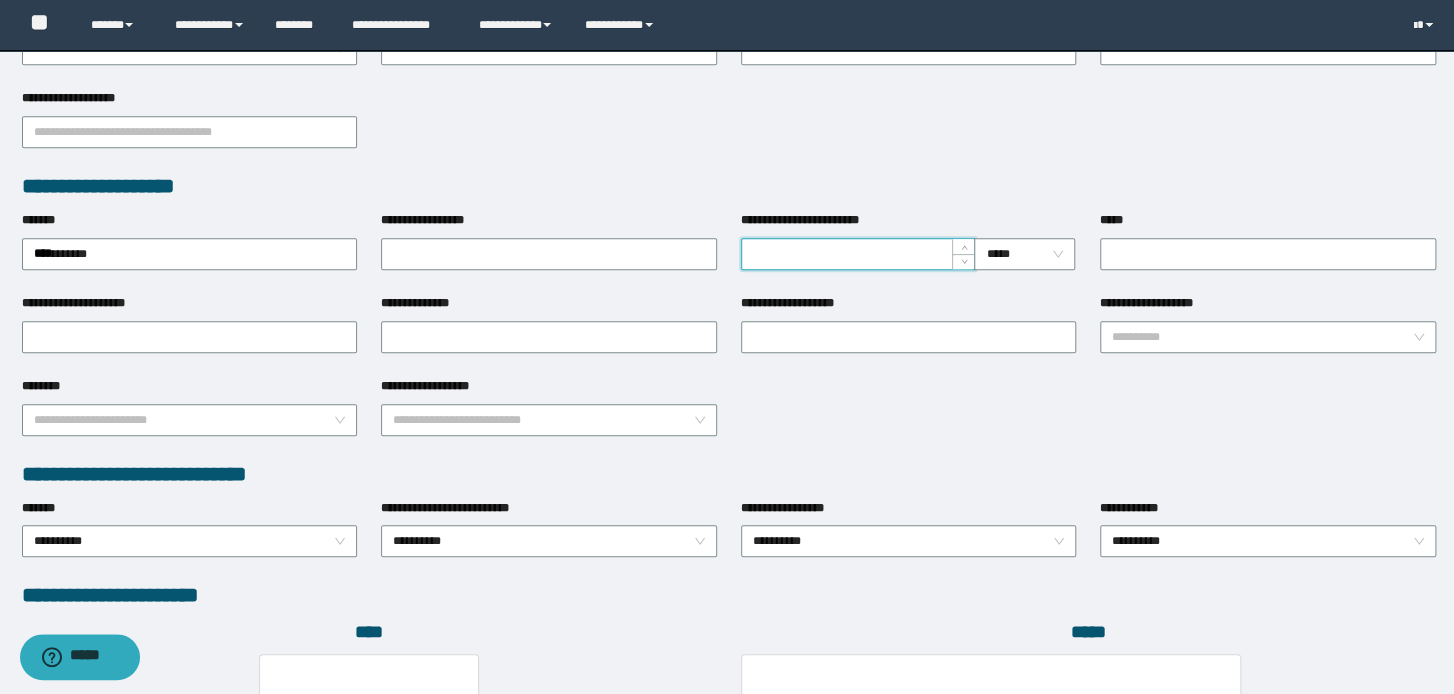 drag, startPoint x: 894, startPoint y: 253, endPoint x: 855, endPoint y: 253, distance: 39 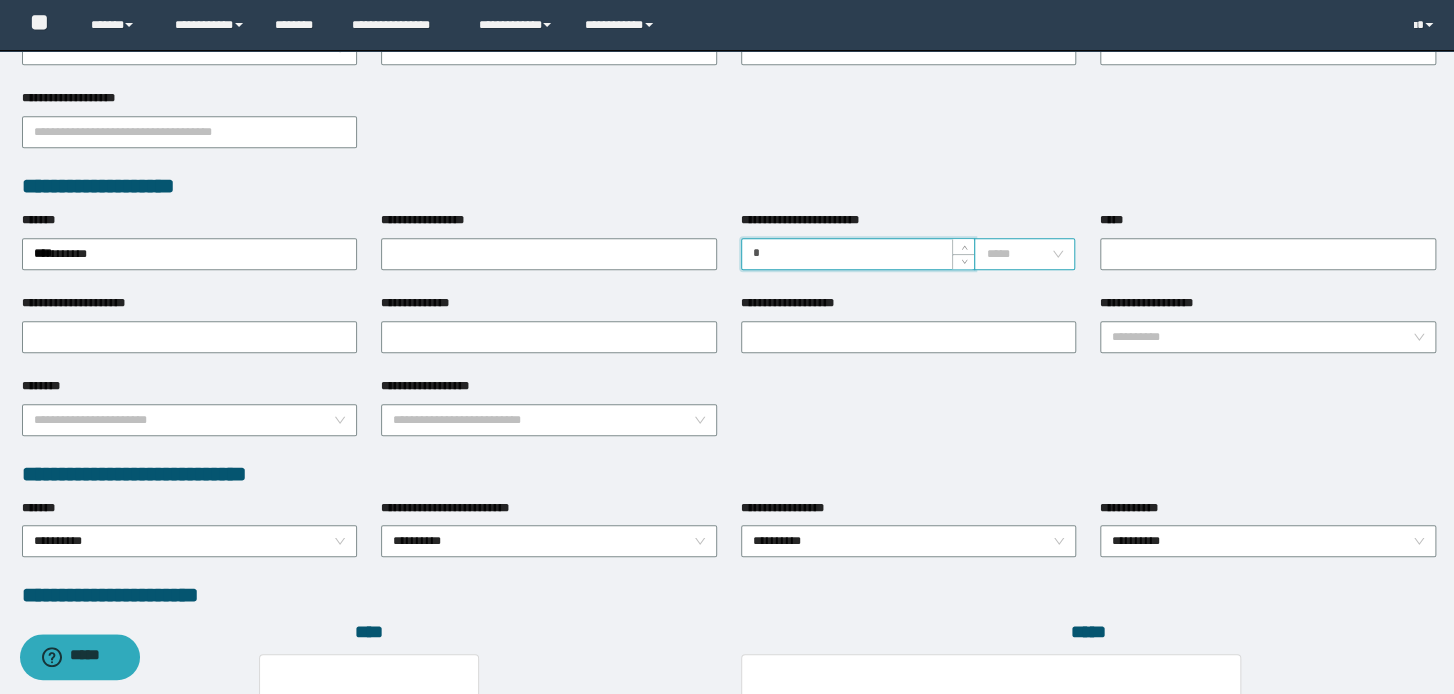 click on "*****" at bounding box center (1024, 254) 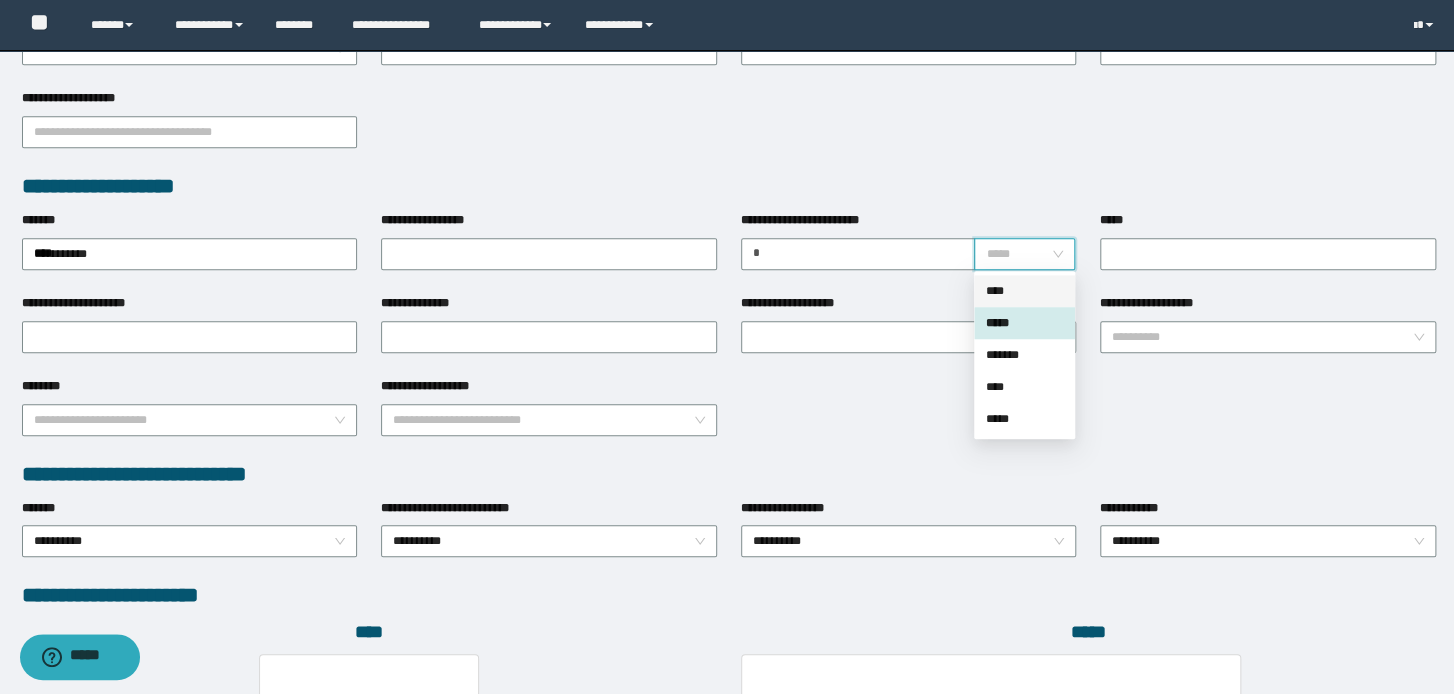 drag, startPoint x: 1030, startPoint y: 290, endPoint x: 1065, endPoint y: 191, distance: 105.00476 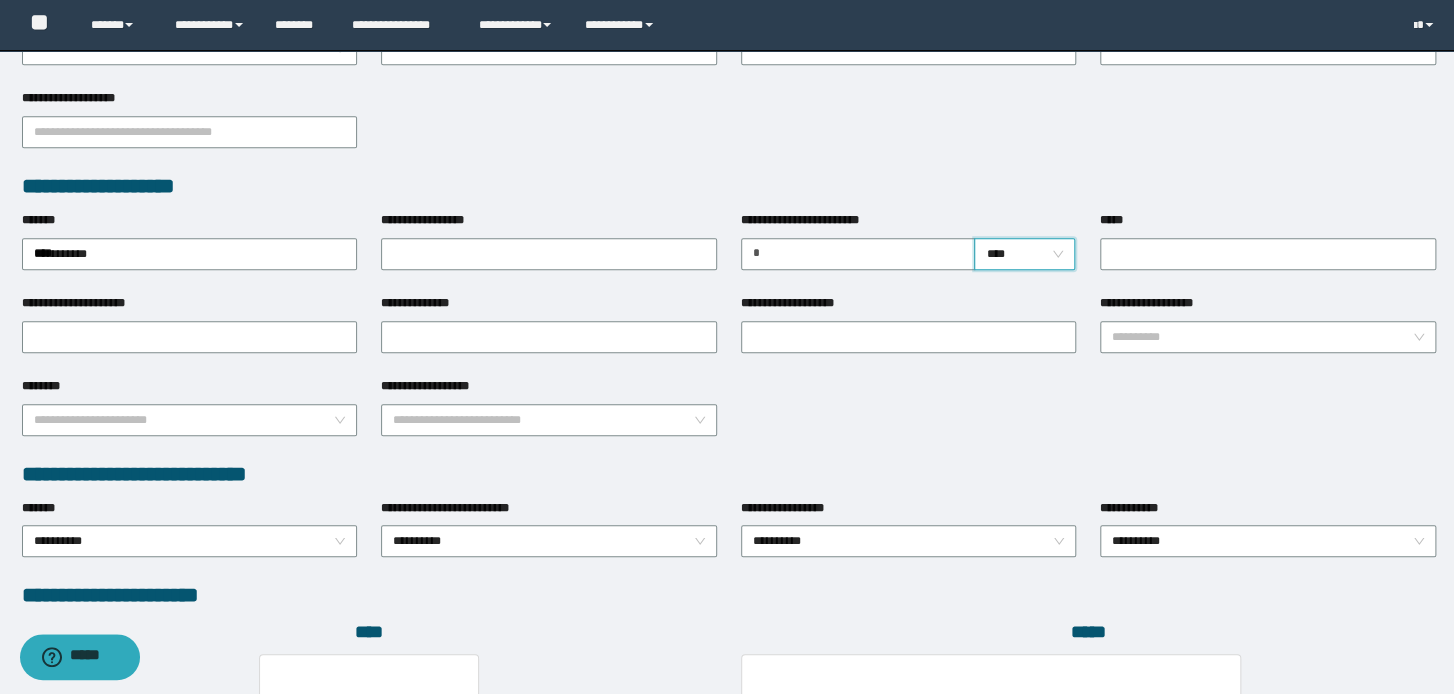 drag, startPoint x: 1060, startPoint y: 188, endPoint x: 1109, endPoint y: 299, distance: 121.33425 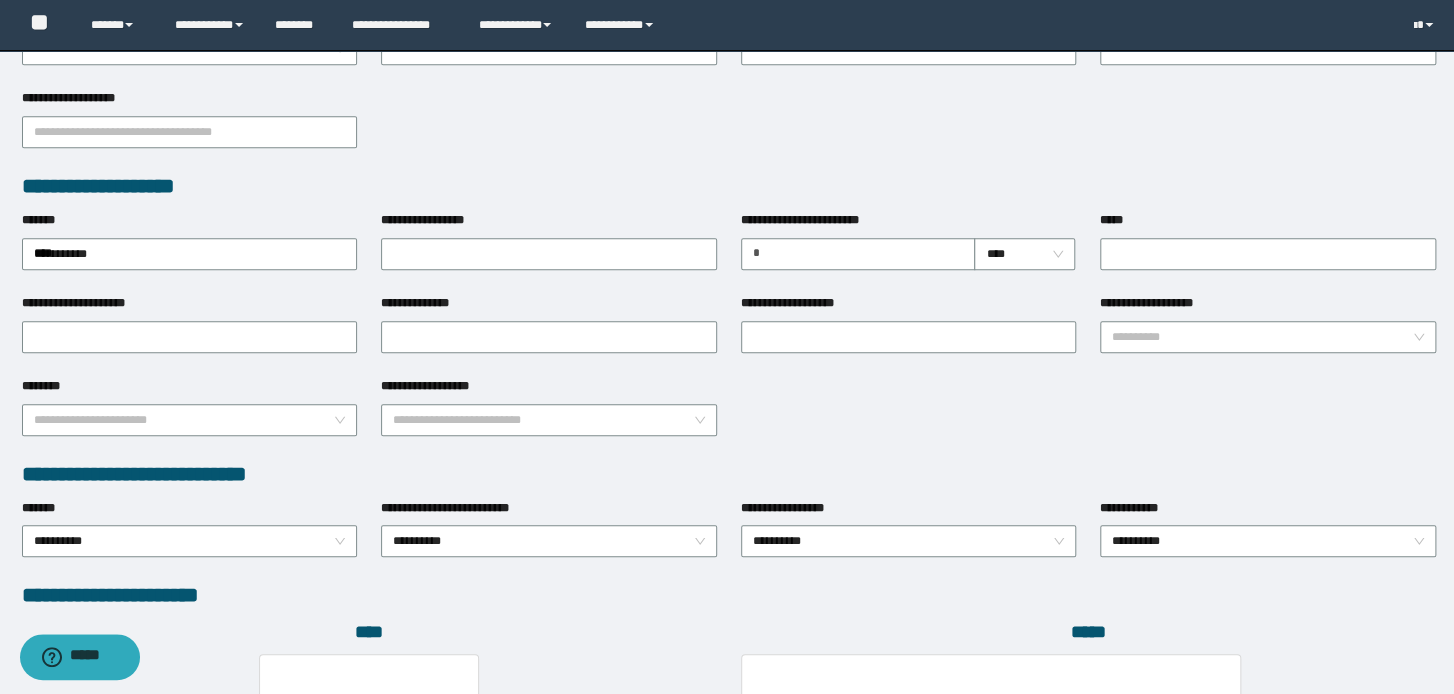 click on "**********" at bounding box center [729, 418] 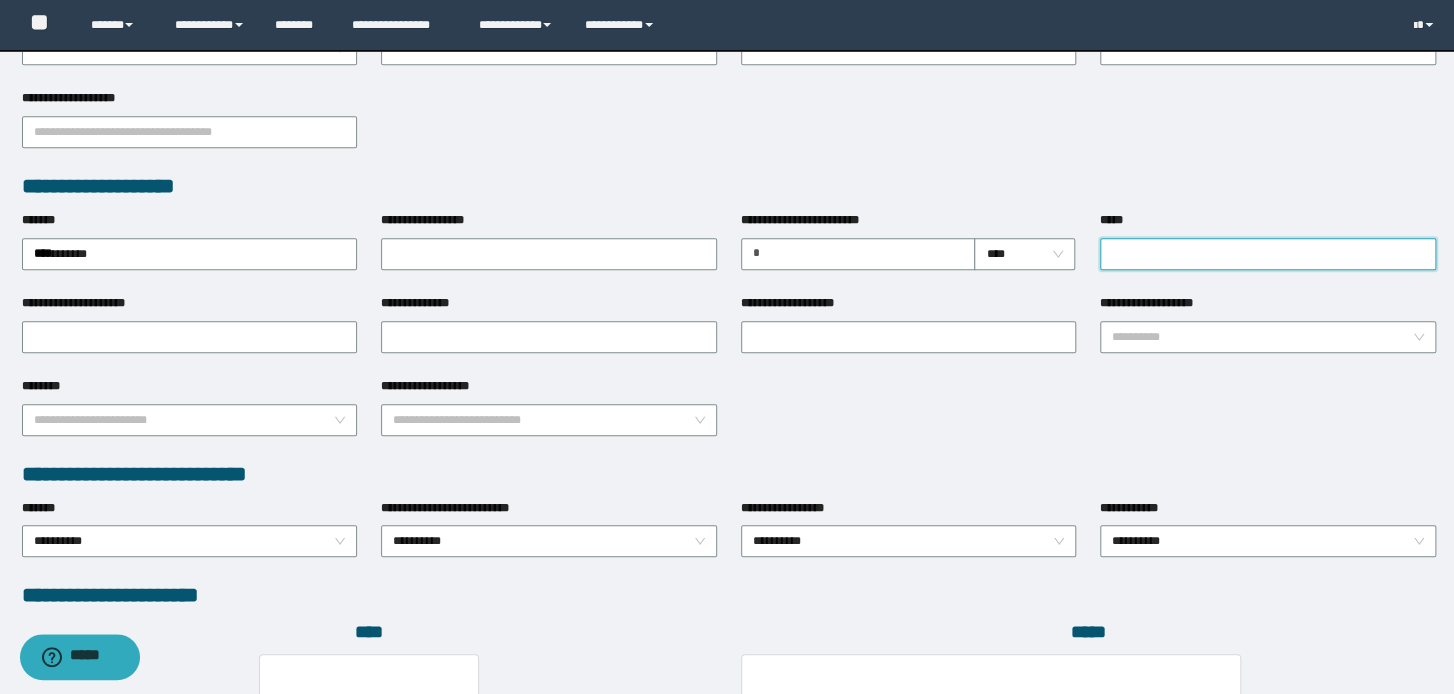 click on "*****" at bounding box center [1268, 254] 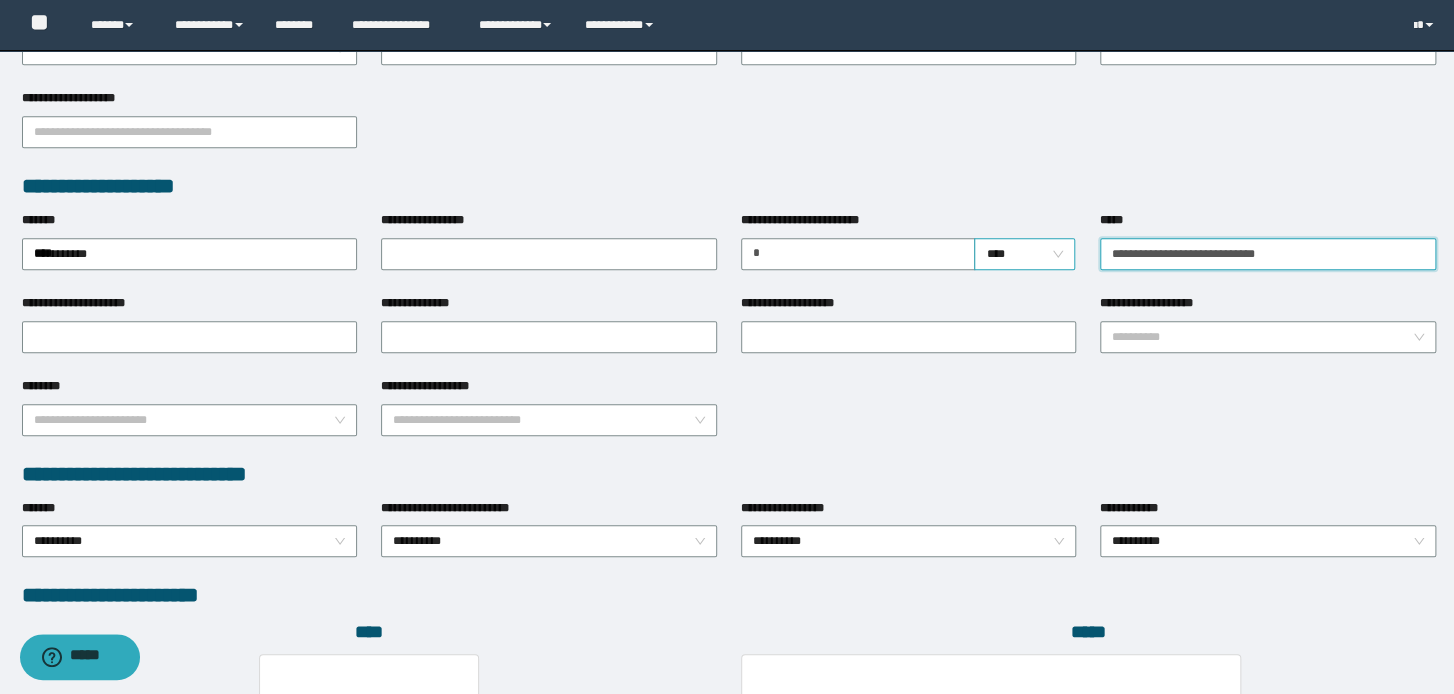 drag, startPoint x: 1347, startPoint y: 245, endPoint x: 1001, endPoint y: 250, distance: 346.03613 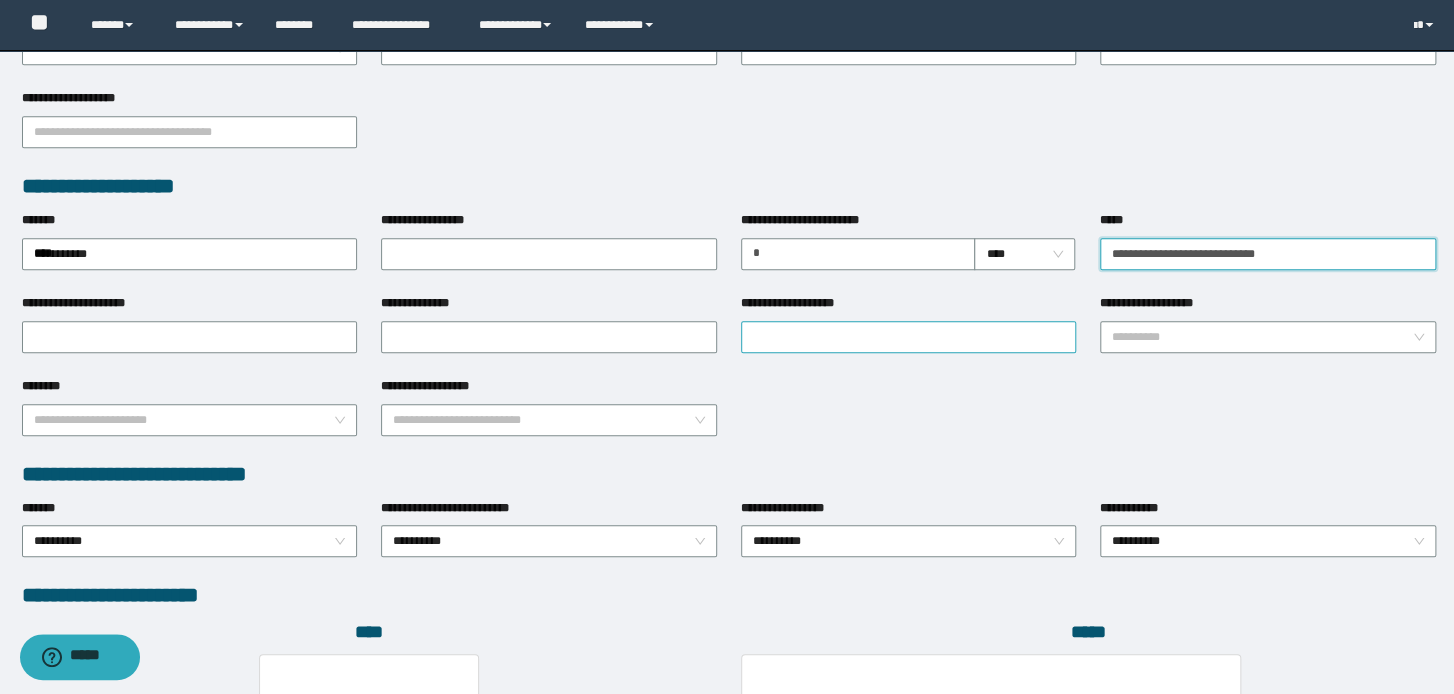 type on "**********" 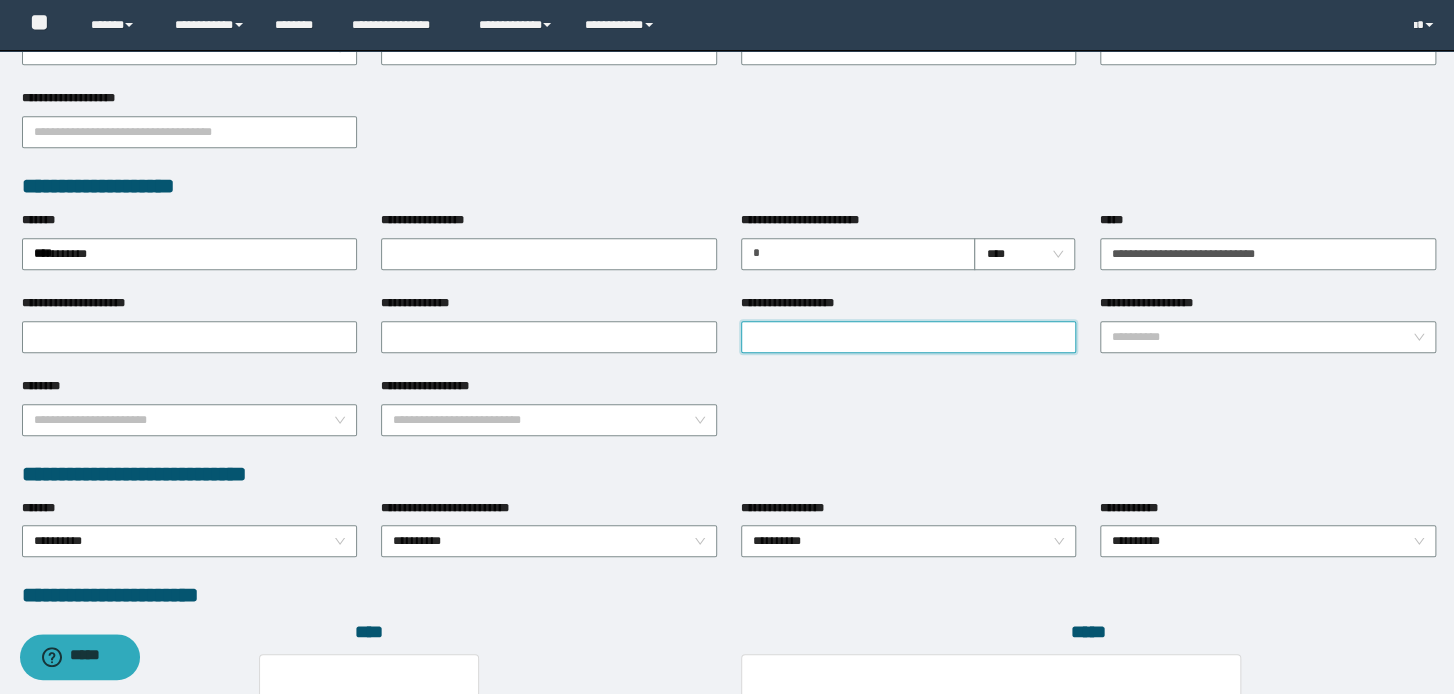 click on "**********" at bounding box center [909, 337] 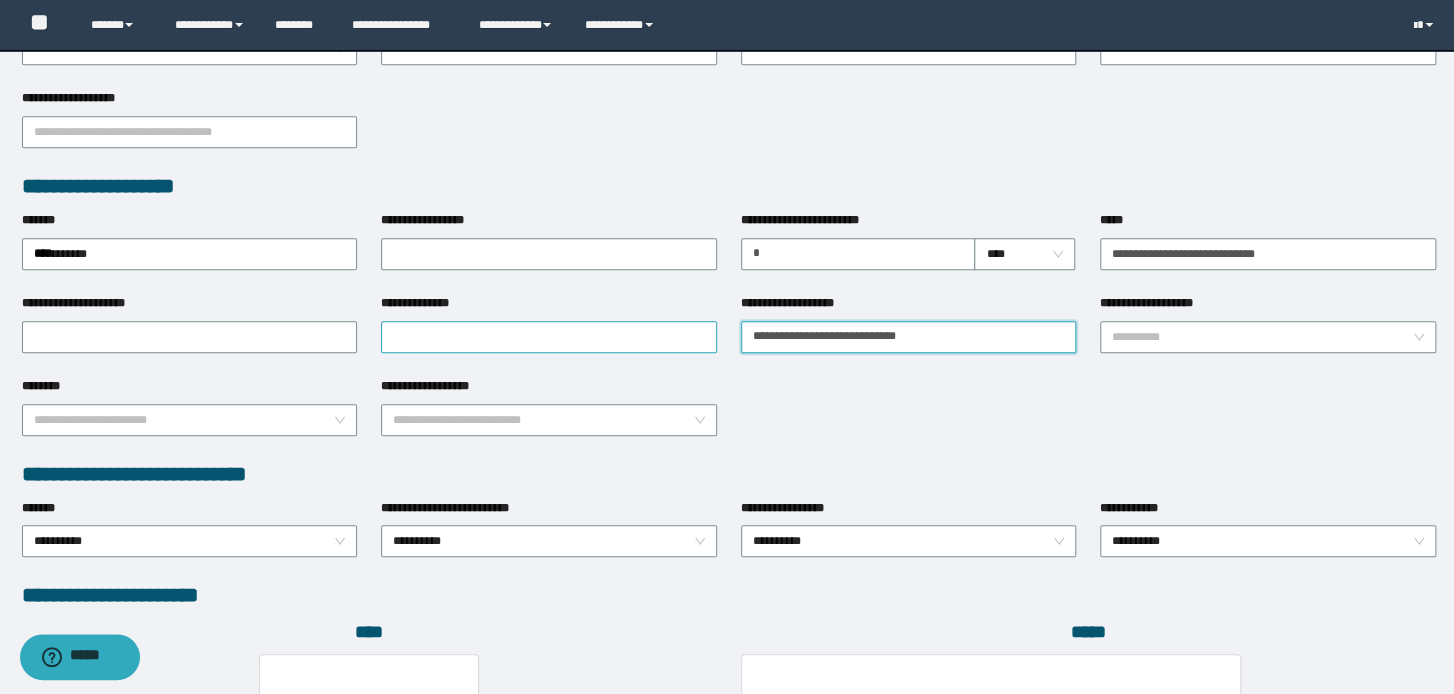 type on "**********" 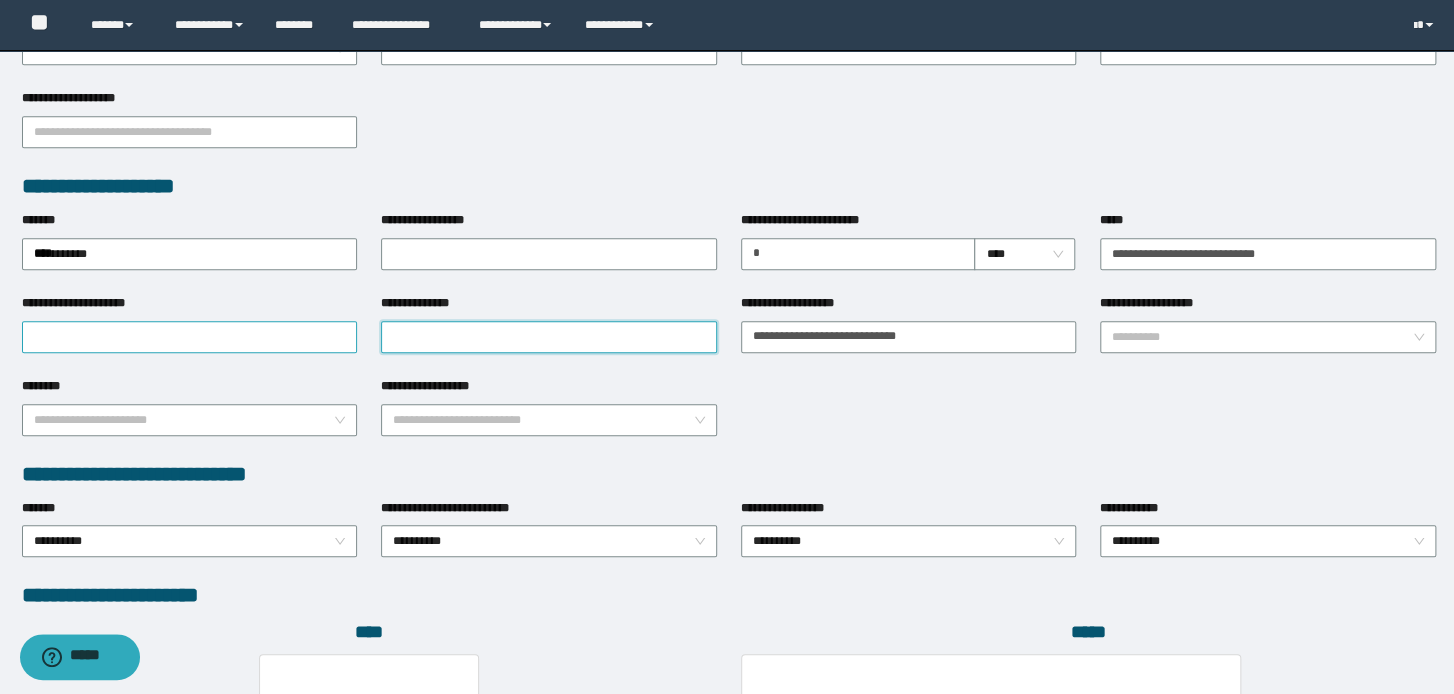 drag, startPoint x: 483, startPoint y: 340, endPoint x: 269, endPoint y: 340, distance: 214 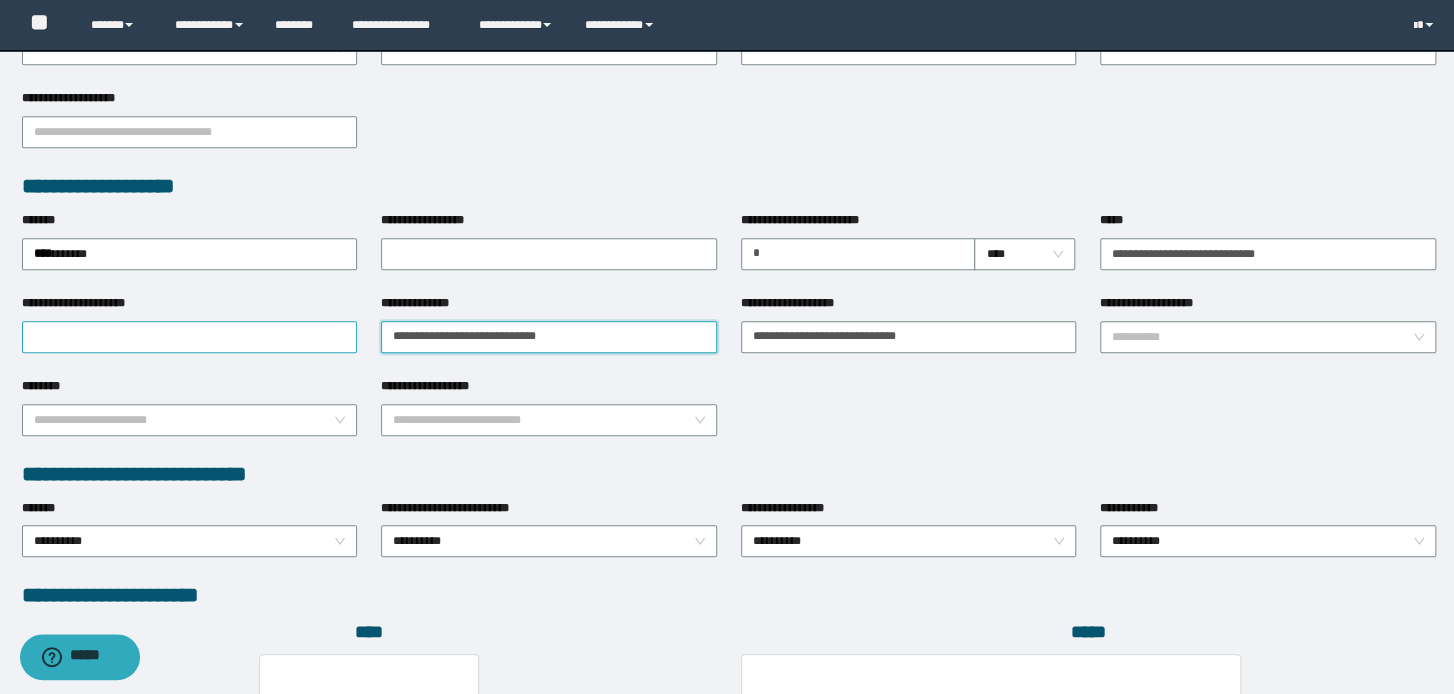 type on "**********" 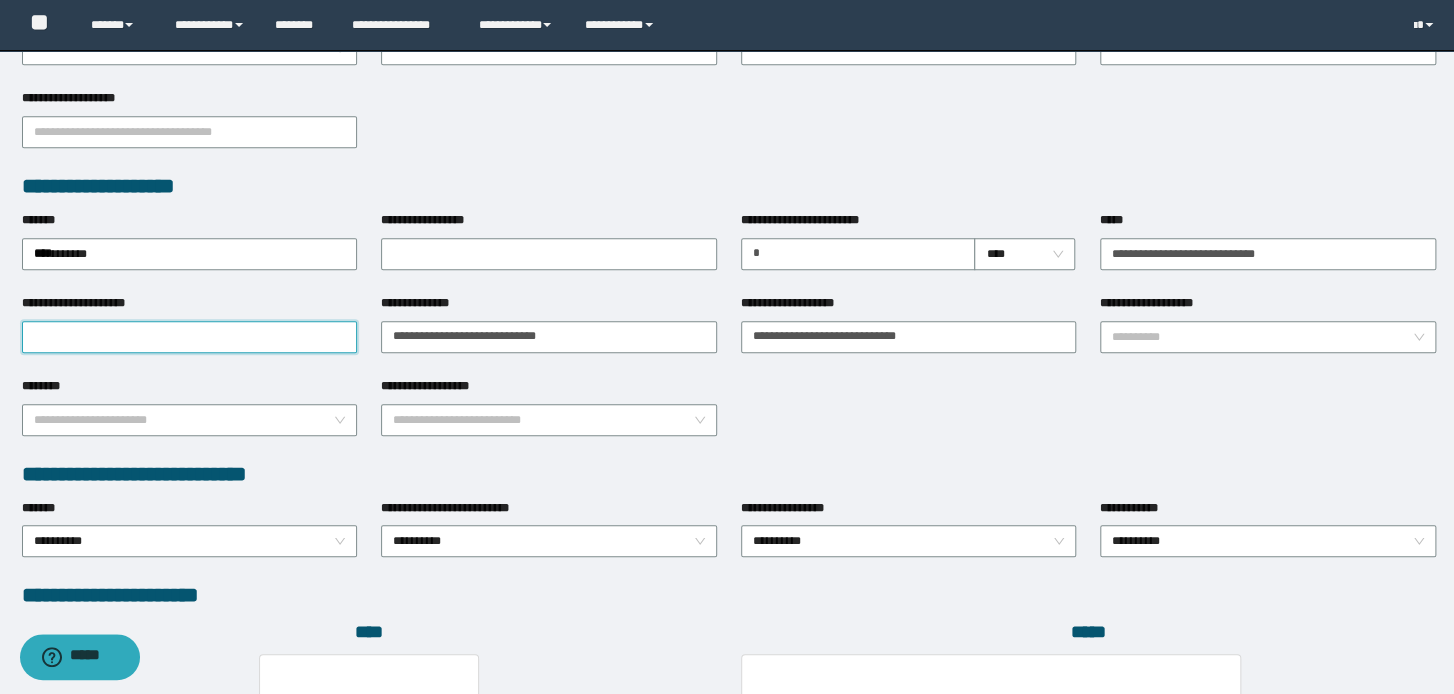 drag, startPoint x: 252, startPoint y: 333, endPoint x: 265, endPoint y: 328, distance: 13.928389 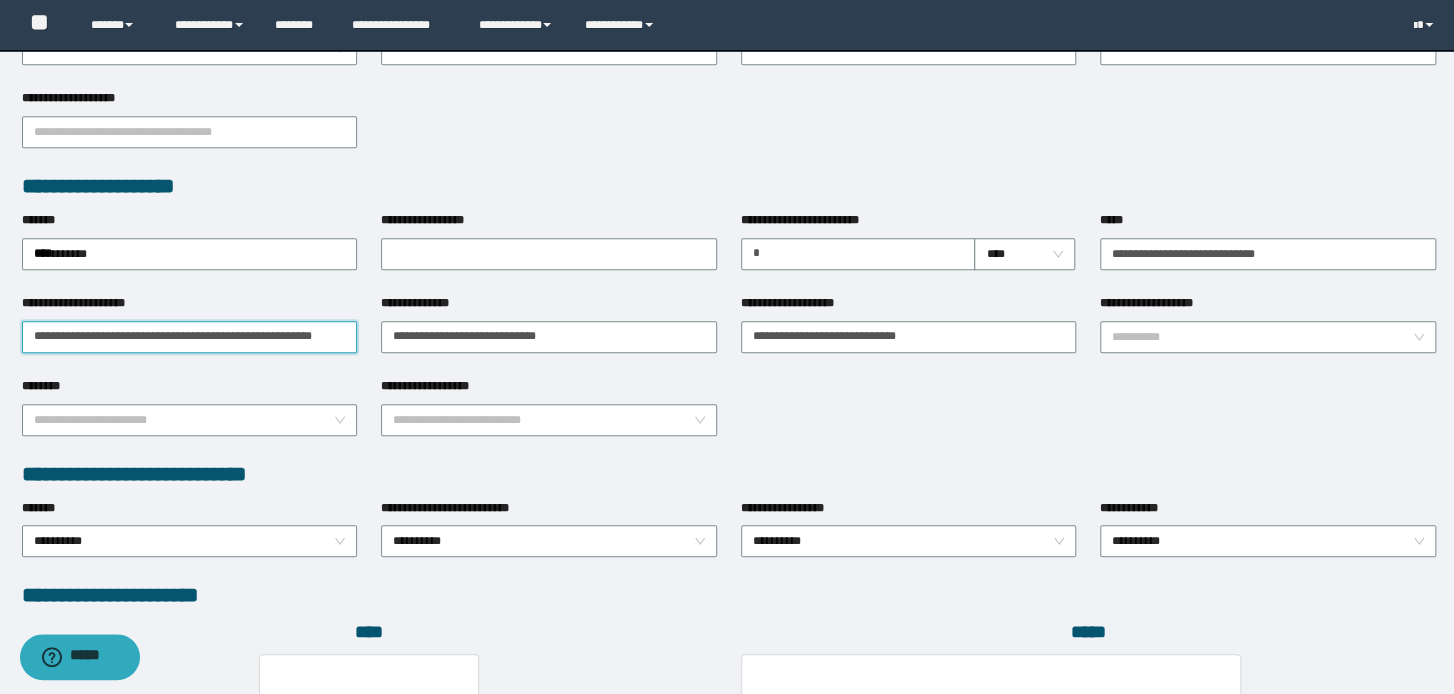 paste on "**********" 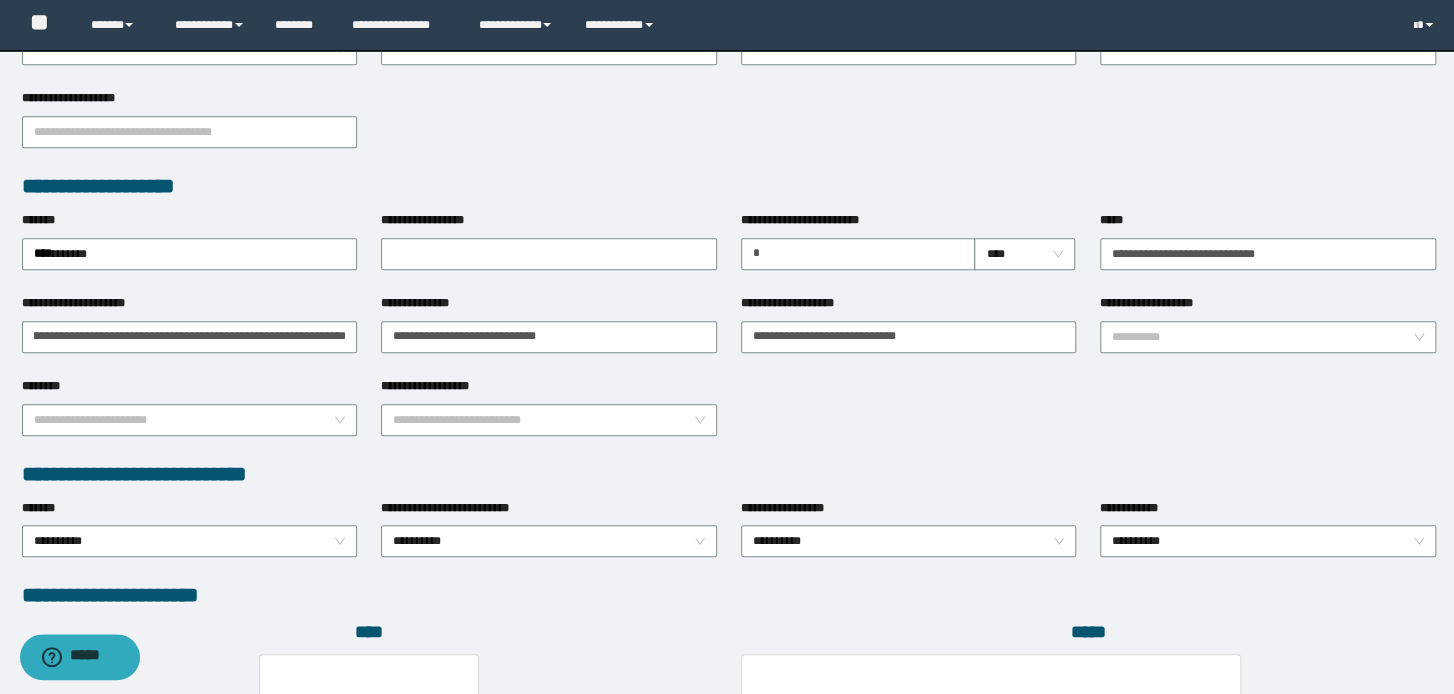 scroll, scrollTop: 0, scrollLeft: 0, axis: both 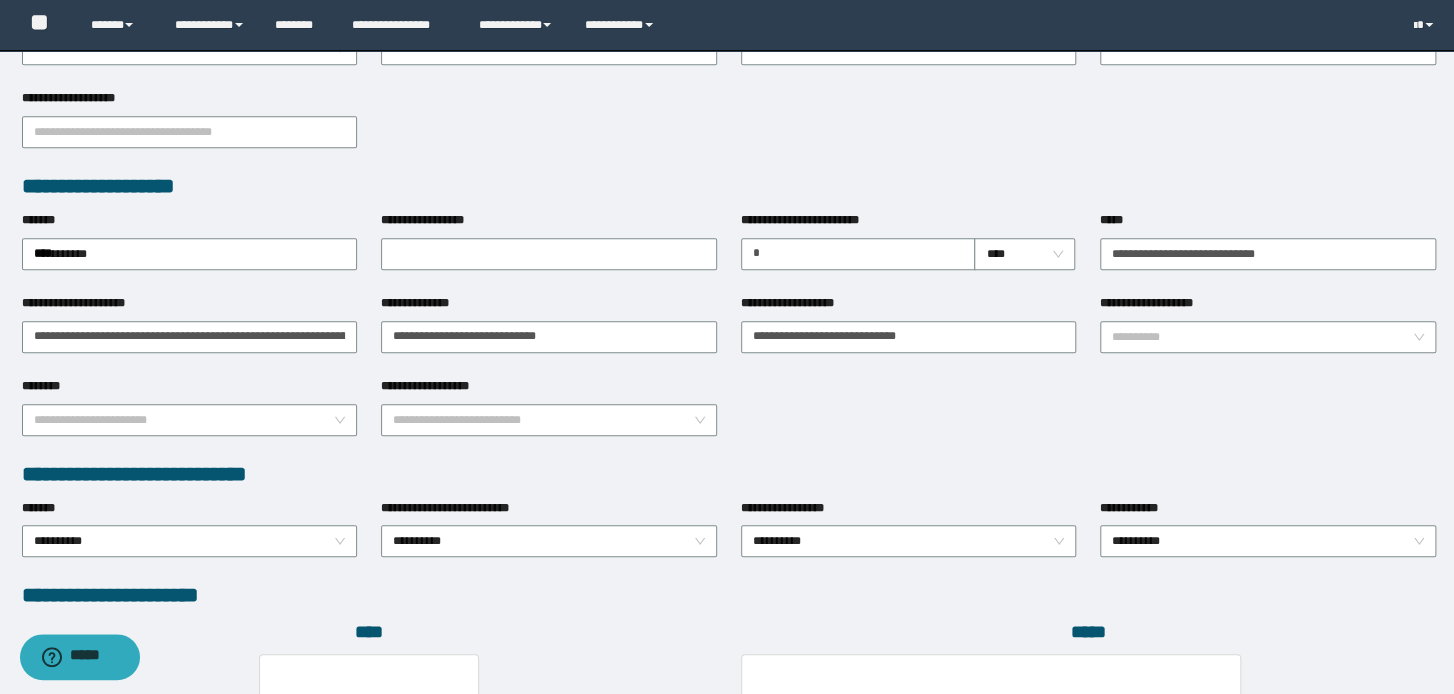drag, startPoint x: 1197, startPoint y: 432, endPoint x: 738, endPoint y: 417, distance: 459.24503 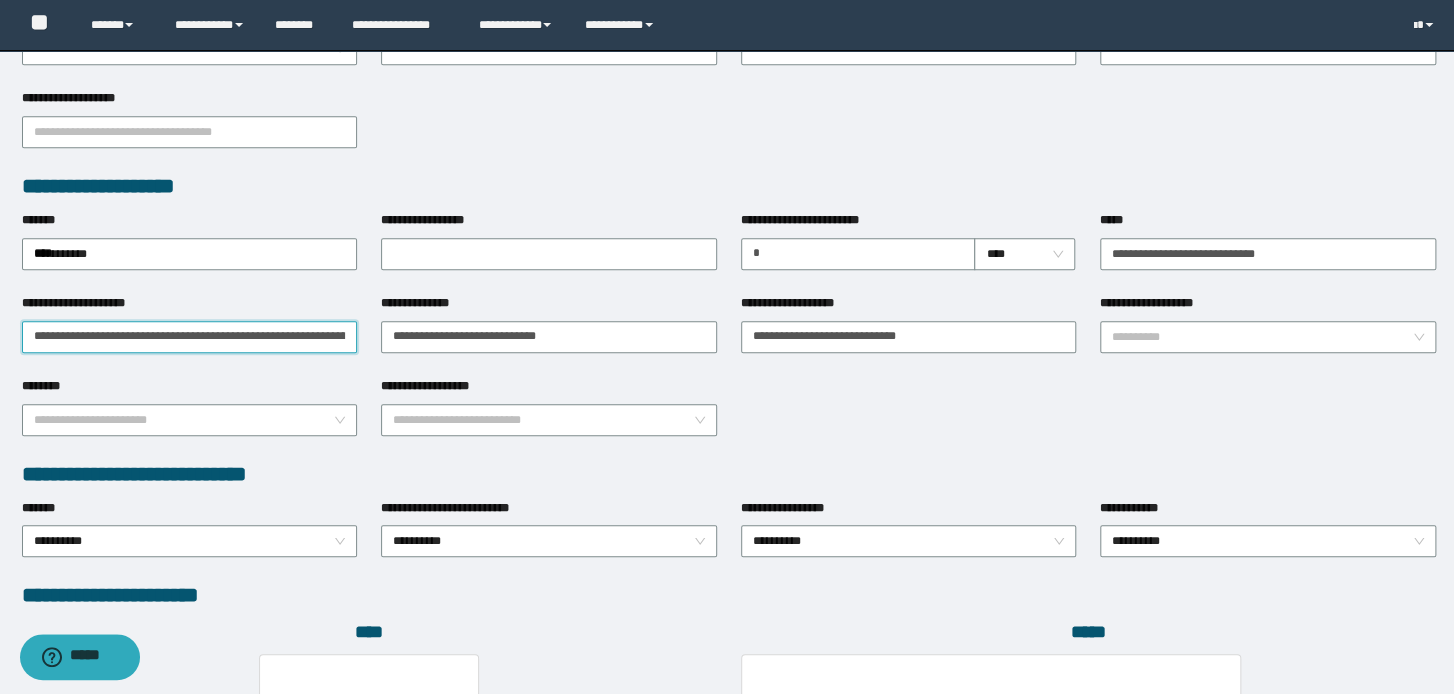 click on "**********" at bounding box center (190, 337) 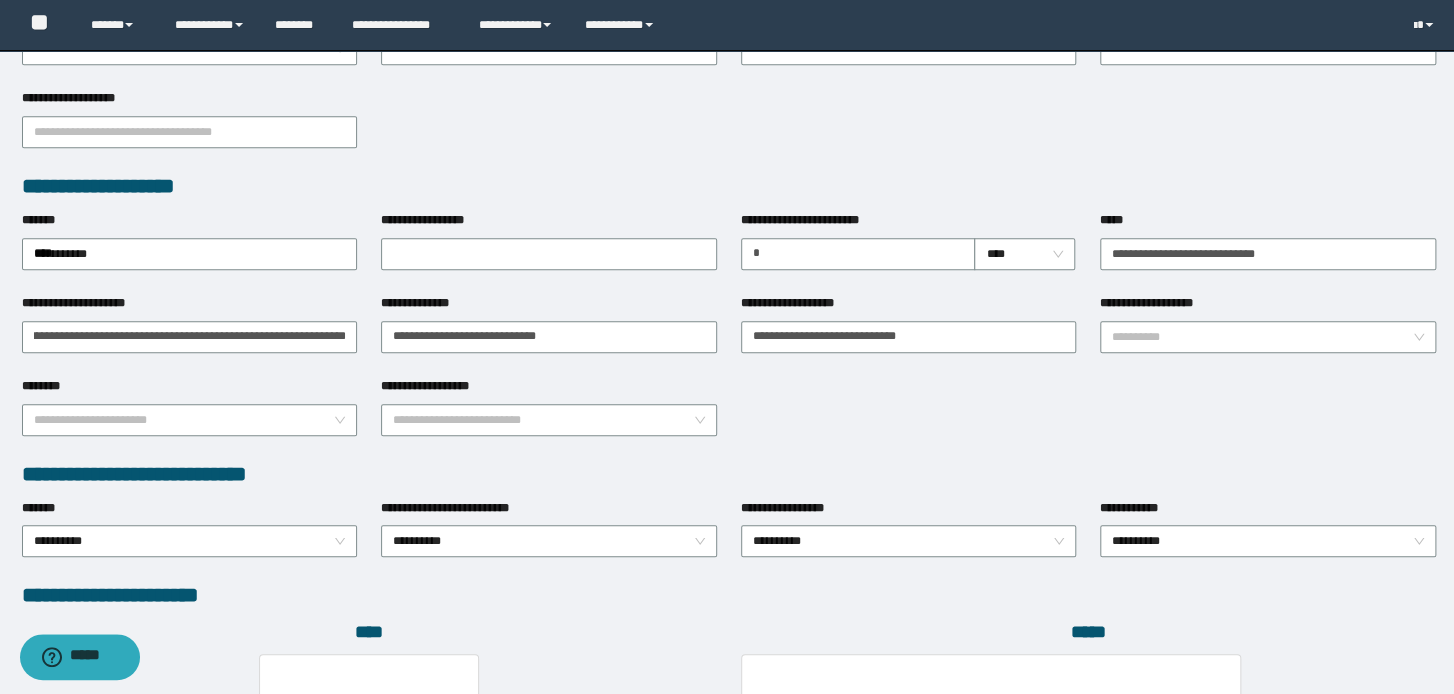 scroll, scrollTop: 0, scrollLeft: 0, axis: both 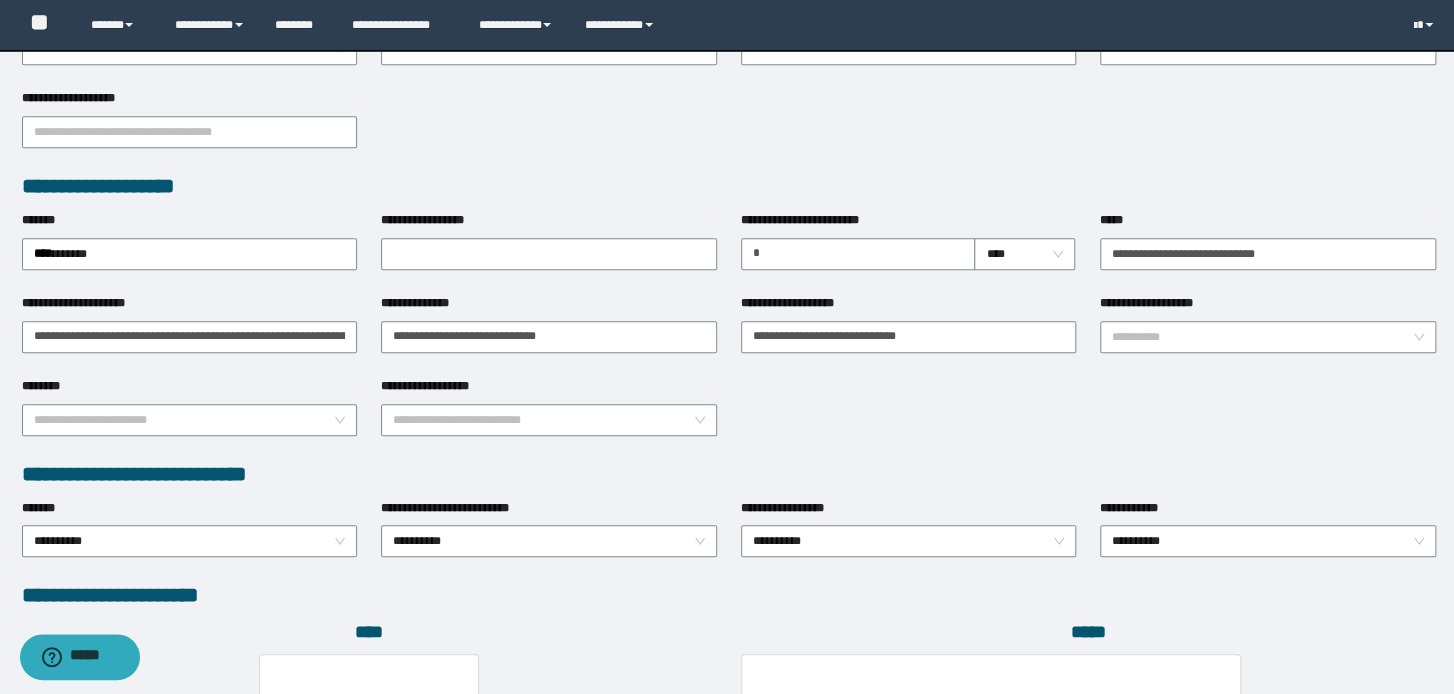 drag, startPoint x: 1290, startPoint y: 416, endPoint x: 1278, endPoint y: 424, distance: 14.422205 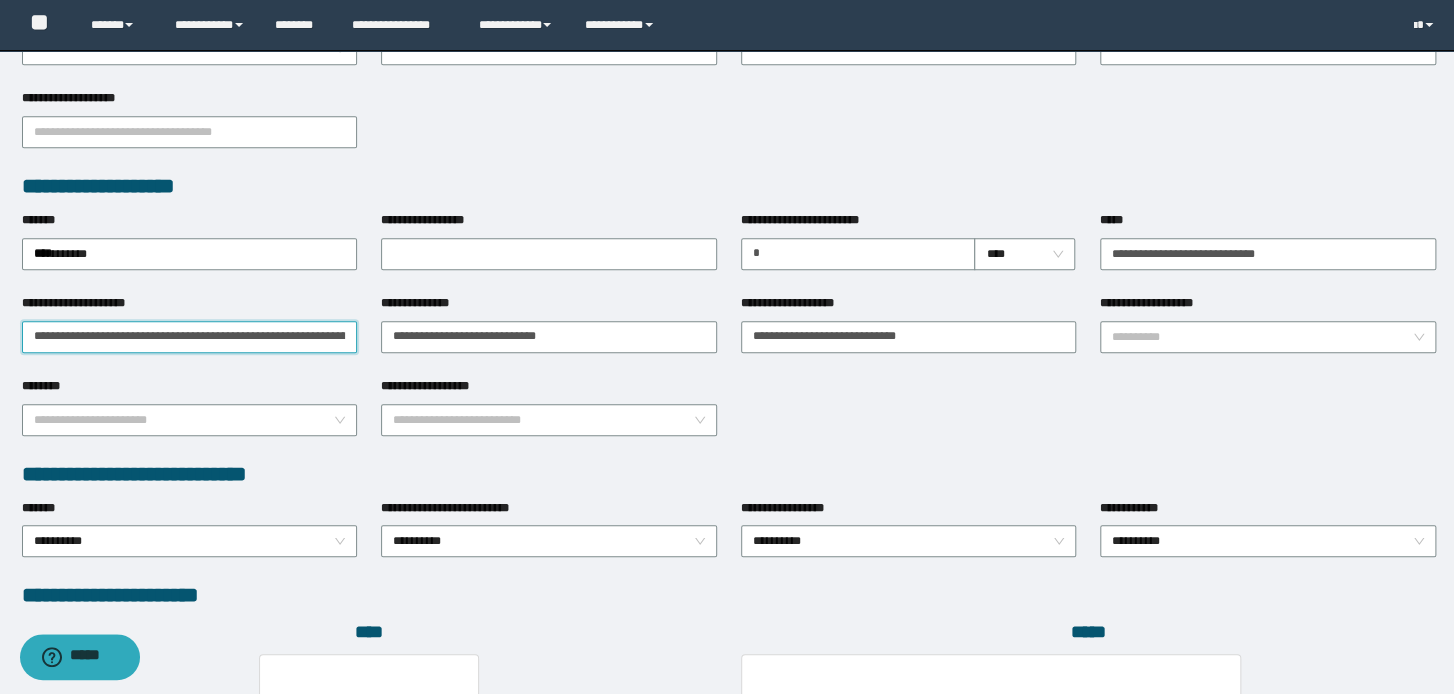 click on "**********" at bounding box center [190, 337] 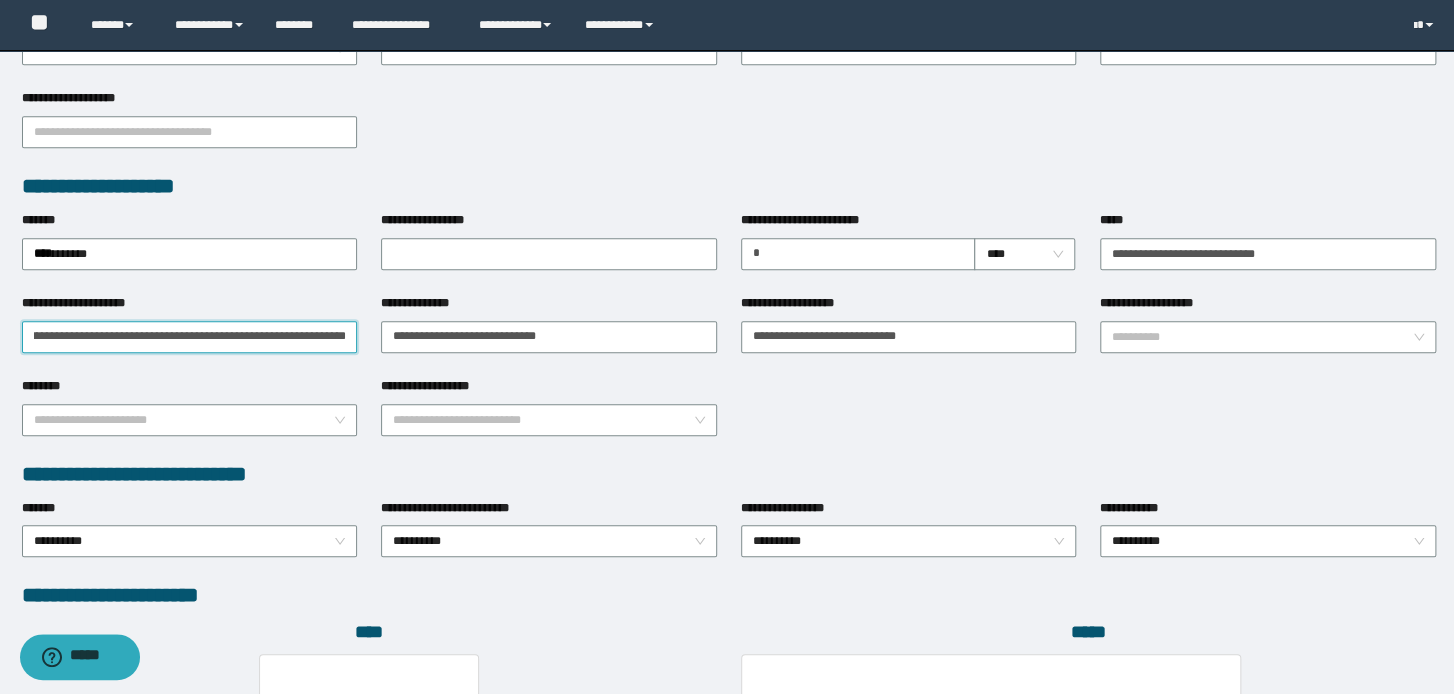 scroll, scrollTop: 0, scrollLeft: 1104, axis: horizontal 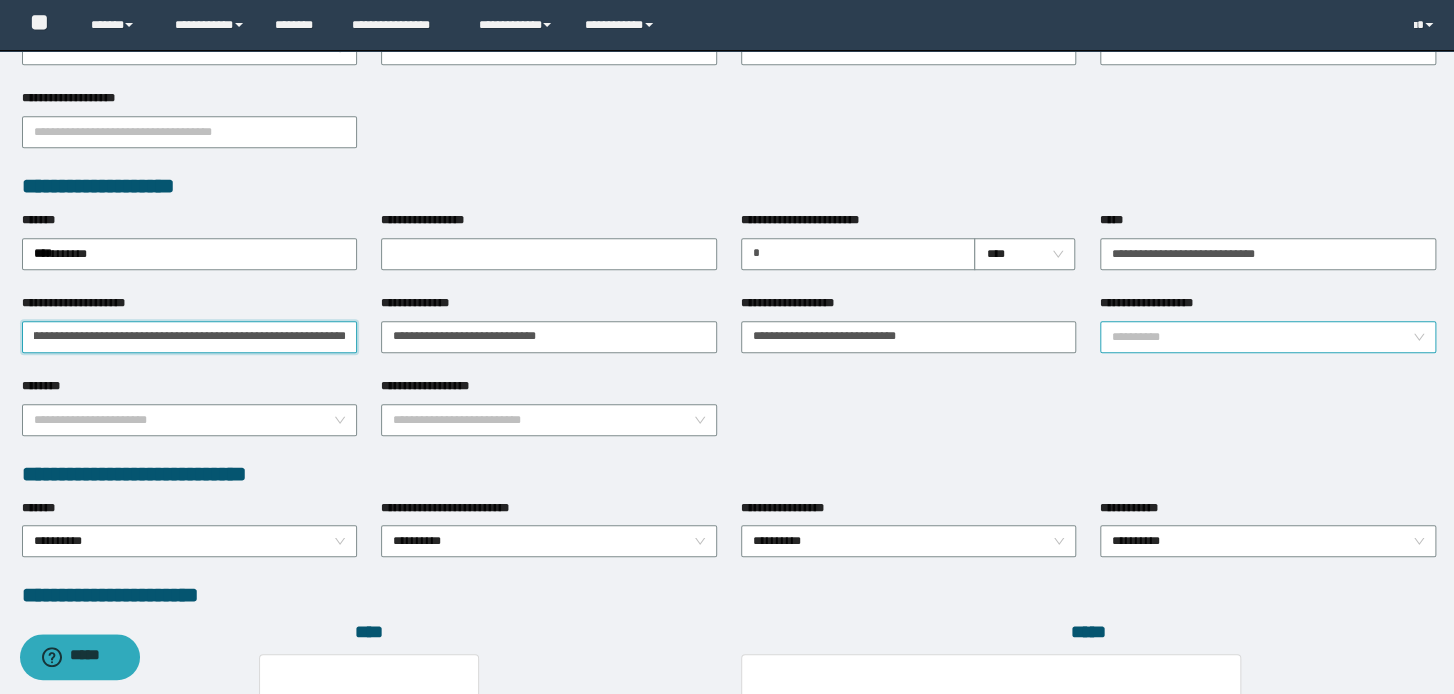 type on "**********" 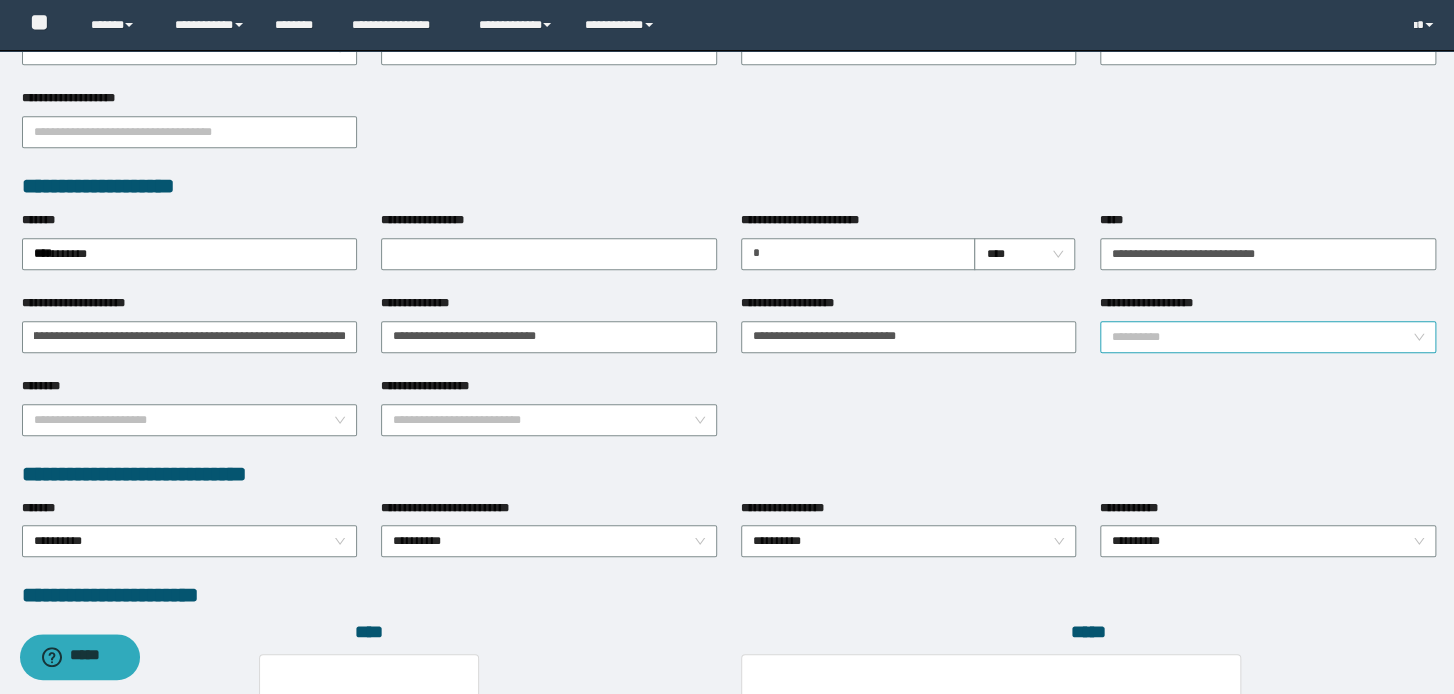 click on "**********" at bounding box center [1262, 337] 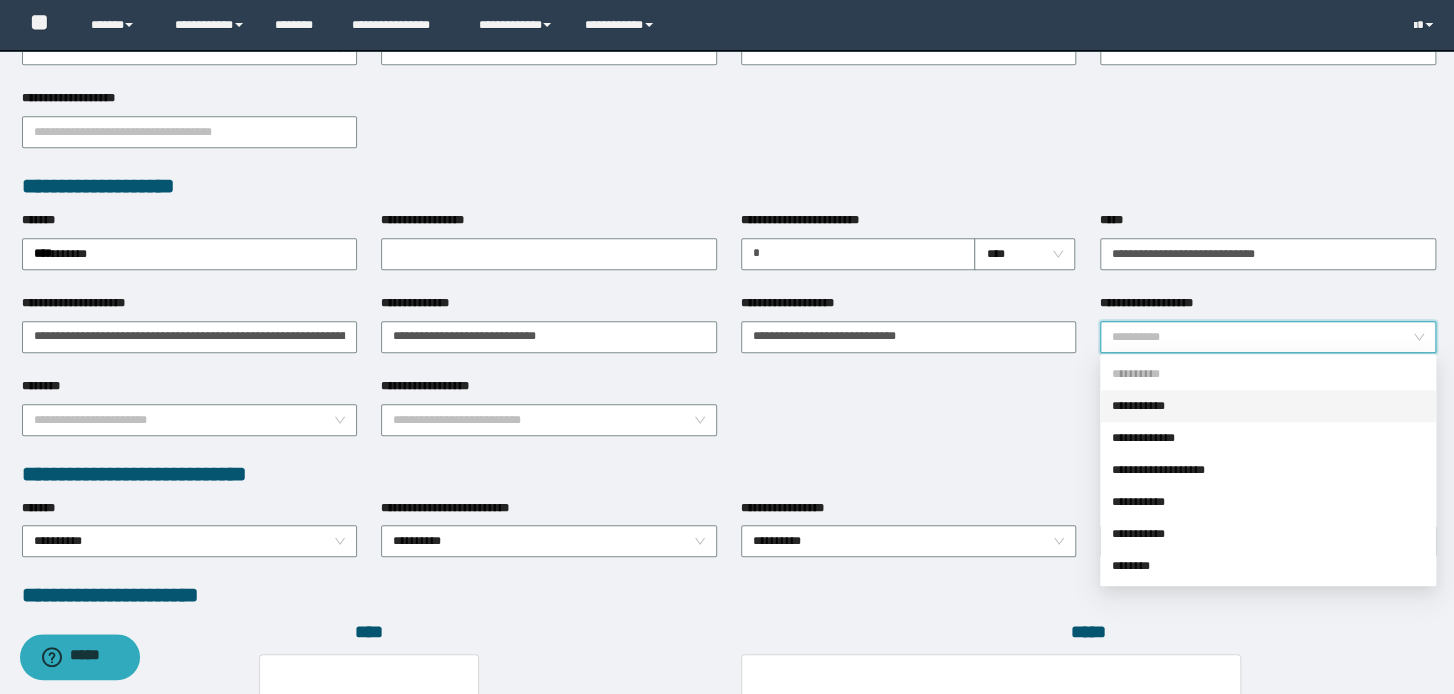 click on "**********" at bounding box center [1268, 406] 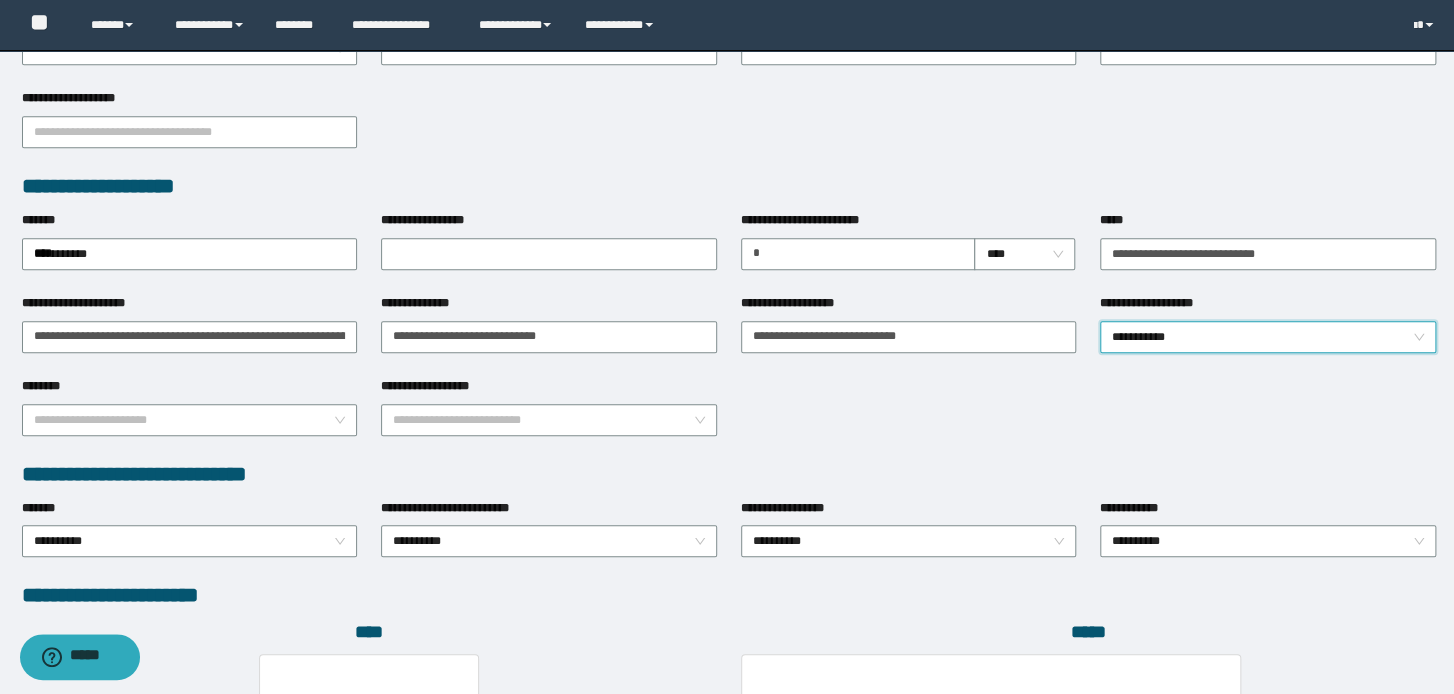click on "**********" at bounding box center [729, 418] 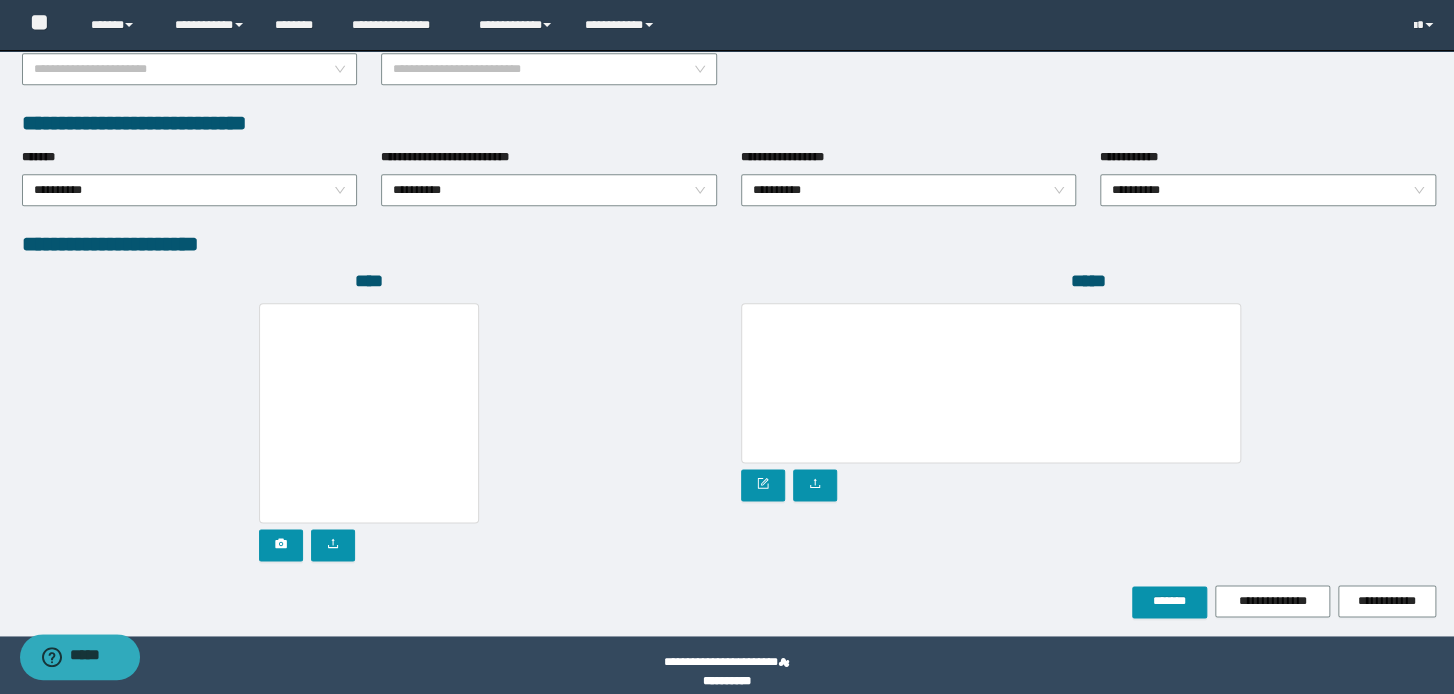 scroll, scrollTop: 1008, scrollLeft: 0, axis: vertical 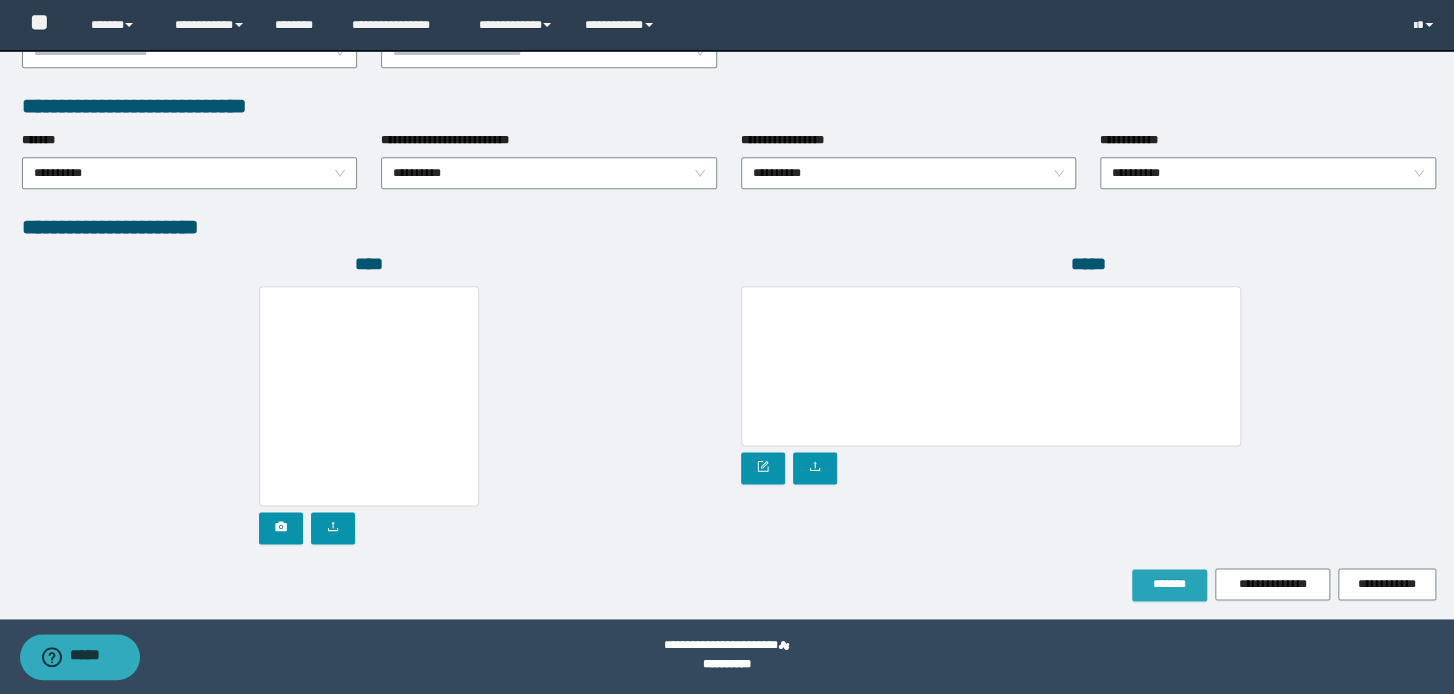 click on "*******" at bounding box center (1169, 584) 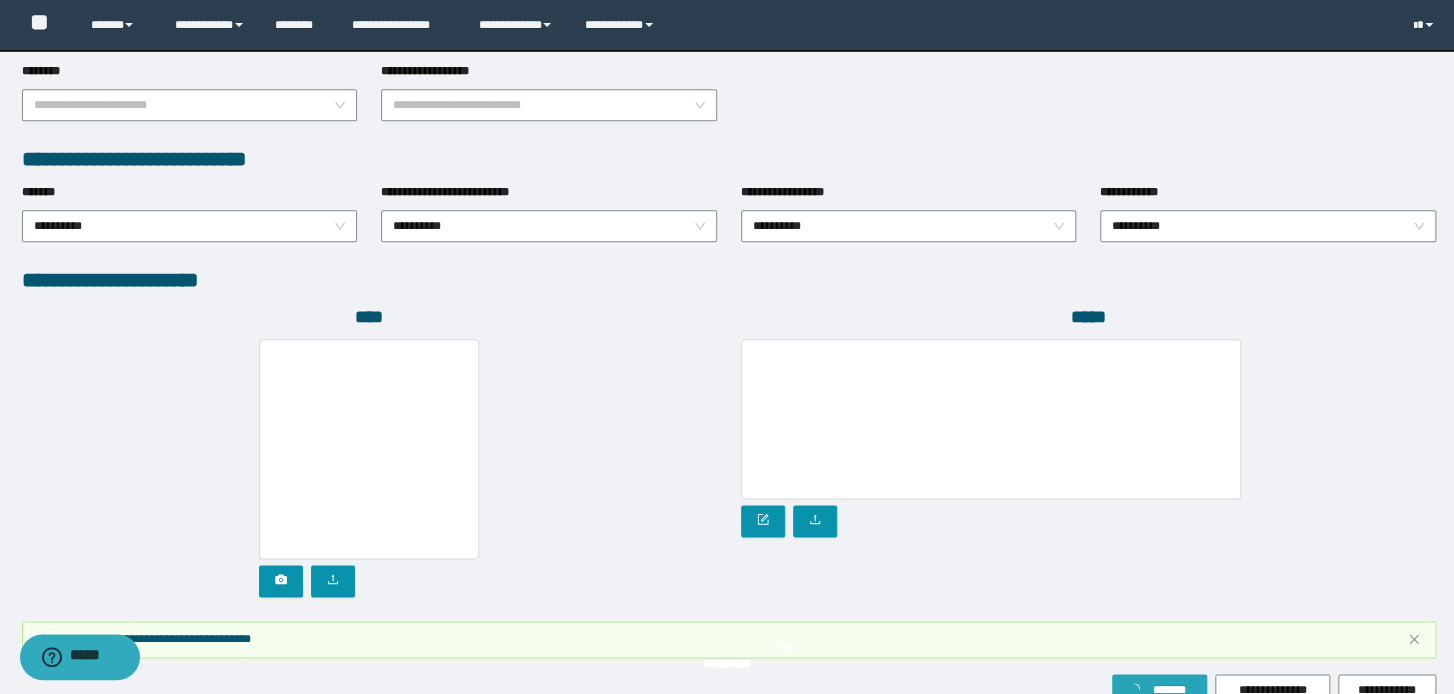 scroll, scrollTop: 1060, scrollLeft: 0, axis: vertical 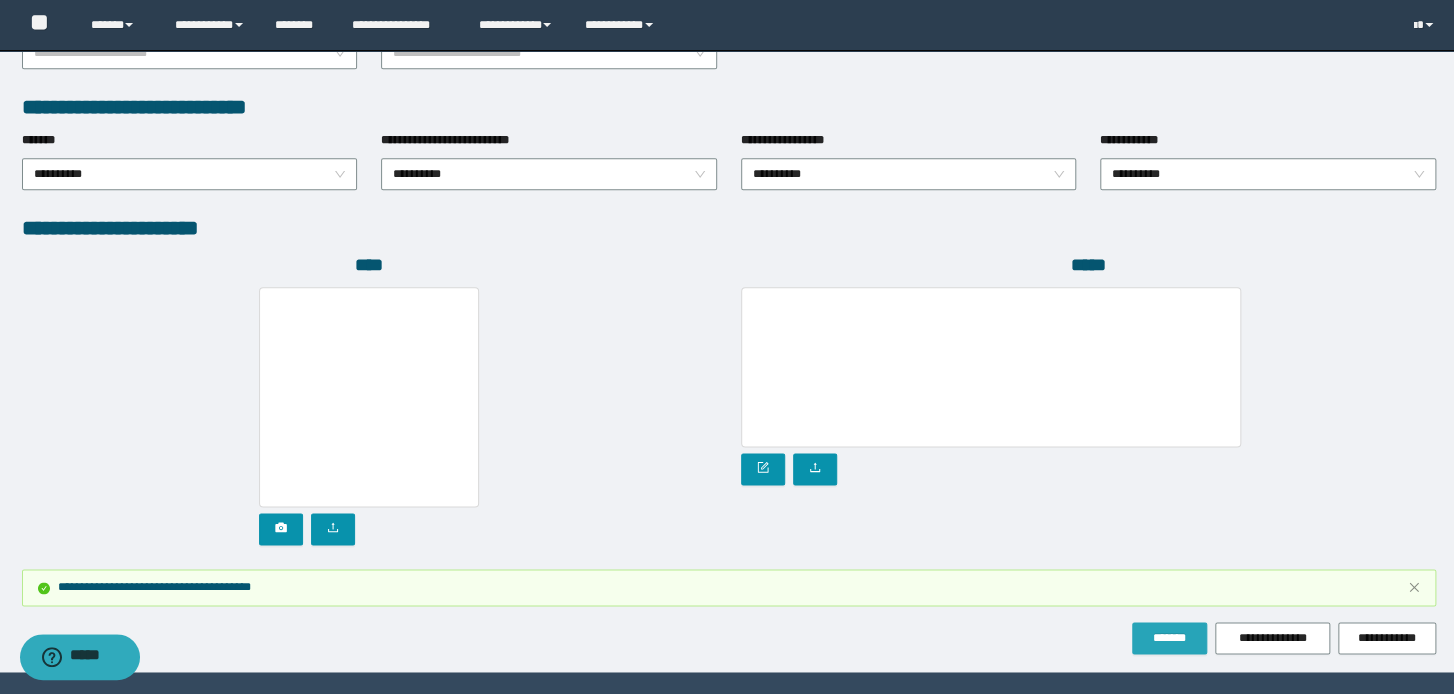 type 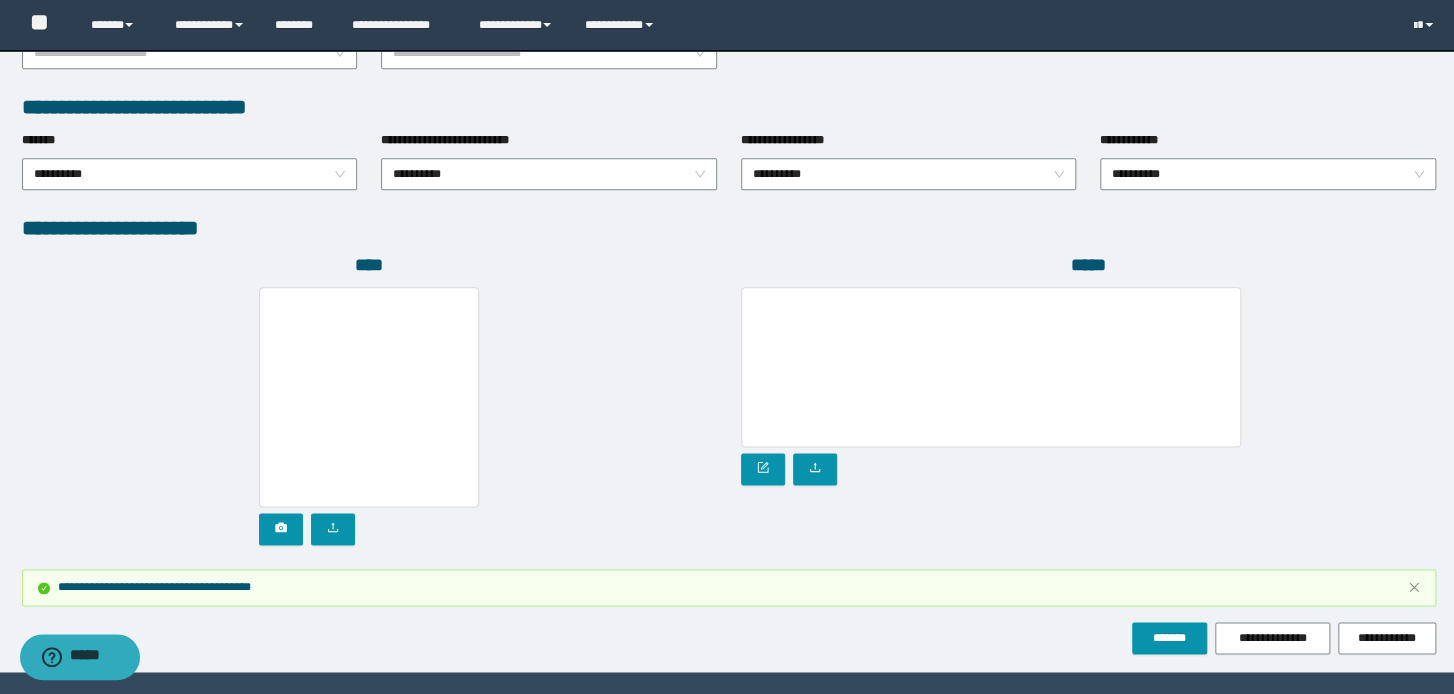 drag, startPoint x: 1318, startPoint y: 351, endPoint x: 1296, endPoint y: 344, distance: 23.086792 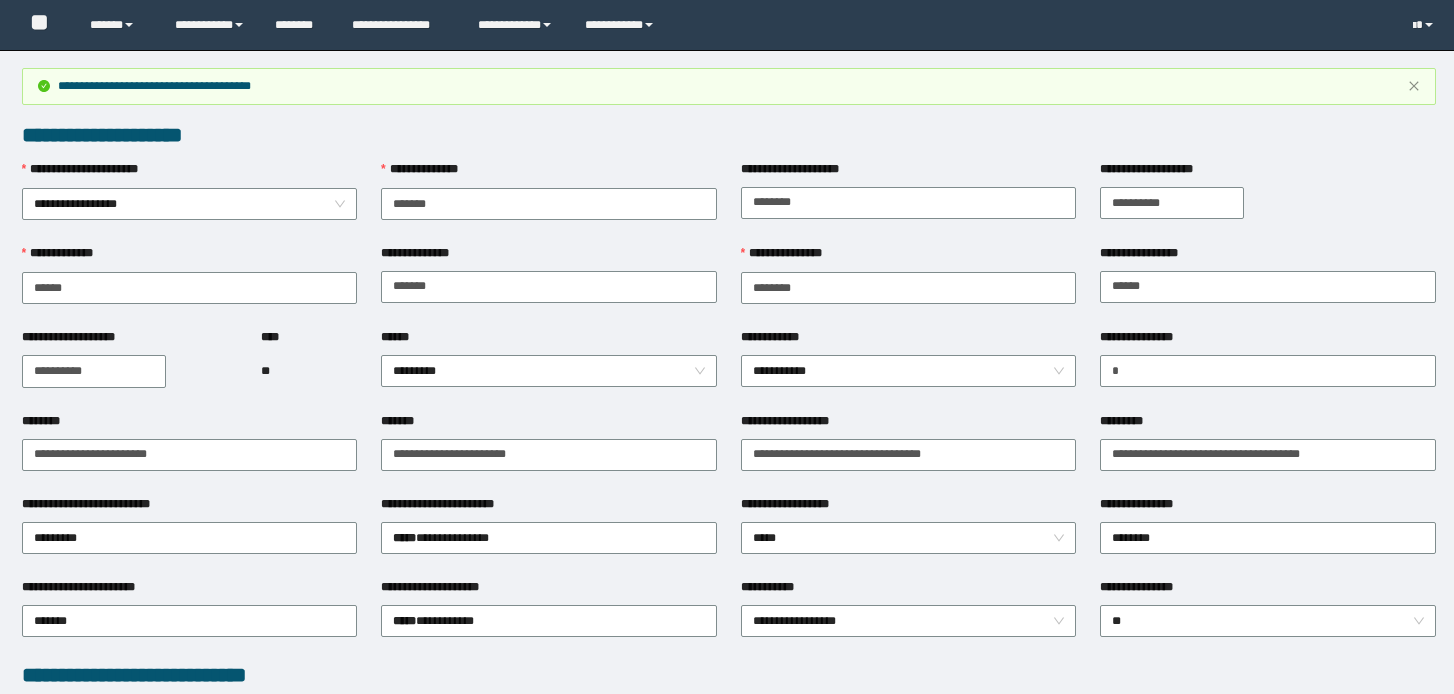 scroll, scrollTop: 1060, scrollLeft: 0, axis: vertical 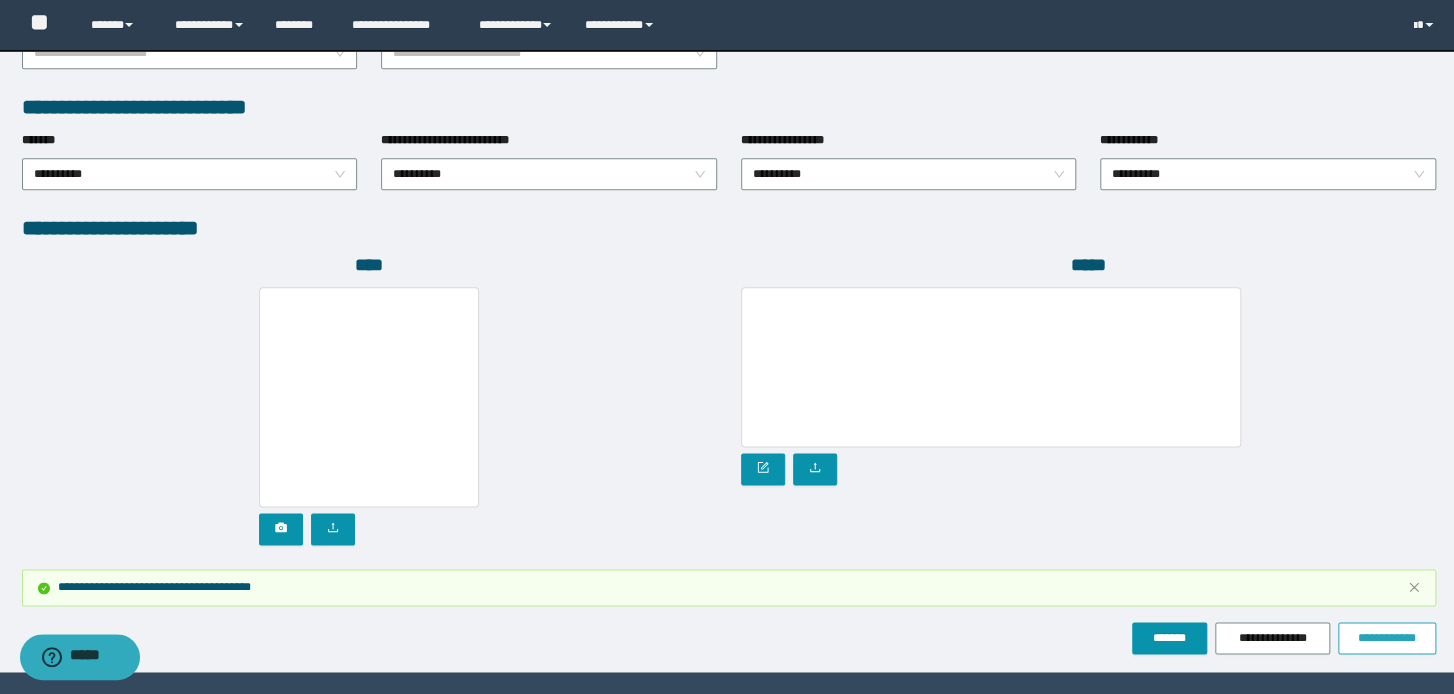 drag, startPoint x: 1386, startPoint y: 636, endPoint x: 1348, endPoint y: 630, distance: 38.470768 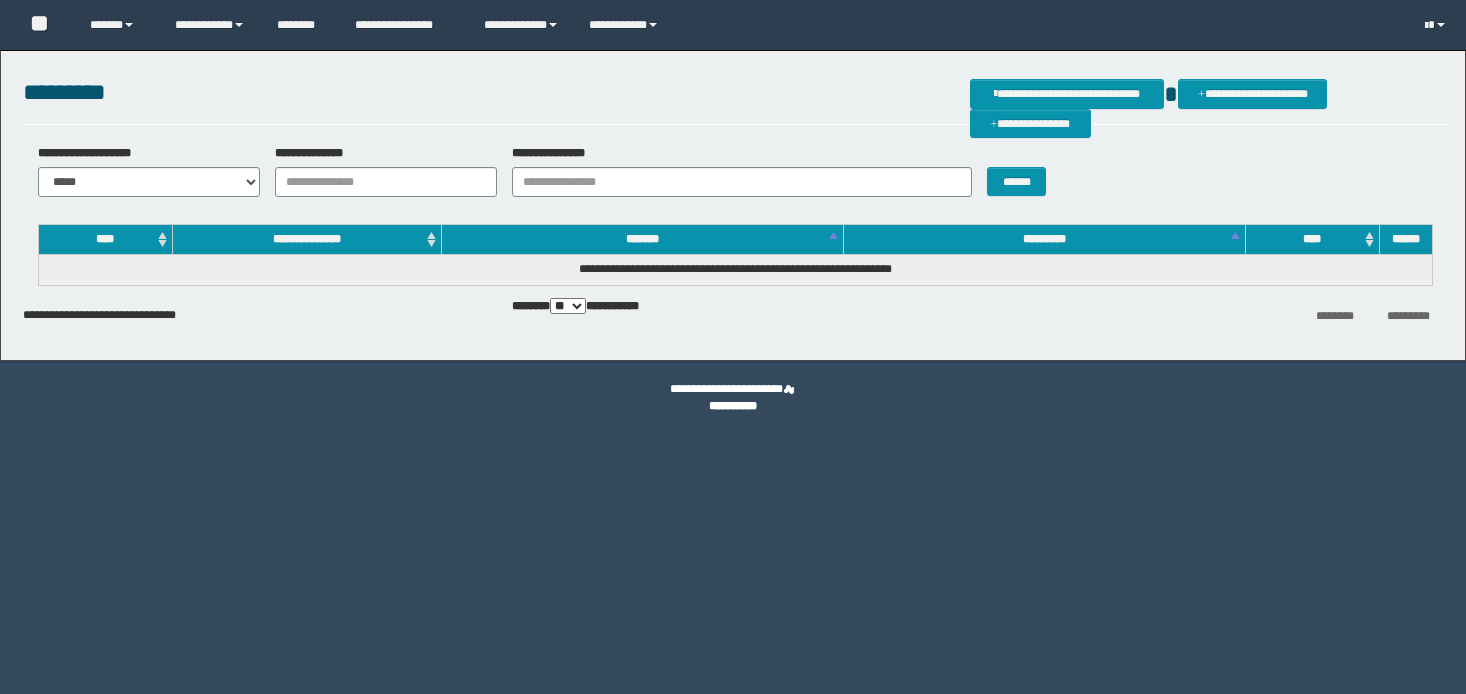 scroll, scrollTop: 0, scrollLeft: 0, axis: both 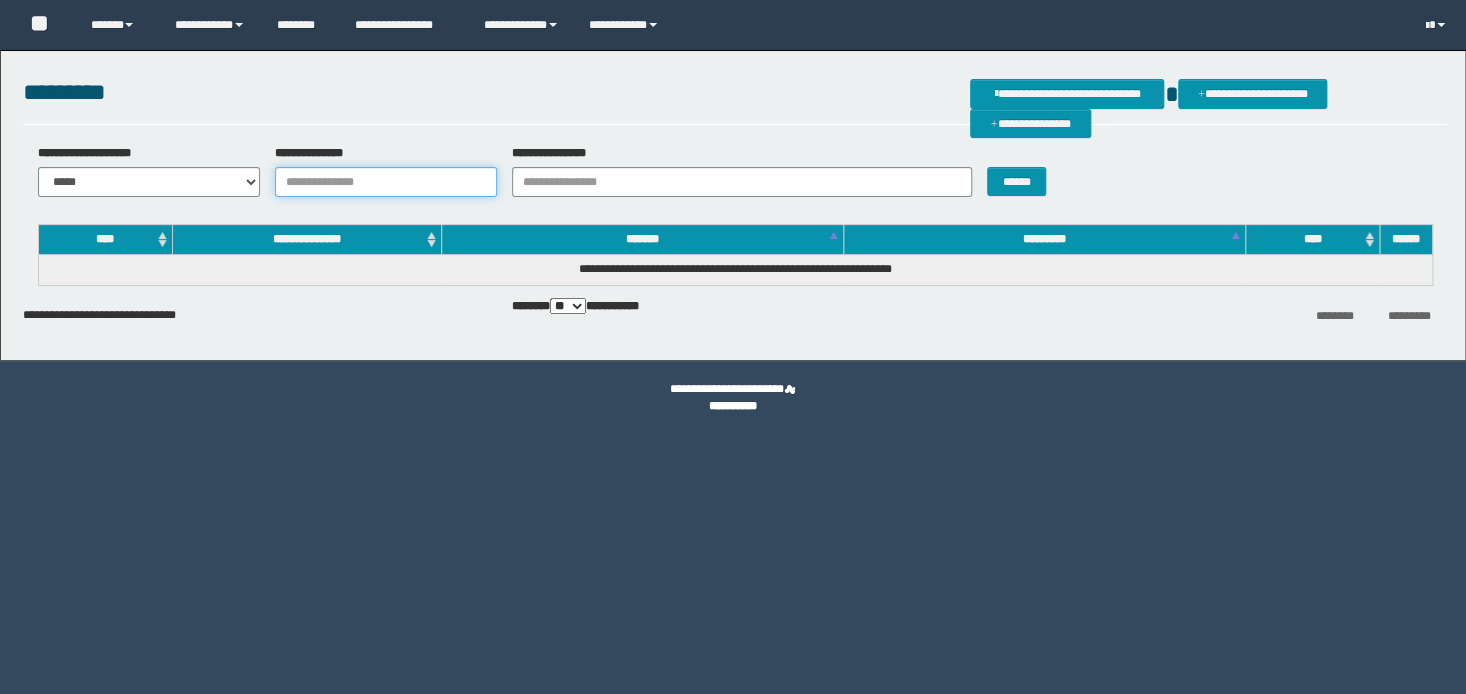 click on "**********" at bounding box center [386, 182] 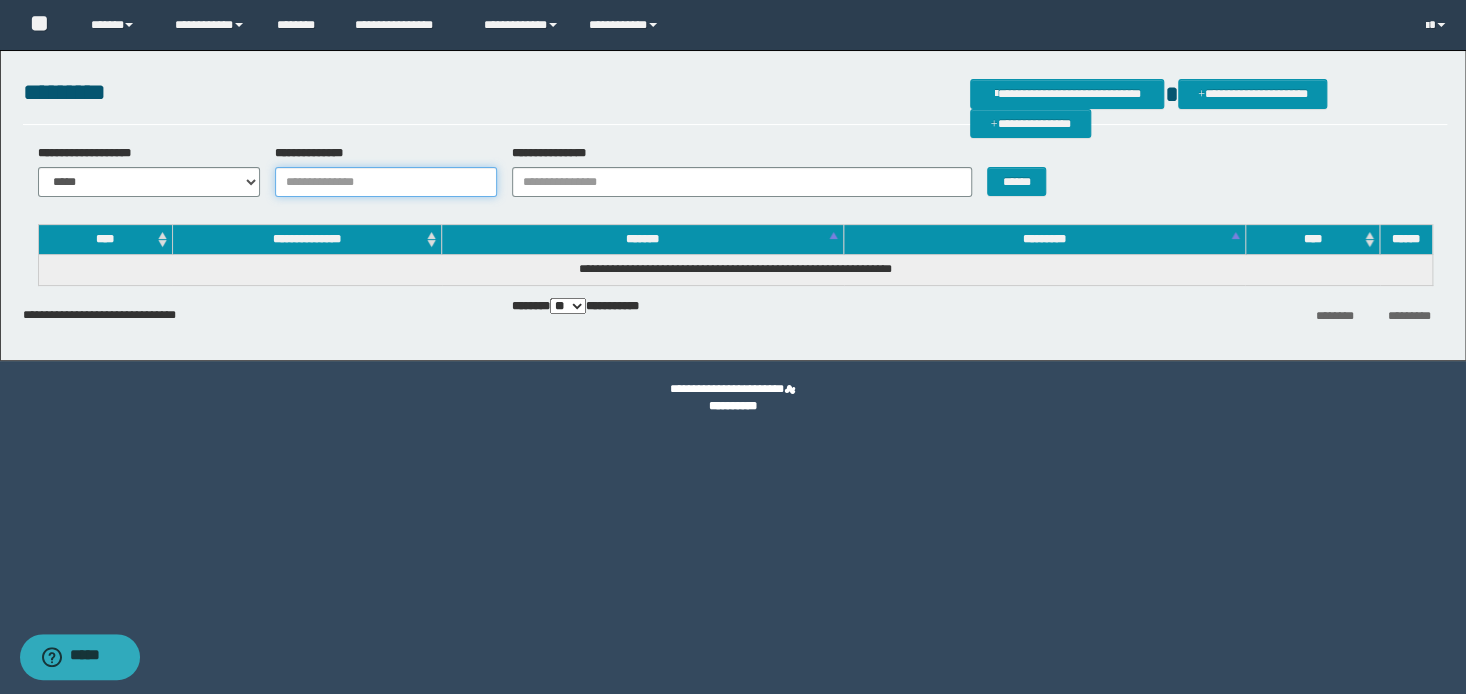 paste on "********" 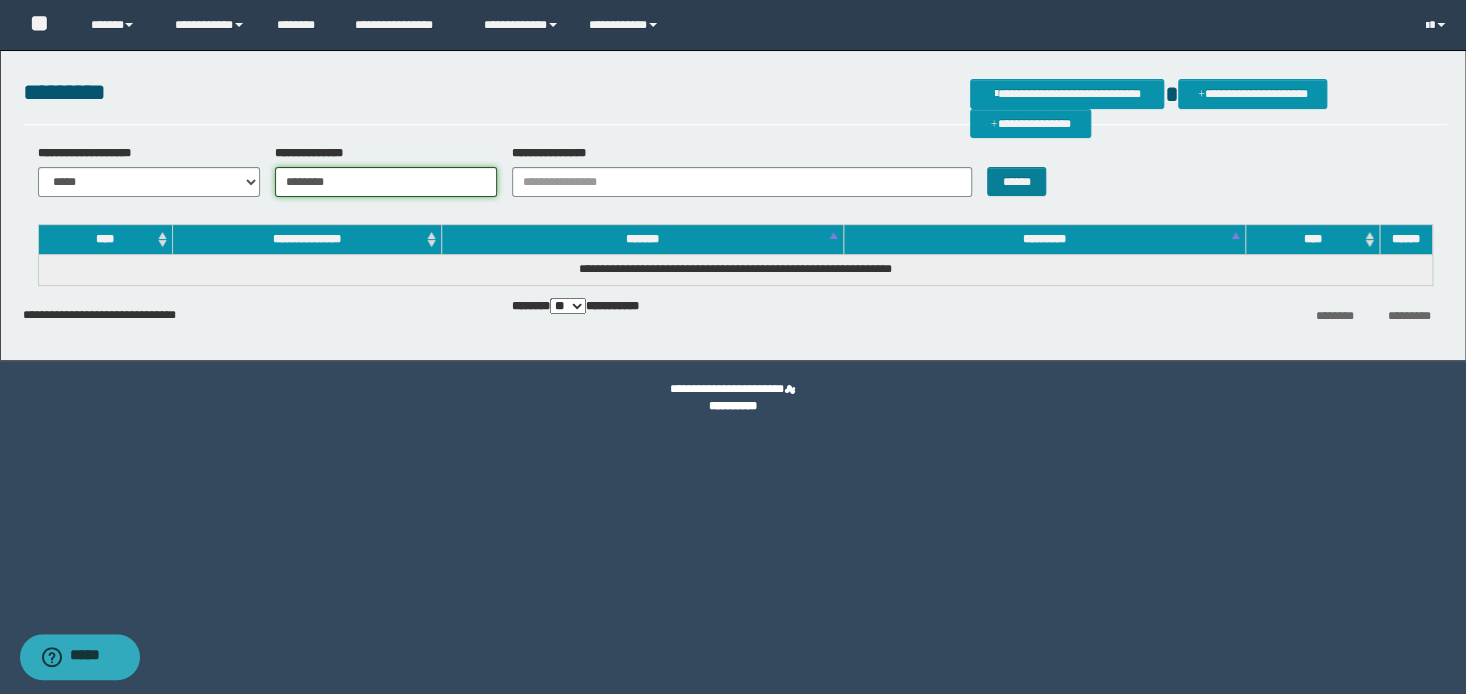 type on "********" 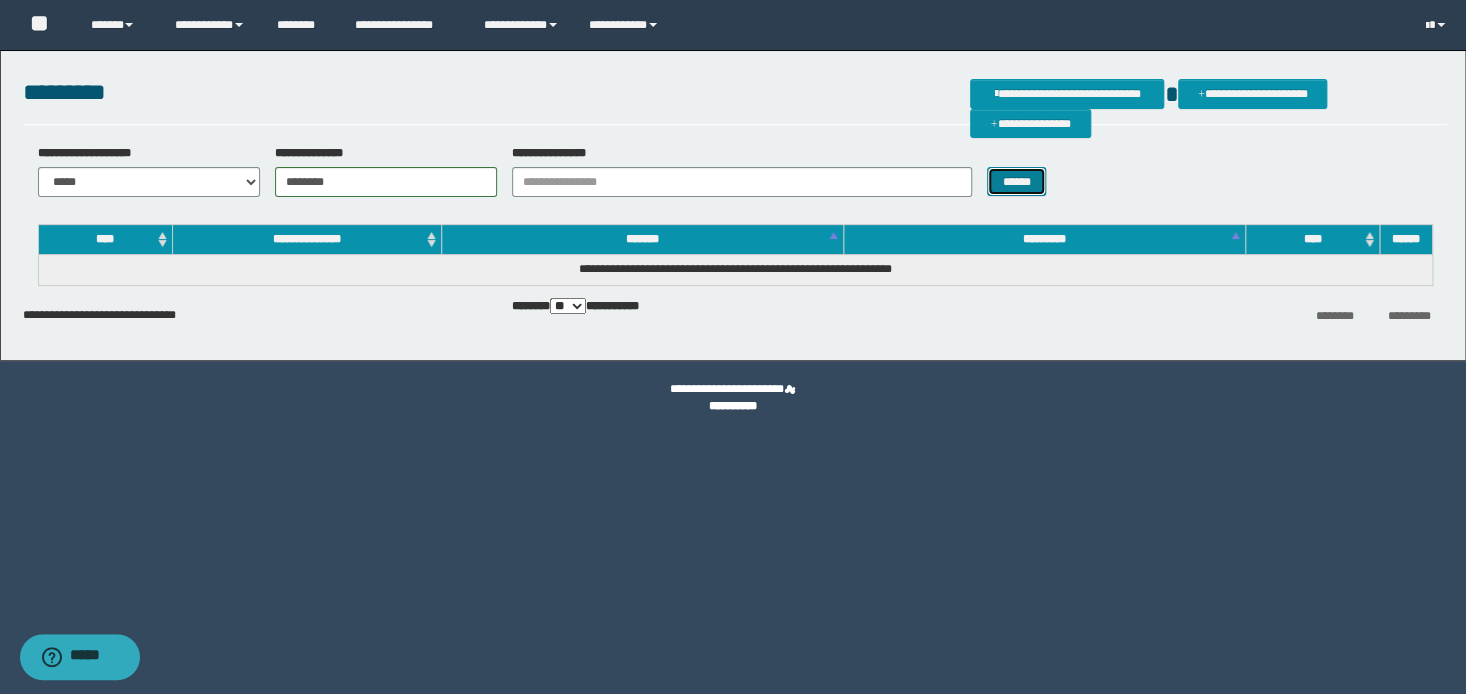 click on "******" at bounding box center (1016, 182) 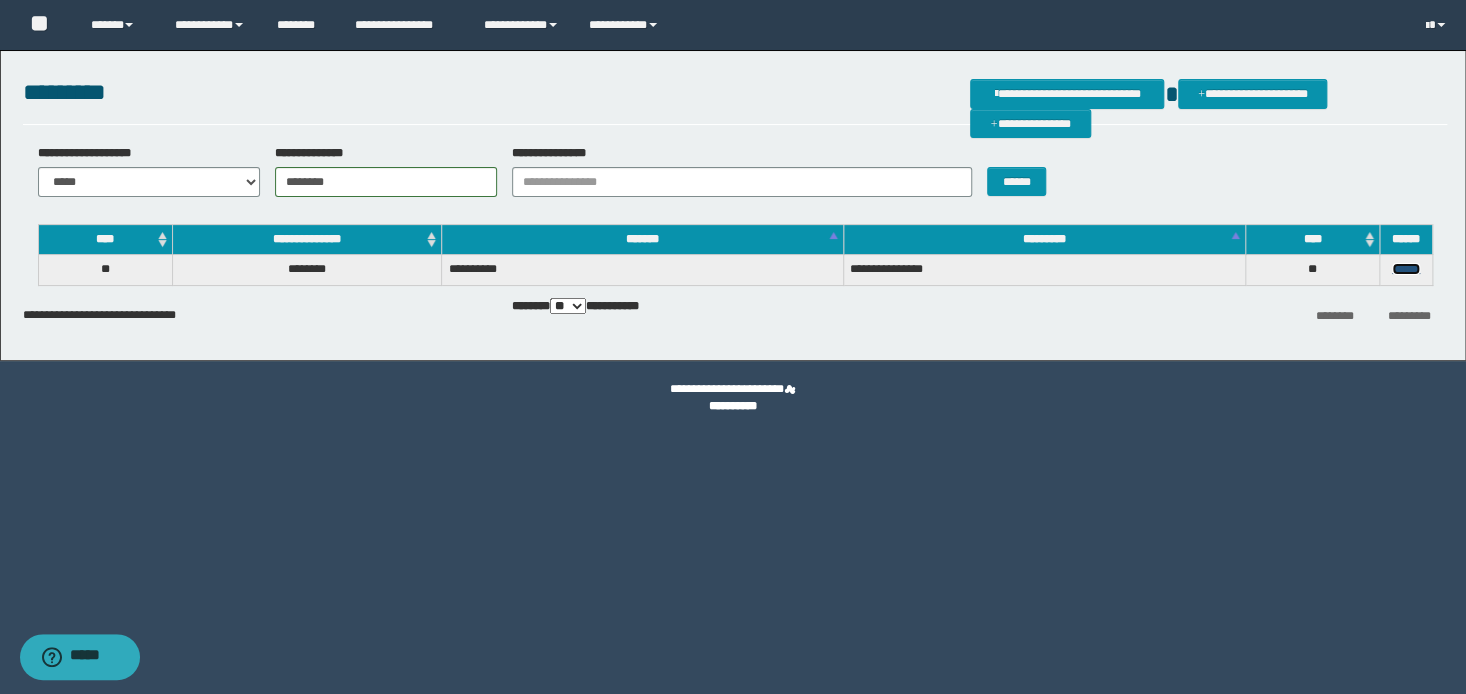 click on "******" at bounding box center (1406, 269) 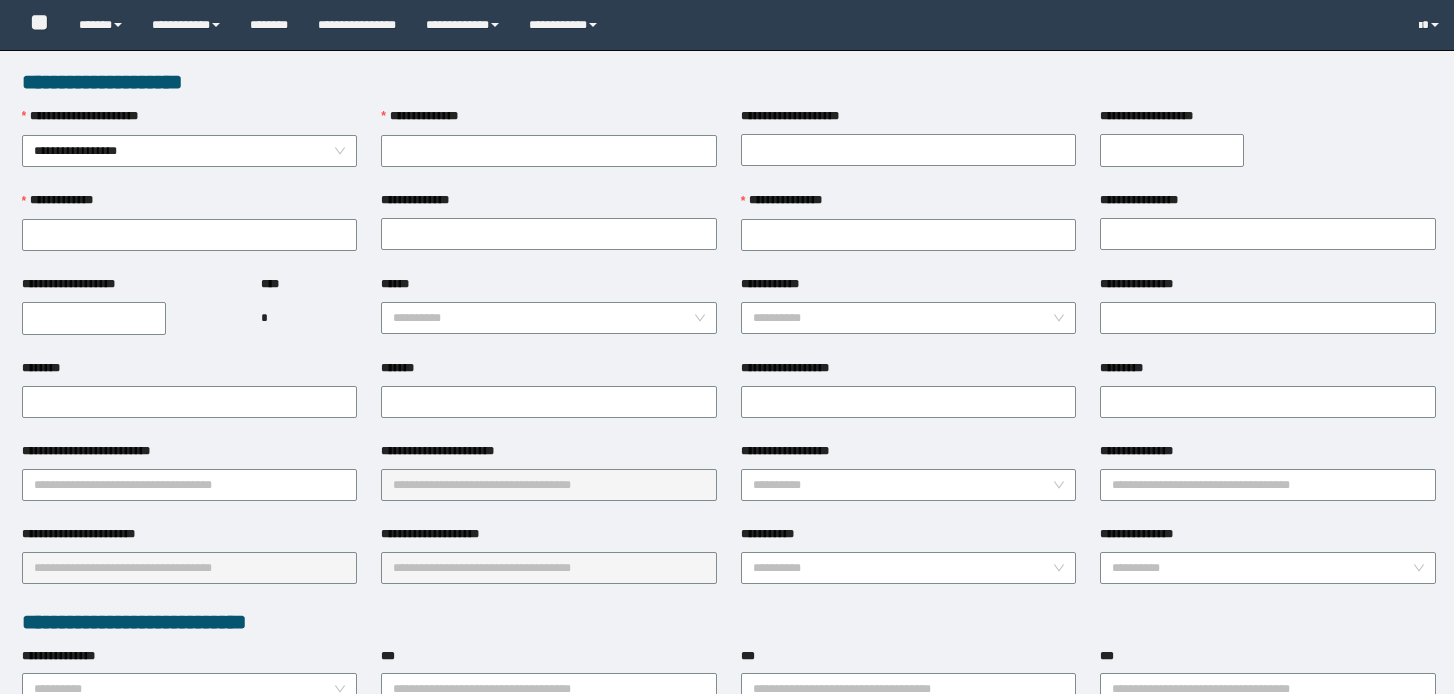 scroll, scrollTop: 0, scrollLeft: 0, axis: both 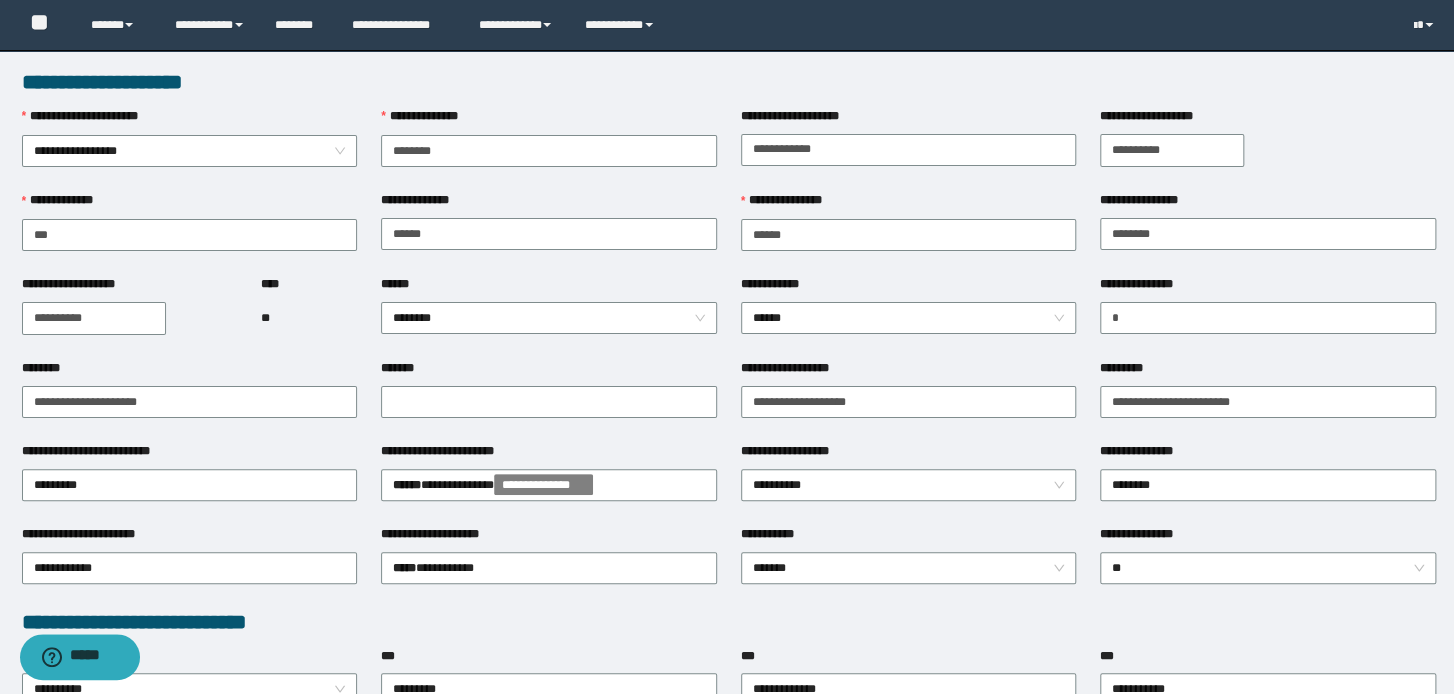 drag, startPoint x: 1336, startPoint y: 121, endPoint x: 1124, endPoint y: 143, distance: 213.13846 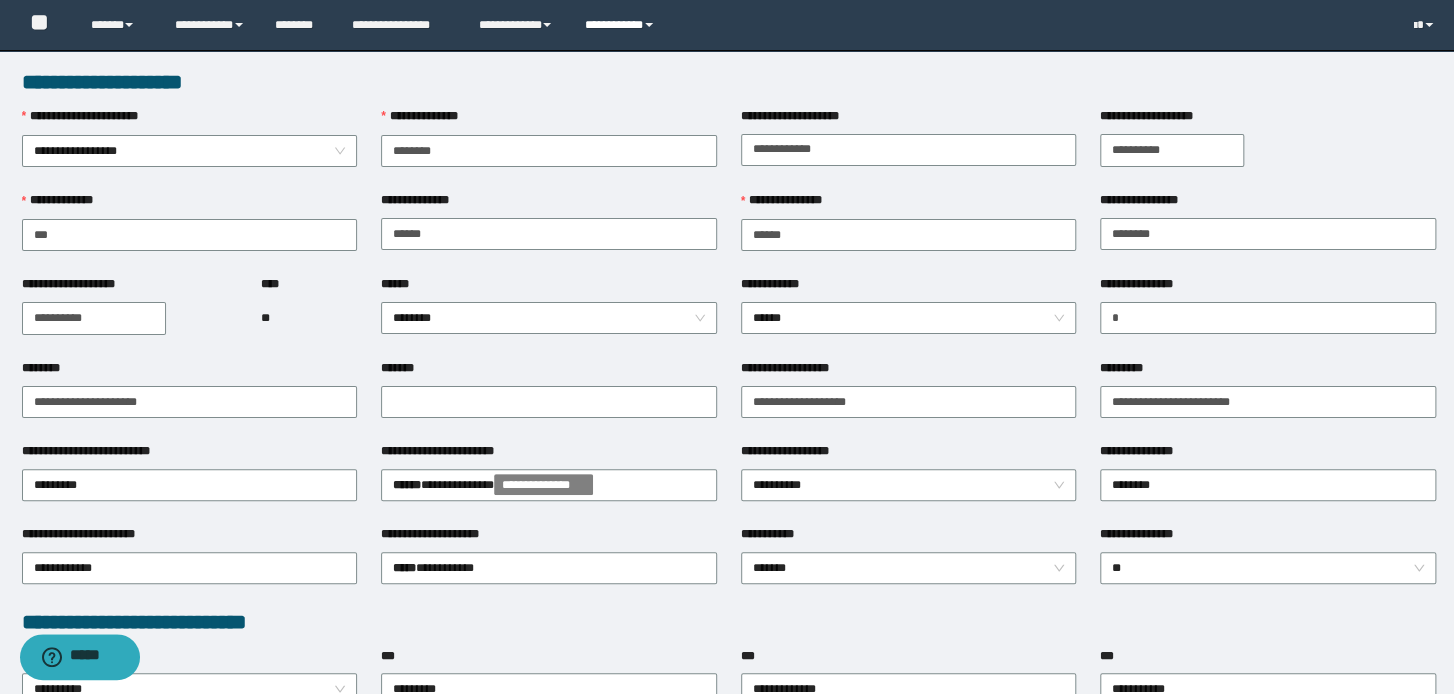 drag, startPoint x: 676, startPoint y: 100, endPoint x: 585, endPoint y: 8, distance: 129.40247 